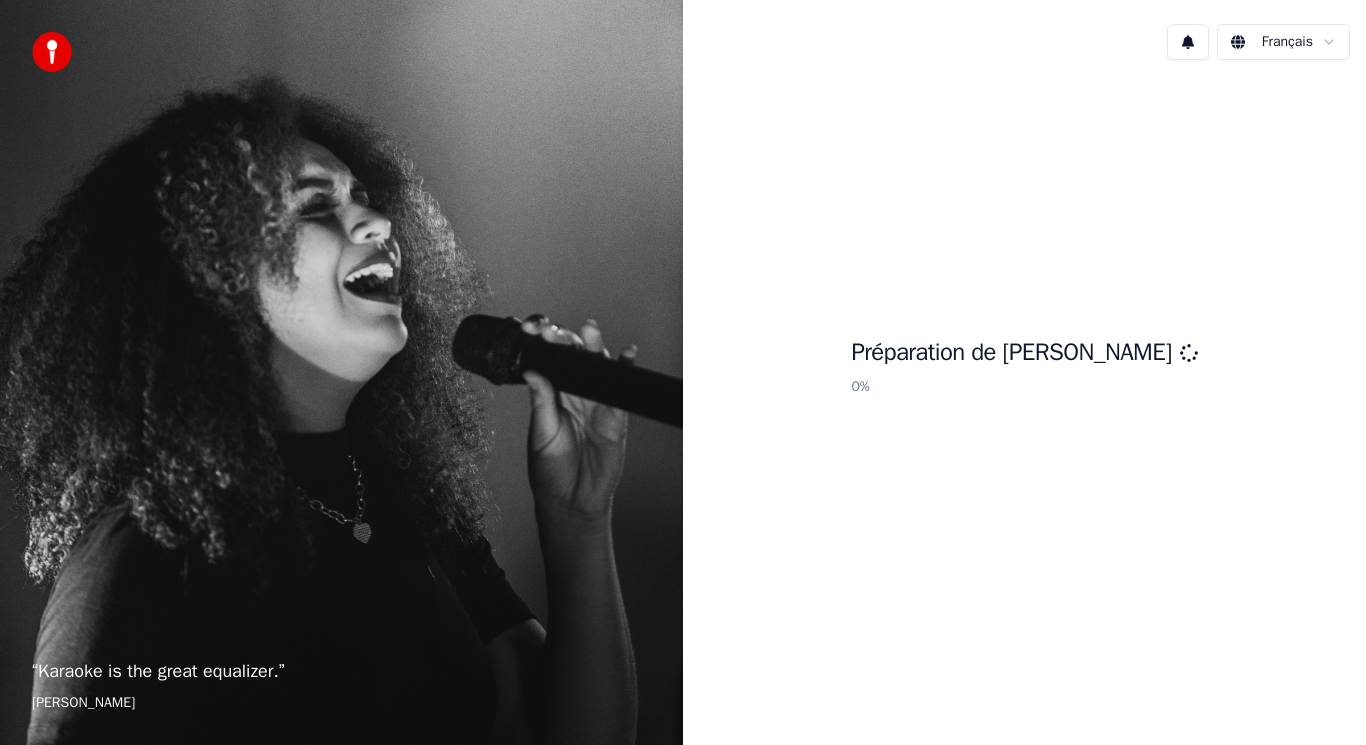 scroll, scrollTop: 0, scrollLeft: 0, axis: both 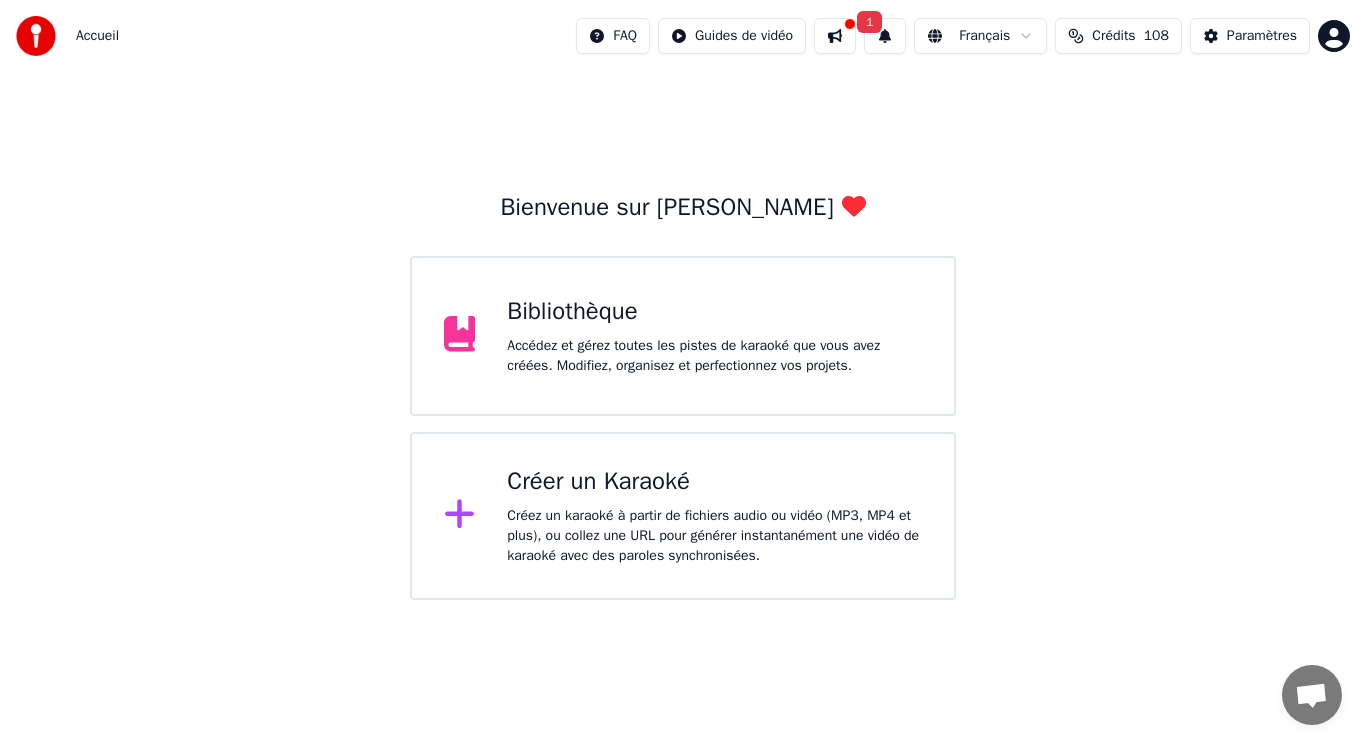 click on "Créez un karaoké à partir de fichiers audio ou vidéo (MP3, MP4 et plus), ou collez une URL pour générer instantanément une vidéo de karaoké avec des paroles synchronisées." at bounding box center (714, 536) 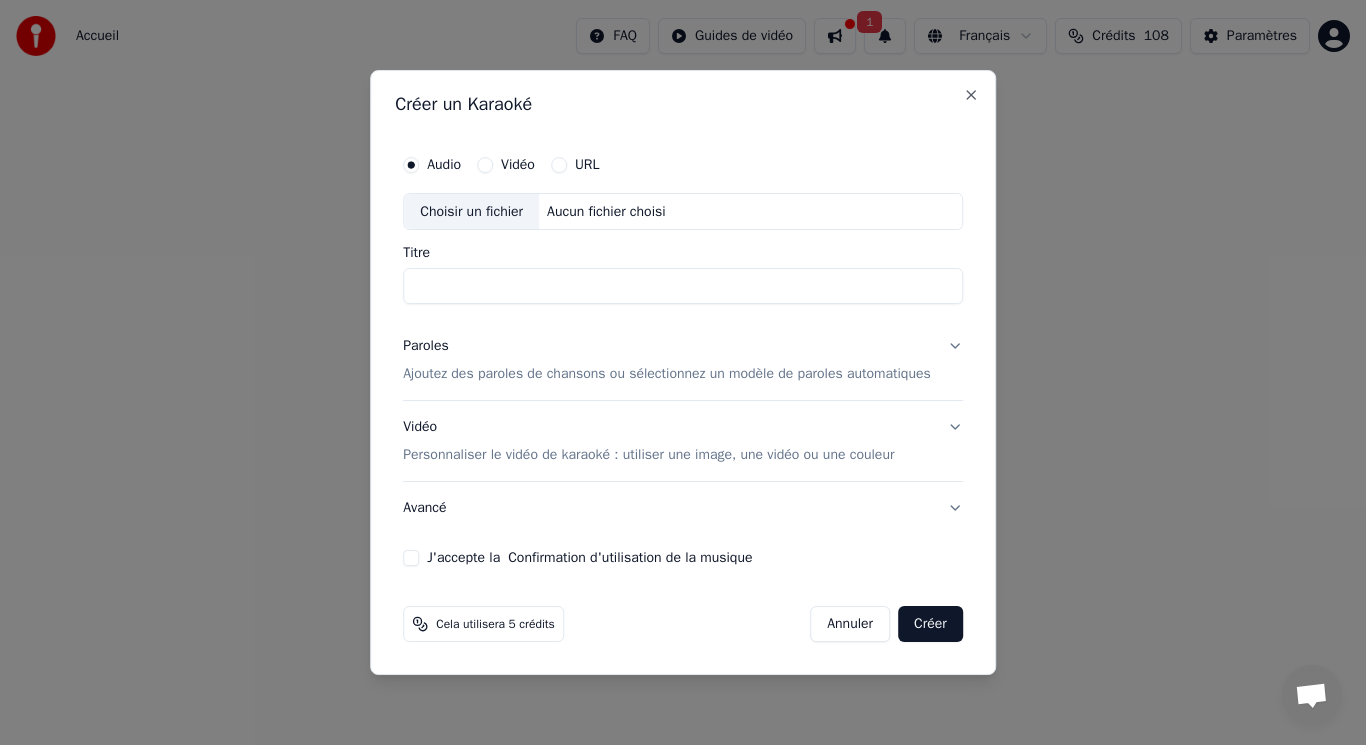 click on "Paroles Ajoutez des paroles de chansons ou sélectionnez un modèle de paroles automatiques" at bounding box center (667, 361) 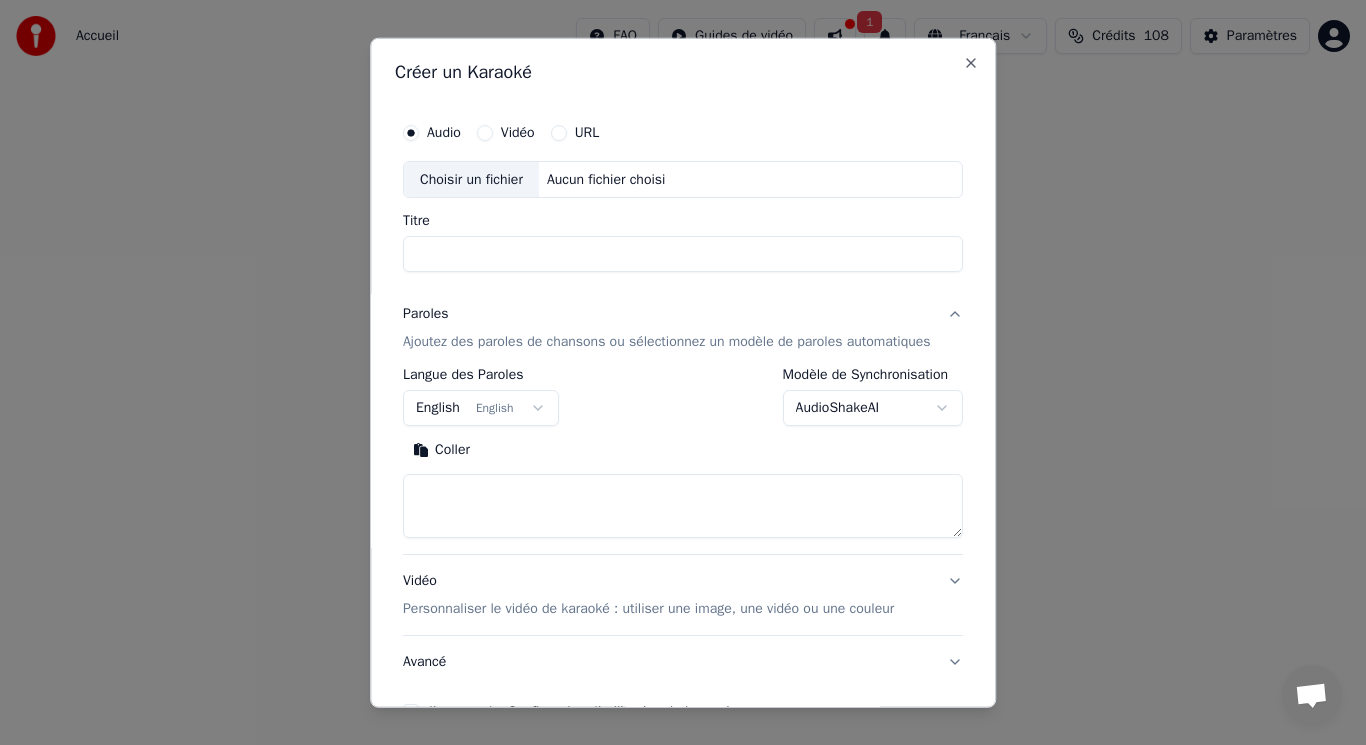 click on "Titre" at bounding box center [683, 254] 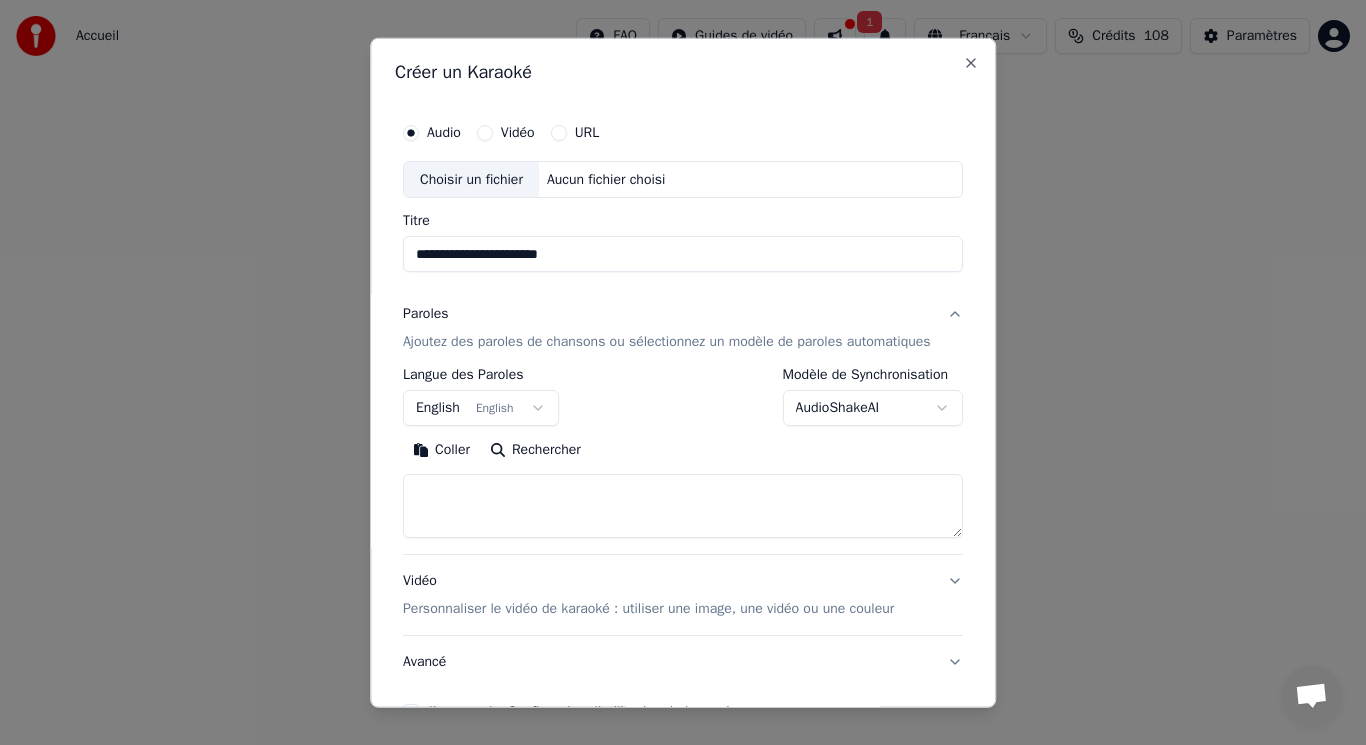 type on "**********" 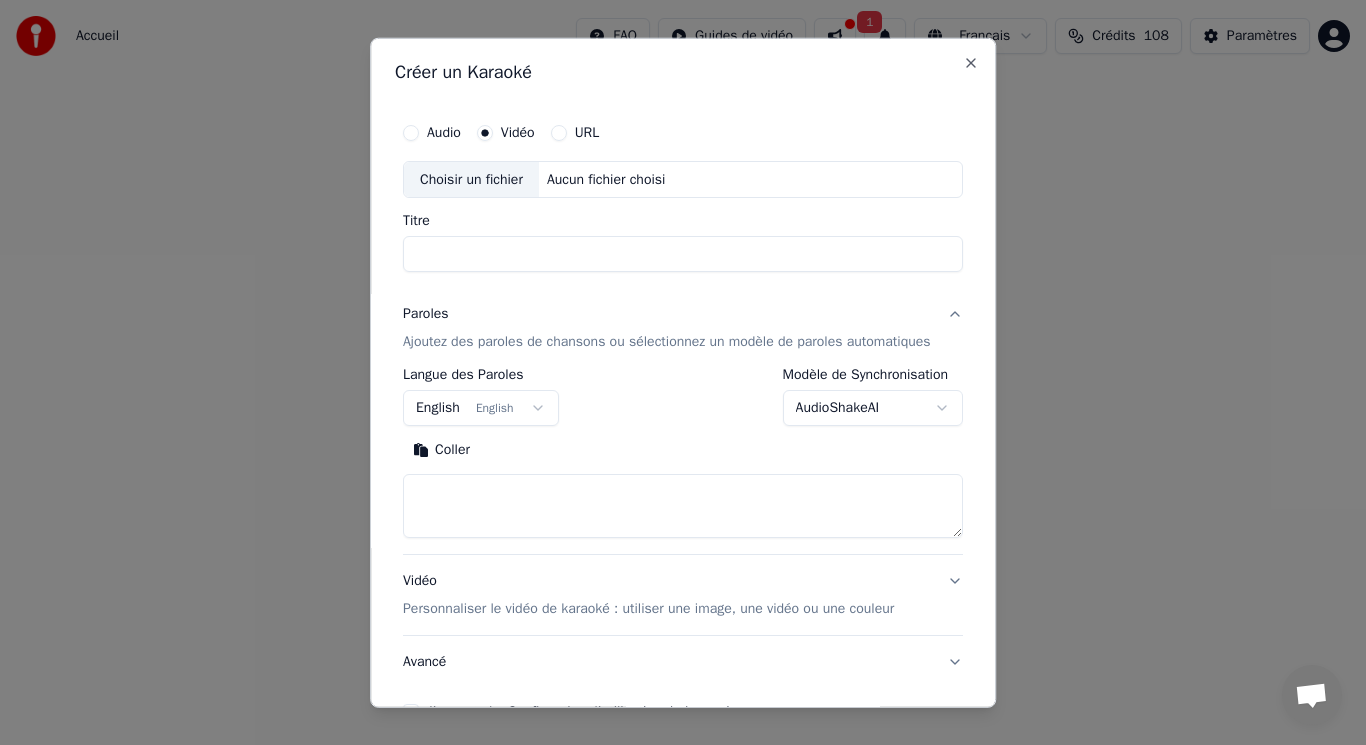 click on "Choisir un fichier" at bounding box center (471, 179) 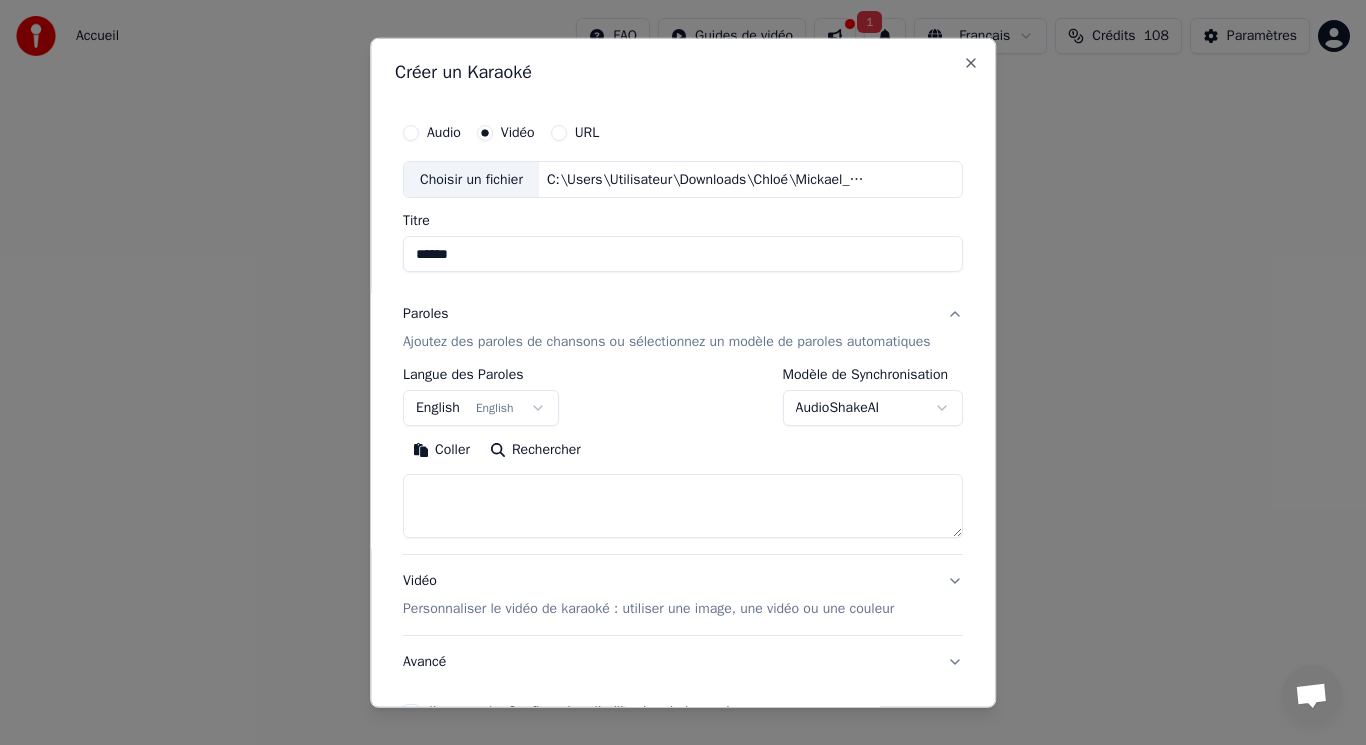 drag, startPoint x: 569, startPoint y: 266, endPoint x: 346, endPoint y: 253, distance: 223.3786 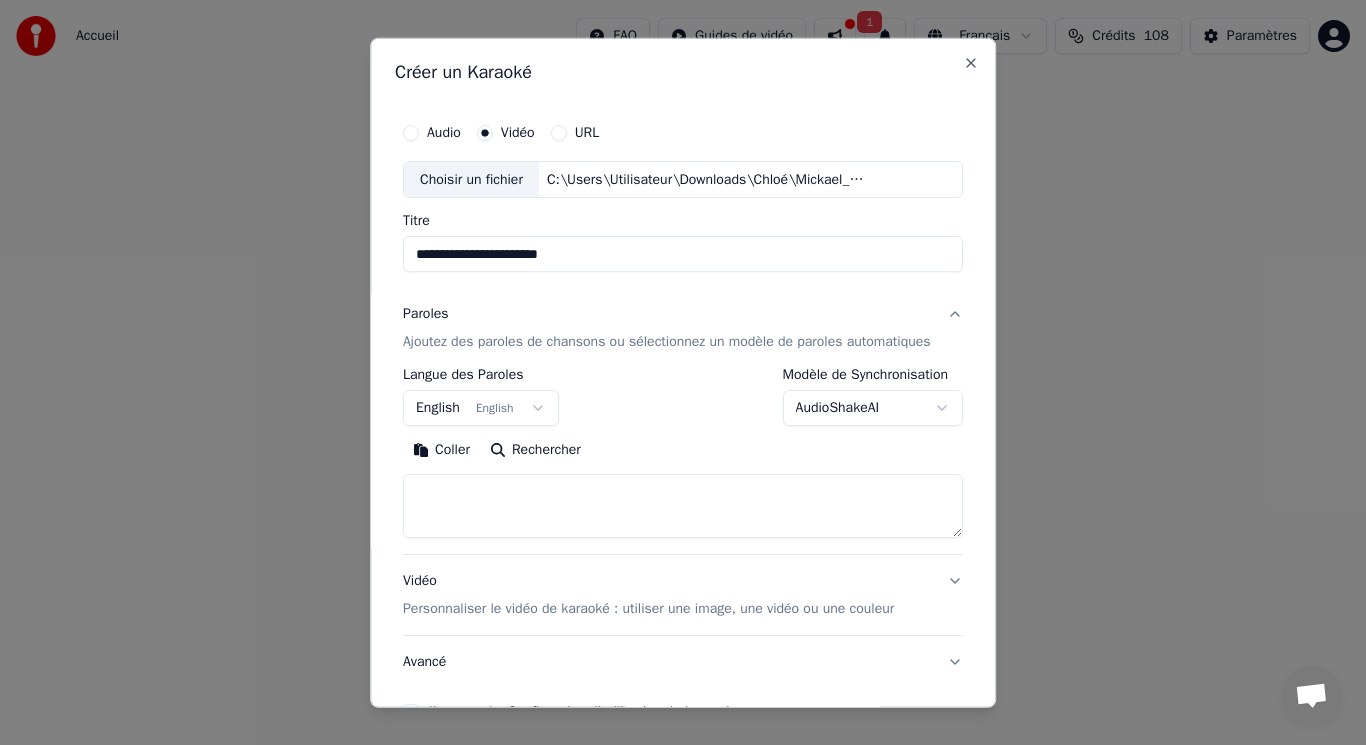 type on "**********" 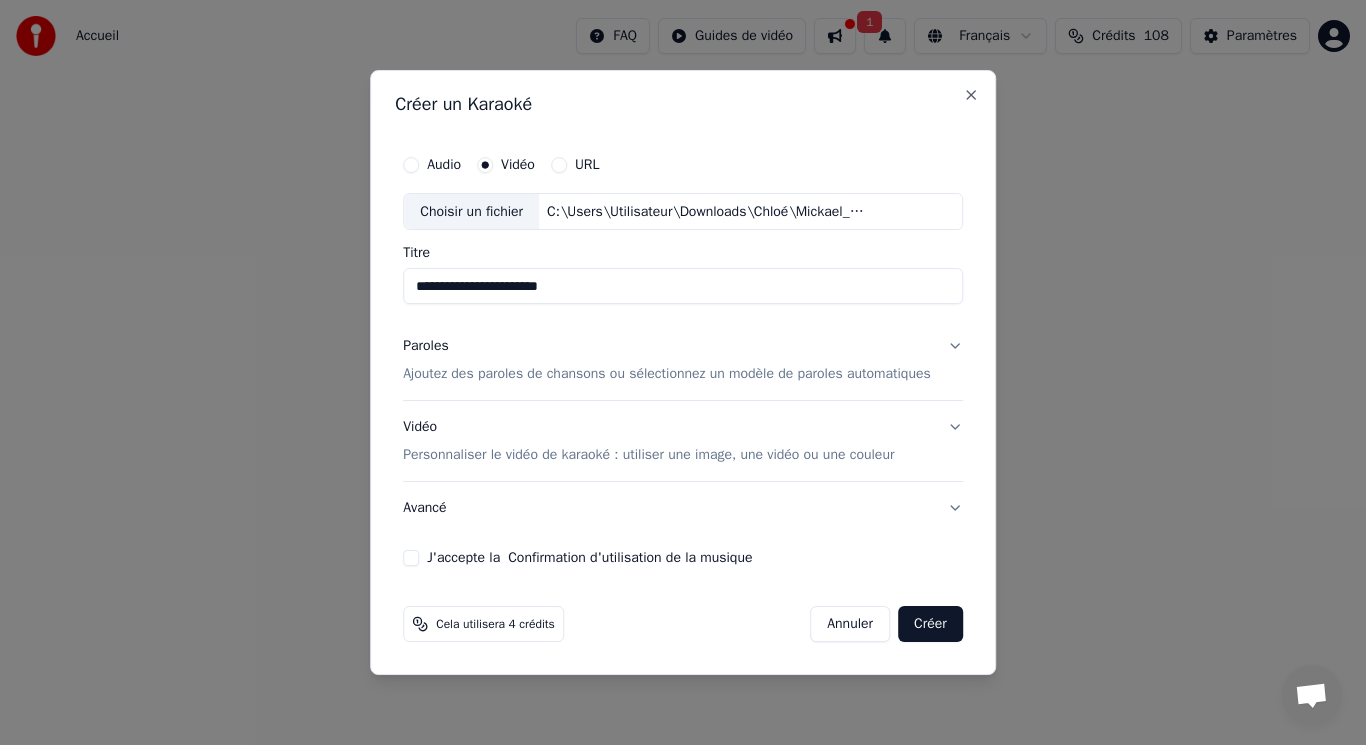 click on "Ajoutez des paroles de chansons ou sélectionnez un modèle de paroles automatiques" at bounding box center [667, 375] 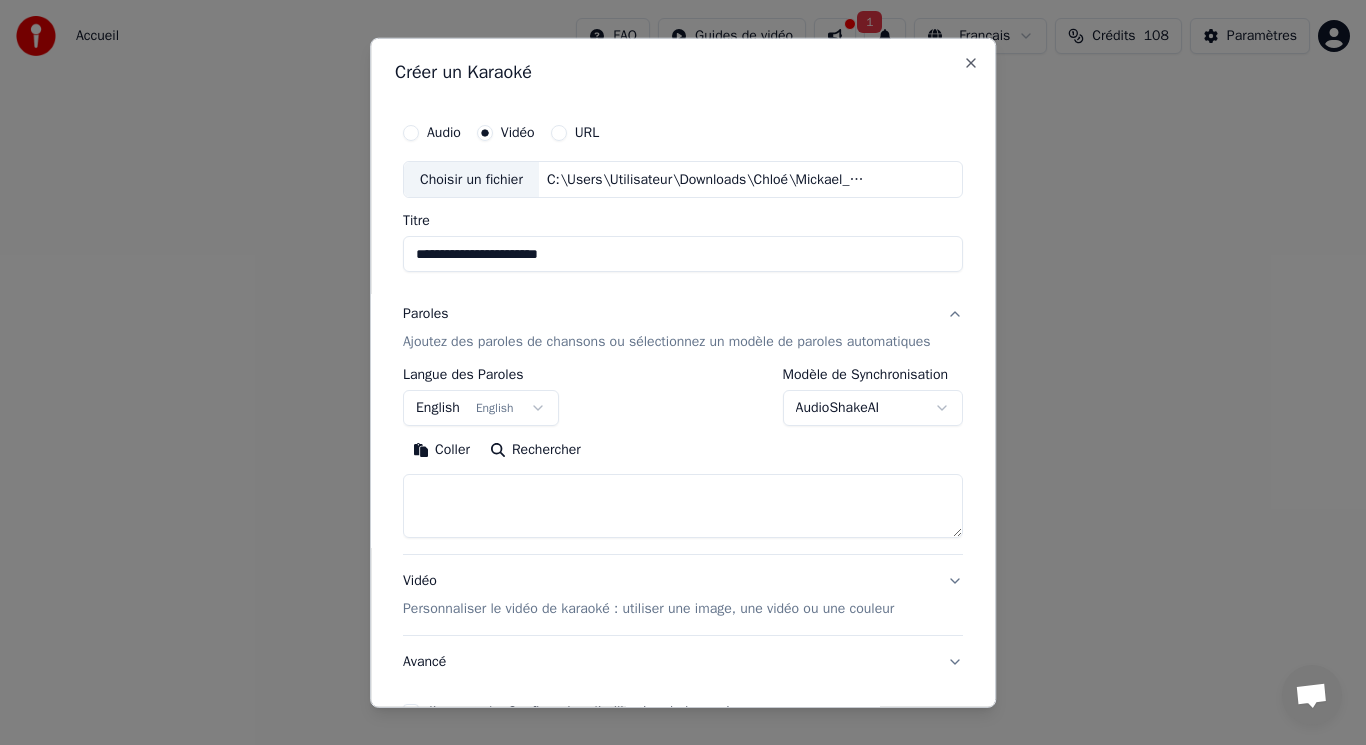 click on "English English" at bounding box center (481, 408) 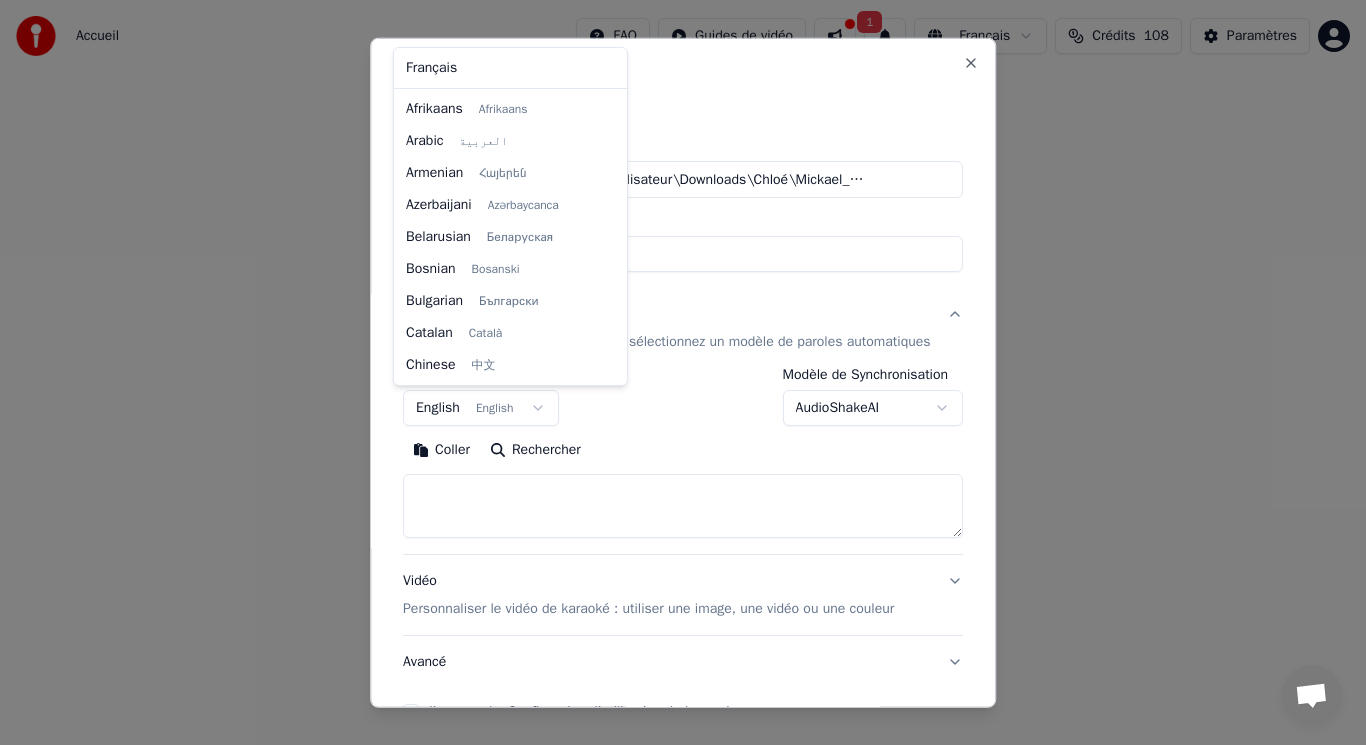 scroll, scrollTop: 160, scrollLeft: 0, axis: vertical 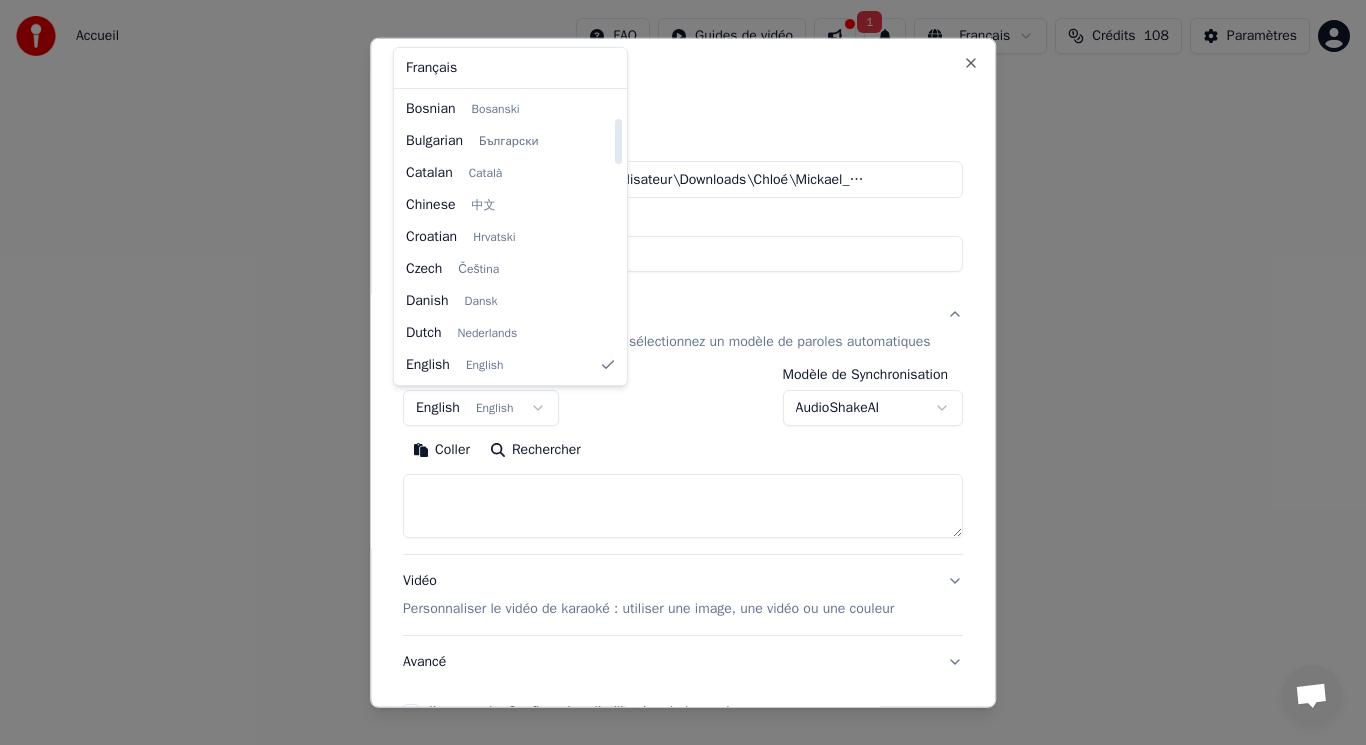 select on "**" 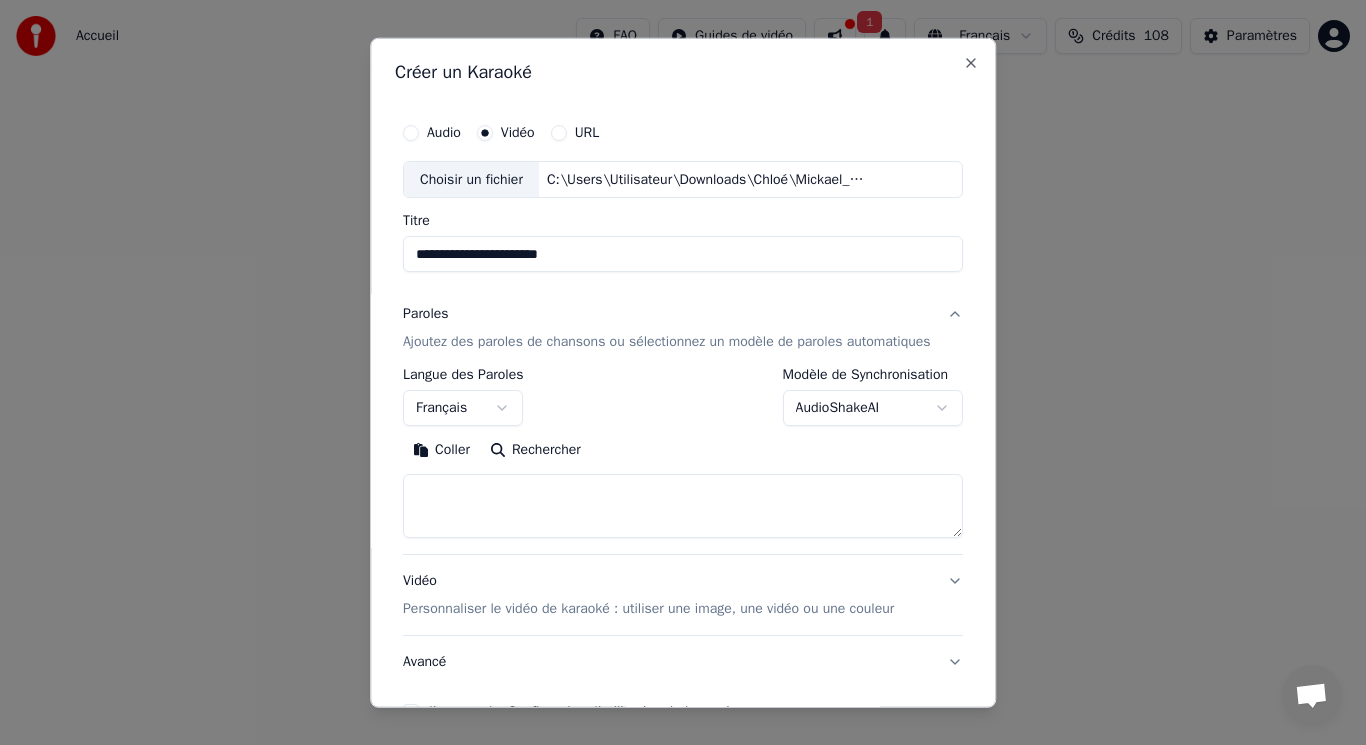 click on "Coller" at bounding box center [441, 450] 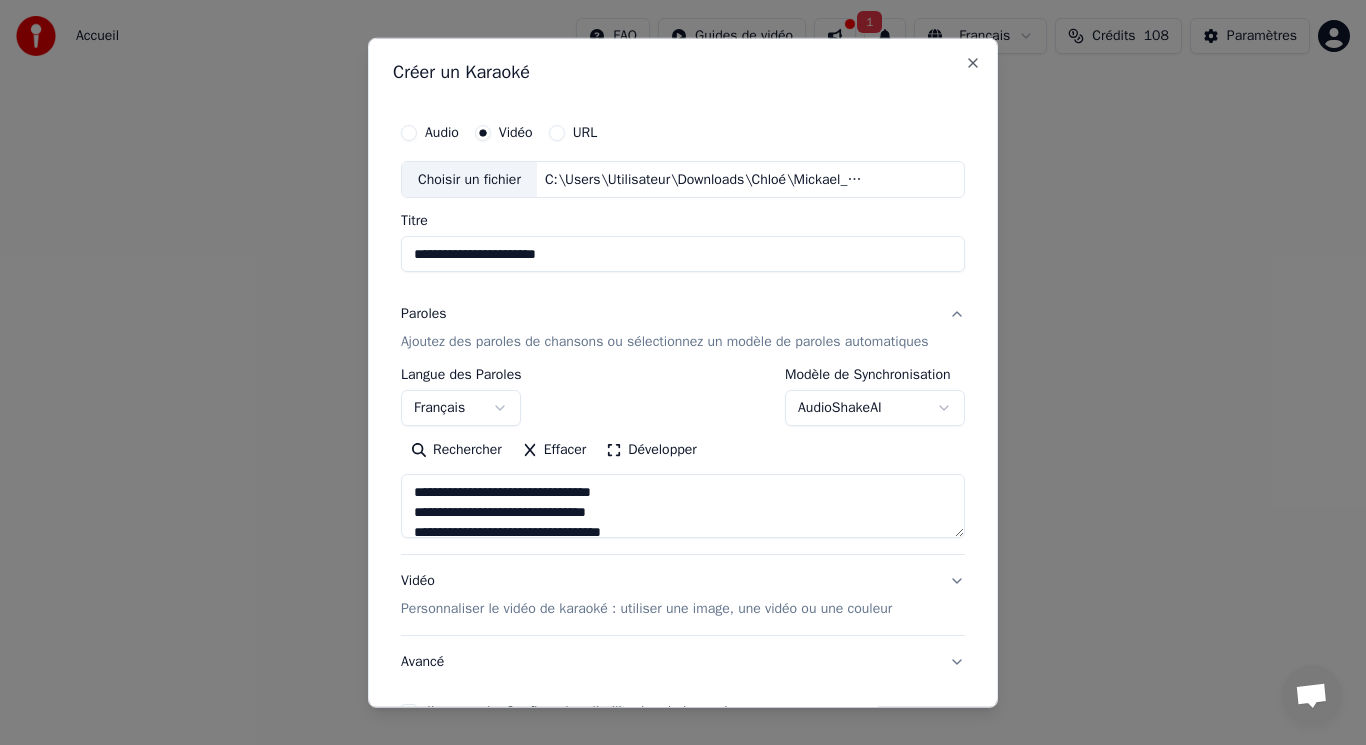 click at bounding box center (683, 506) 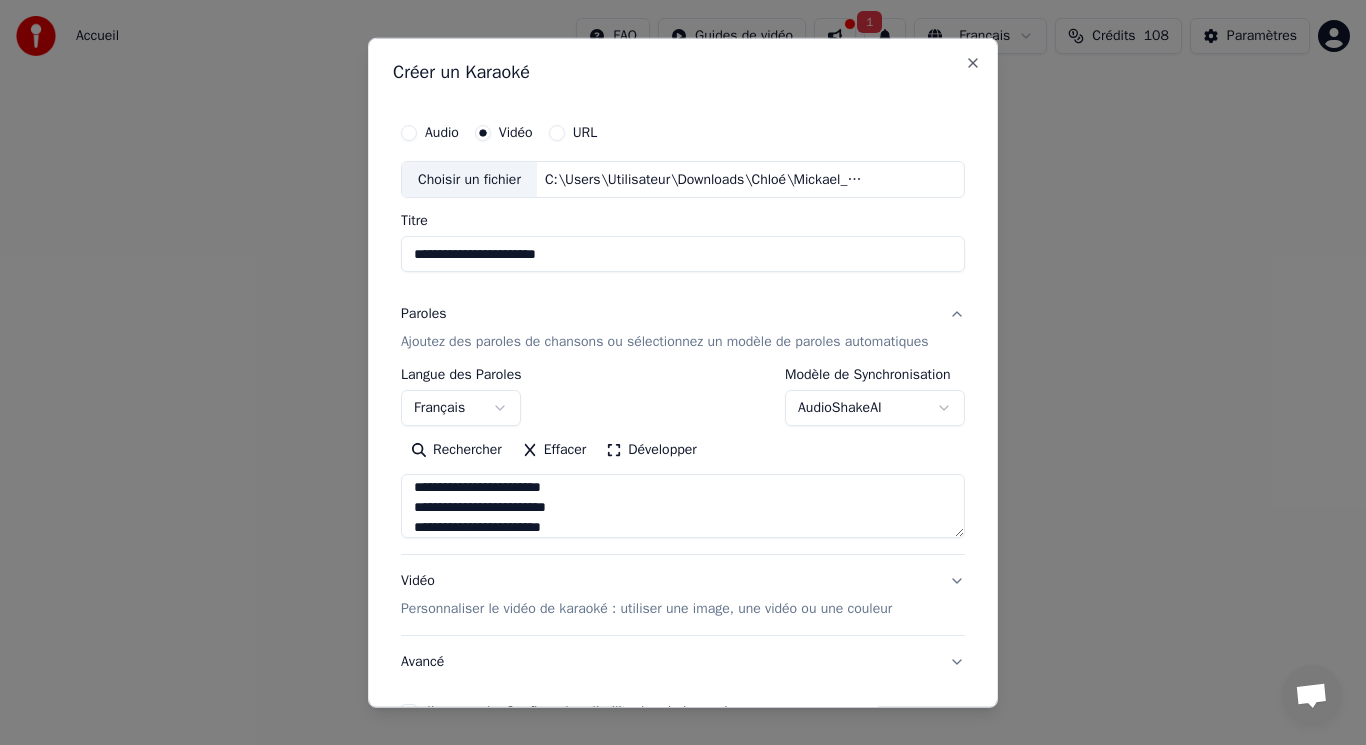 scroll, scrollTop: 845, scrollLeft: 0, axis: vertical 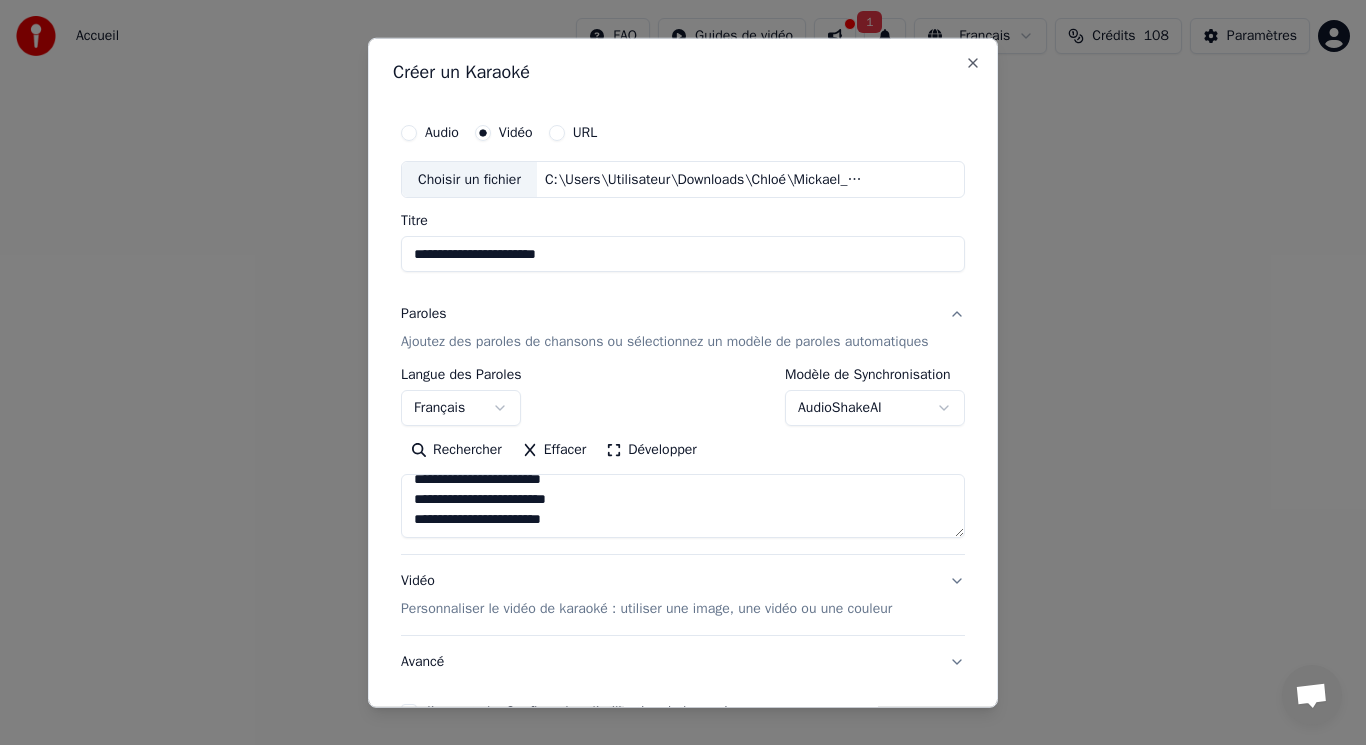 paste on "**********" 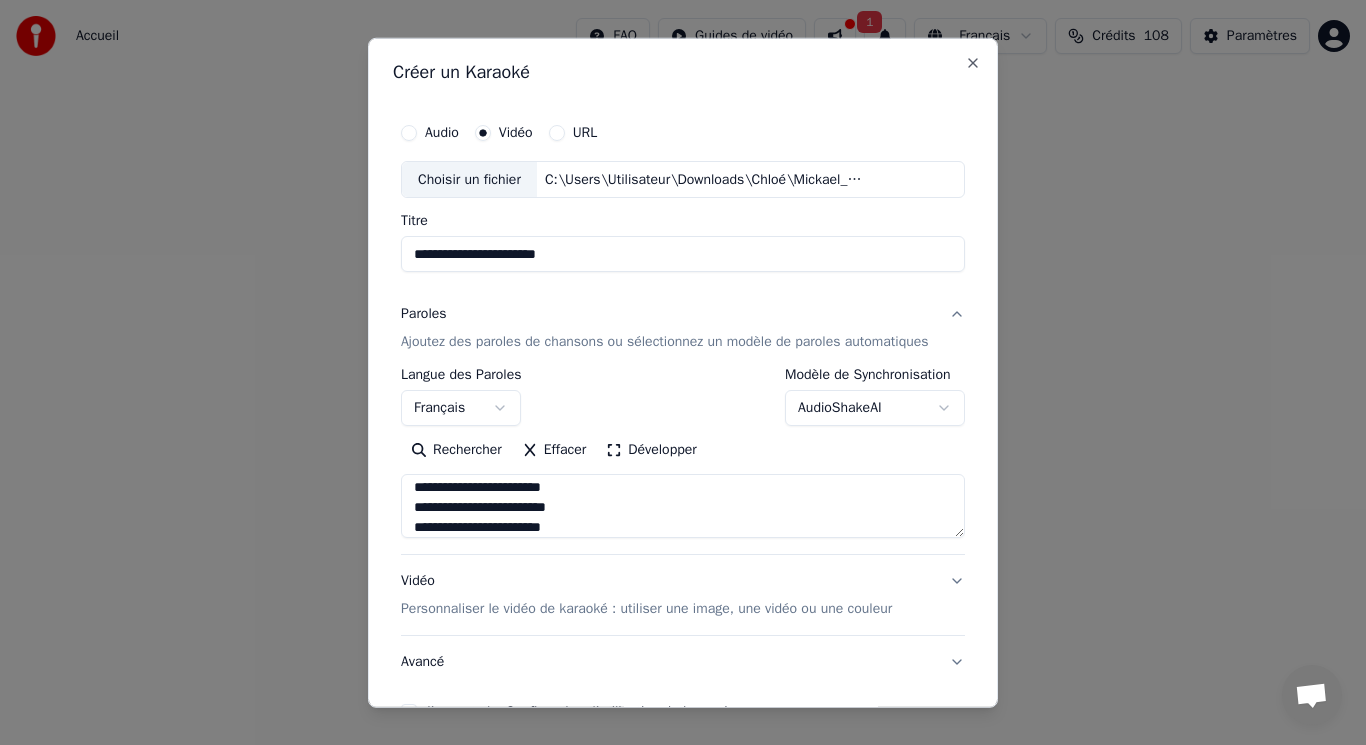 scroll, scrollTop: 1005, scrollLeft: 0, axis: vertical 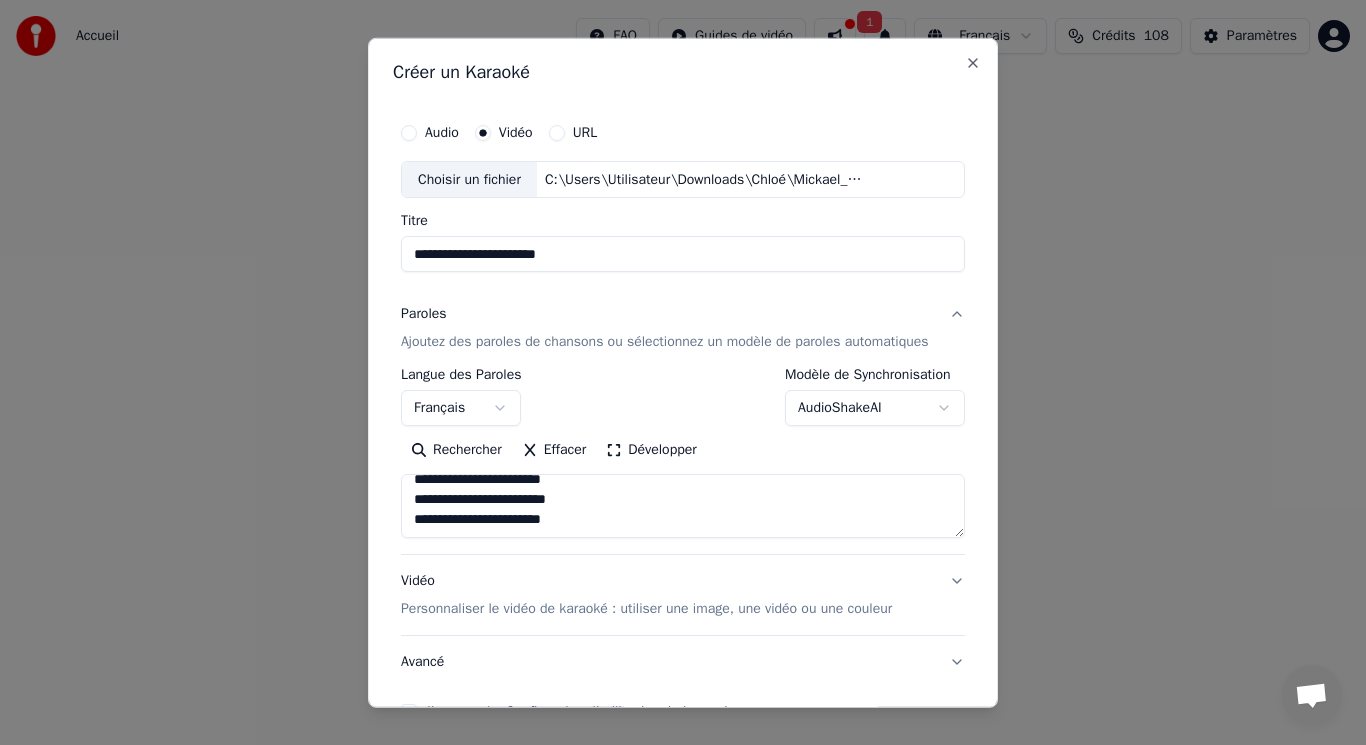 paste on "**********" 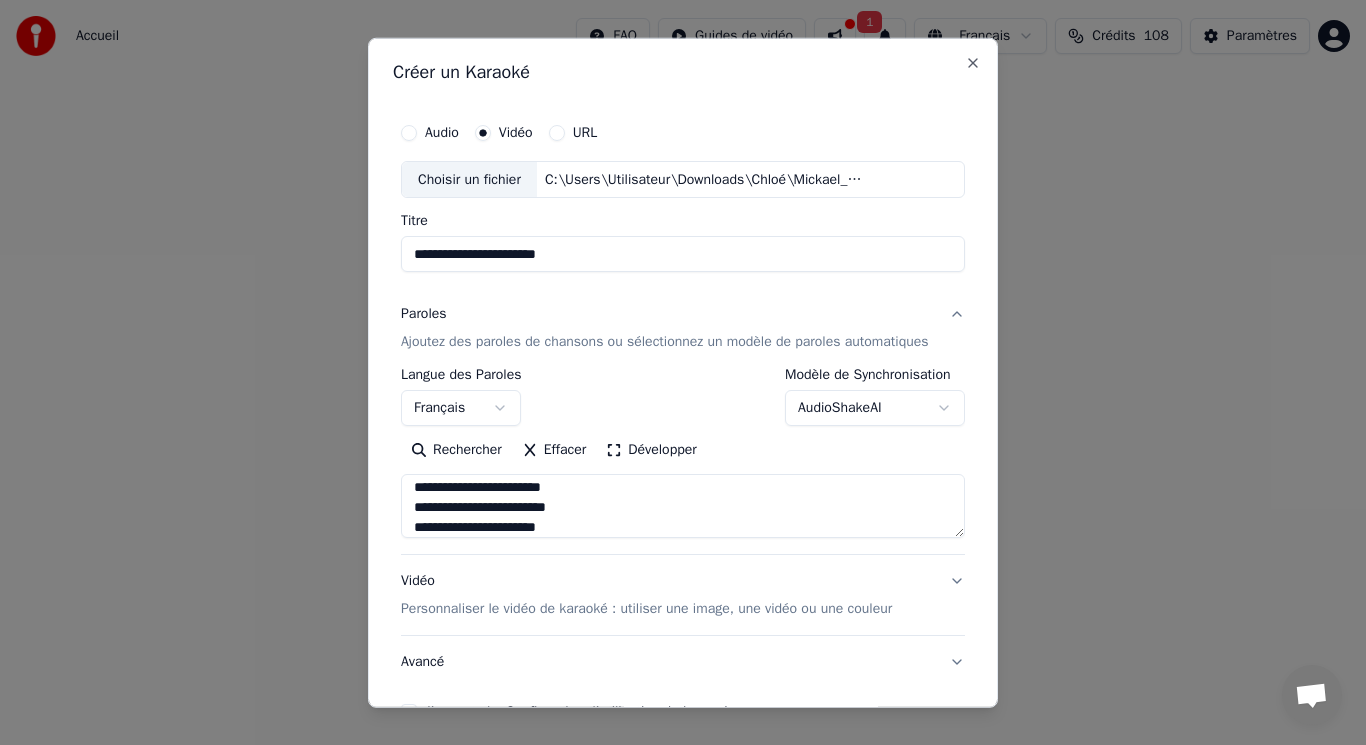 scroll, scrollTop: 1153, scrollLeft: 0, axis: vertical 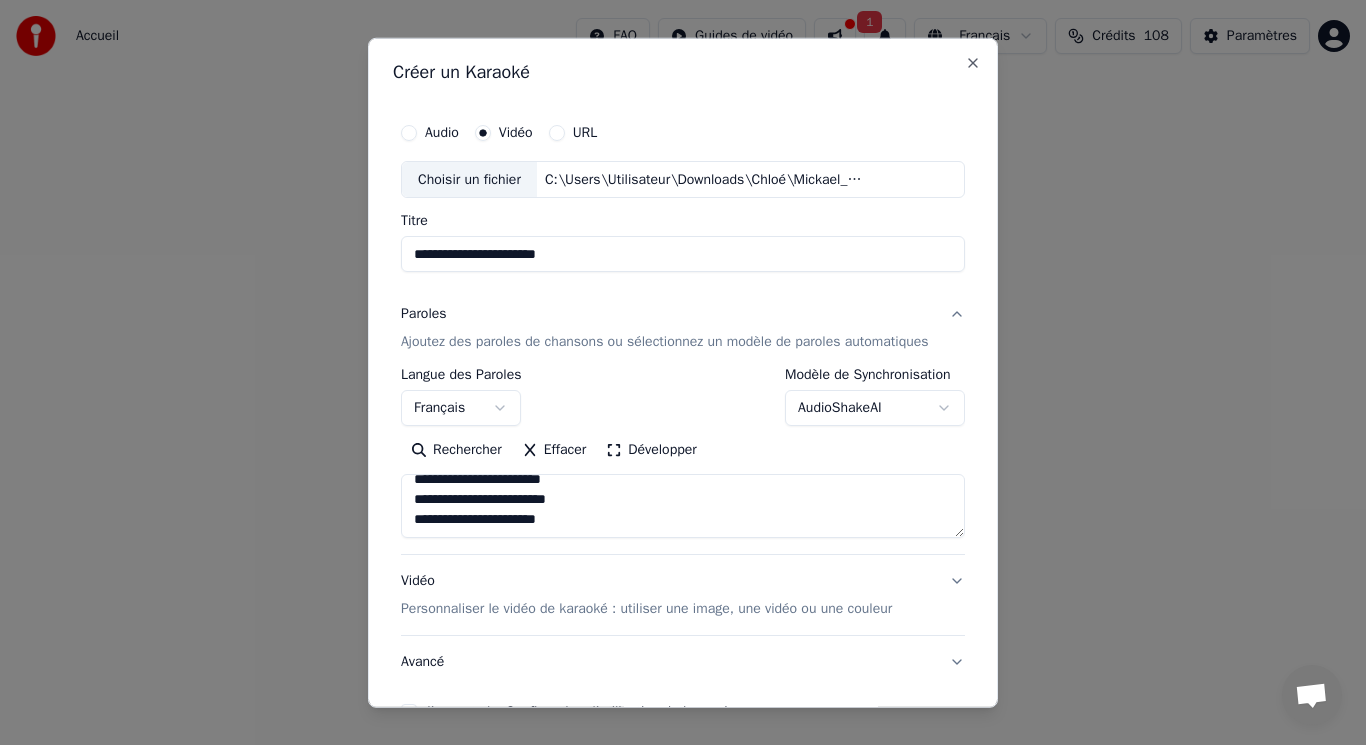 type on "**********" 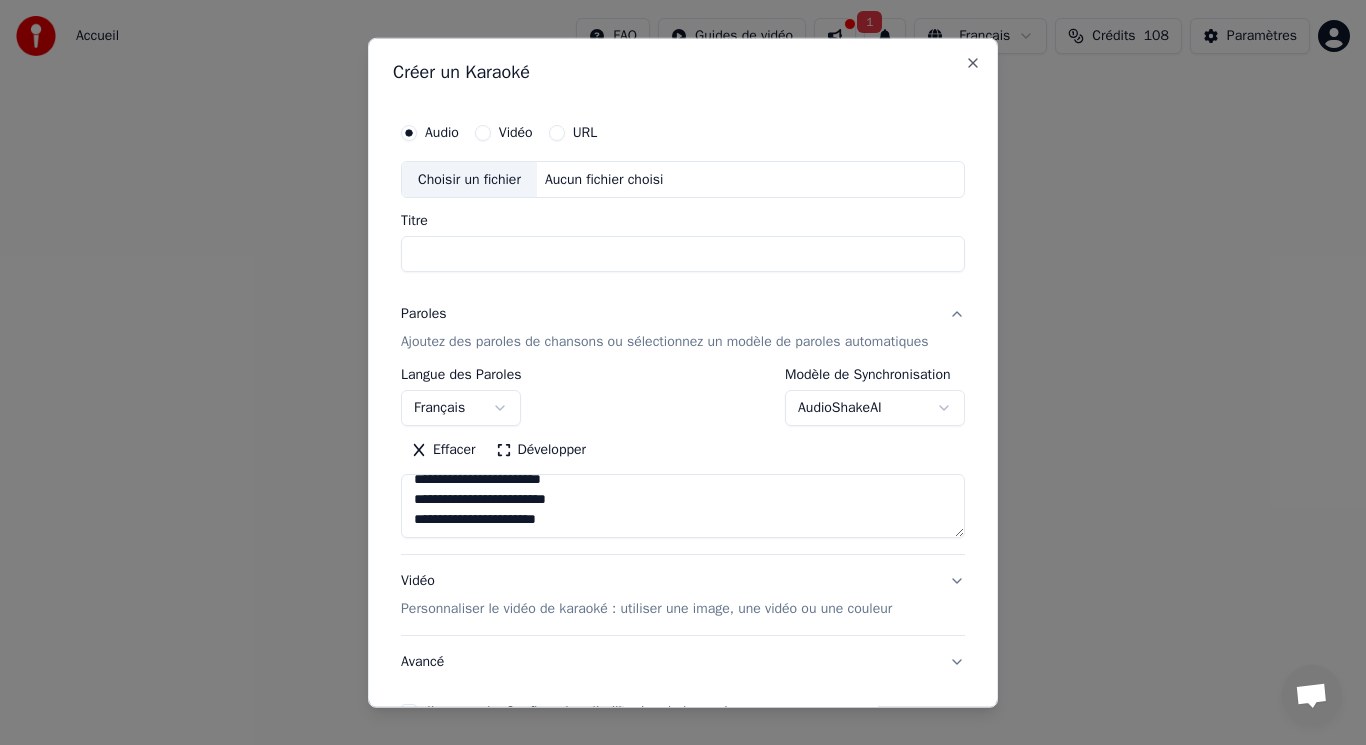 click on "Choisir un fichier" at bounding box center (469, 179) 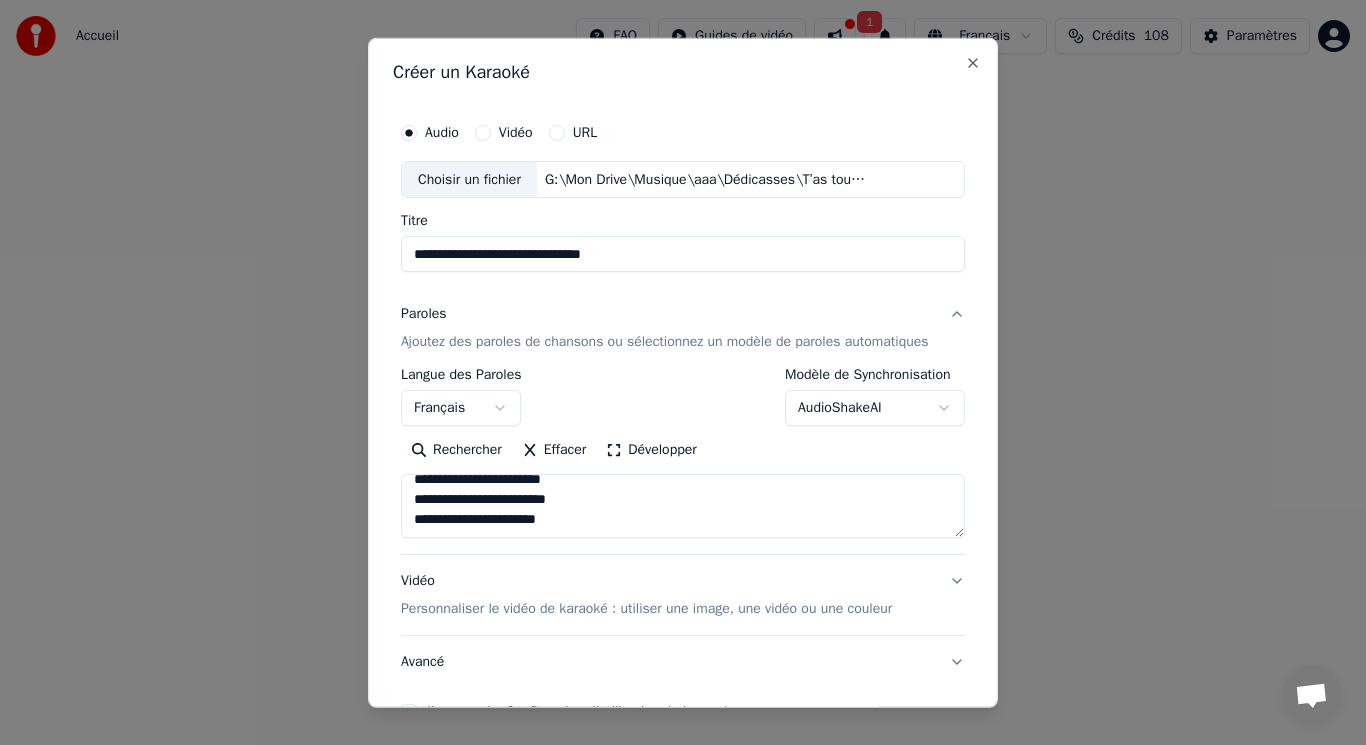 drag, startPoint x: 614, startPoint y: 254, endPoint x: 552, endPoint y: 258, distance: 62.1289 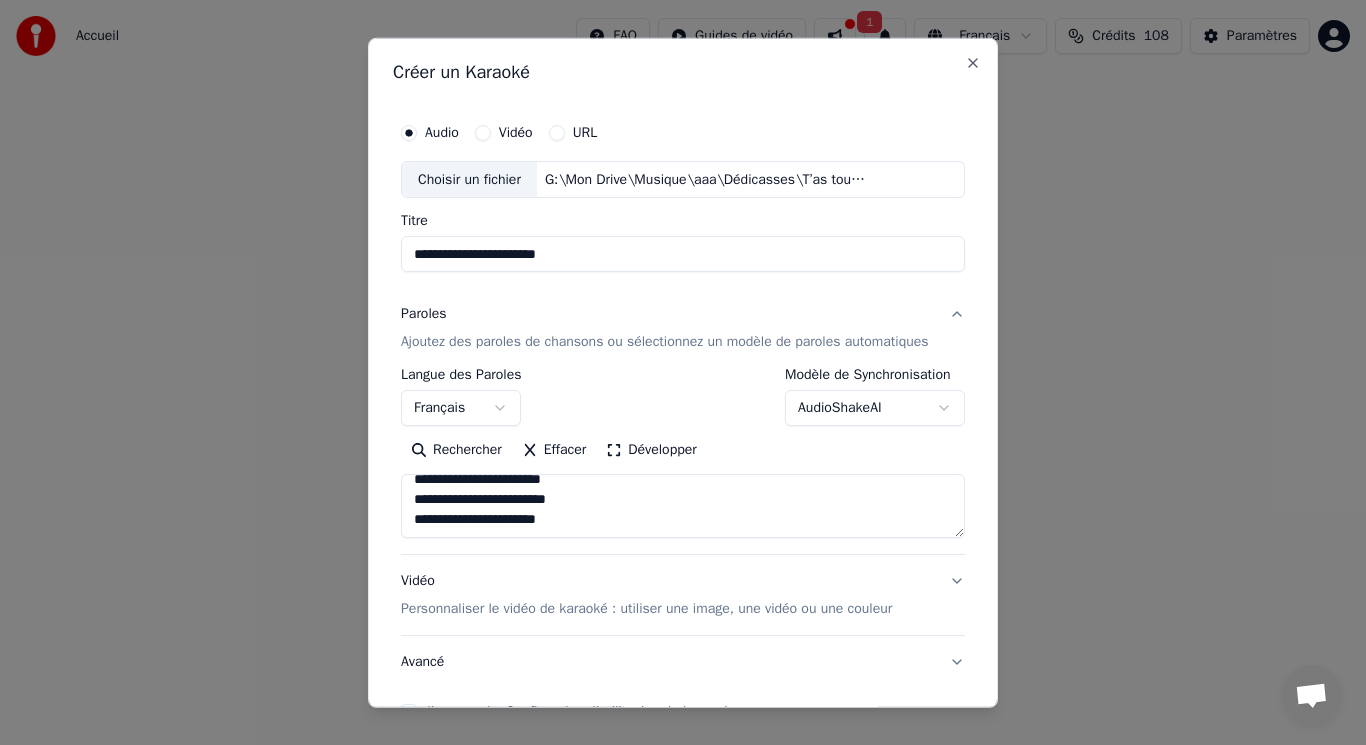 type on "**********" 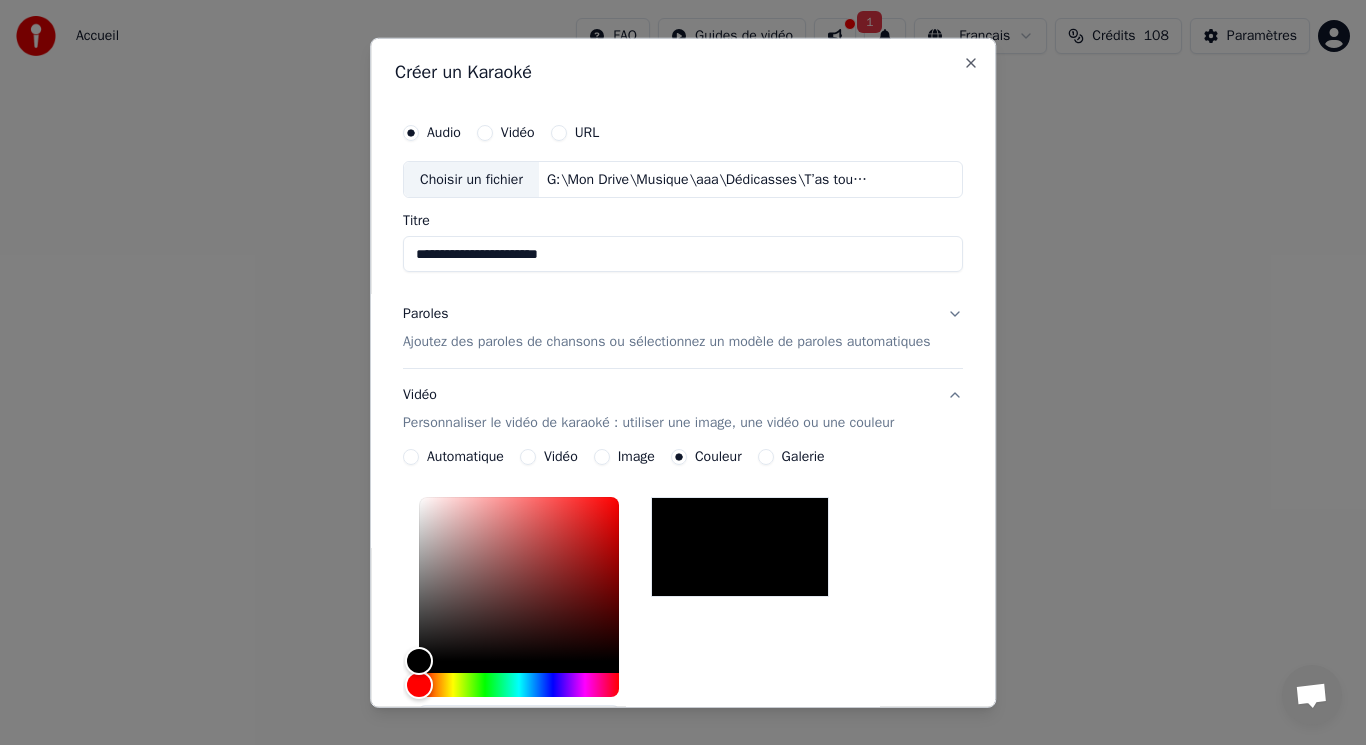 click on "Vidéo" at bounding box center (528, 457) 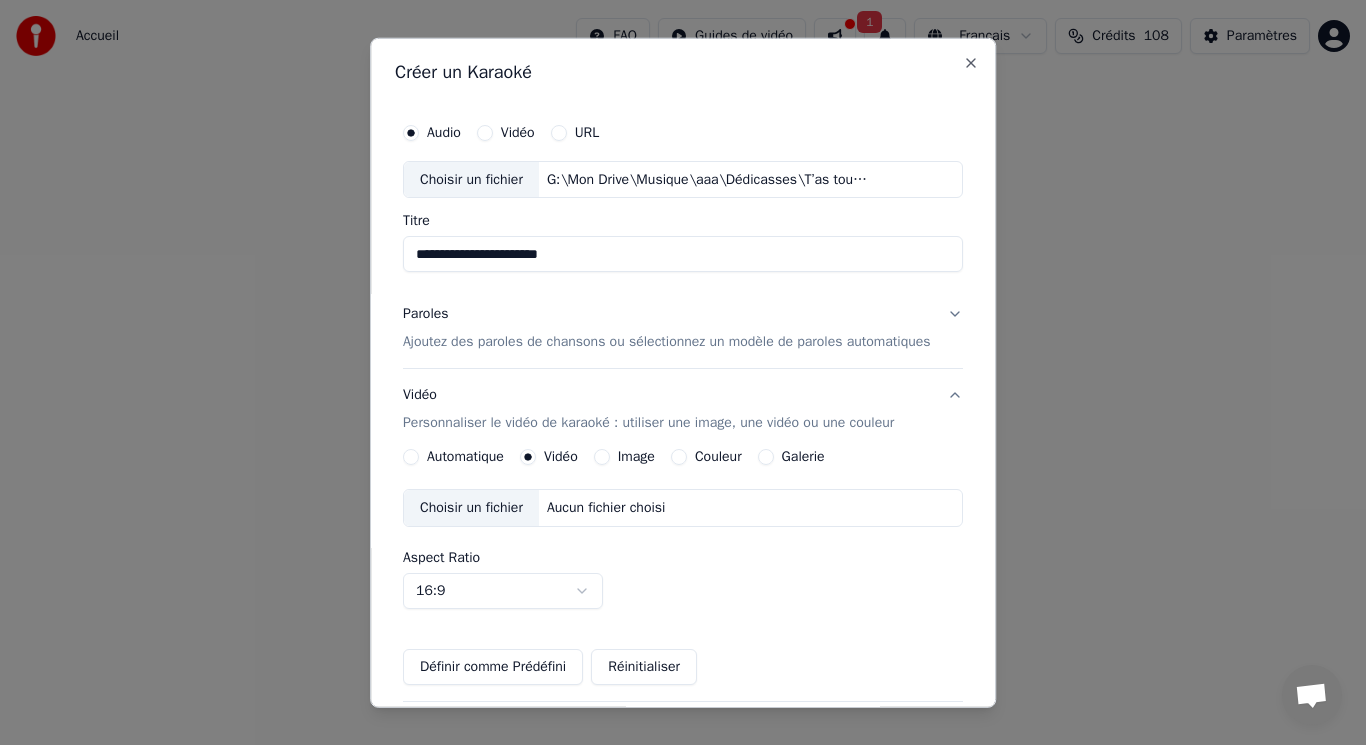click on "Choisir un fichier" at bounding box center [471, 508] 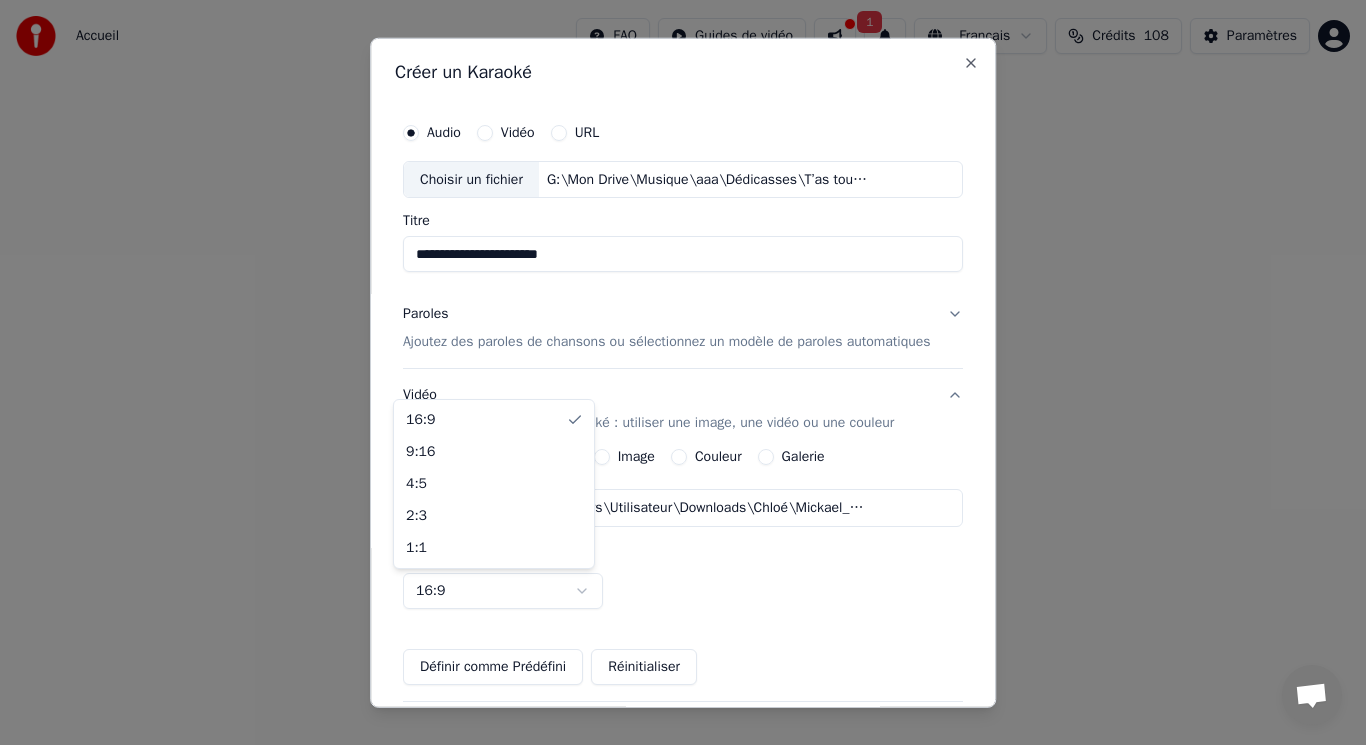 click on "**********" at bounding box center [683, 300] 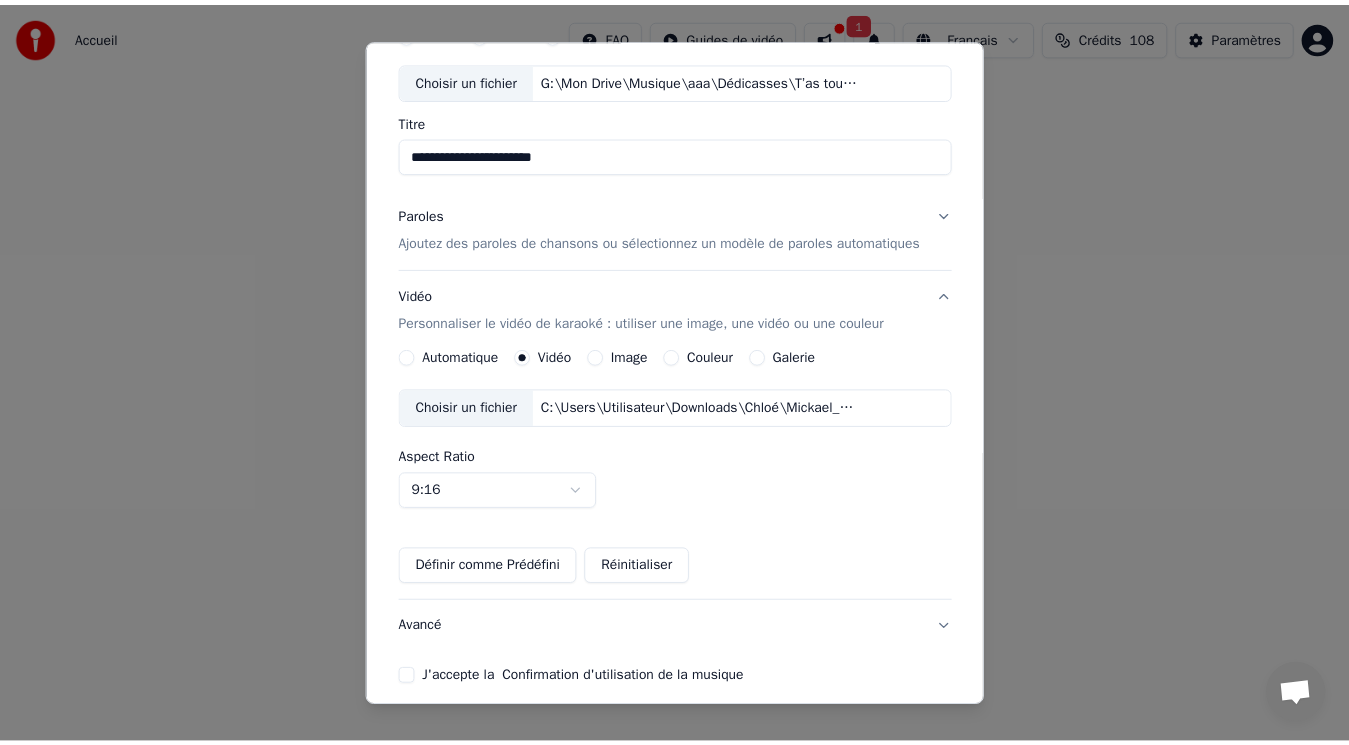scroll, scrollTop: 187, scrollLeft: 0, axis: vertical 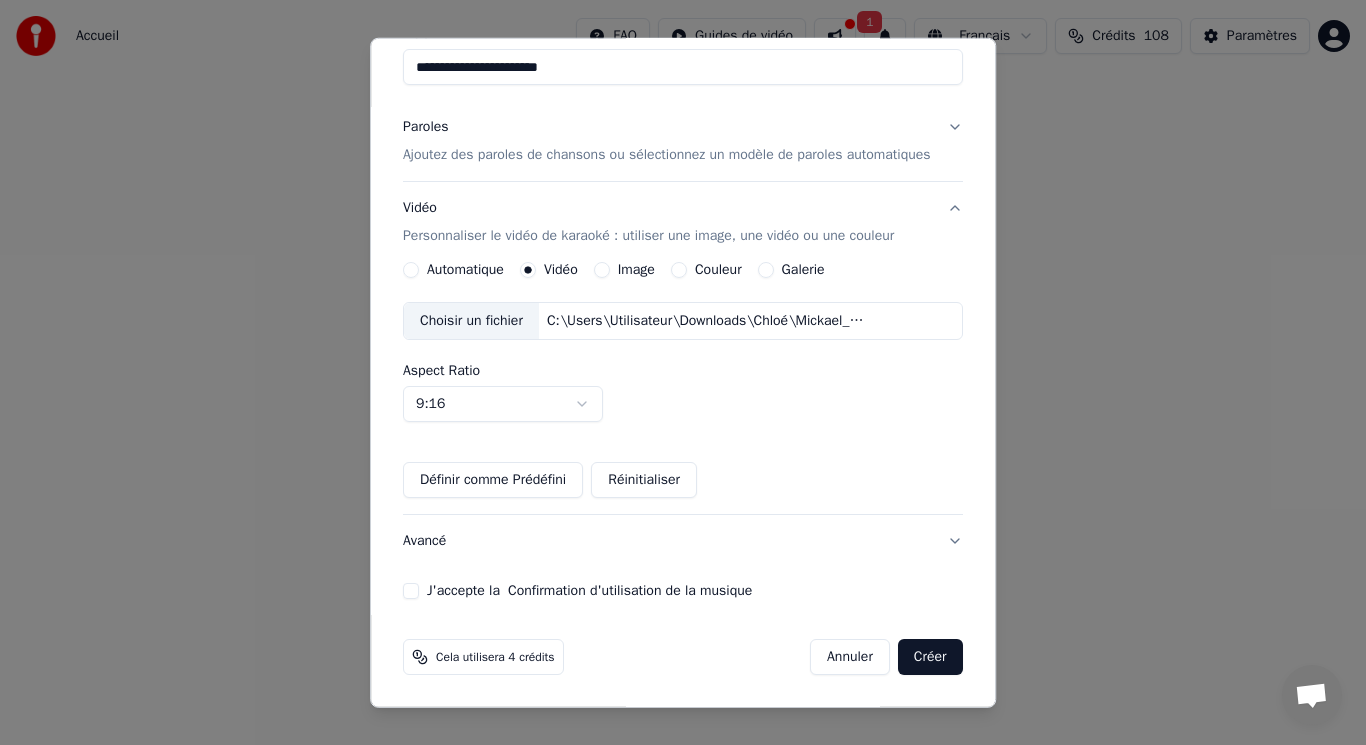 click on "J'accepte la   Confirmation d'utilisation de la musique" at bounding box center [411, 591] 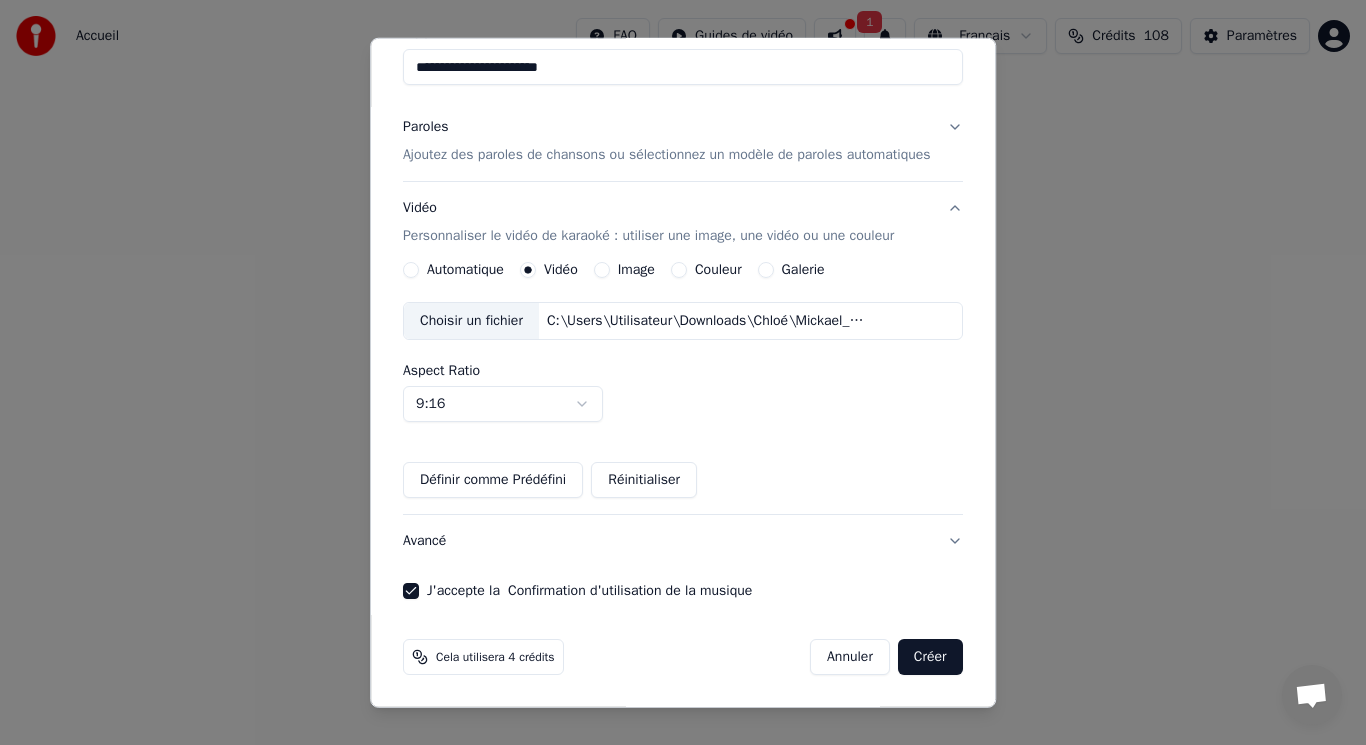 click on "Créer" at bounding box center [930, 657] 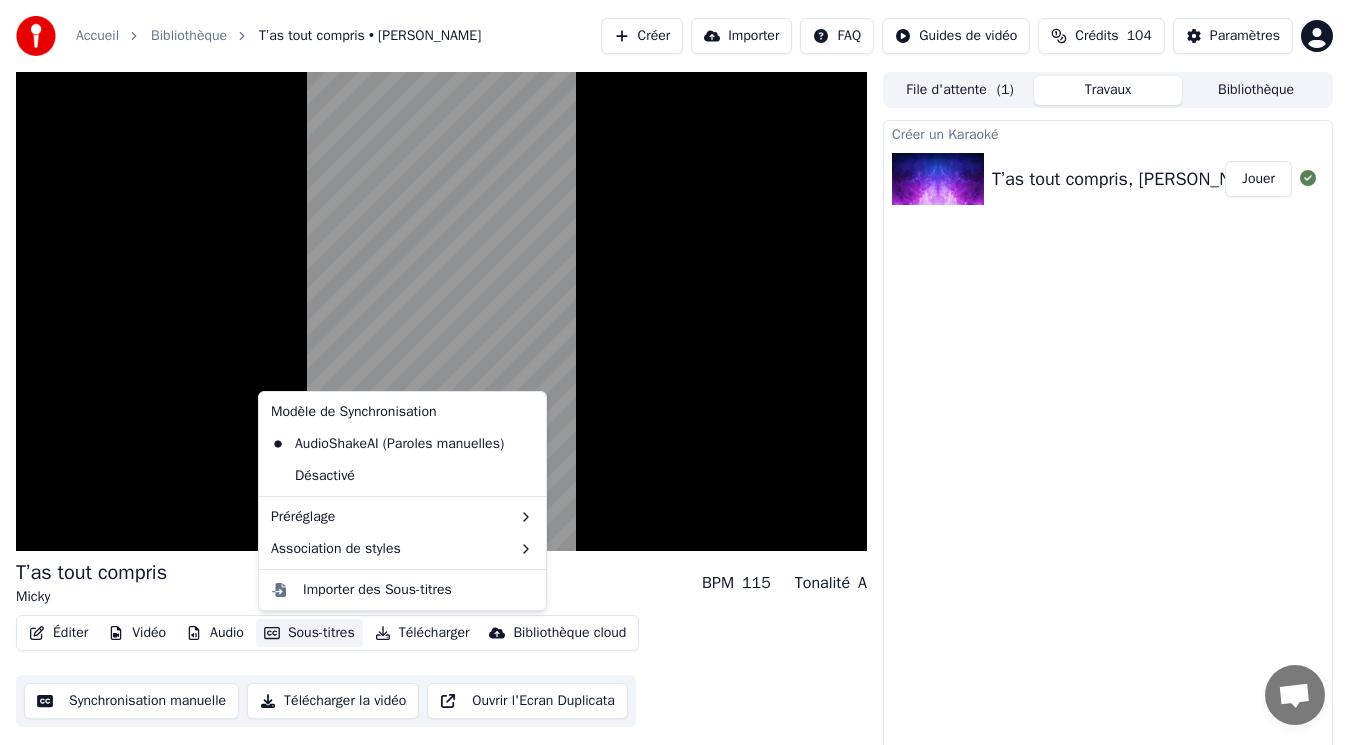 click on "Sous-titres" at bounding box center (309, 633) 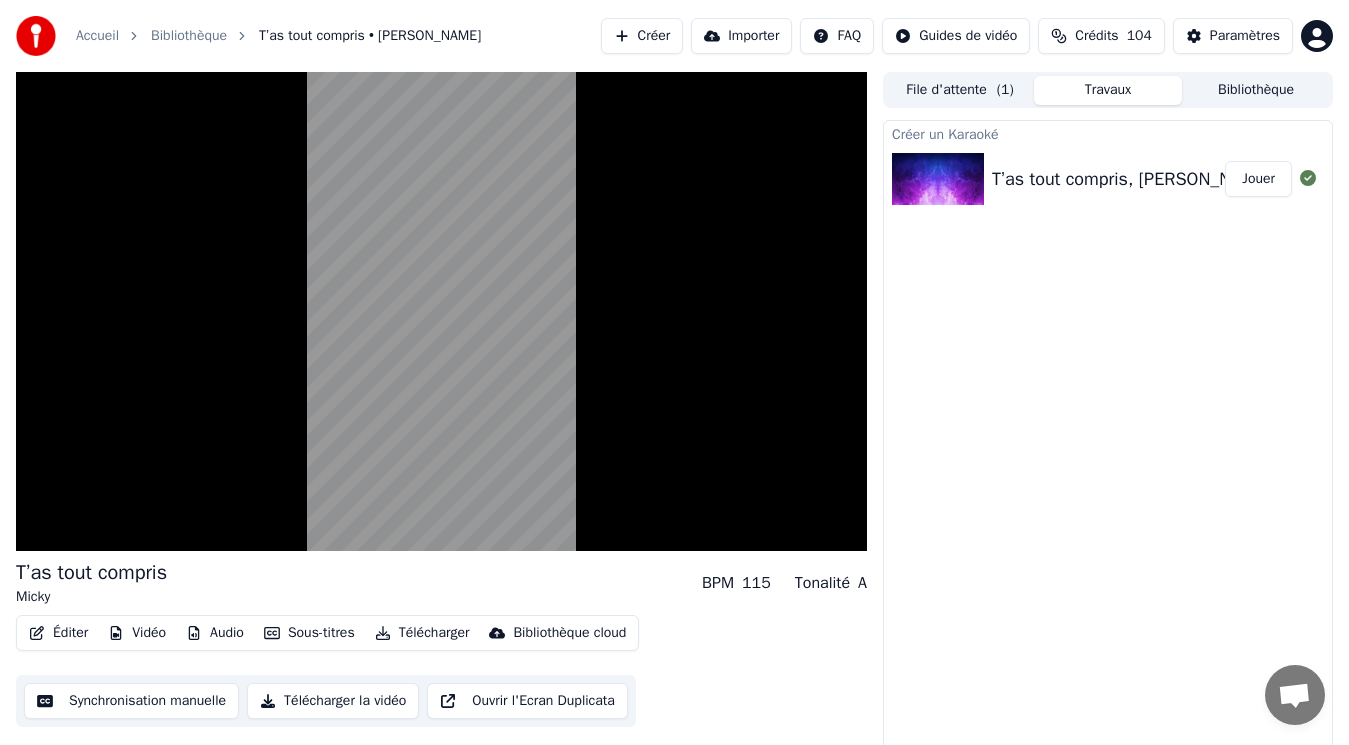 click on "Éditer Vidéo Audio Sous-titres Télécharger Bibliothèque cloud Synchronisation manuelle Télécharger la vidéo Ouvrir l'Ecran Duplicata" at bounding box center (441, 671) 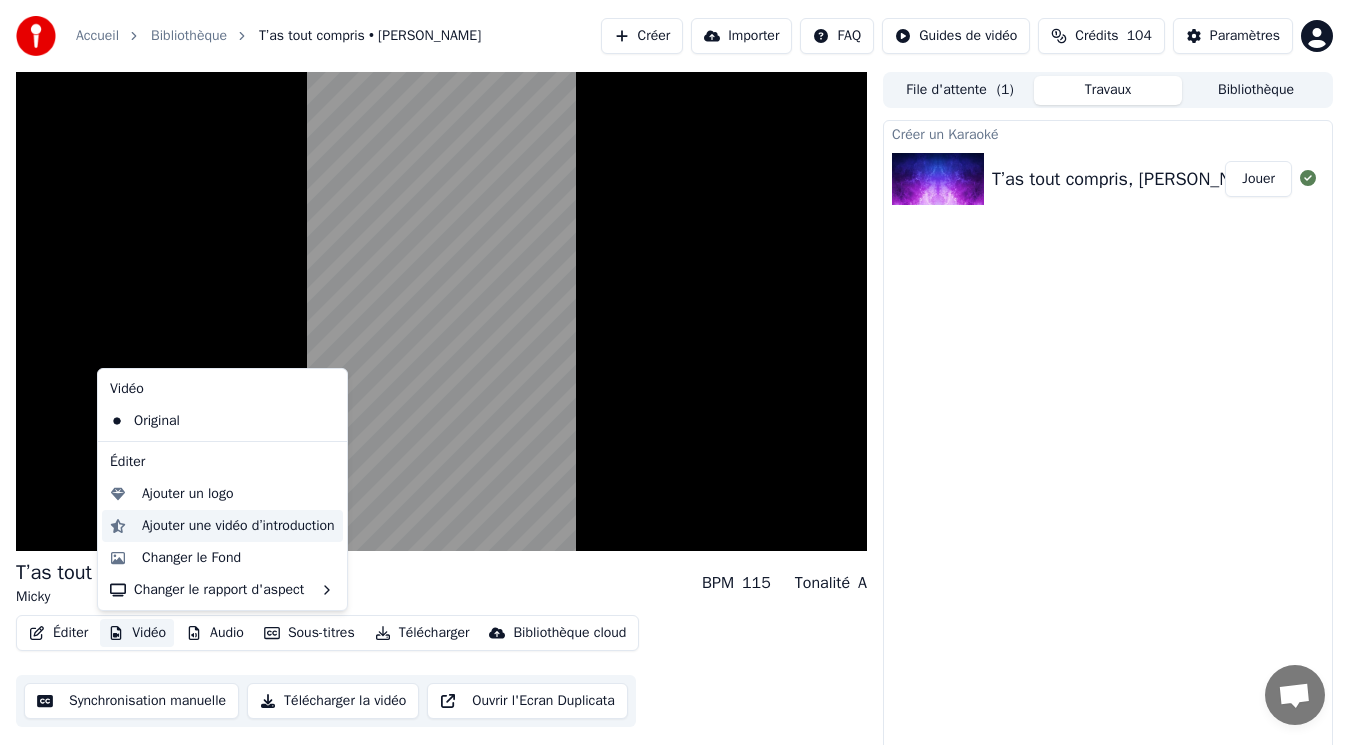 click on "Ajouter une vidéo d’introduction" at bounding box center [238, 526] 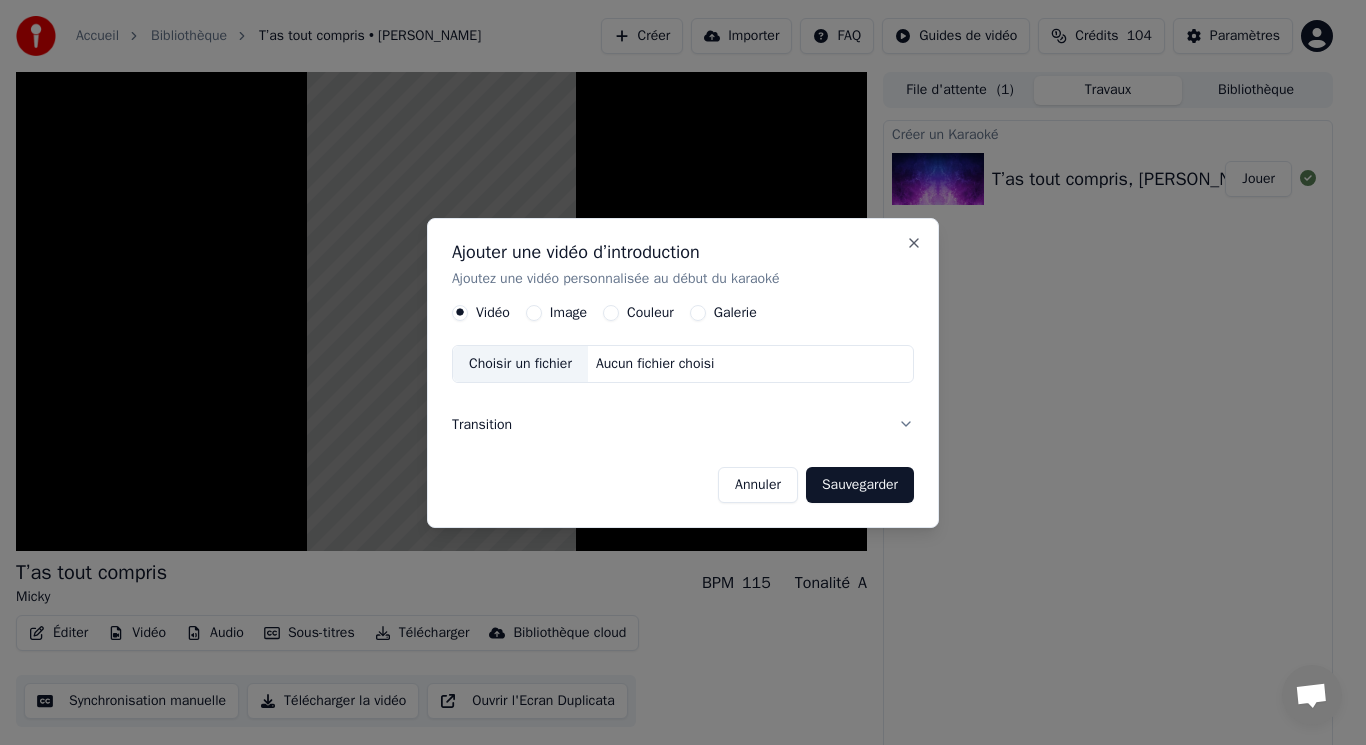 click on "Annuler" at bounding box center [758, 484] 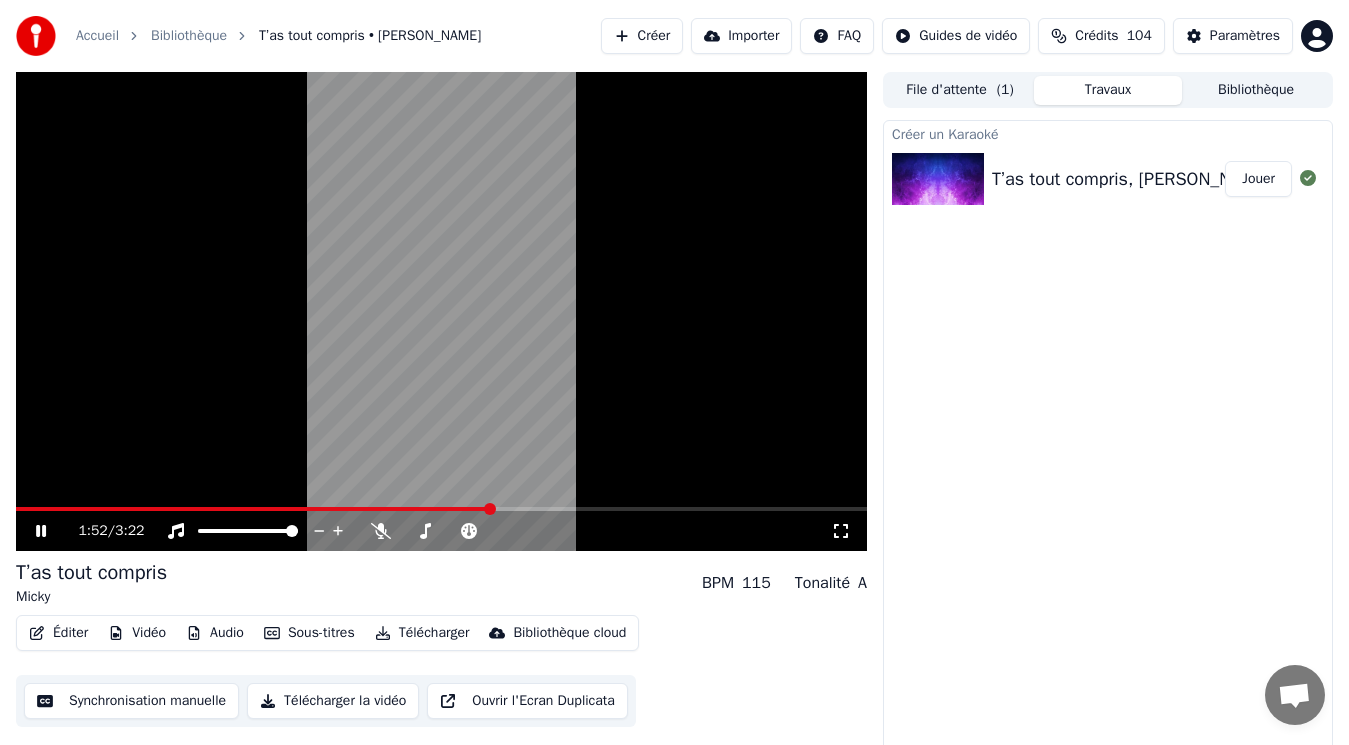 click 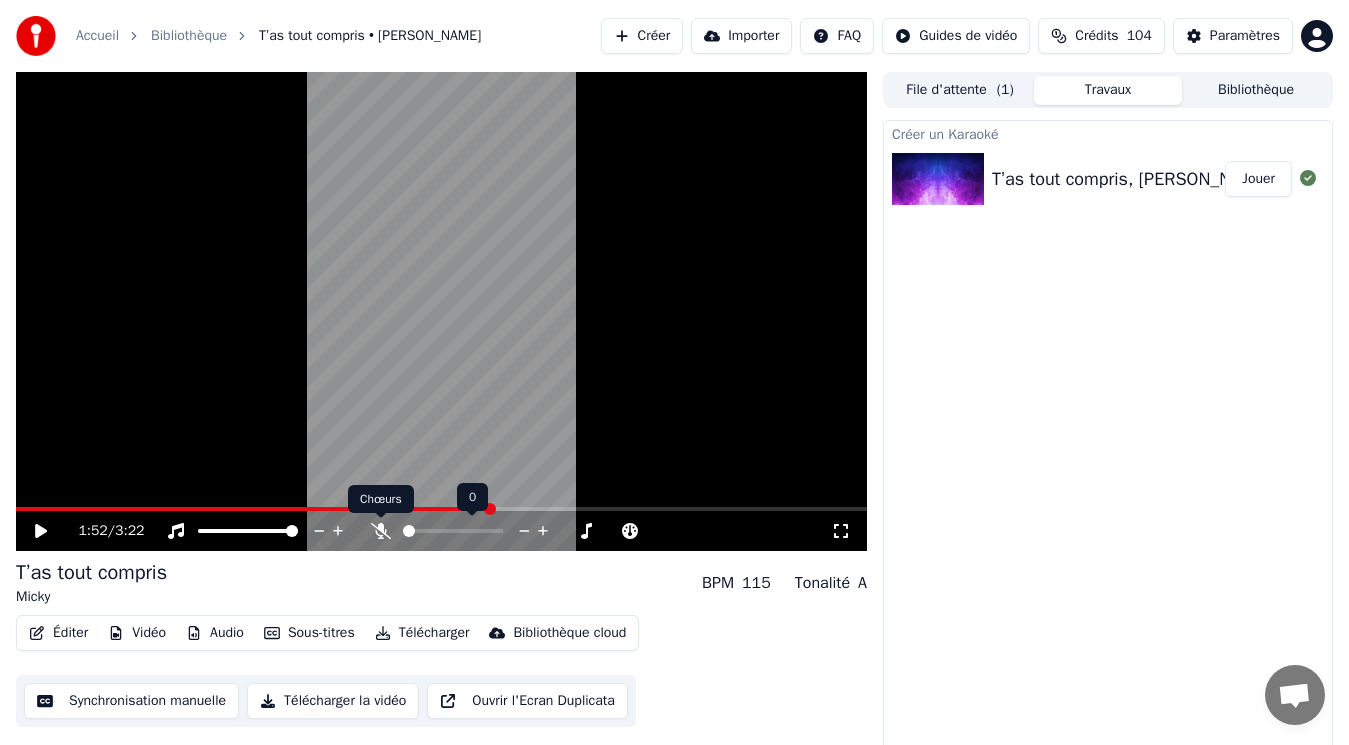 click 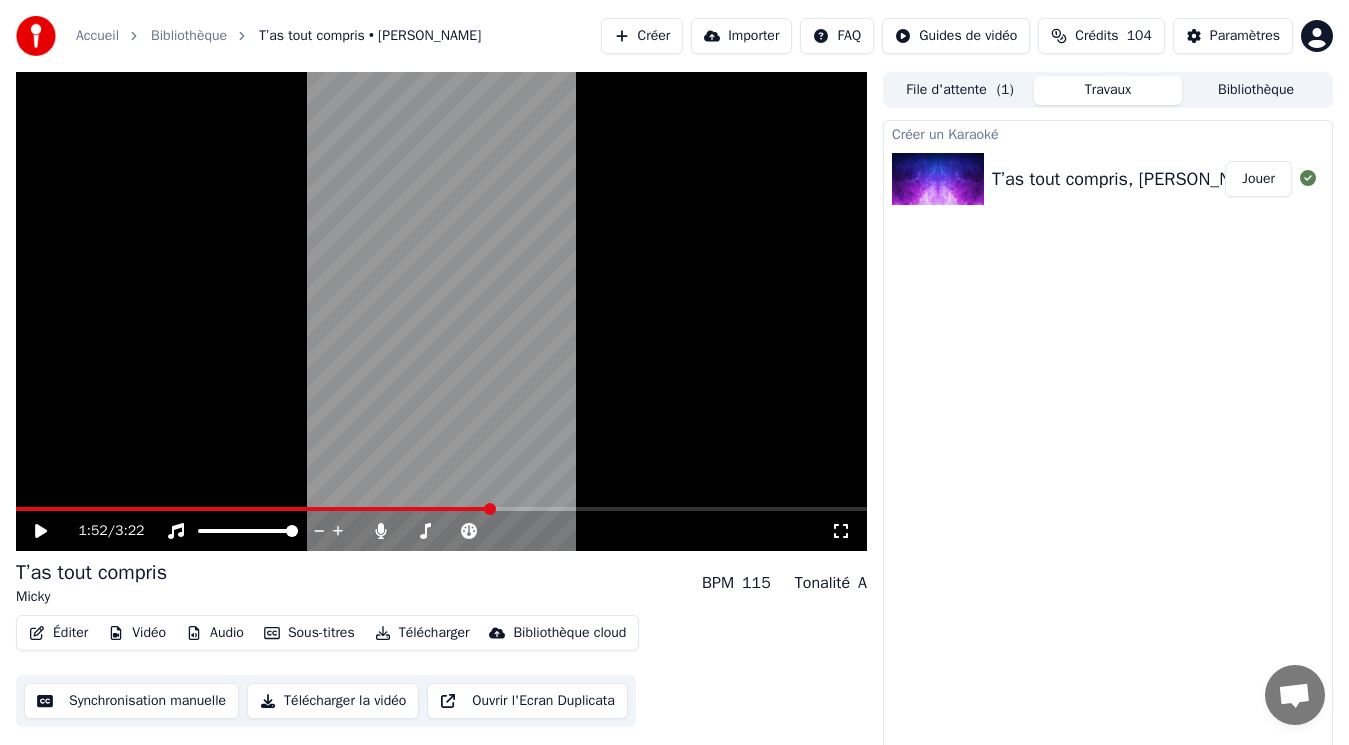 click 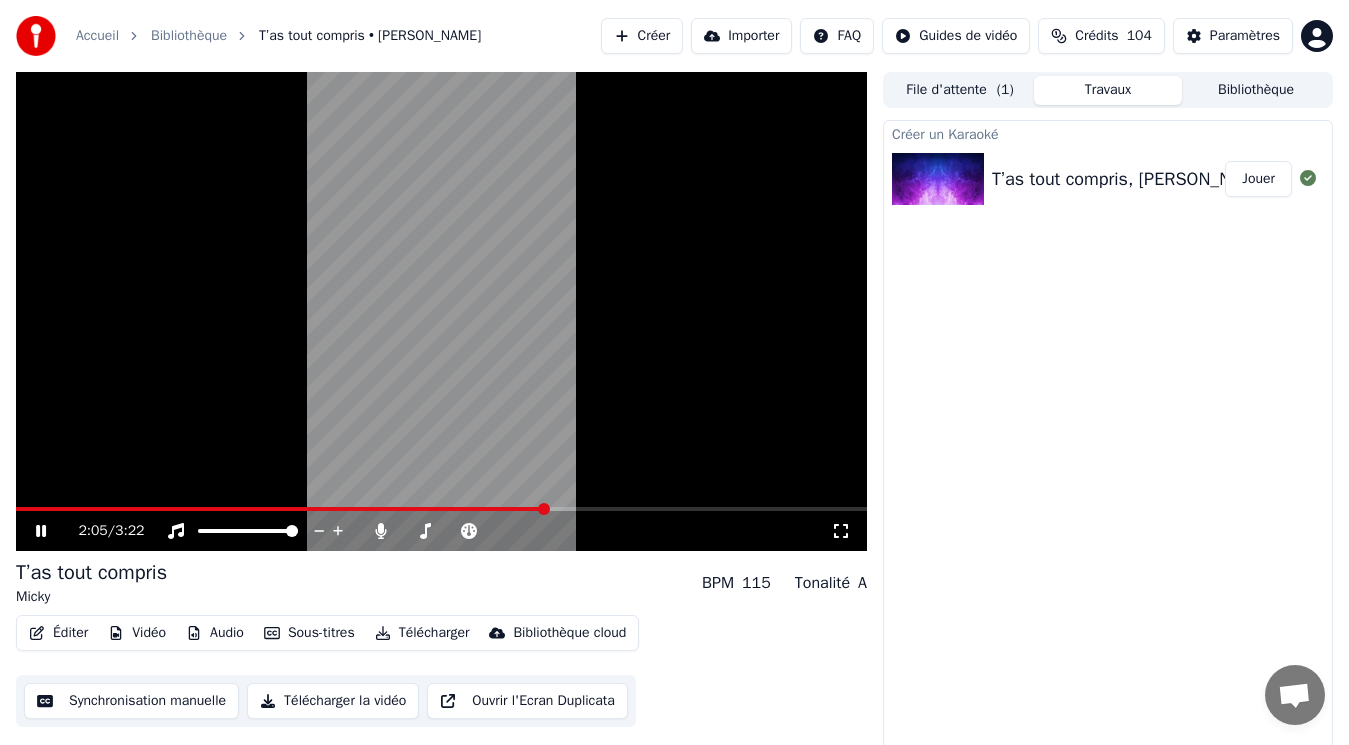 click 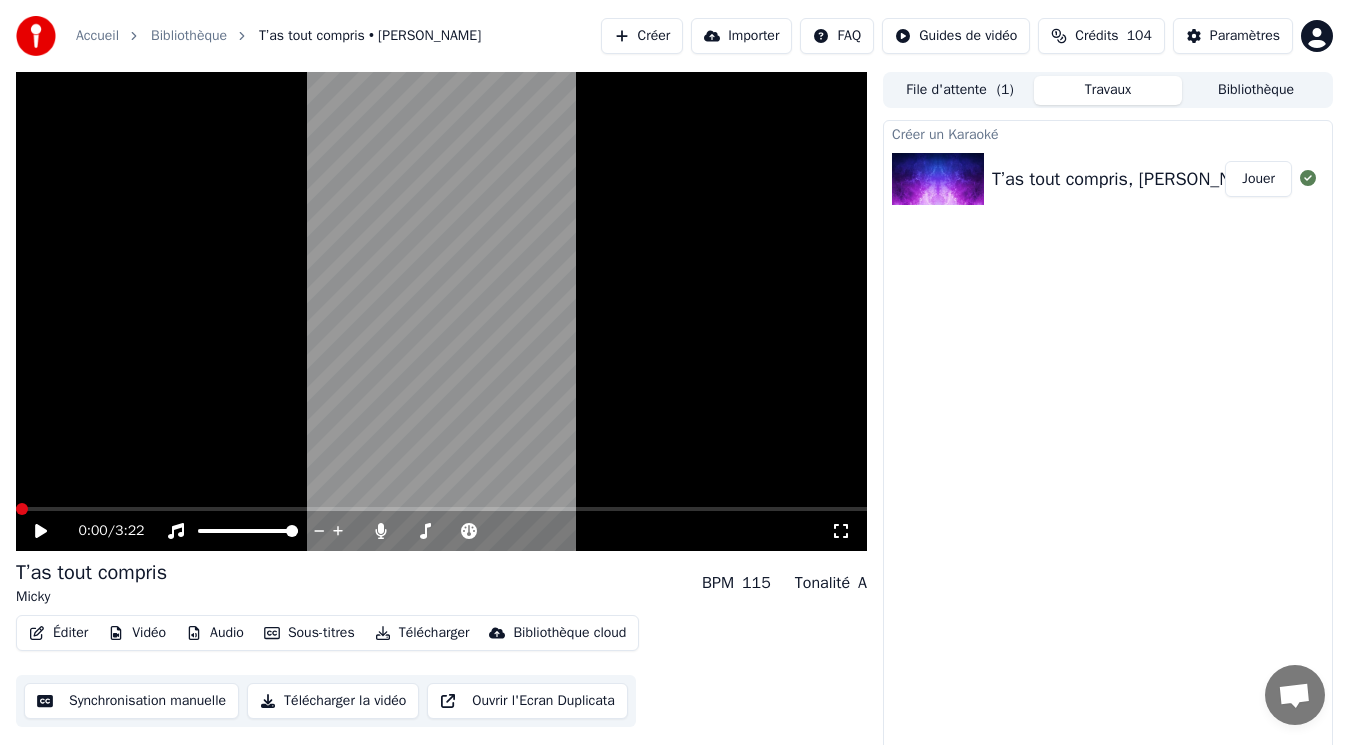 click at bounding box center [16, 509] 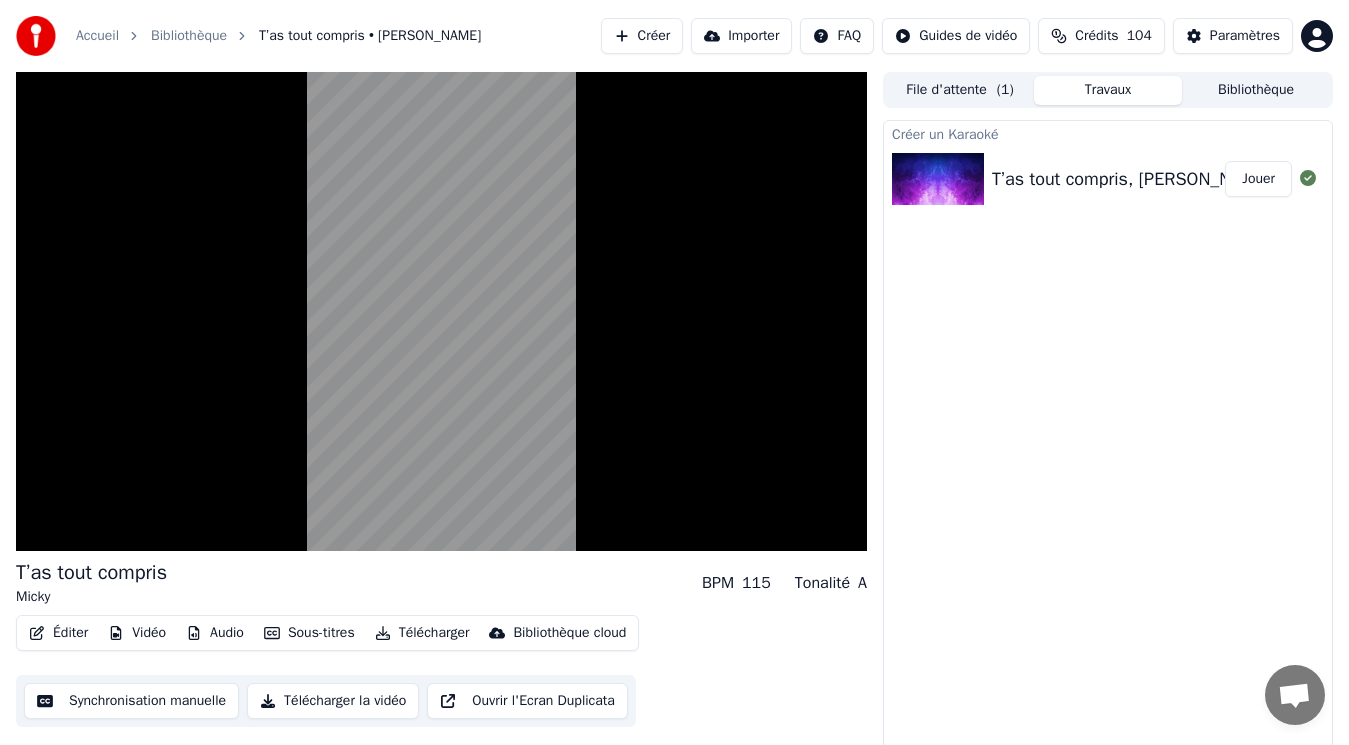 click on "Sous-titres" at bounding box center (309, 633) 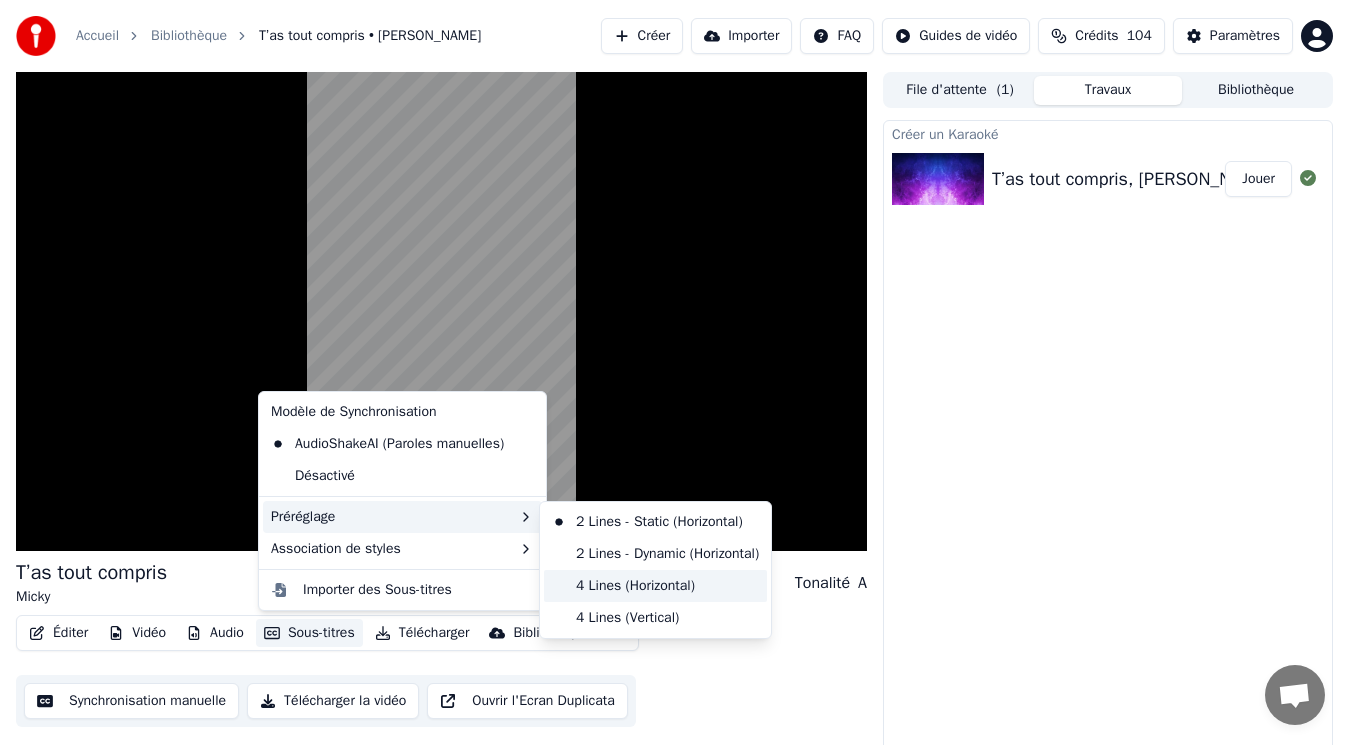 click on "4 Lines (Horizontal)" at bounding box center [655, 586] 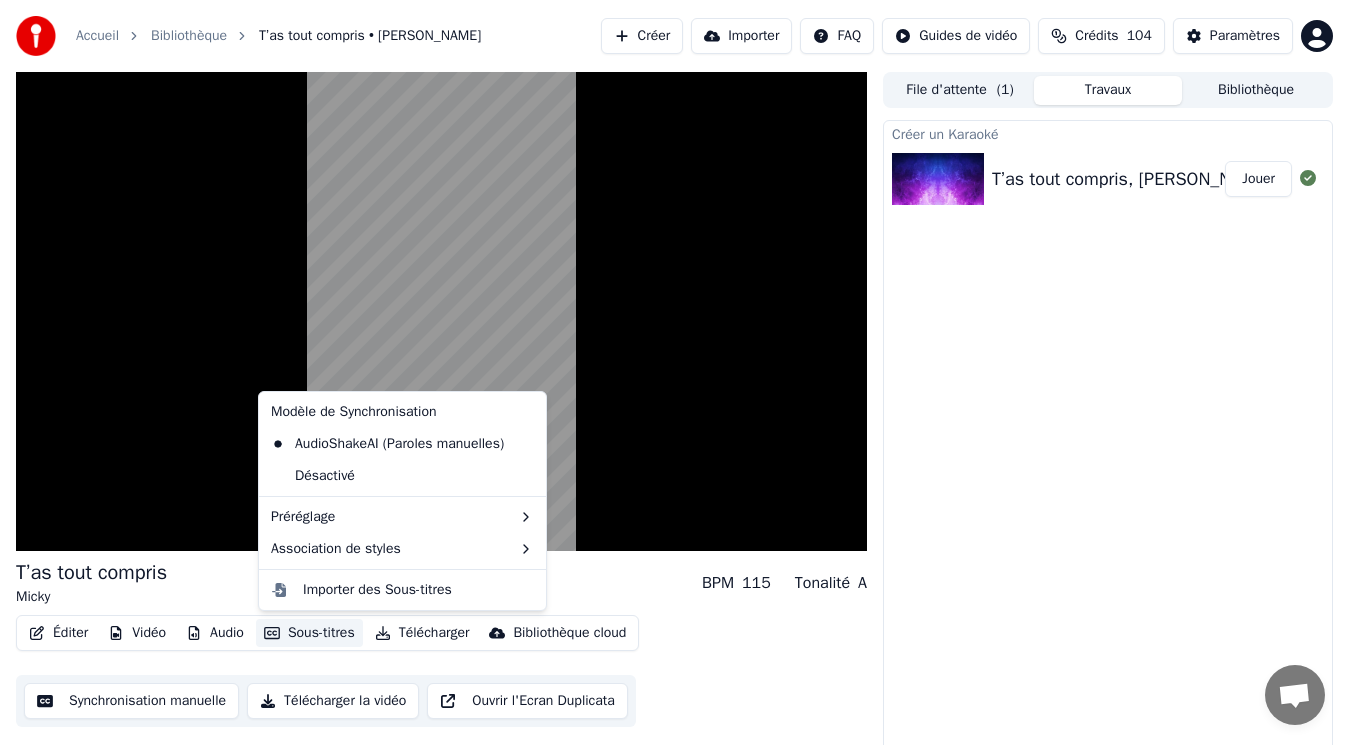 click on "Sous-titres" at bounding box center (309, 633) 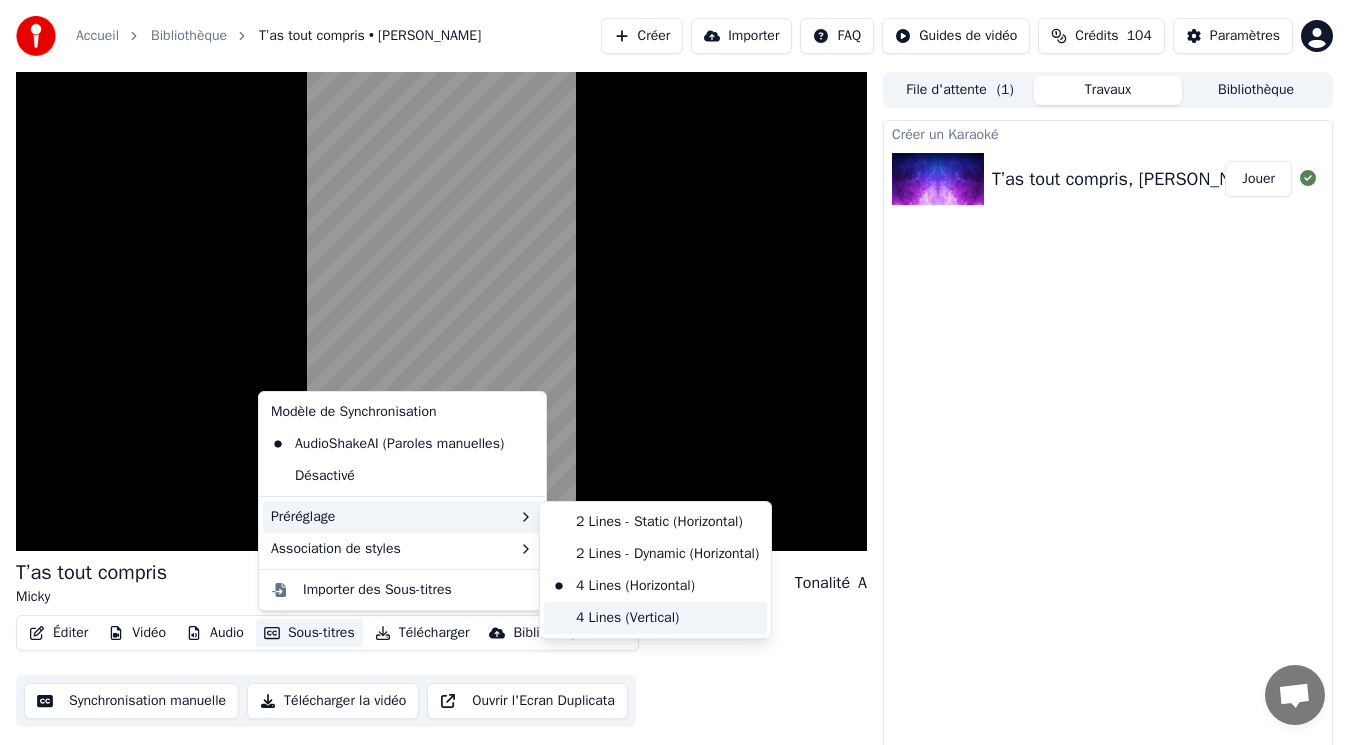 click on "4 Lines (Vertical)" at bounding box center [655, 618] 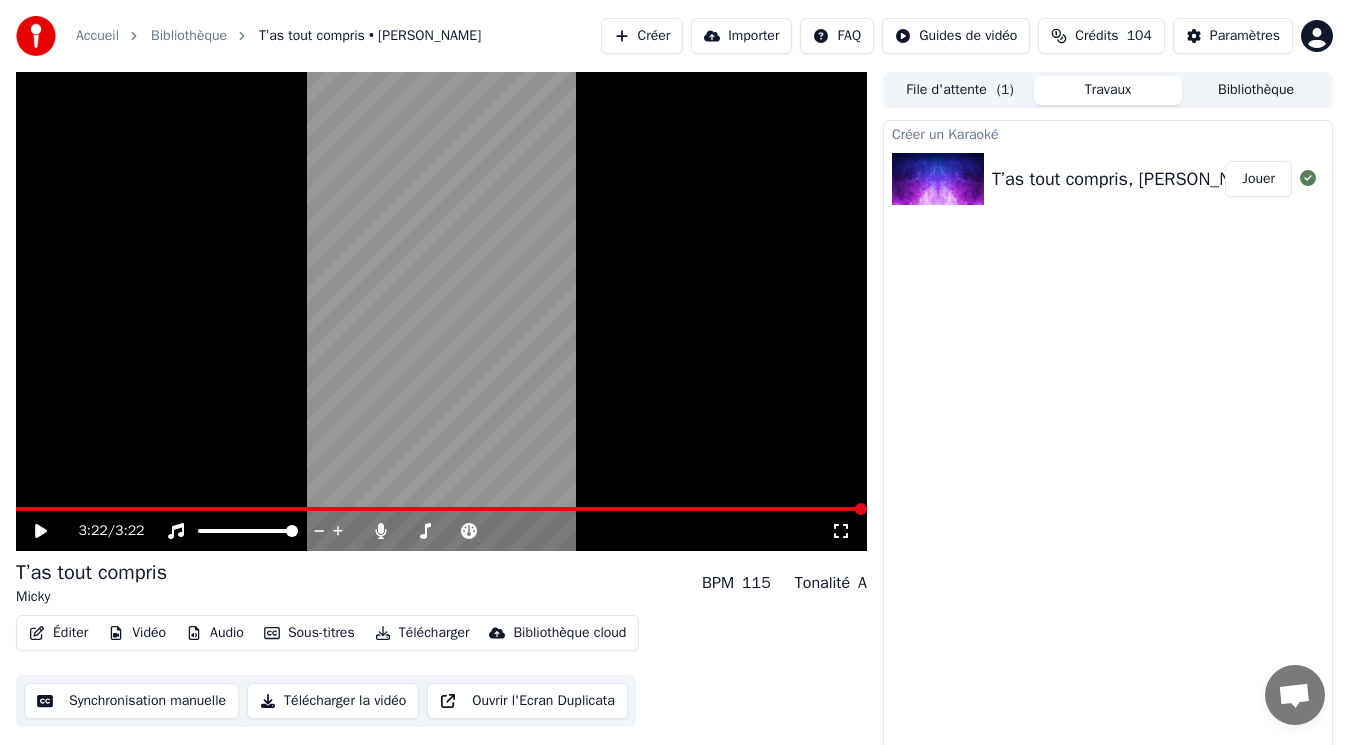 click 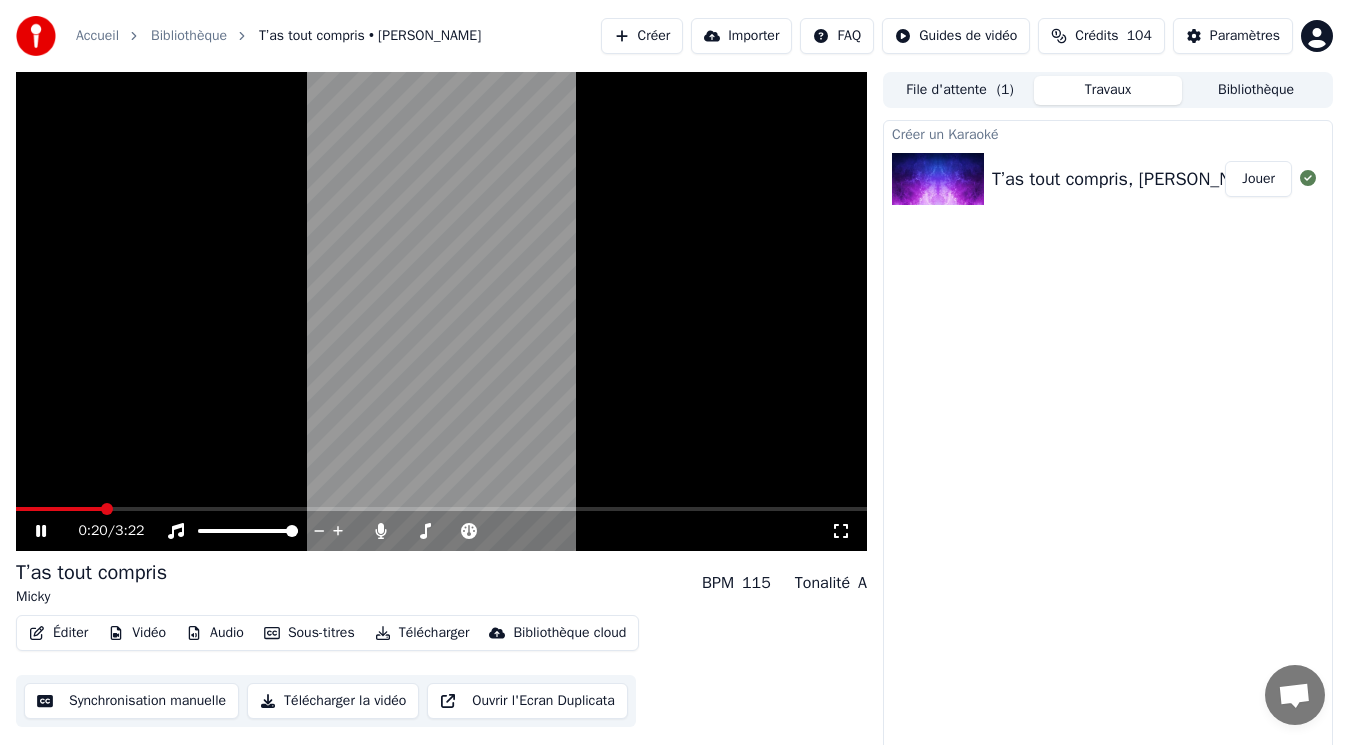 click on "Audio" at bounding box center [215, 633] 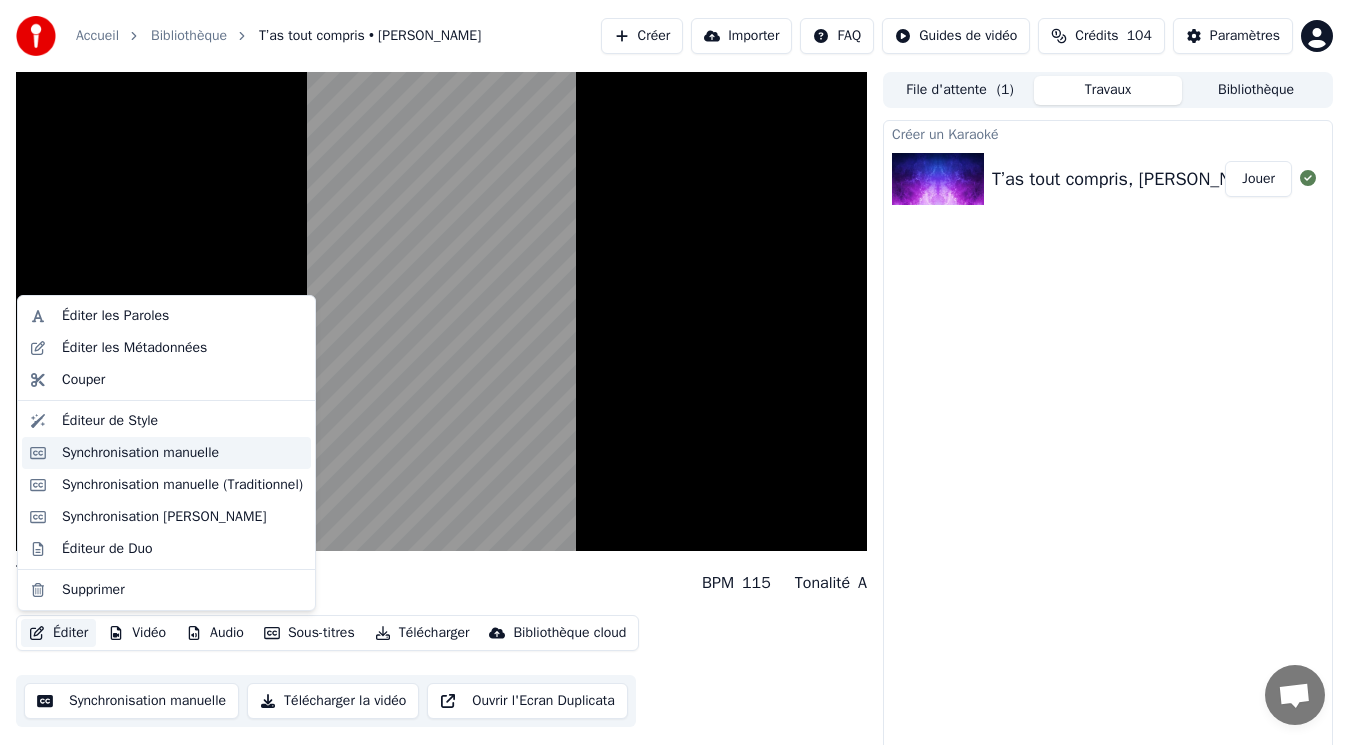 click on "Synchronisation manuelle" at bounding box center (140, 453) 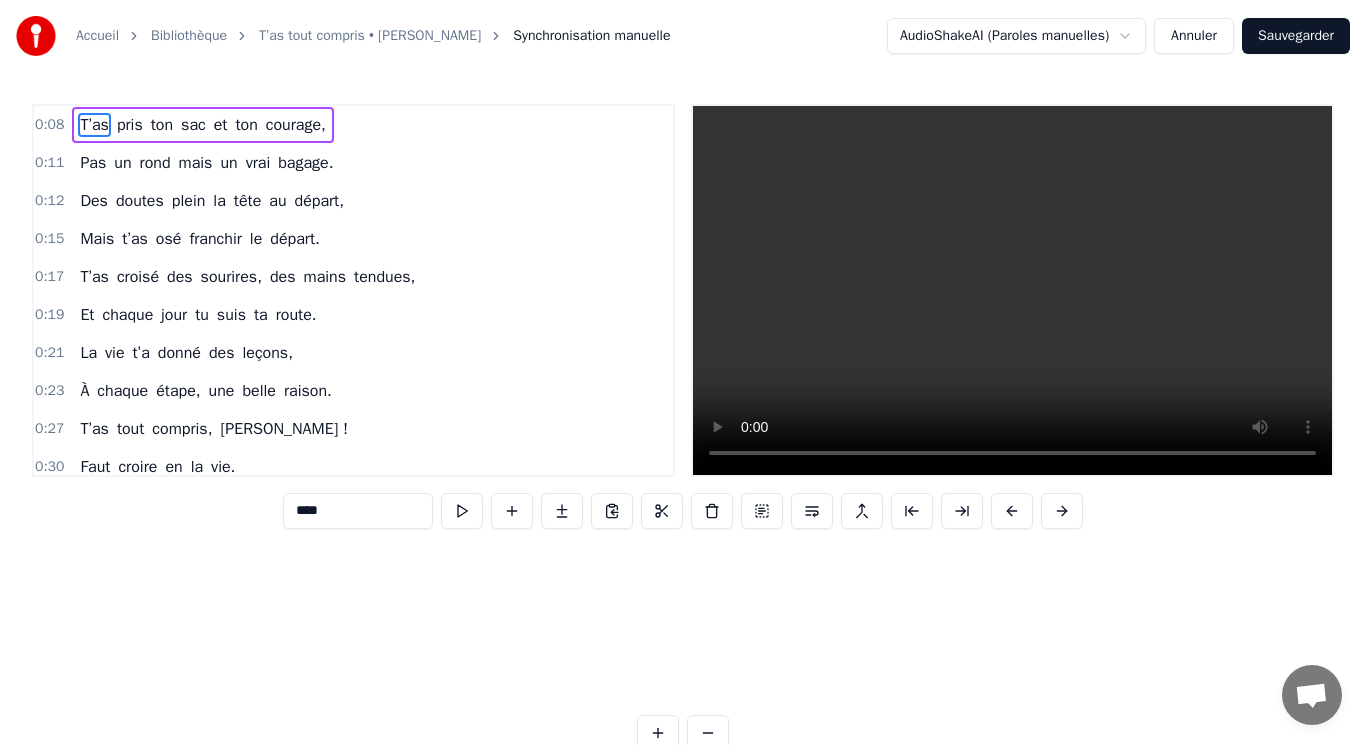 click on "T’as pris ton sac et ton courage, Pas un rond mais un vrai bagage. Des doutes plein la tête au départ, Mais t’as osé franchir le départ. T’as croisé des sourires, des mains tendues, Et chaque jour tu suis ta route. La vie t’a donné des leçons, À chaque étape, une belle raison. T’as tout compris, [PERSON_NAME] ! Faut croire en la vie. Même quand tu doutes, Tu choisis la bonne route. T’as tout compris, [PERSON_NAME] ! Le monde est plus joli, Quand tu pars sans peur, Avec un sac et ton cœur. C’est pas les grands, c’est pas les riches, Qui changent le monde quand tout déraille. C’est des vies simples, des gens simples, Qui t’ouvrent leur porte sans faille. Un repas chaud, un lit, un sourire, Et tu continues à sourire. Cette France- là, c’est ton trésor, Bien plus fort que tout l’or. T’as tout compris, [PERSON_NAME] ! Faut croire en la vie. Même quand tu doutes, Tu choisis la bonne route. T’as tout compris, [PERSON_NAME] ! Le monde est plus joli, Quand tu pars sans peur, Avec un sac et ton cœur. Pas" at bounding box center (683, 599) 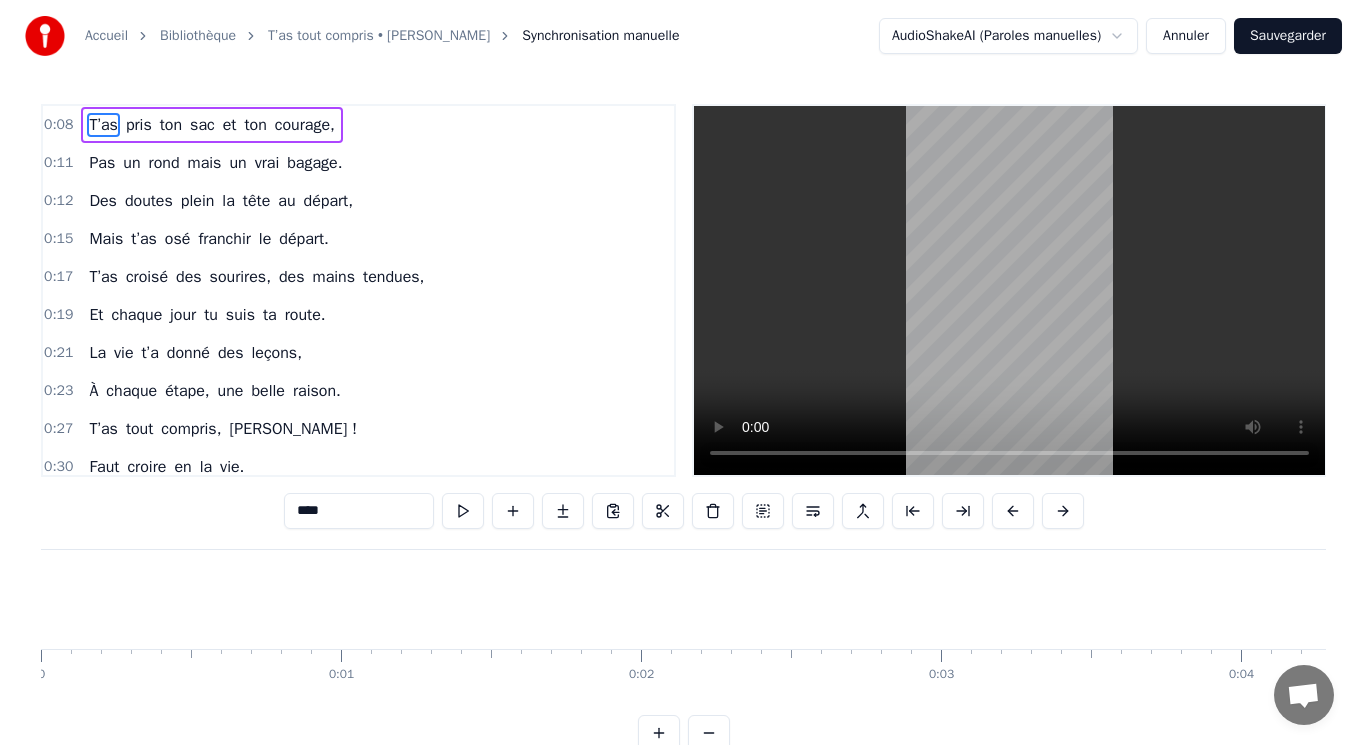 scroll, scrollTop: 0, scrollLeft: 2534, axis: horizontal 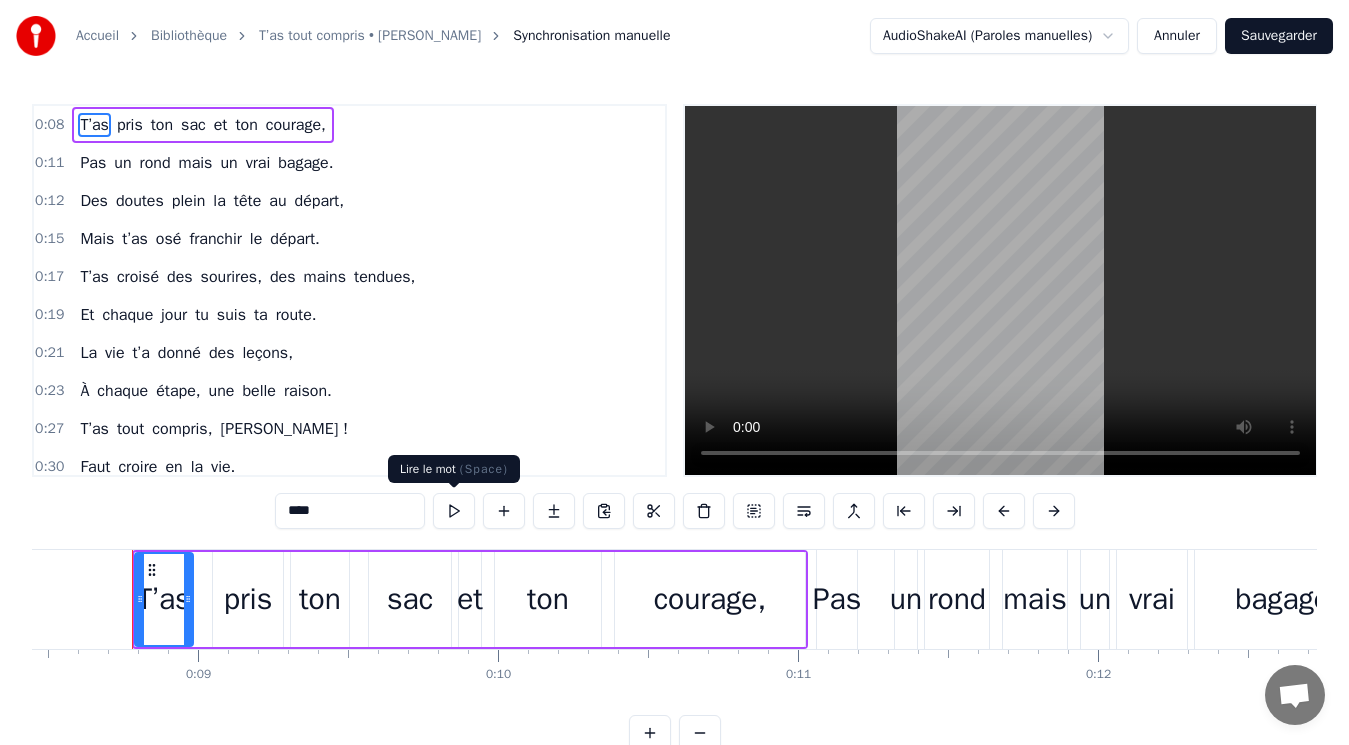 click at bounding box center [454, 511] 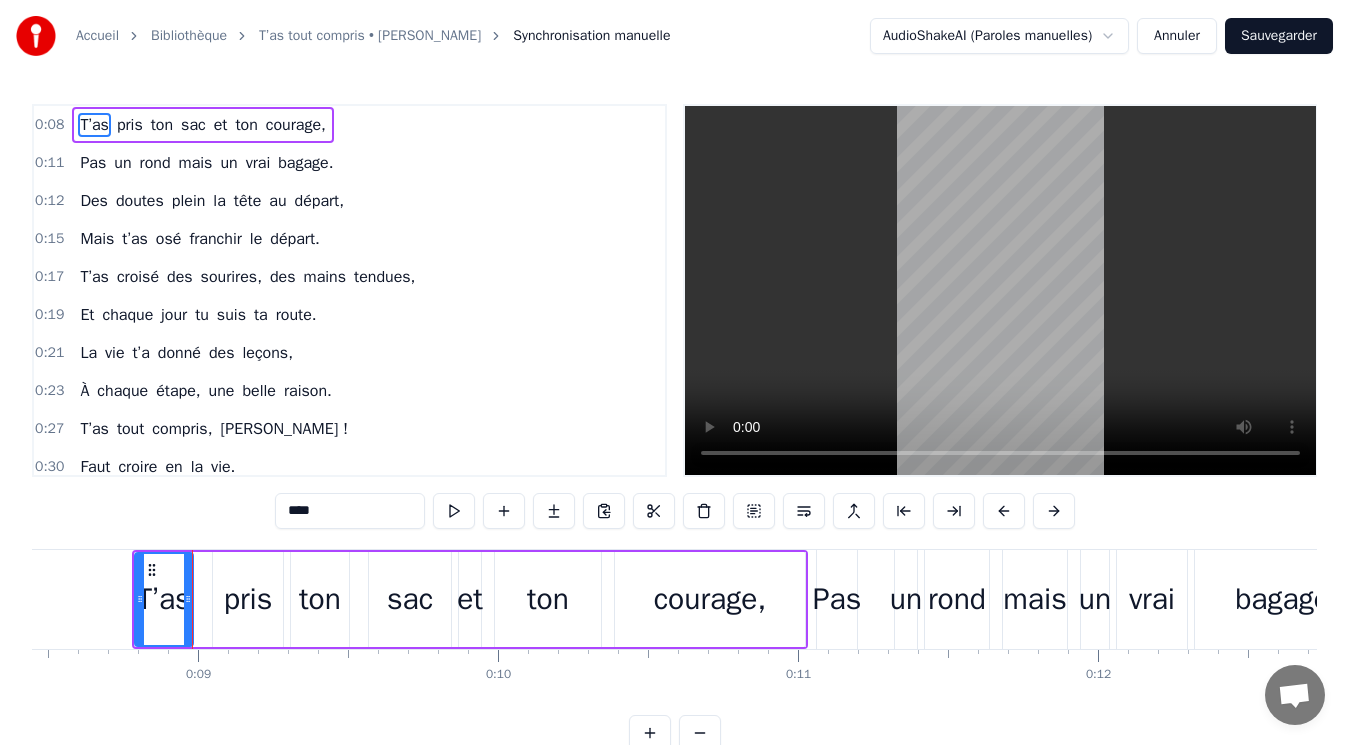 click at bounding box center (454, 511) 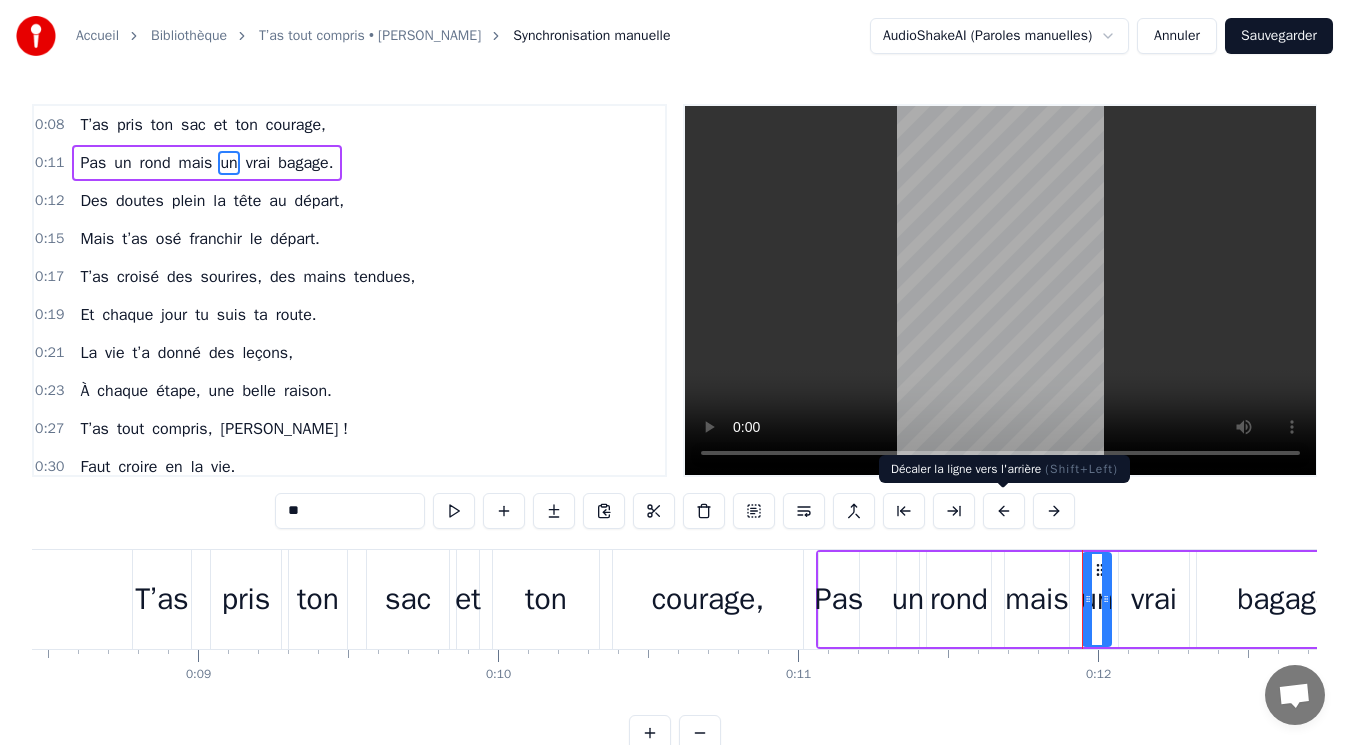 click on "T’as tout compris • [PERSON_NAME]" at bounding box center [370, 36] 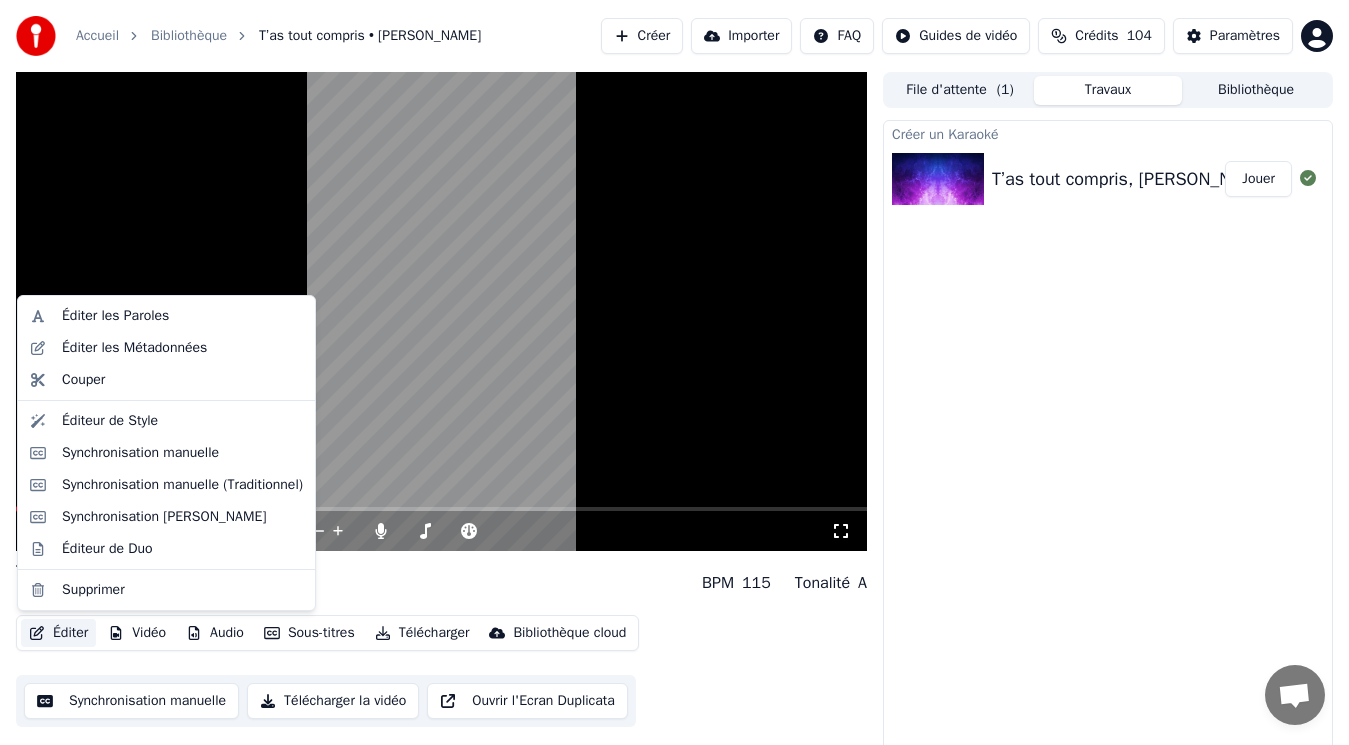 click on "Éditer" at bounding box center [58, 633] 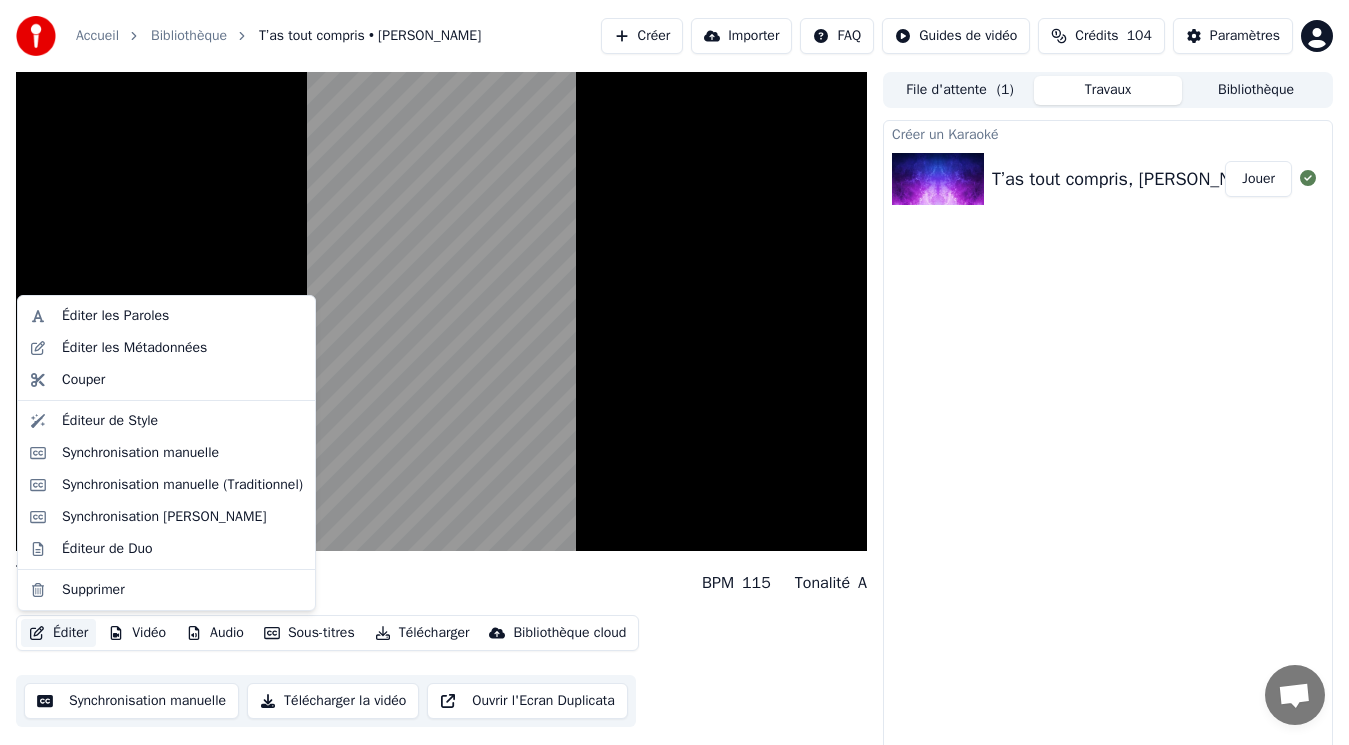 drag, startPoint x: 98, startPoint y: 516, endPoint x: 107, endPoint y: 483, distance: 34.20526 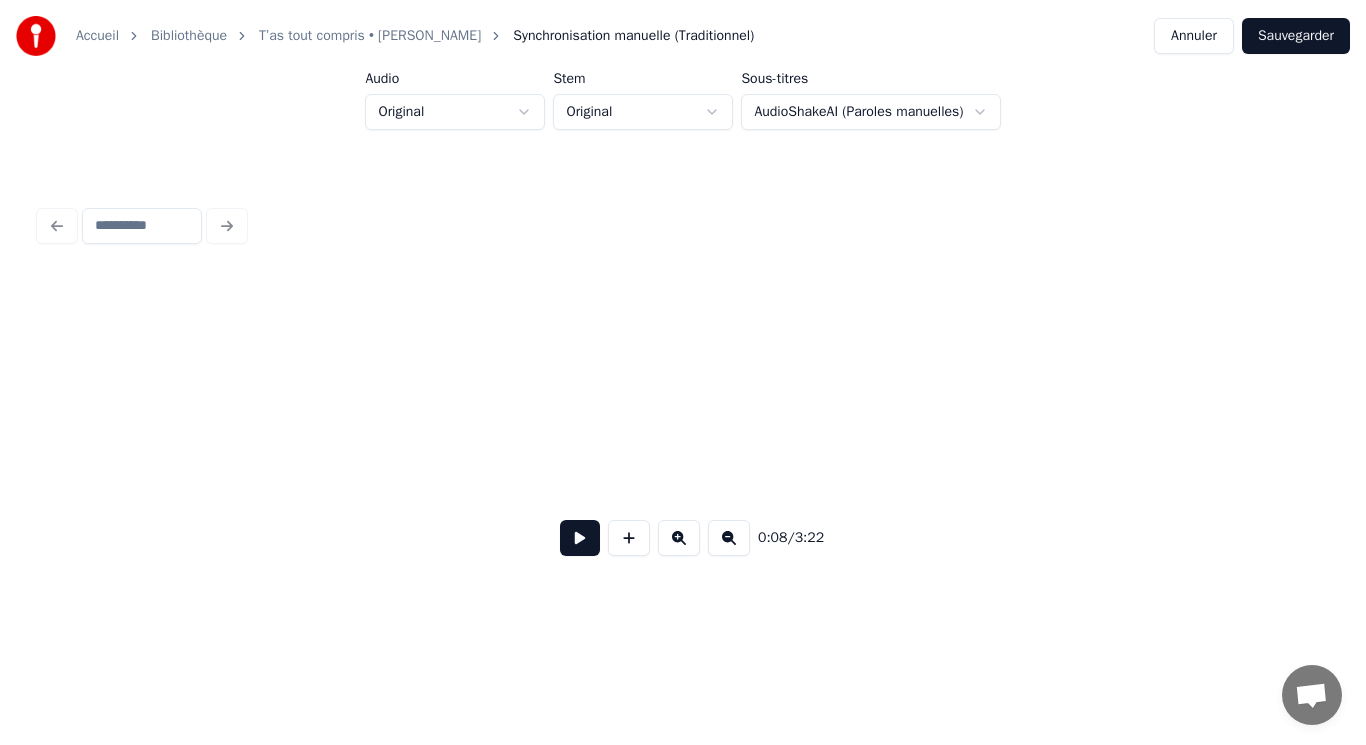 scroll, scrollTop: 0, scrollLeft: 1756, axis: horizontal 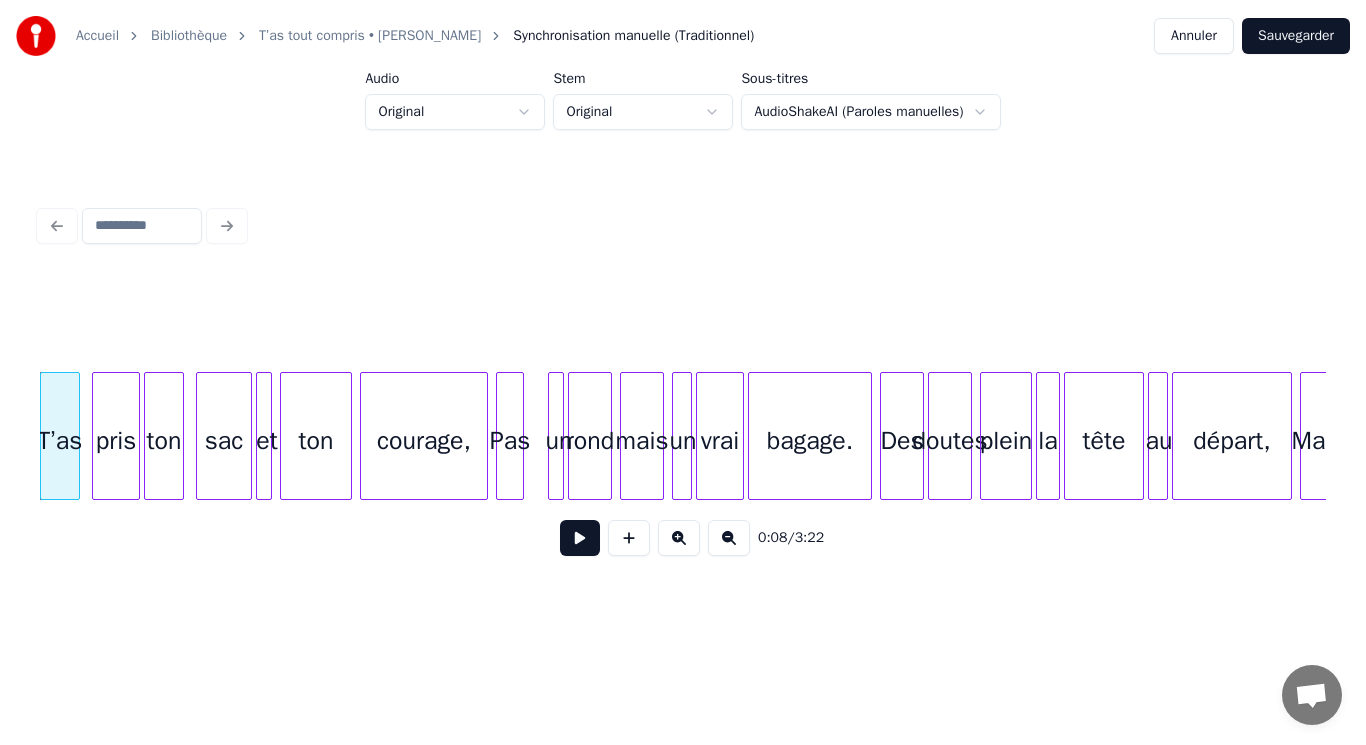 click at bounding box center [580, 538] 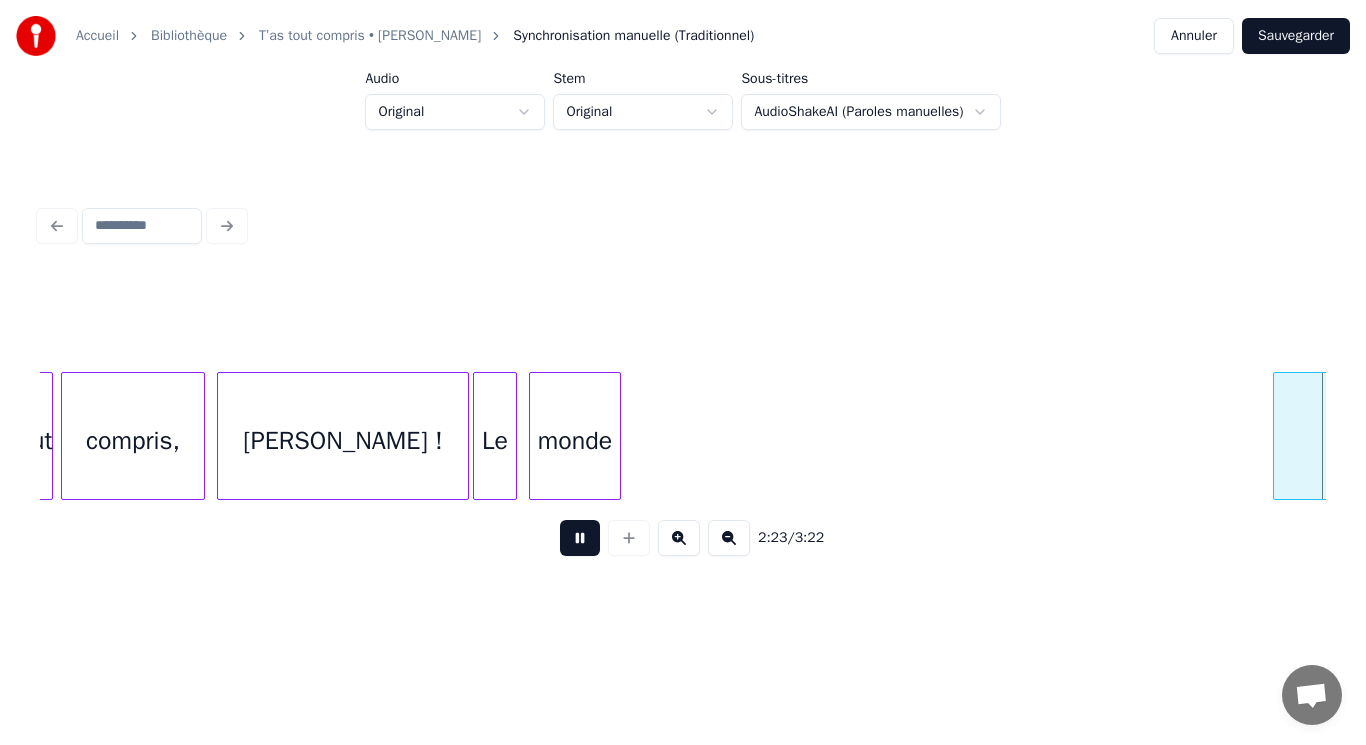 scroll, scrollTop: 0, scrollLeft: 28798, axis: horizontal 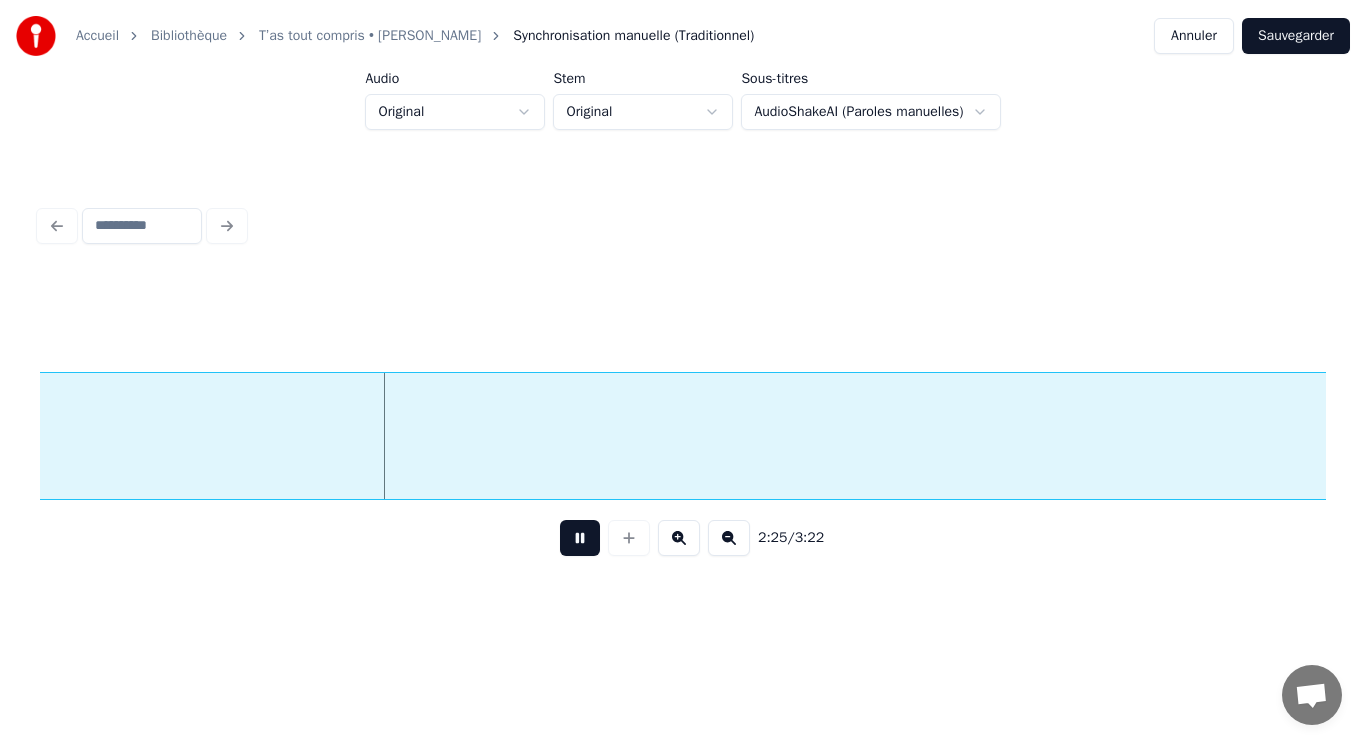 click at bounding box center [580, 538] 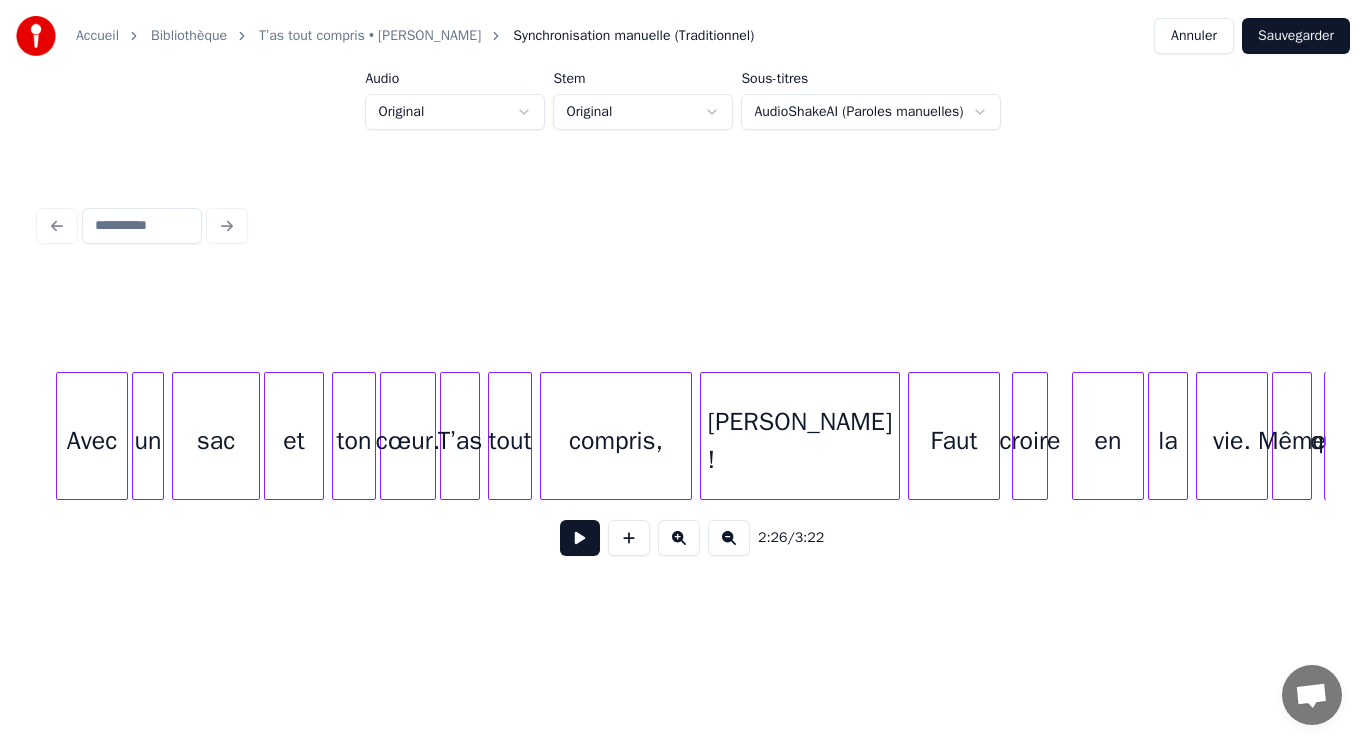 scroll, scrollTop: 0, scrollLeft: 25392, axis: horizontal 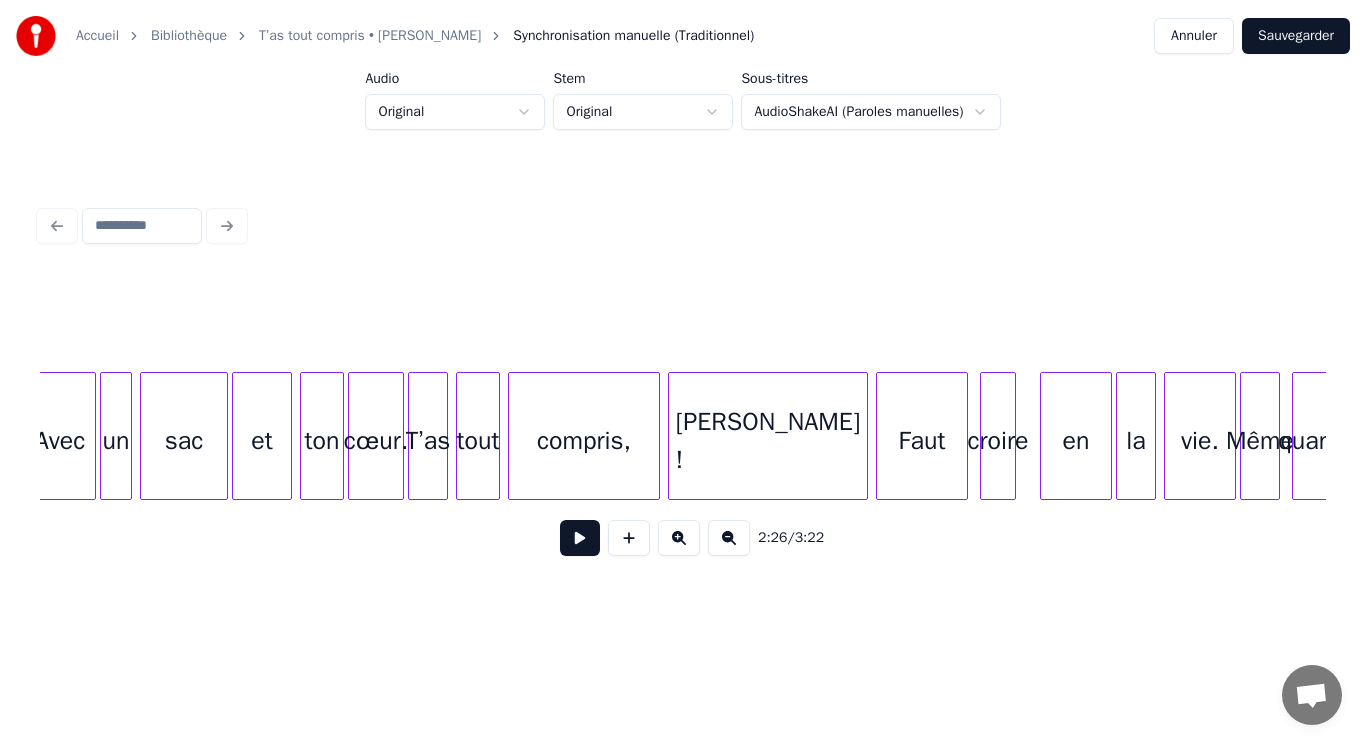 click at bounding box center [580, 538] 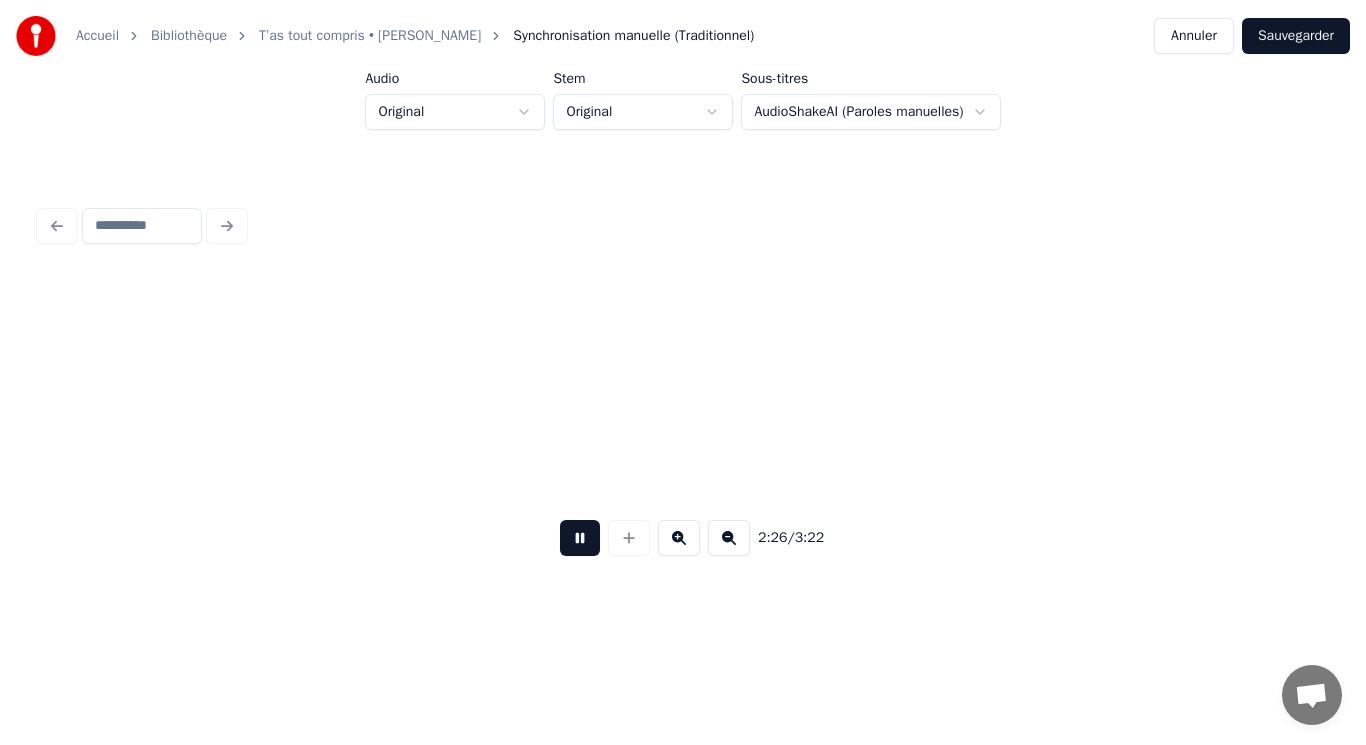 scroll, scrollTop: 0, scrollLeft: 29200, axis: horizontal 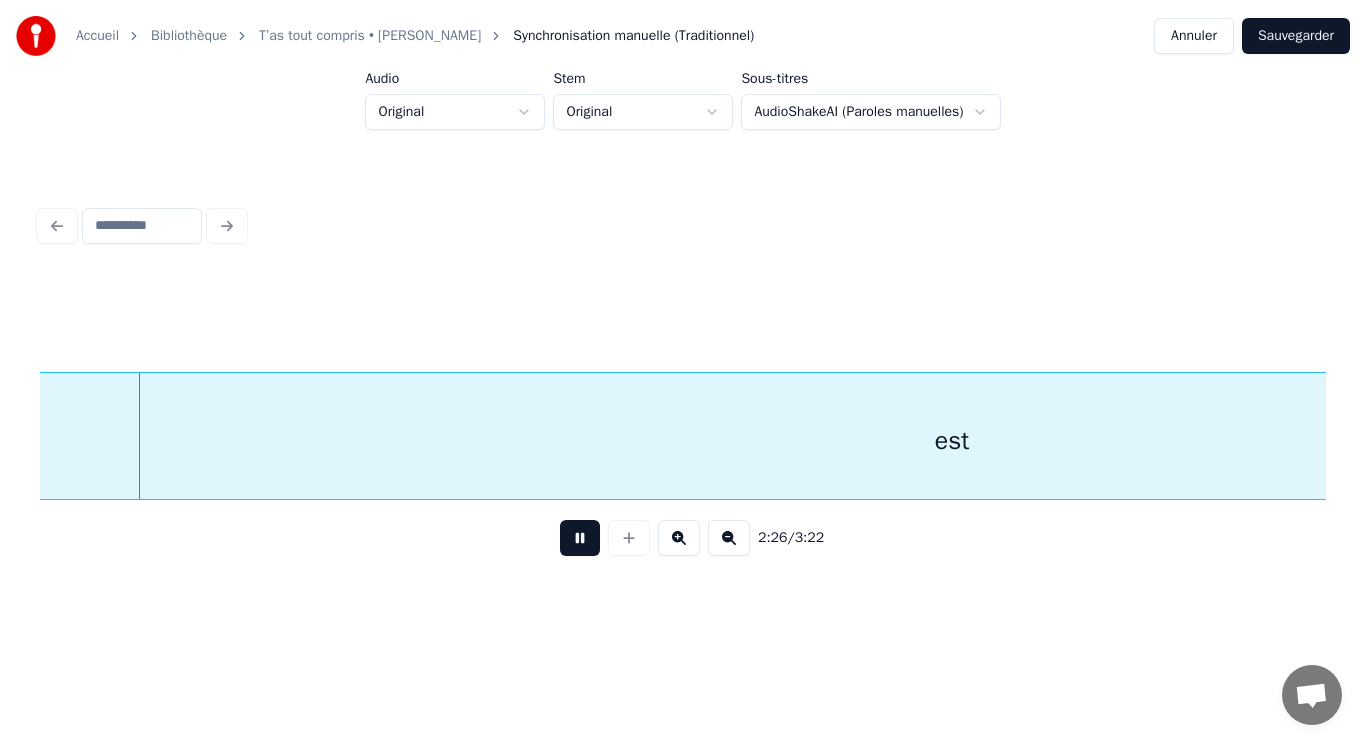 click at bounding box center (580, 538) 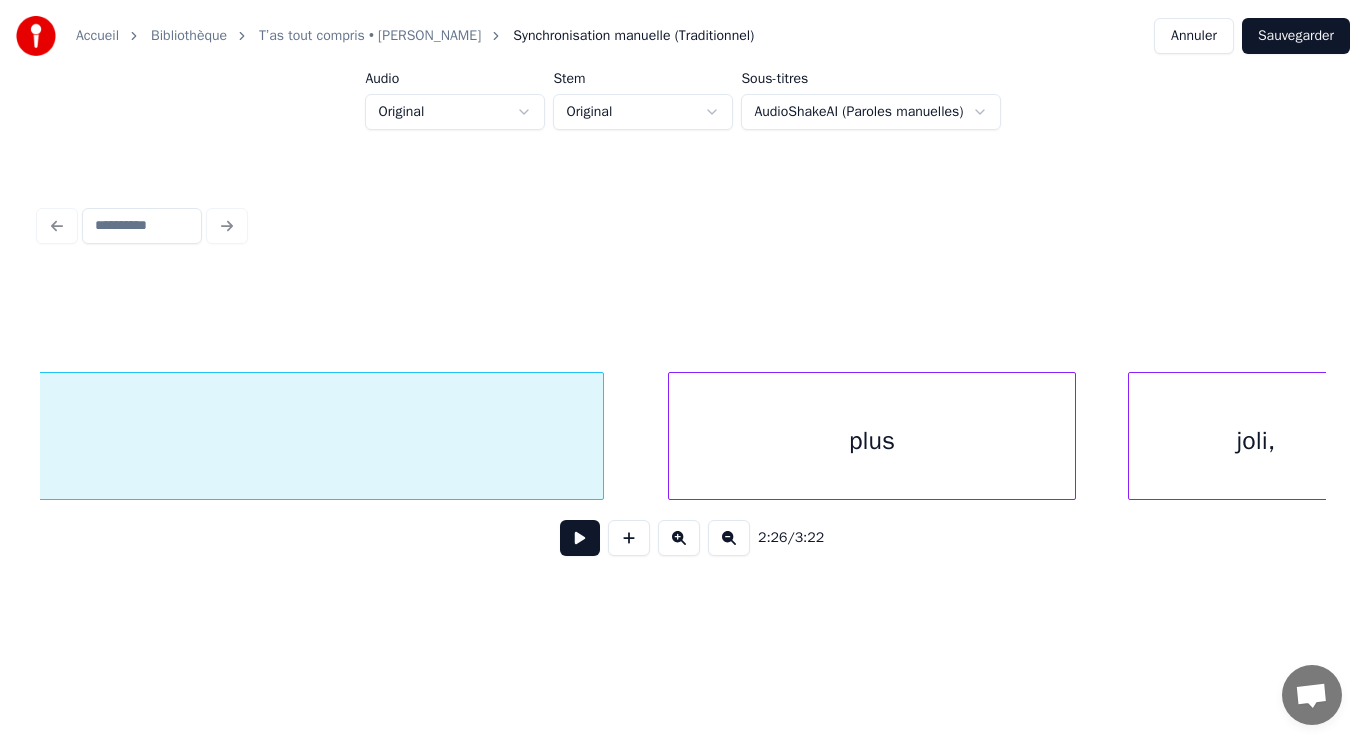 scroll, scrollTop: 0, scrollLeft: 30819, axis: horizontal 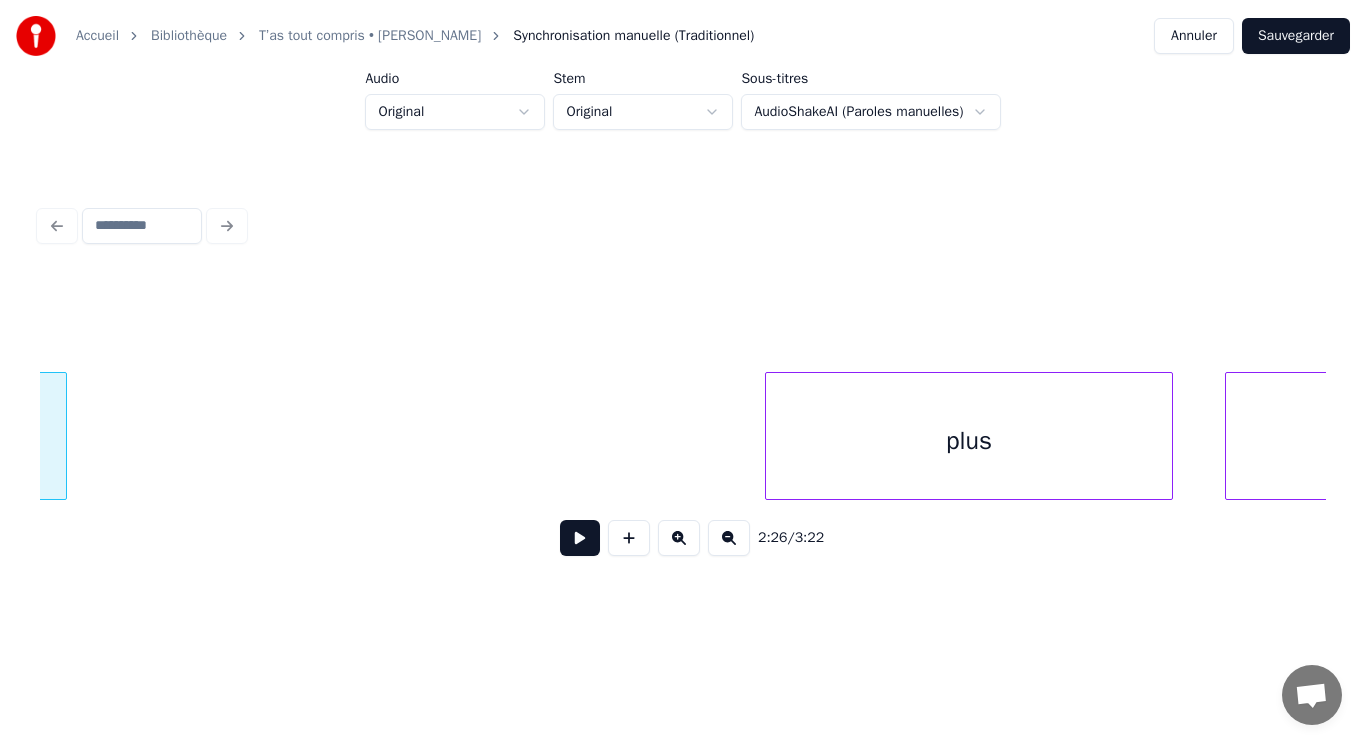 click at bounding box center [63, 436] 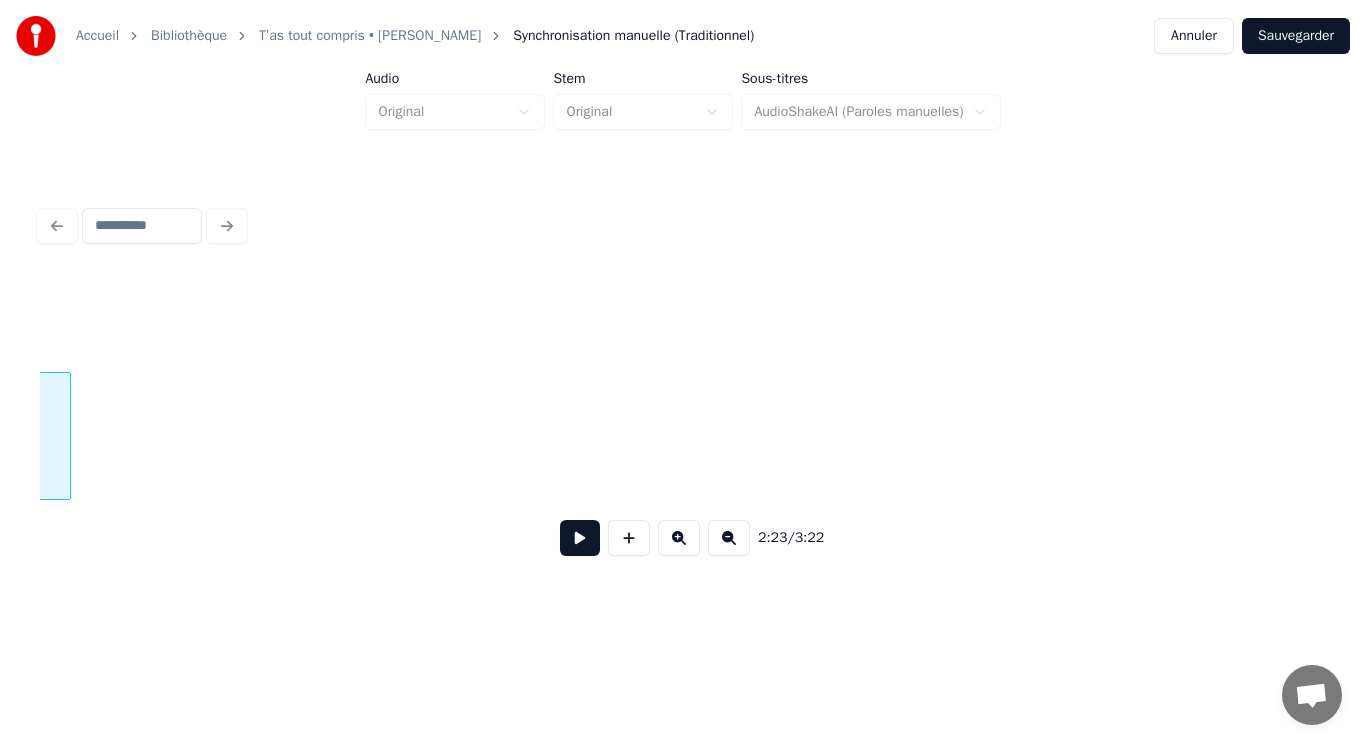 scroll, scrollTop: 0, scrollLeft: 28744, axis: horizontal 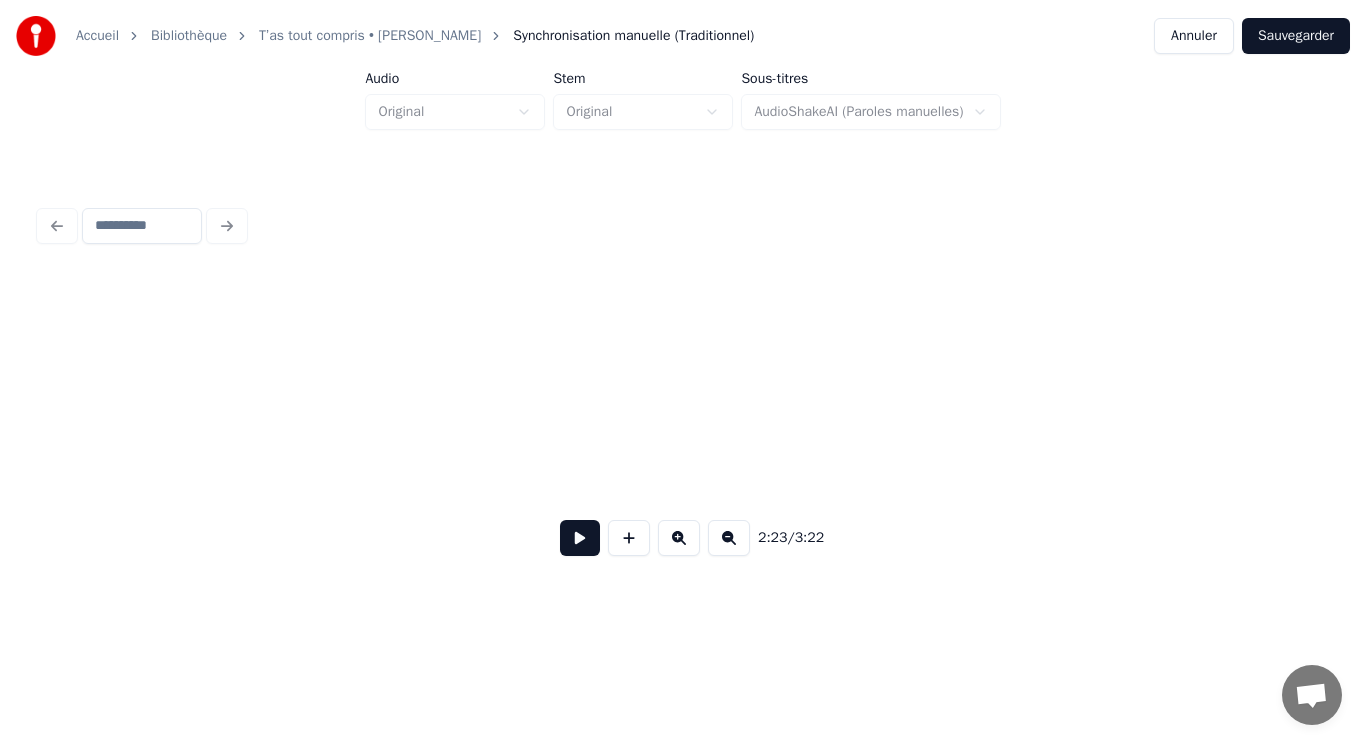 click on "Accueil Bibliothèque T’as tout compris • [PERSON_NAME] manuelle (Traditionnel) Annuler Sauvegarder Audio Original Stem Original Sous-titres AudioShakeAI (Paroles manuelles) 2:23  /  3:22" at bounding box center (683, 304) 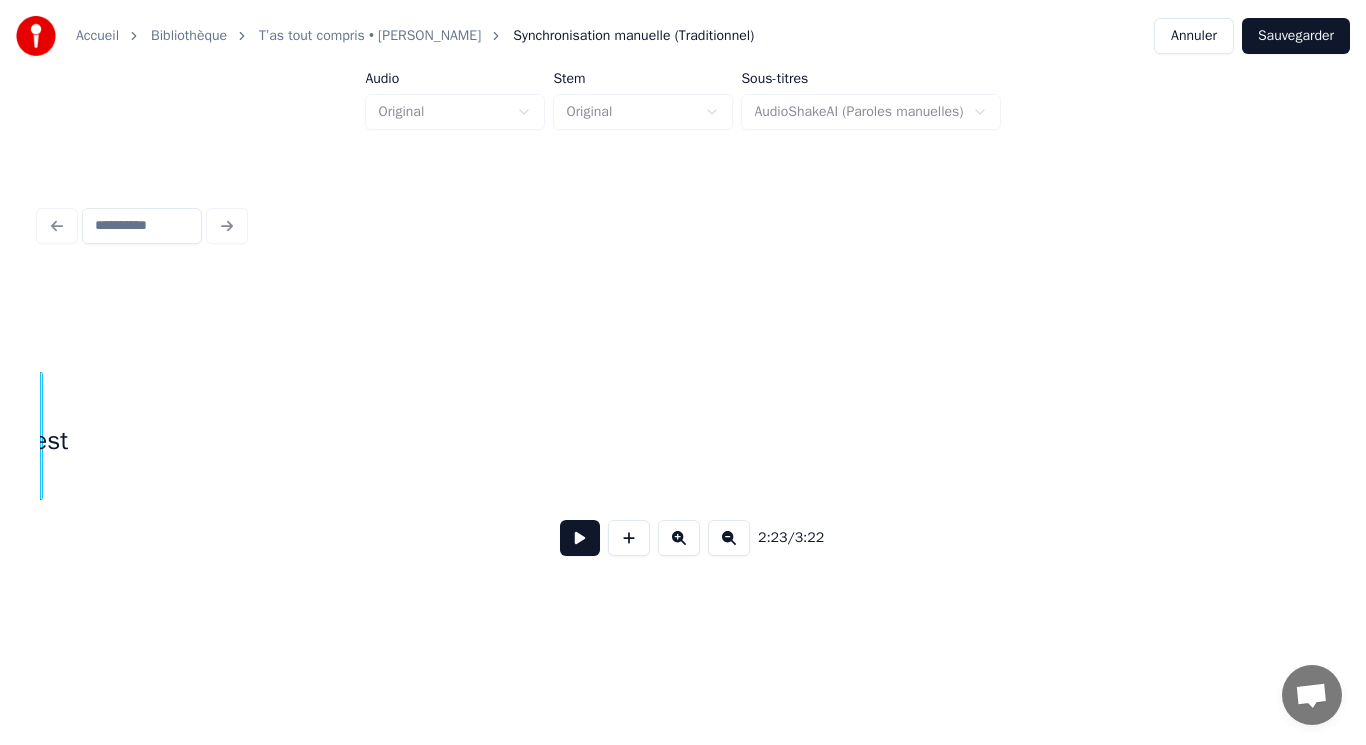 click on "Accueil Bibliothèque T’as tout compris • [PERSON_NAME] manuelle (Traditionnel) Annuler Sauvegarder Audio Original Stem Original Sous-titres AudioShakeAI (Paroles manuelles) 2:23  /  3:22" at bounding box center [683, 304] 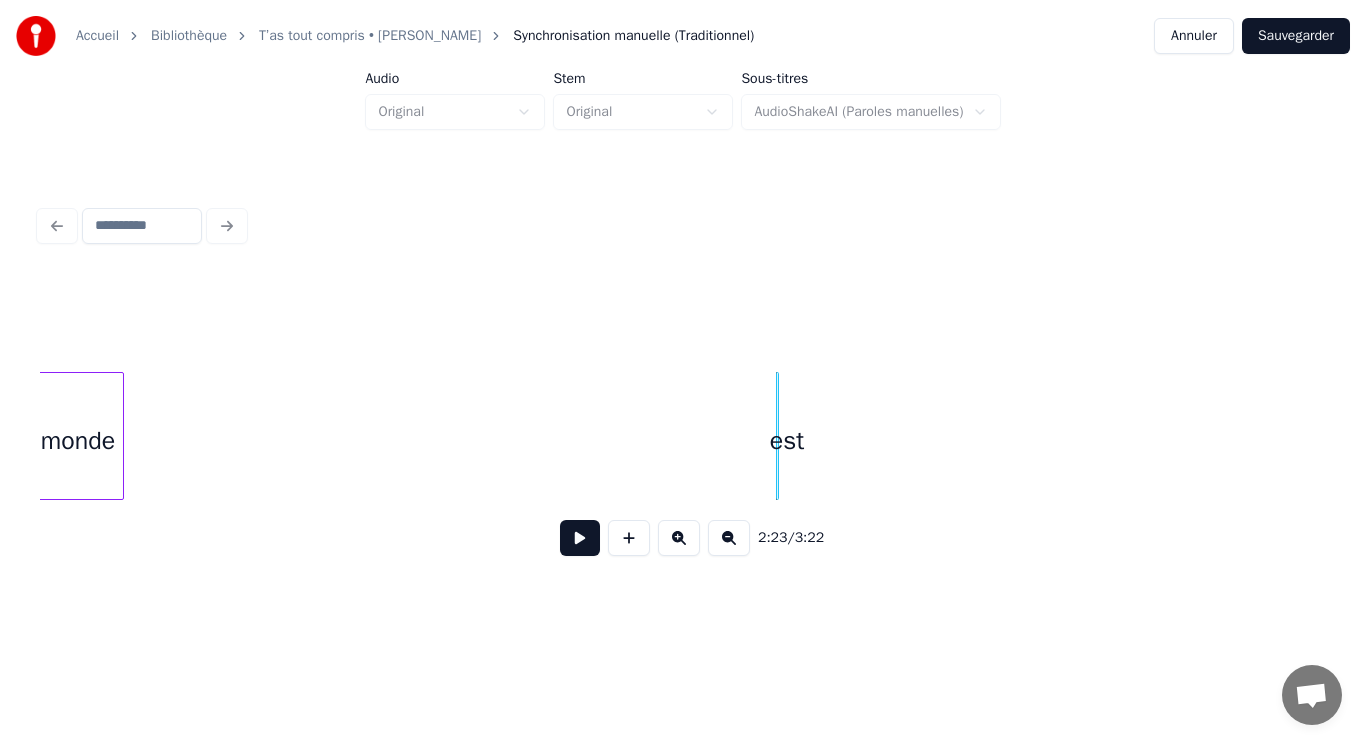 scroll, scrollTop: 0, scrollLeft: 27266, axis: horizontal 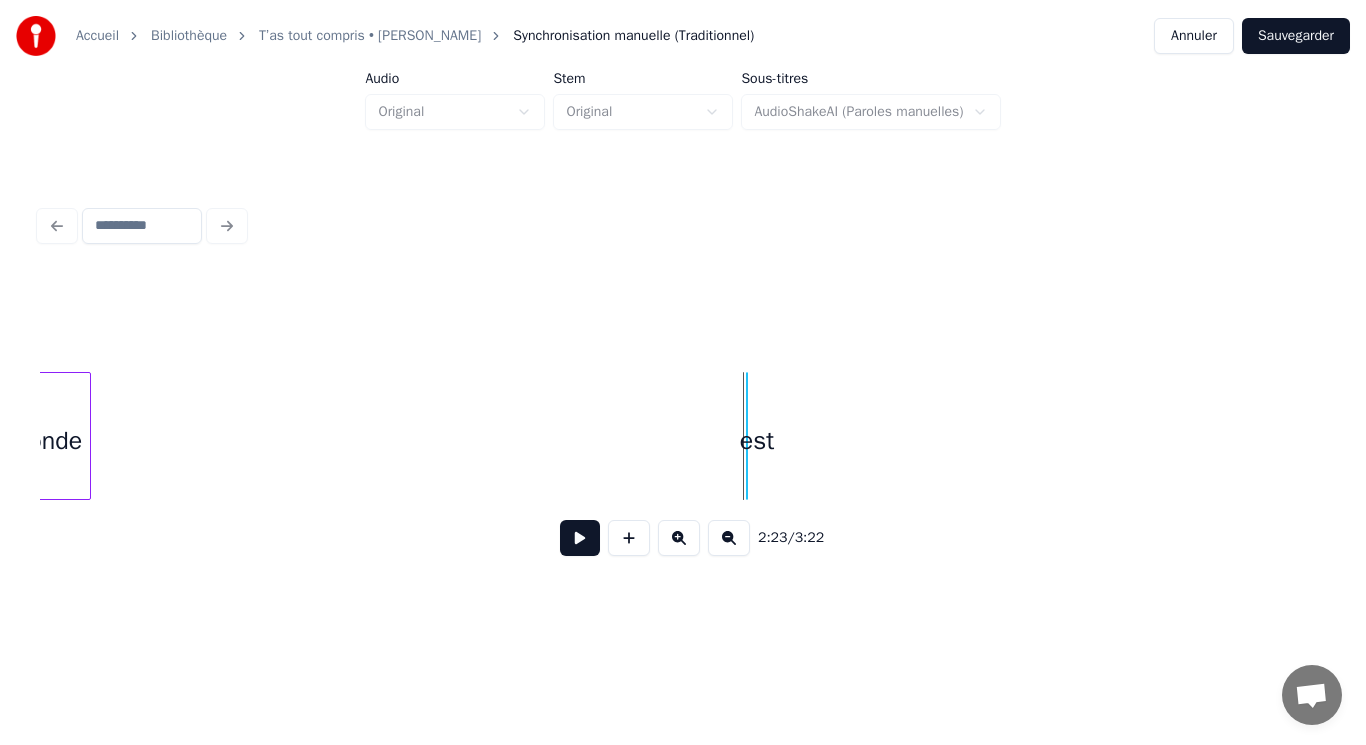 click on "monde est" at bounding box center [-7781, 436] 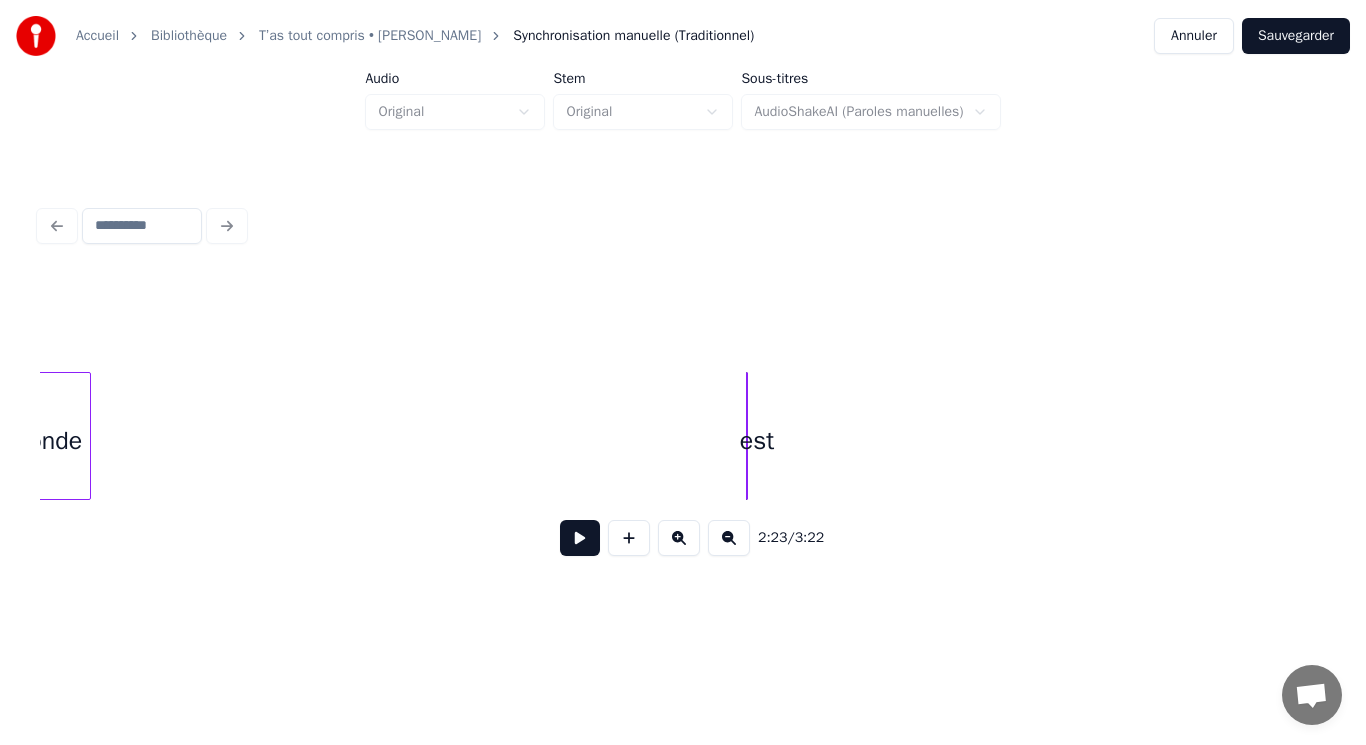 click on "monde est" at bounding box center [-7781, 436] 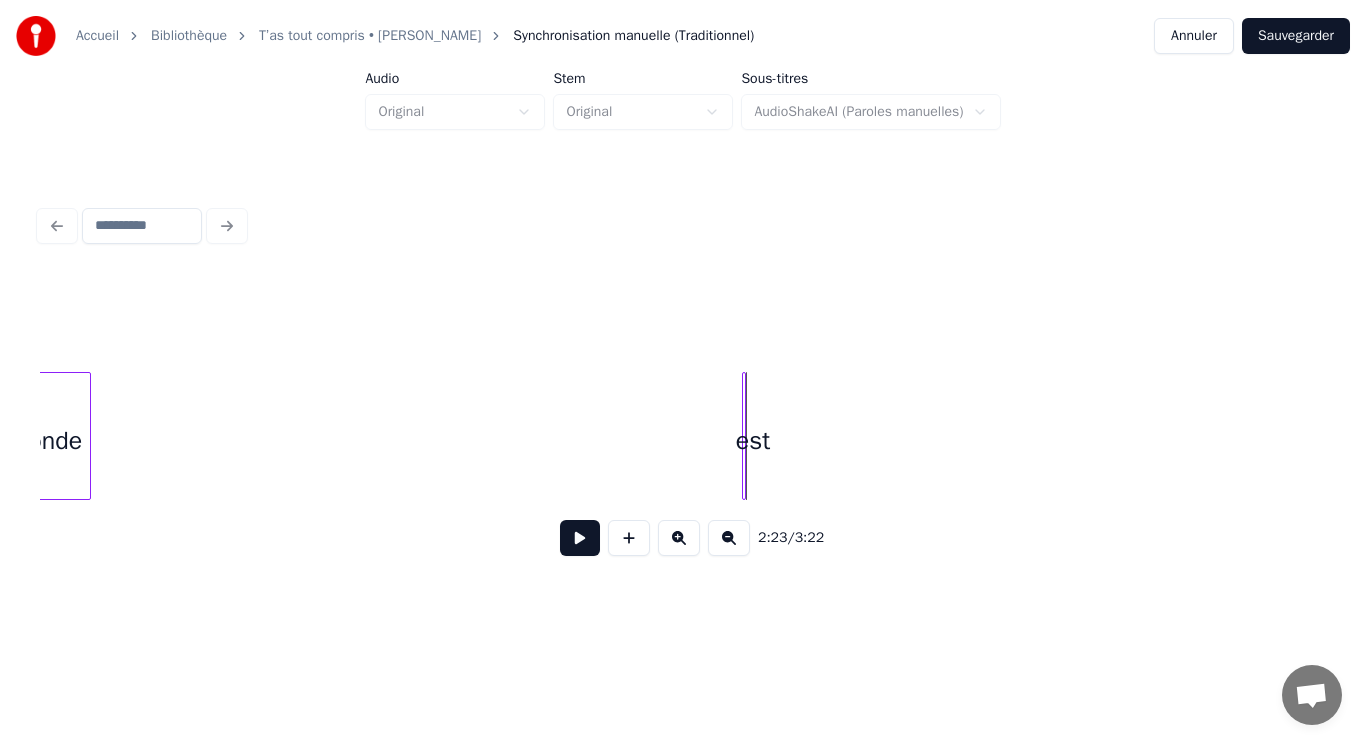 click on "monde est" at bounding box center [-7781, 436] 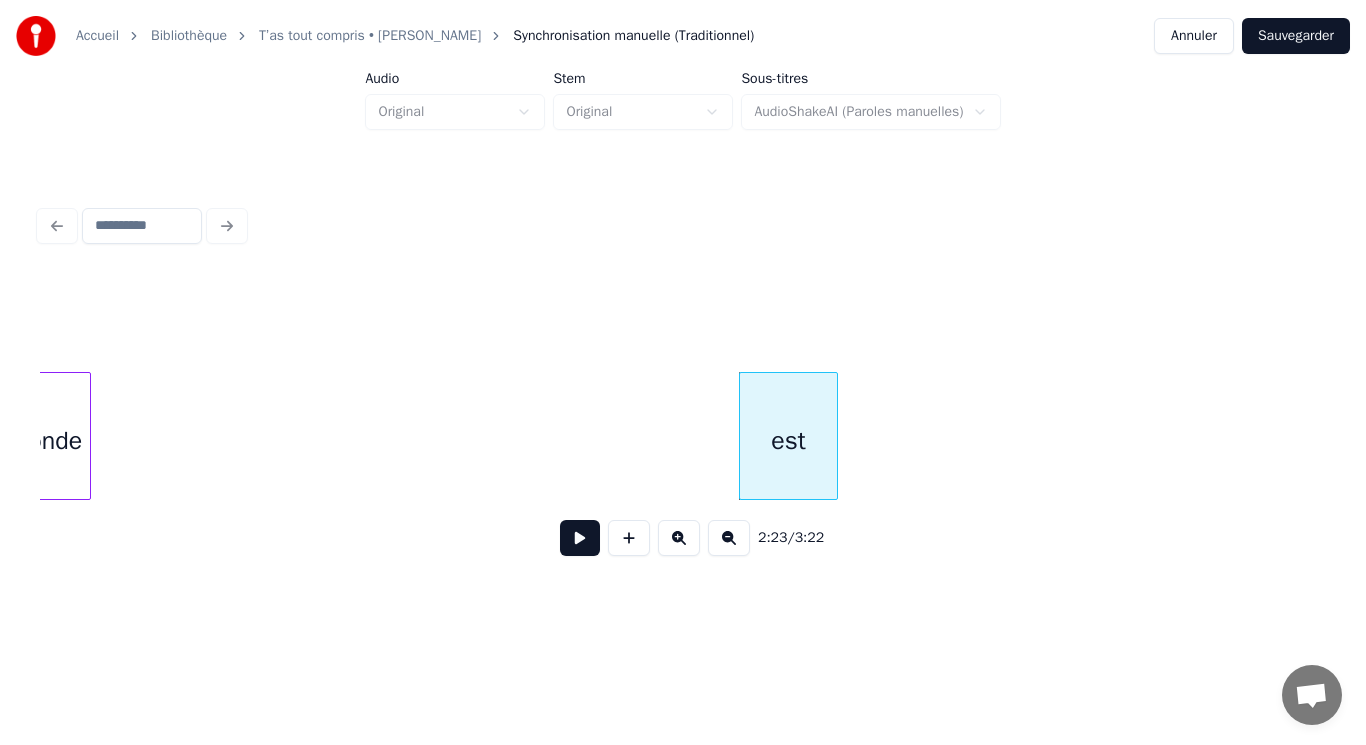 click at bounding box center (834, 436) 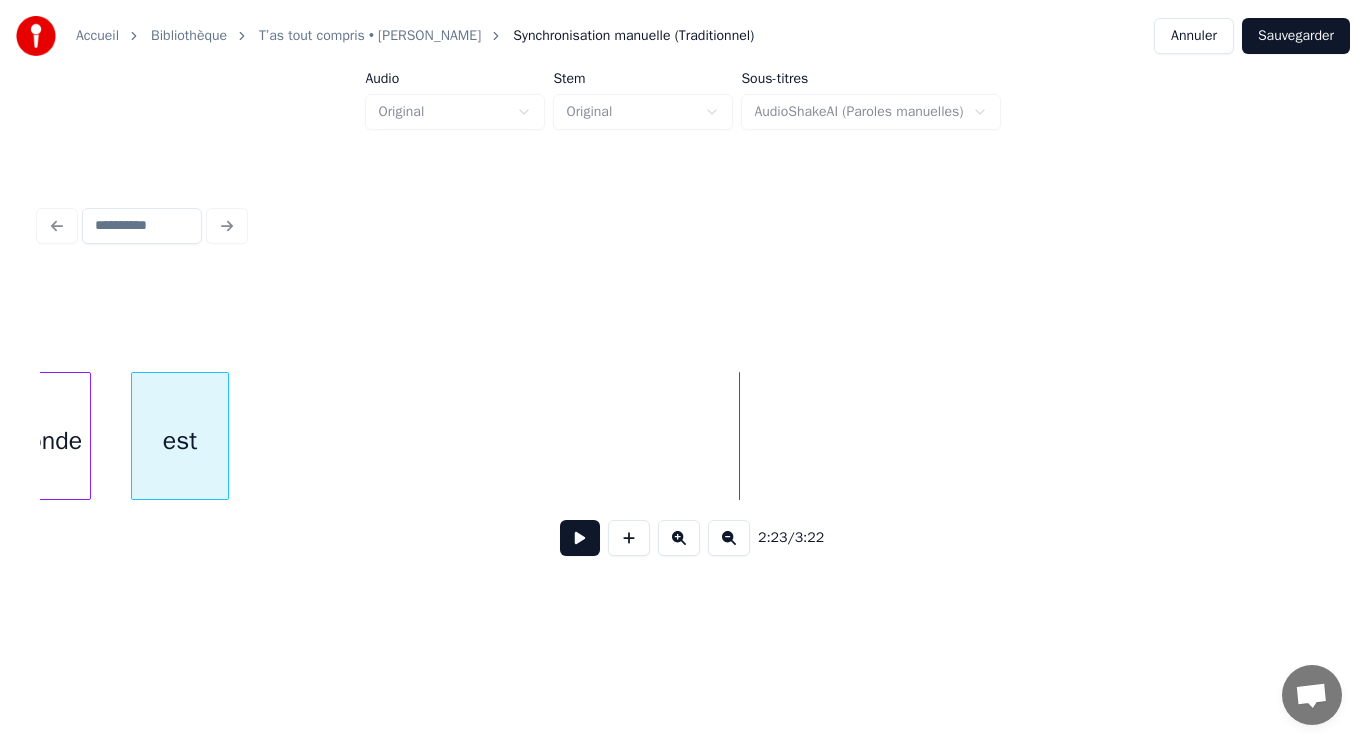 click on "monde est" at bounding box center [683, 436] 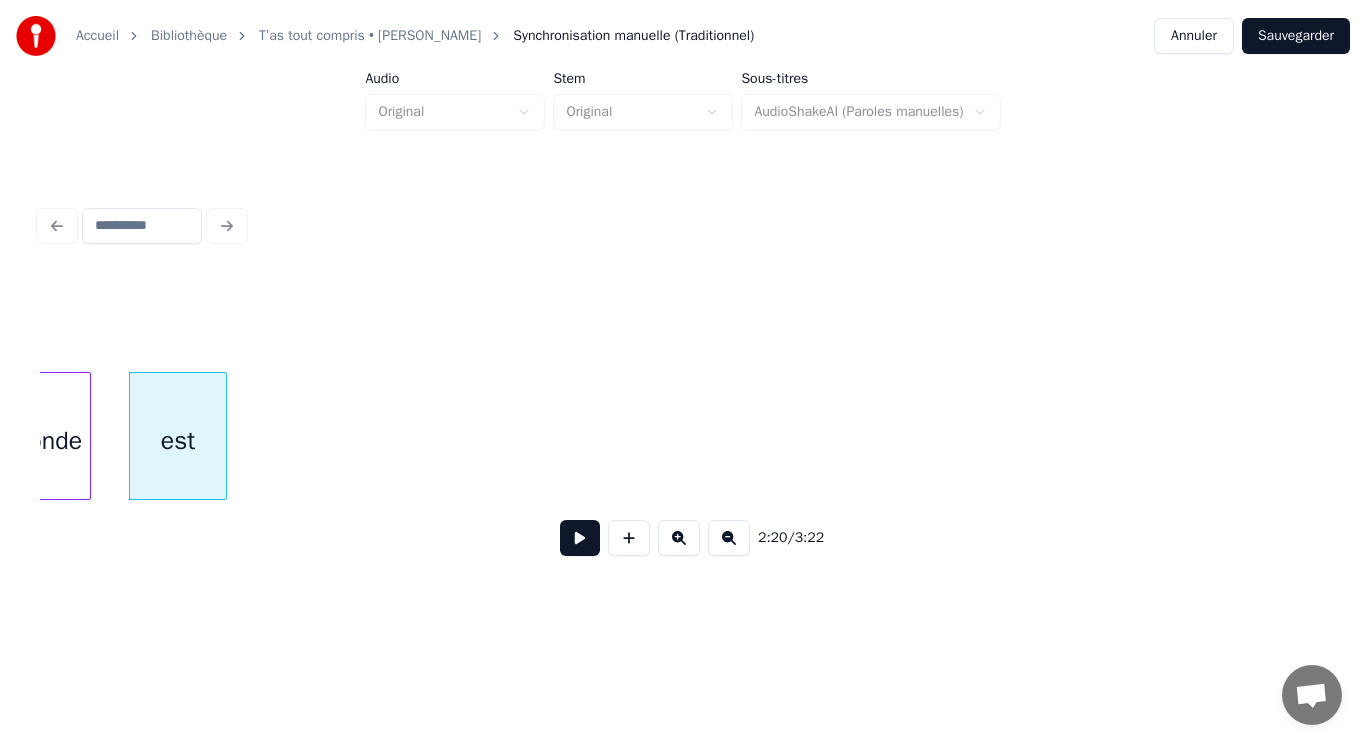 click at bounding box center [580, 538] 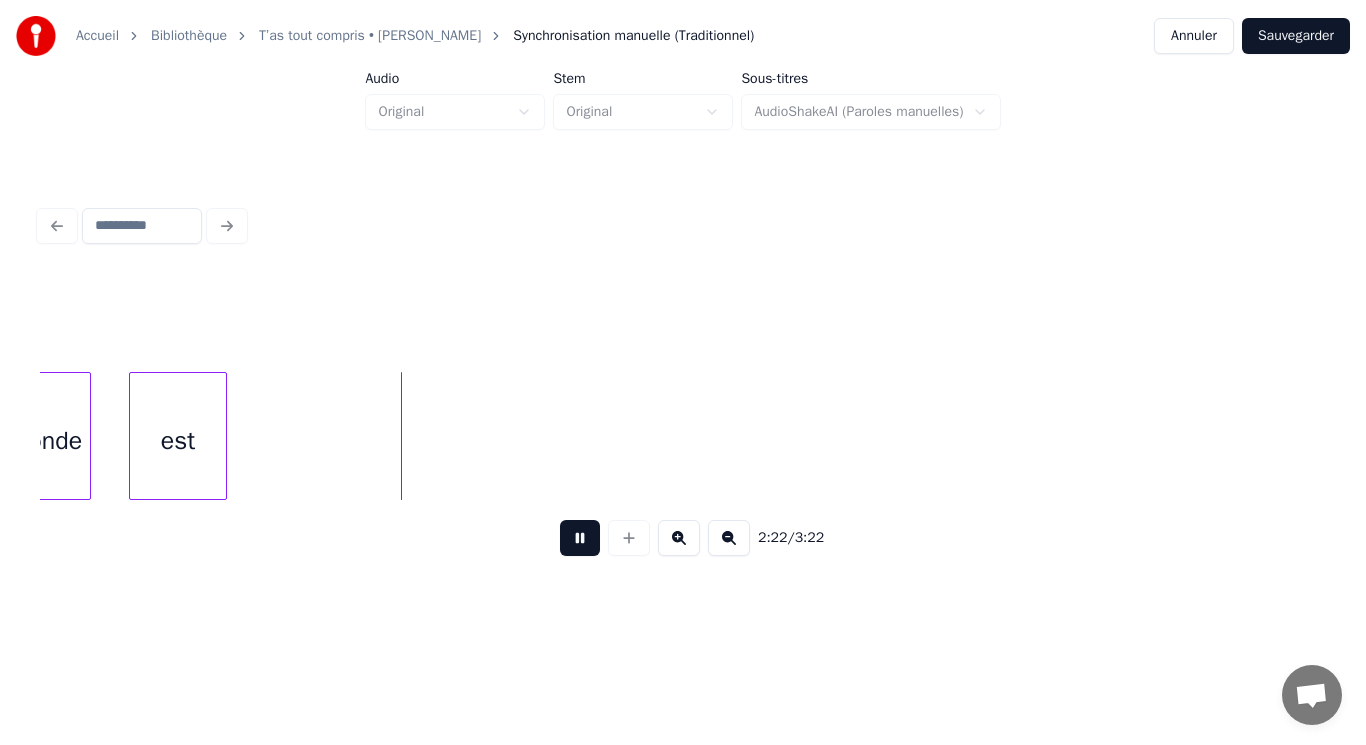 click at bounding box center (580, 538) 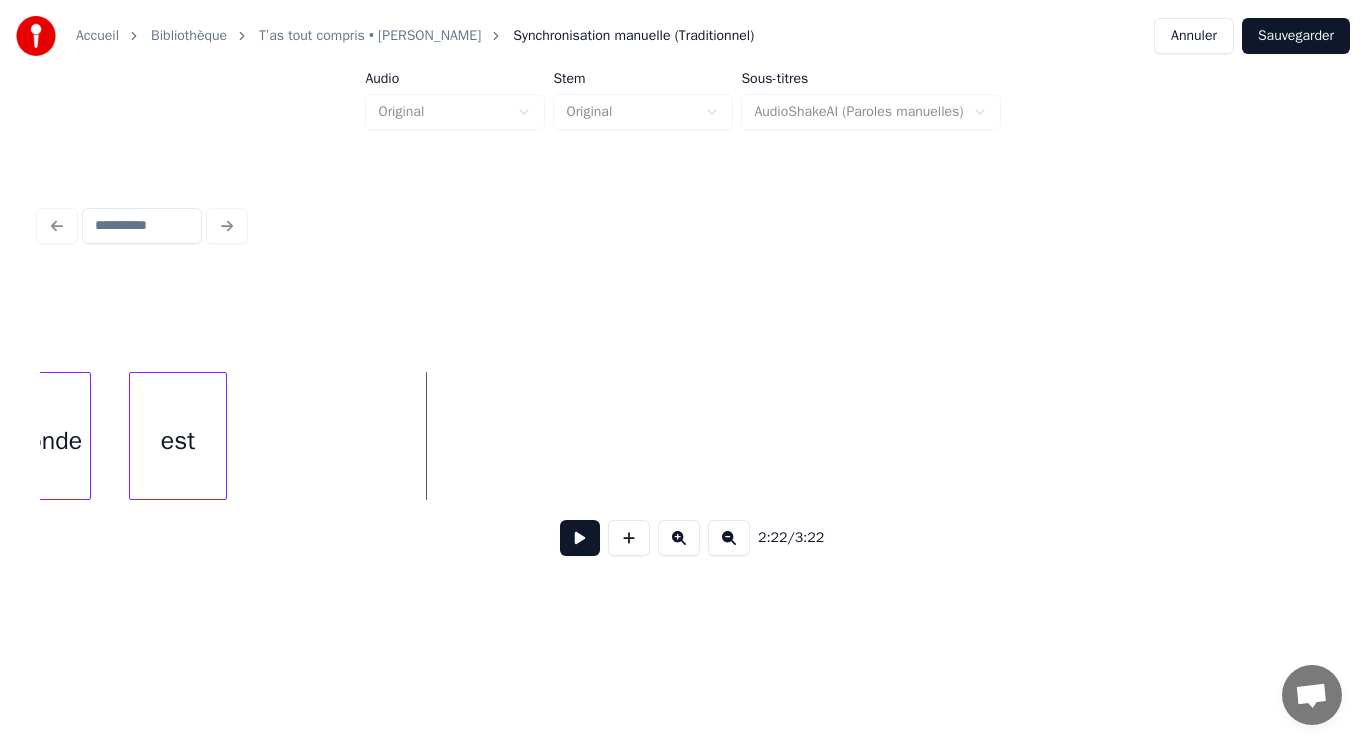 scroll, scrollTop: 0, scrollLeft: 27427, axis: horizontal 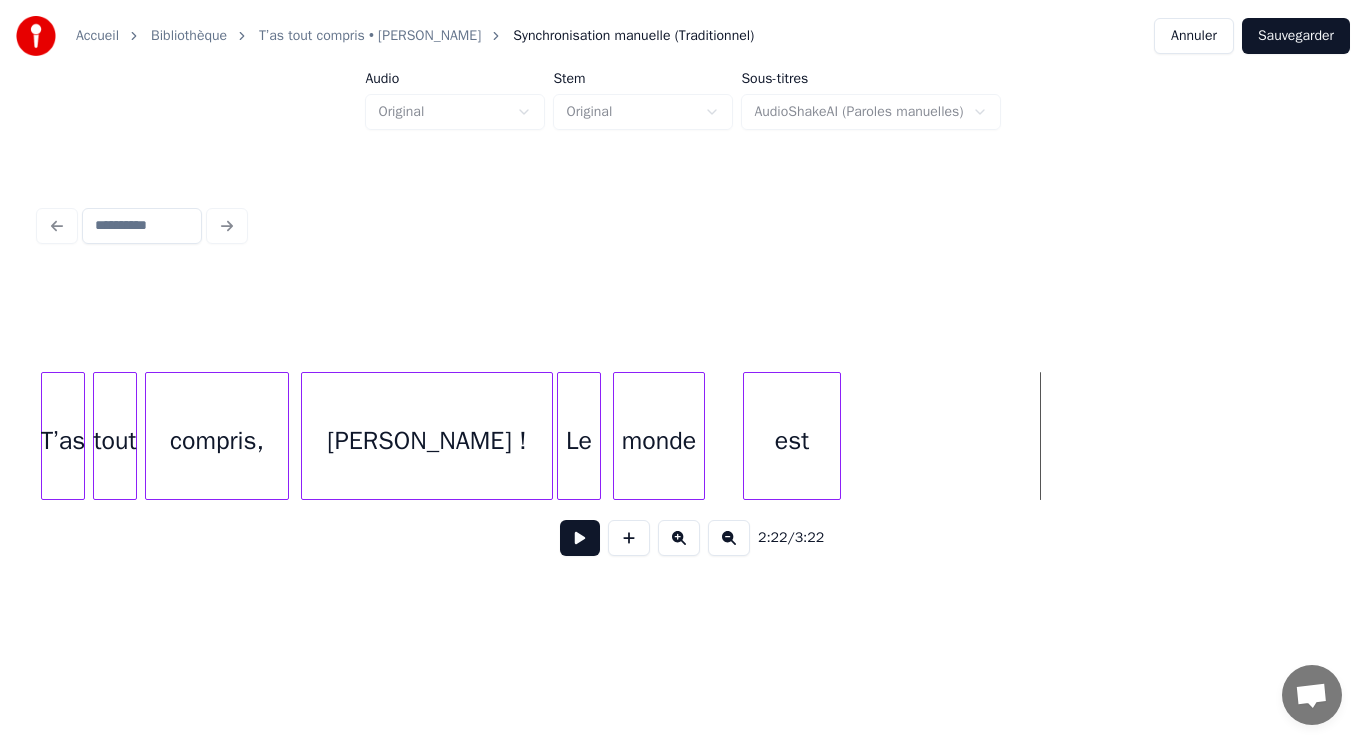 click on "[PERSON_NAME] !" at bounding box center [427, 441] 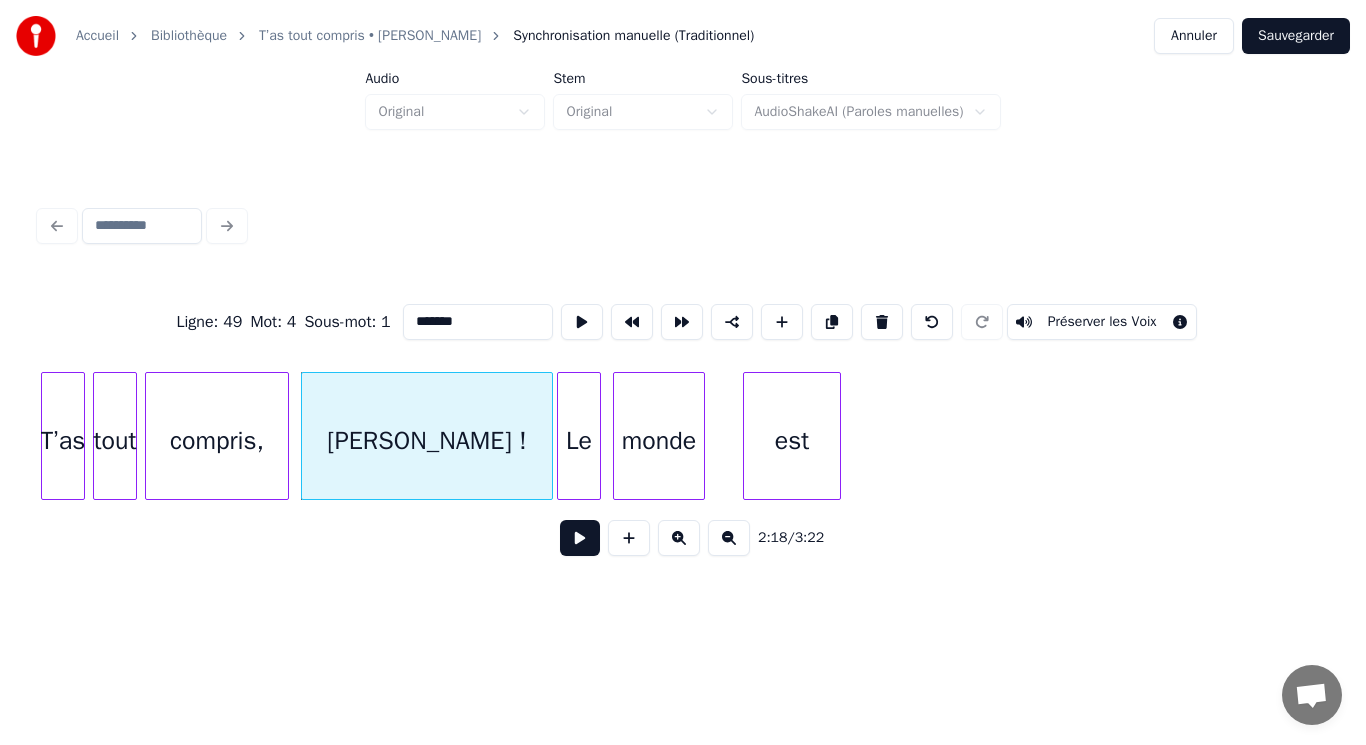 click at bounding box center [580, 538] 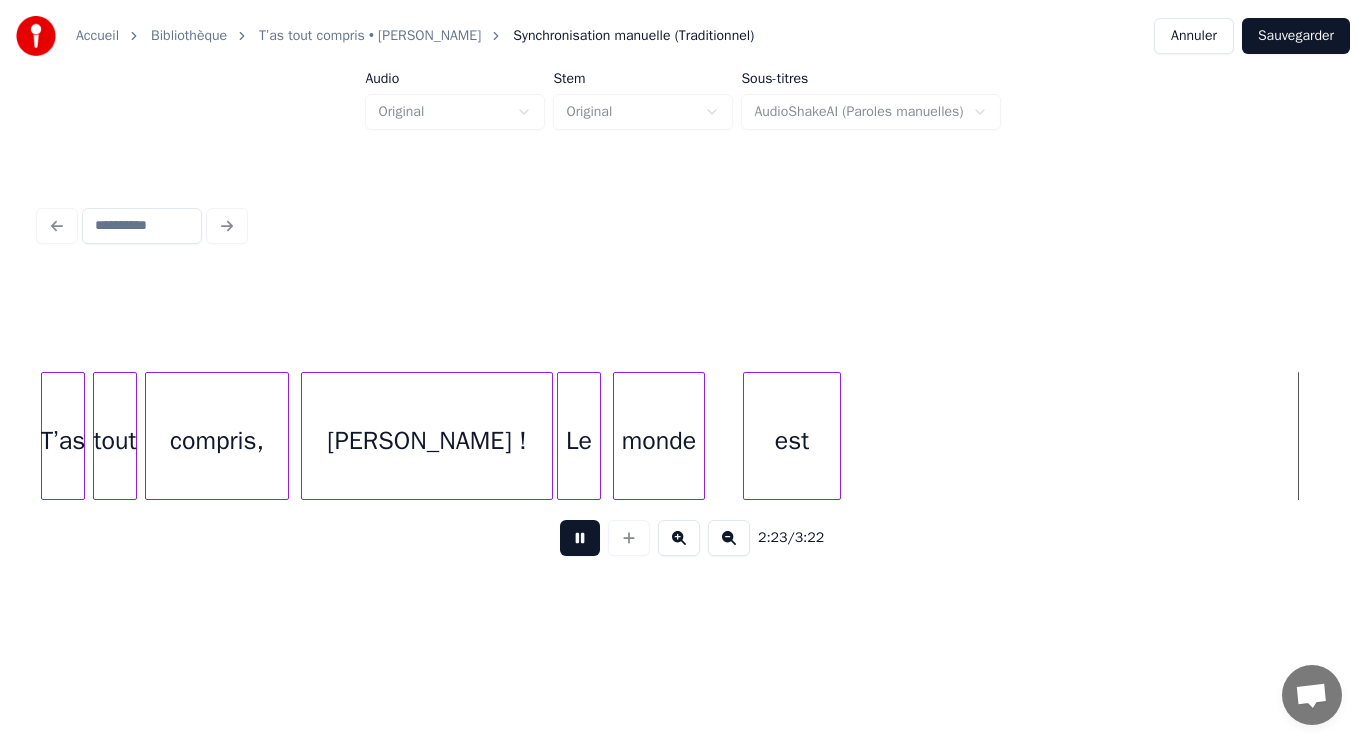click at bounding box center (580, 538) 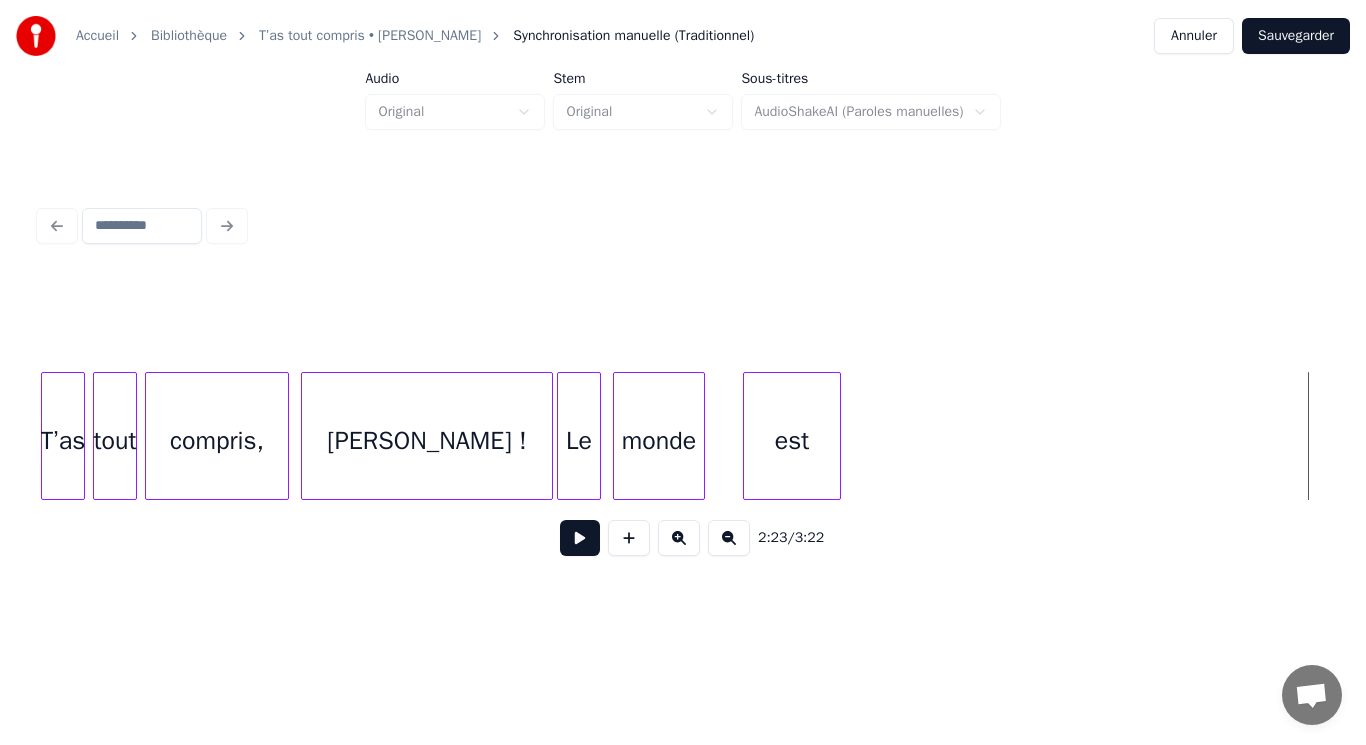click on "monde" at bounding box center [659, 441] 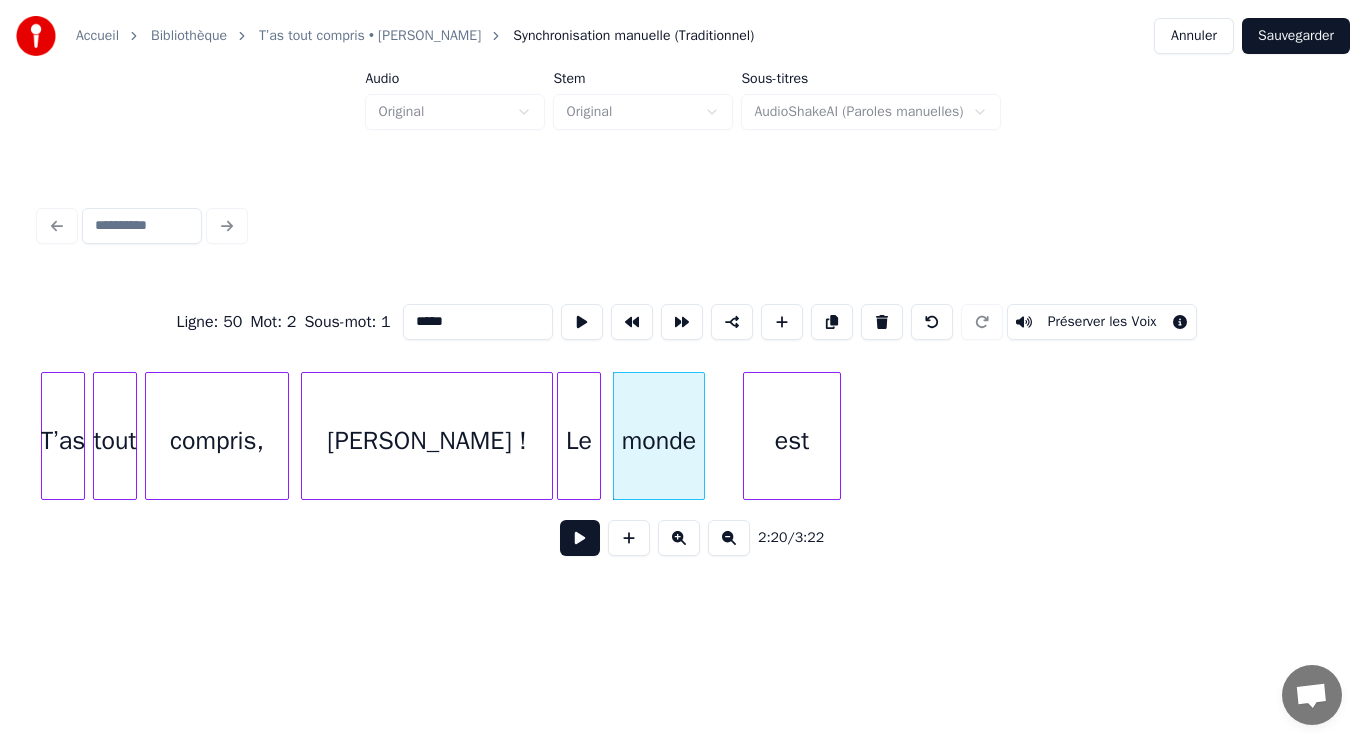 click at bounding box center [580, 538] 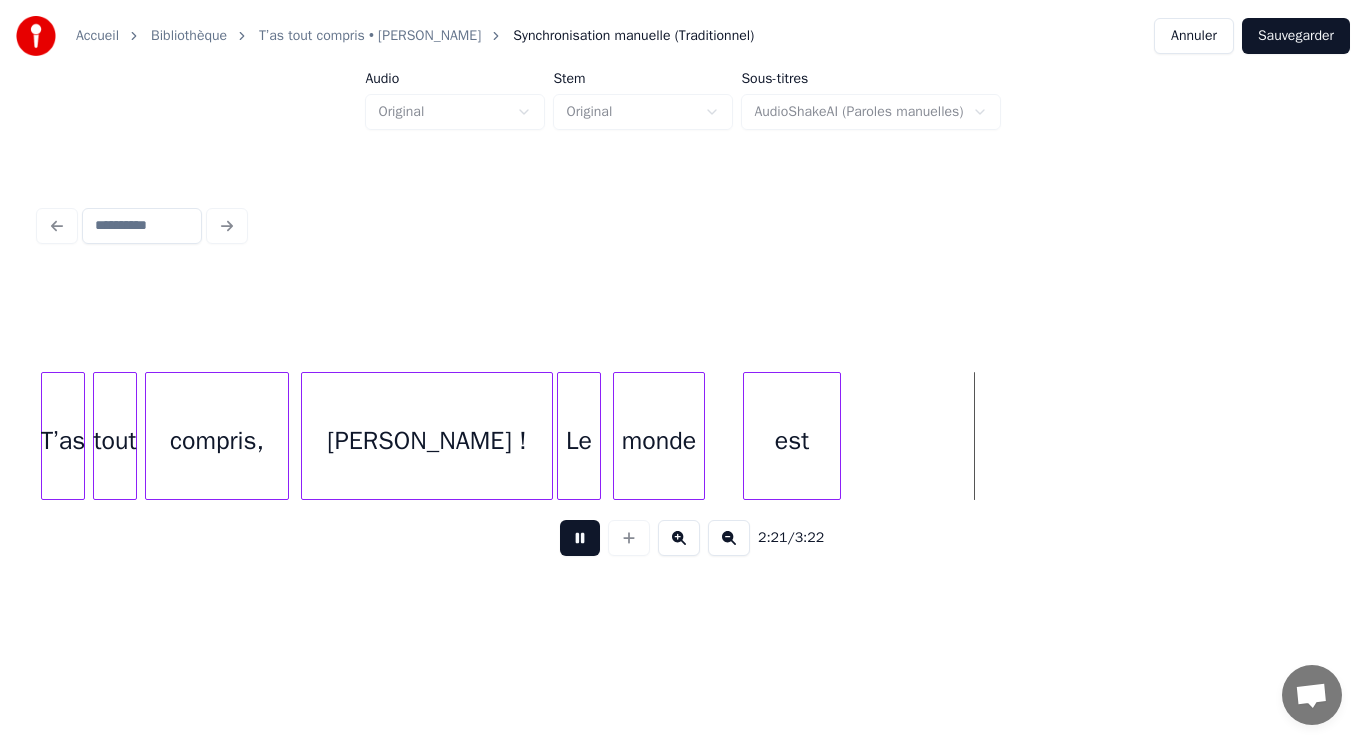 click at bounding box center [580, 538] 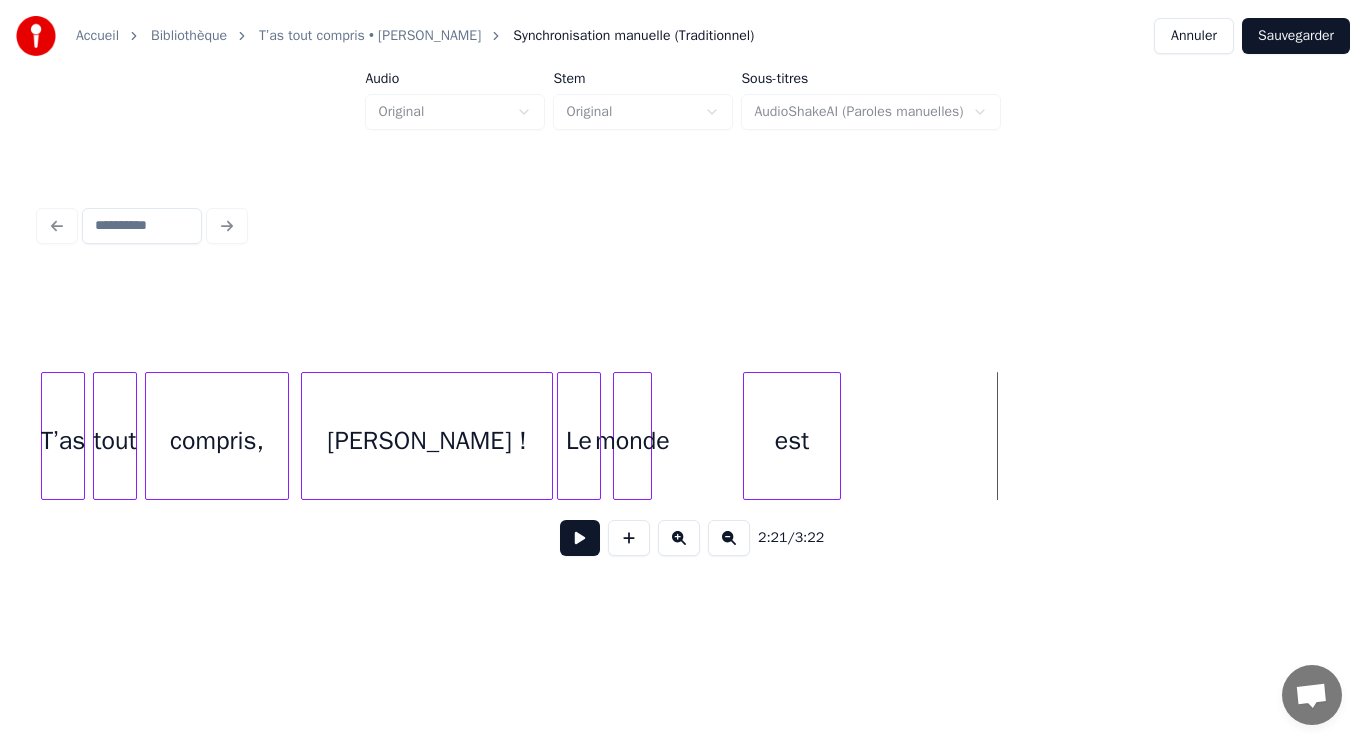 click at bounding box center (648, 436) 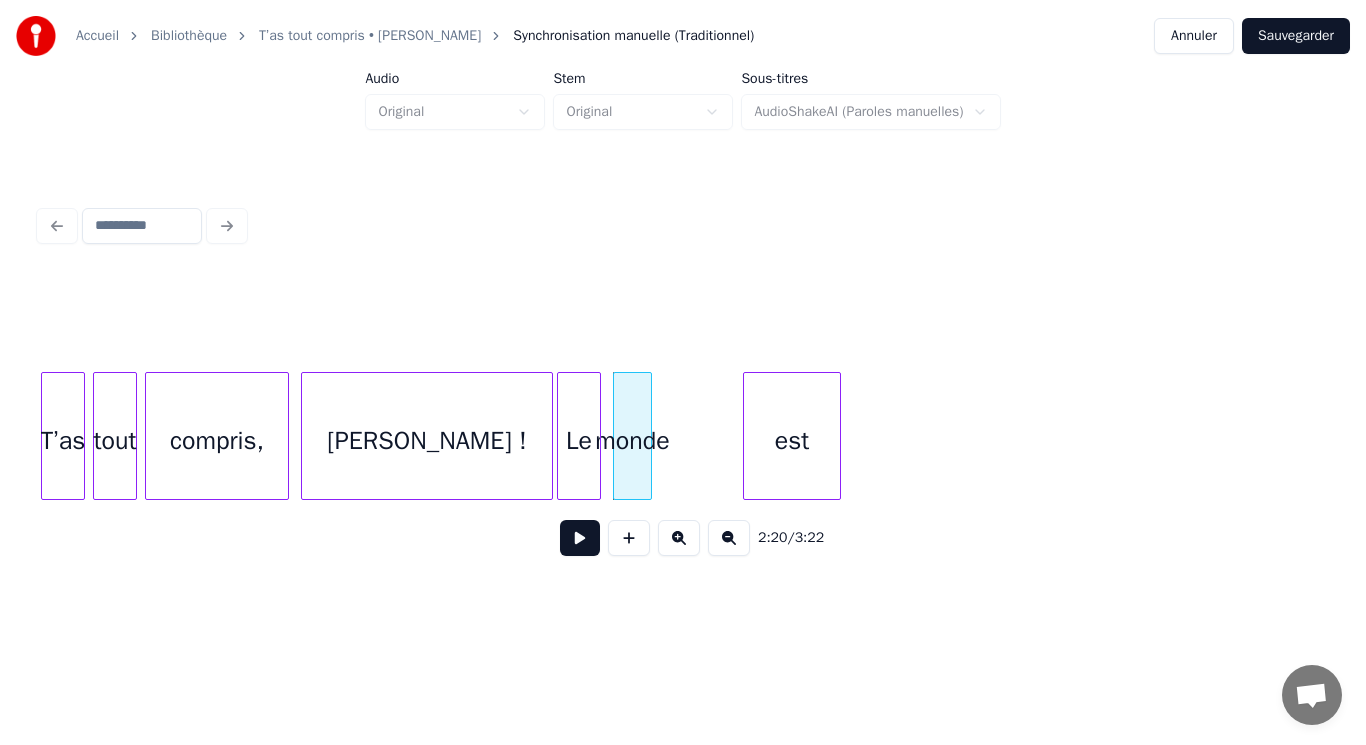 click at bounding box center [580, 538] 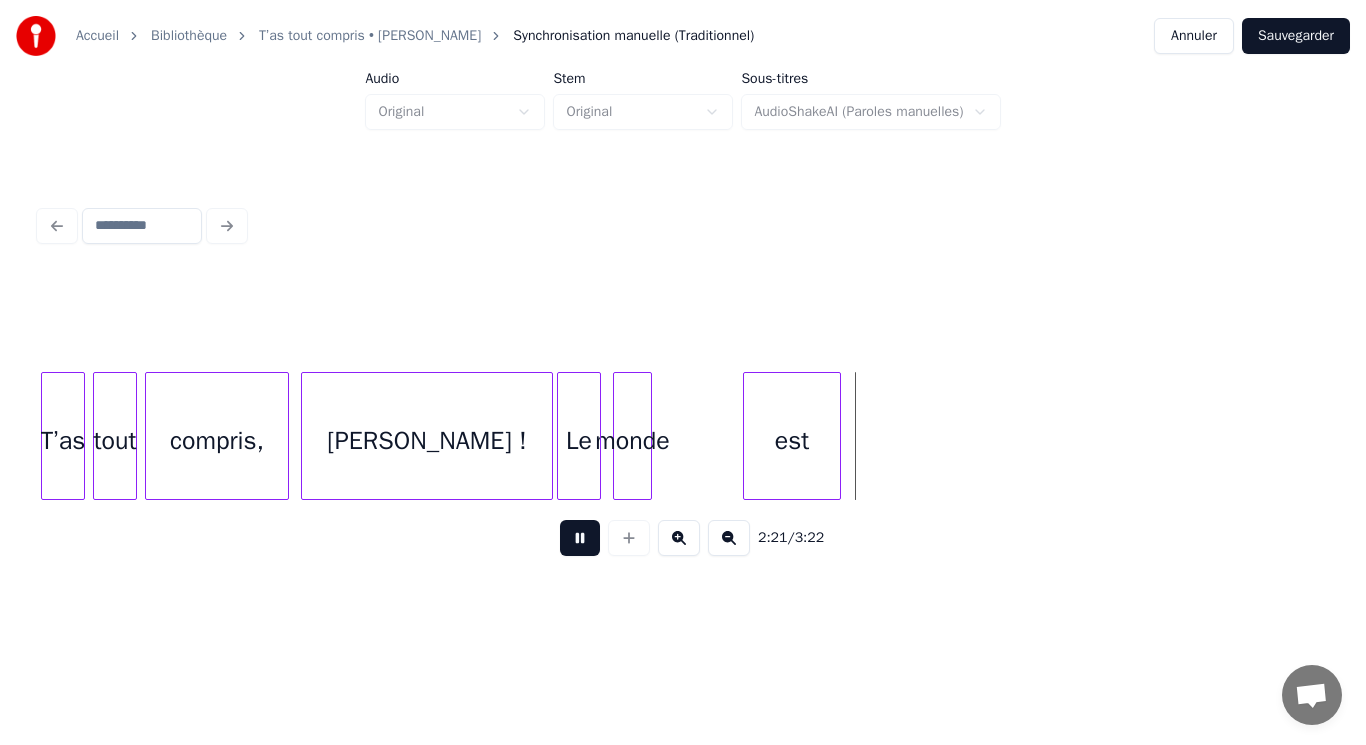 click at bounding box center [580, 538] 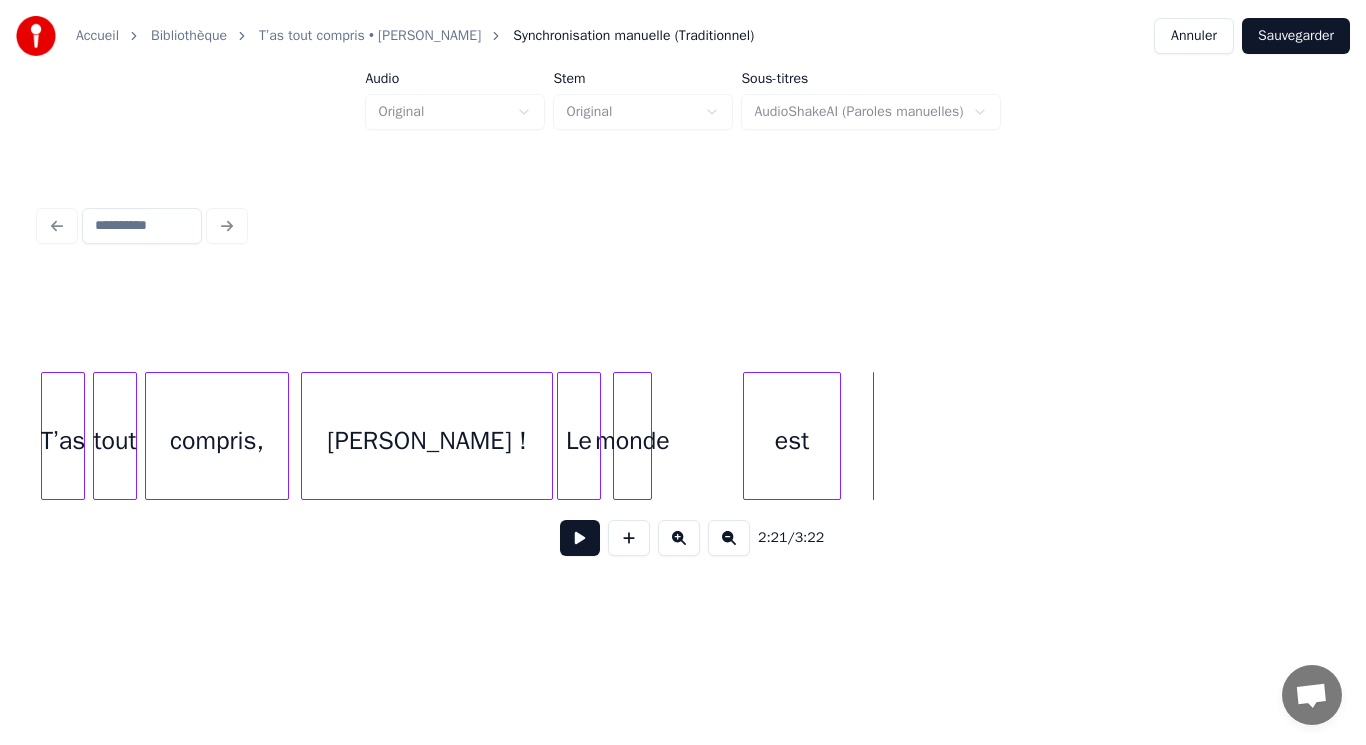 click on "monde" at bounding box center (632, 441) 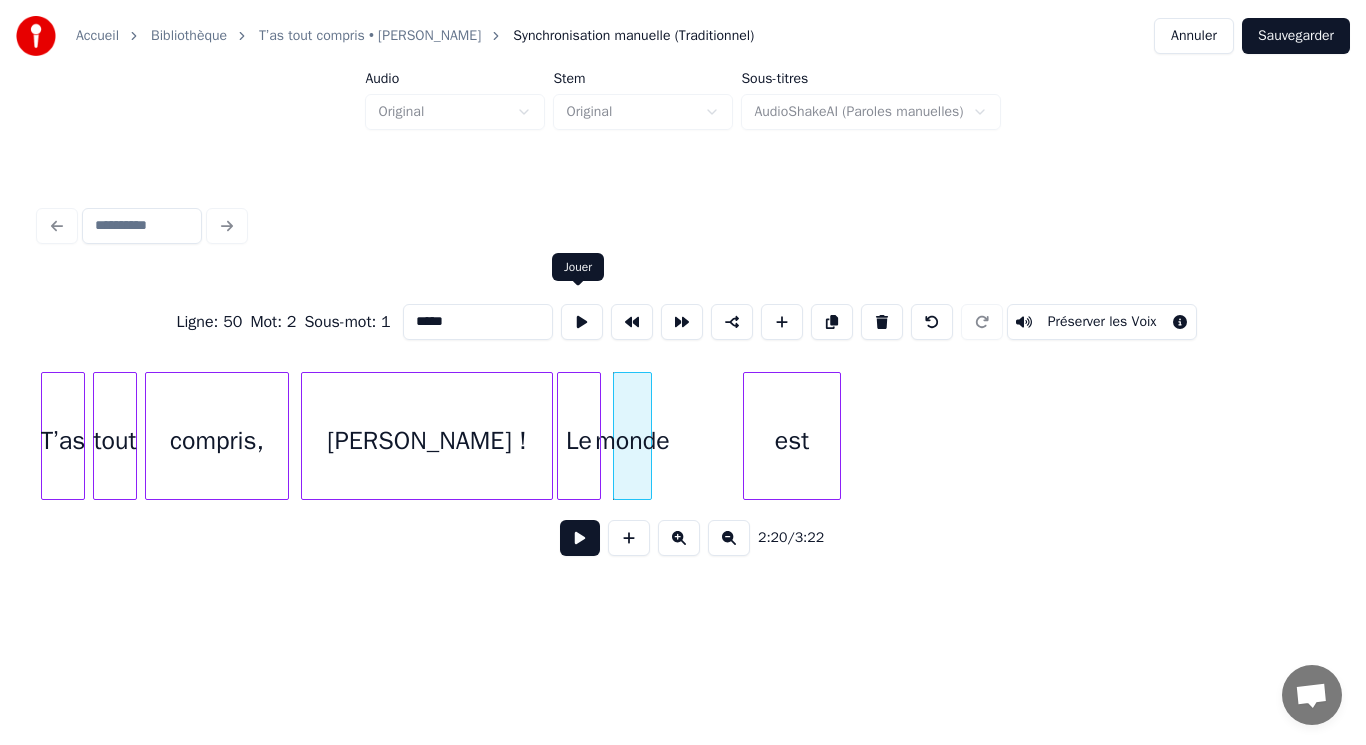 click at bounding box center [582, 322] 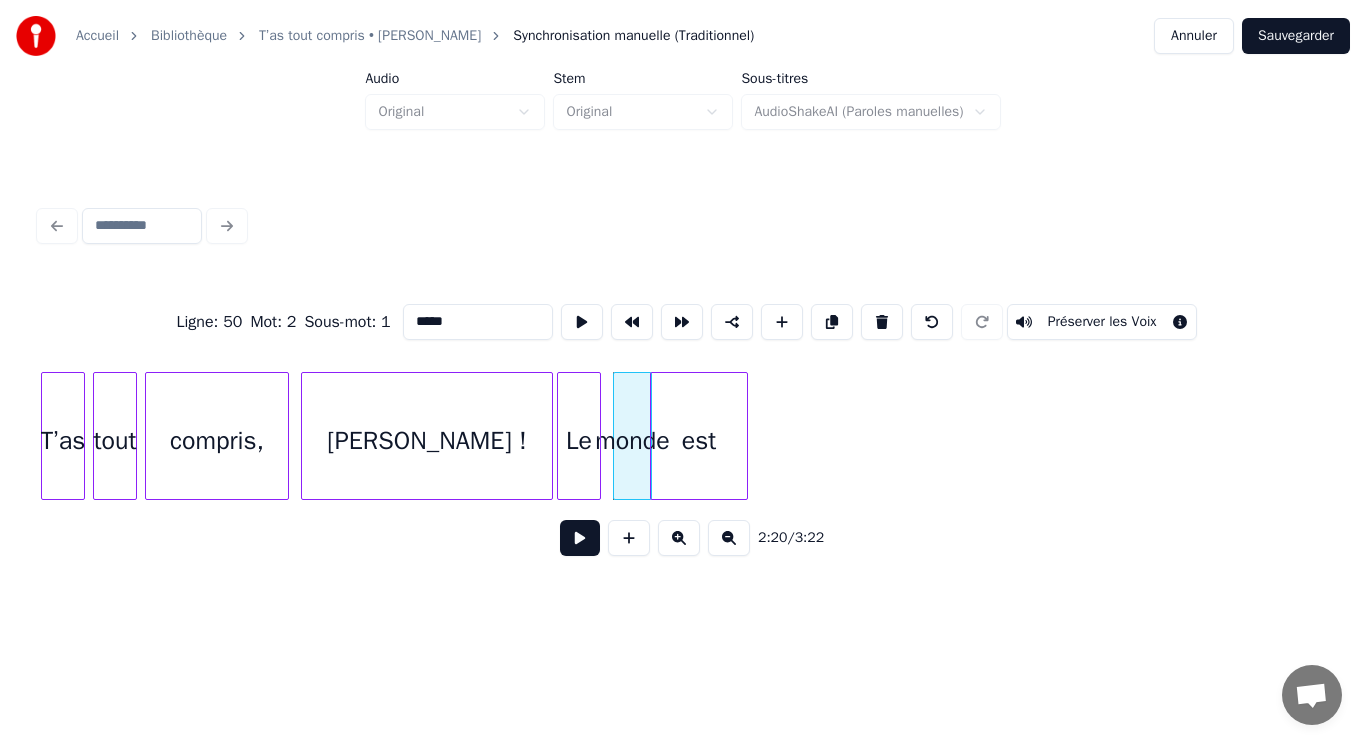 click on "est" at bounding box center (699, 441) 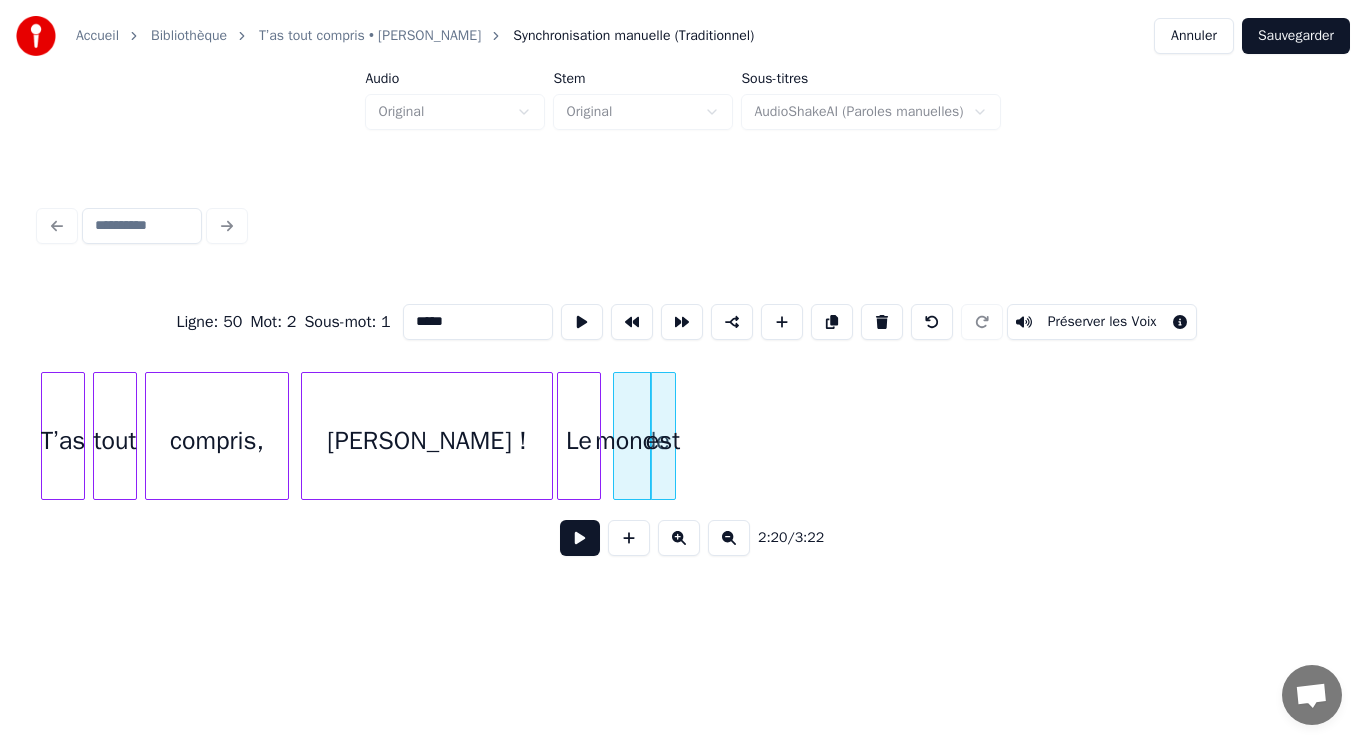 click at bounding box center [672, 436] 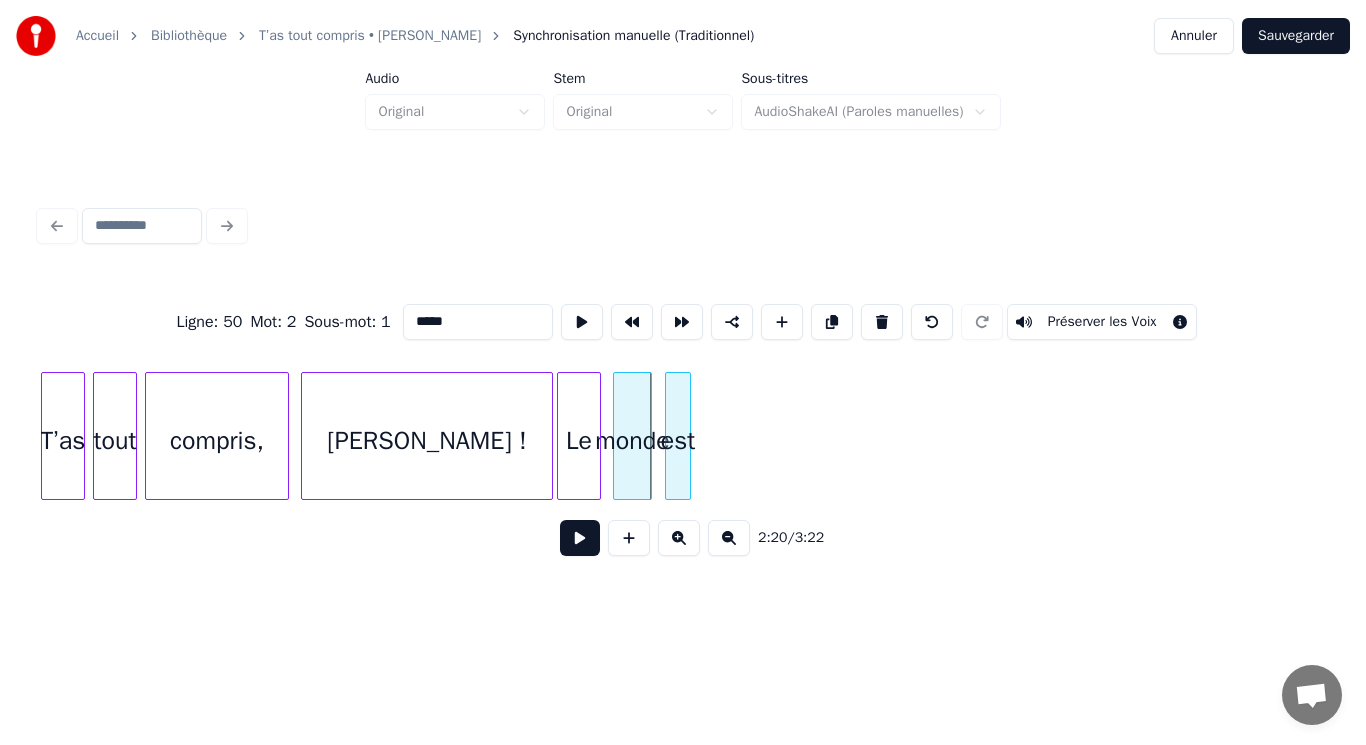 click on "est" at bounding box center [678, 441] 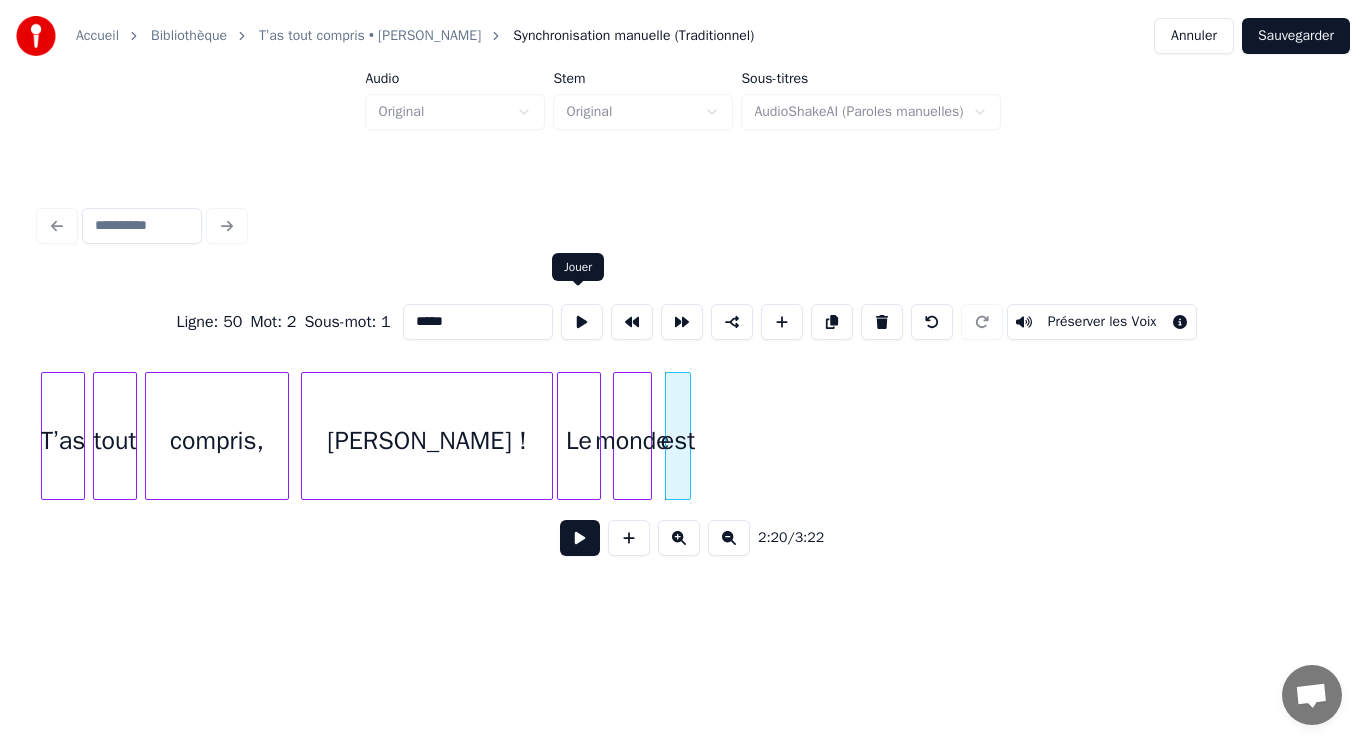 click at bounding box center [582, 322] 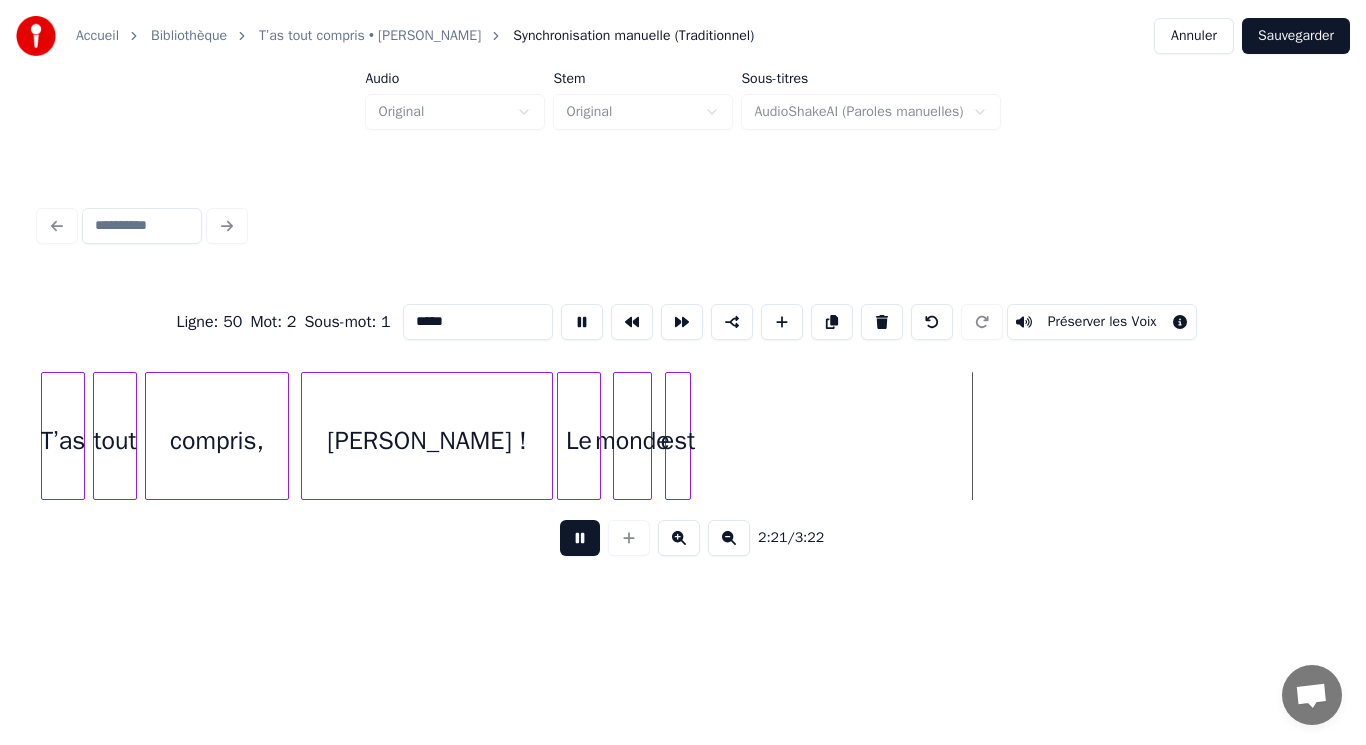 click at bounding box center [582, 322] 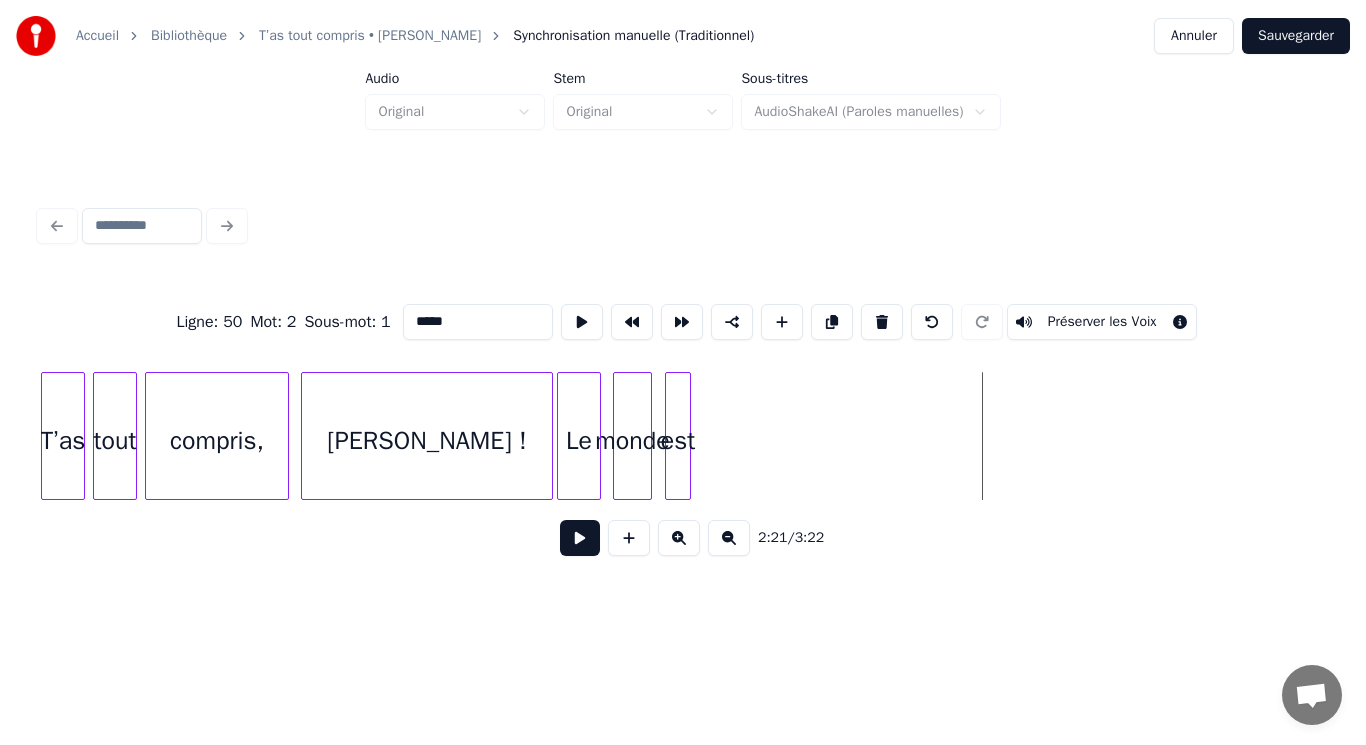 click on "est" at bounding box center (678, 441) 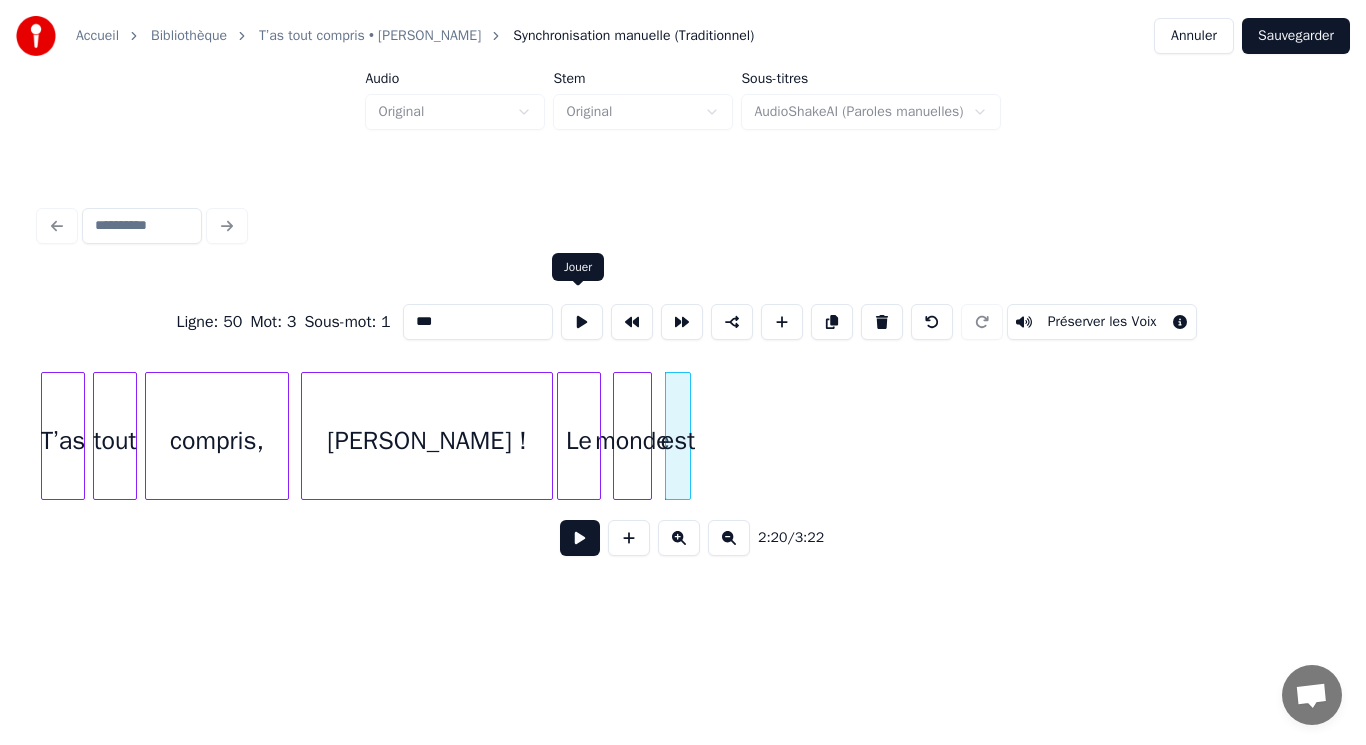 click at bounding box center [582, 322] 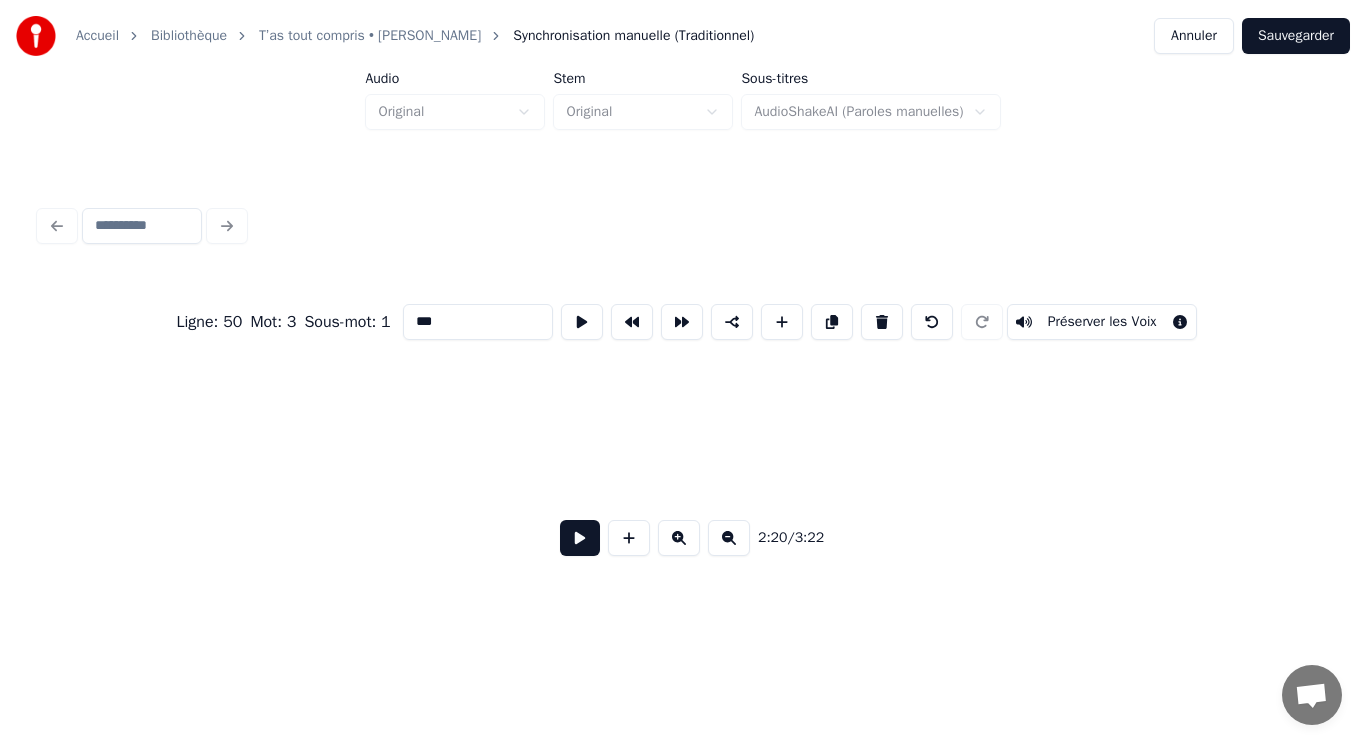 scroll, scrollTop: 0, scrollLeft: 30690, axis: horizontal 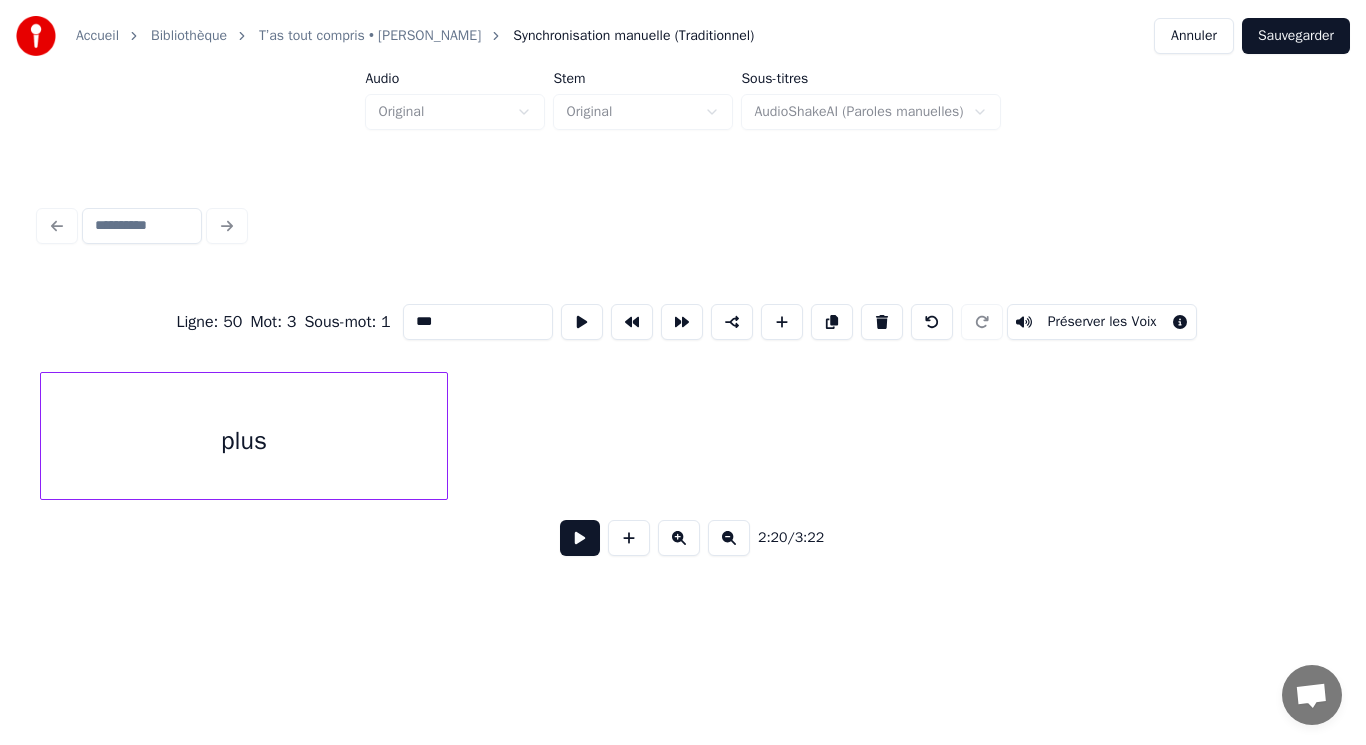 click on "Accueil Bibliothèque T’as tout compris • Micky Synchronisation manuelle (Traditionnel) Annuler Sauvegarder Audio Original Stem Original Sous-titres AudioShakeAI (Paroles manuelles) Ligne :   50 Mot :   3 Sous-mot :   1 *** Préserver les Voix 2:20  /  3:22" at bounding box center [683, 304] 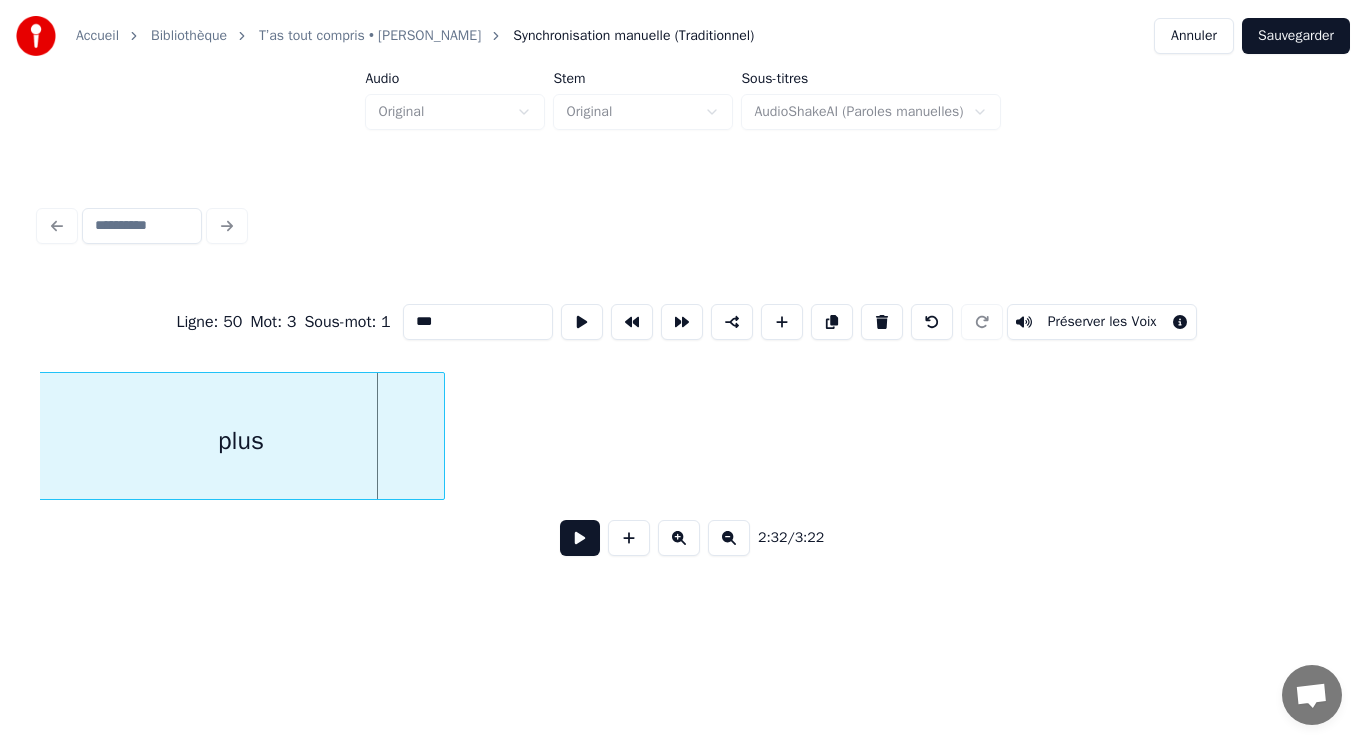 scroll, scrollTop: 0, scrollLeft: 30075, axis: horizontal 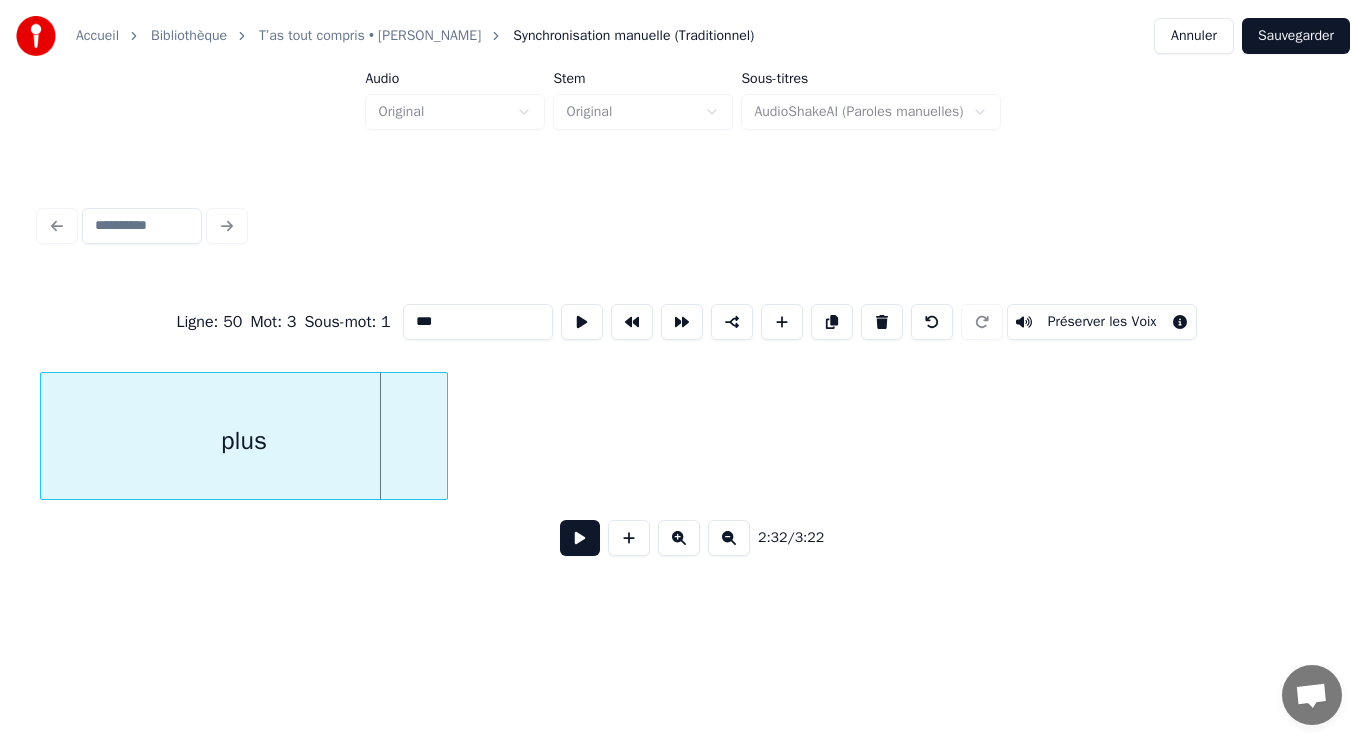 click on "Accueil Bibliothèque T’as tout compris • [PERSON_NAME] manuelle (Traditionnel) Annuler Sauvegarder Audio Original Stem Original Sous-titres AudioShakeAI (Paroles manuelles) Ligne :   50 Mot :   3 Sous-mot :   1 *** Préserver les Voix 2:32  /  3:22" at bounding box center (683, 304) 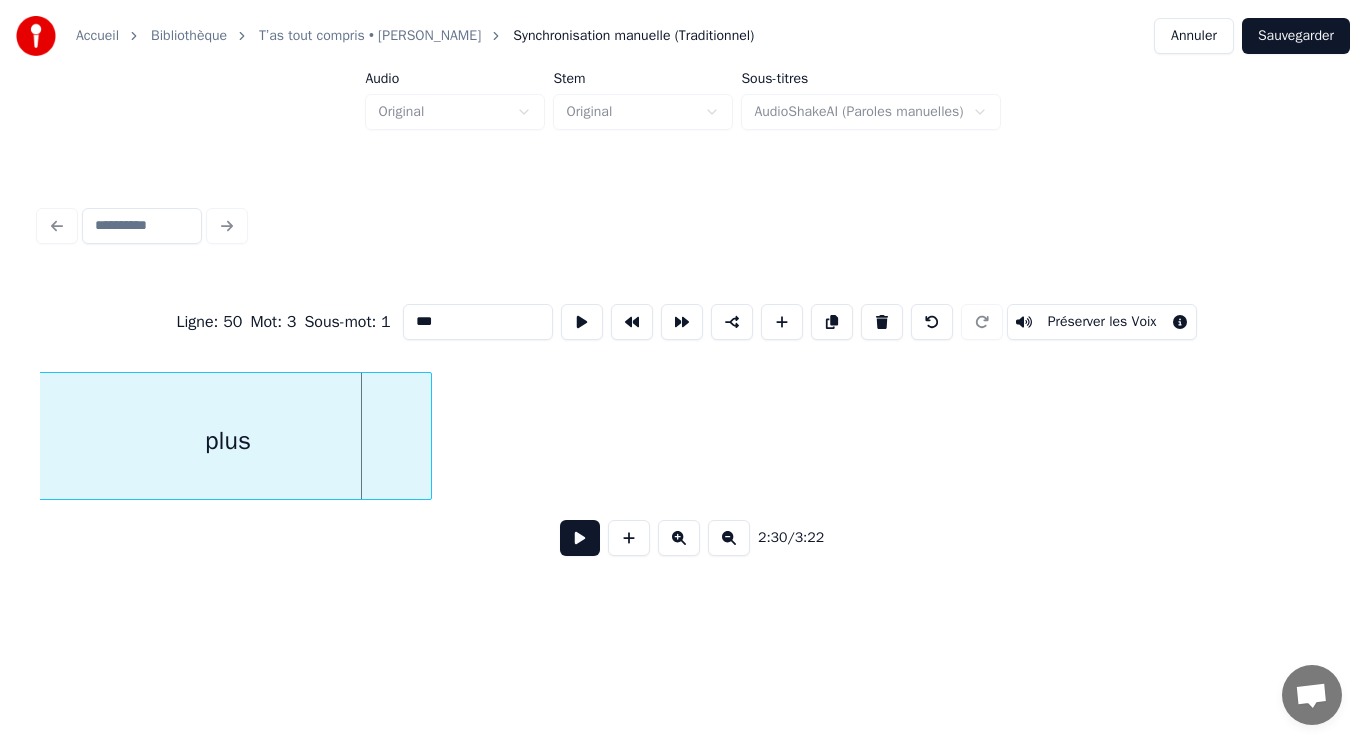 scroll, scrollTop: 0, scrollLeft: 29738, axis: horizontal 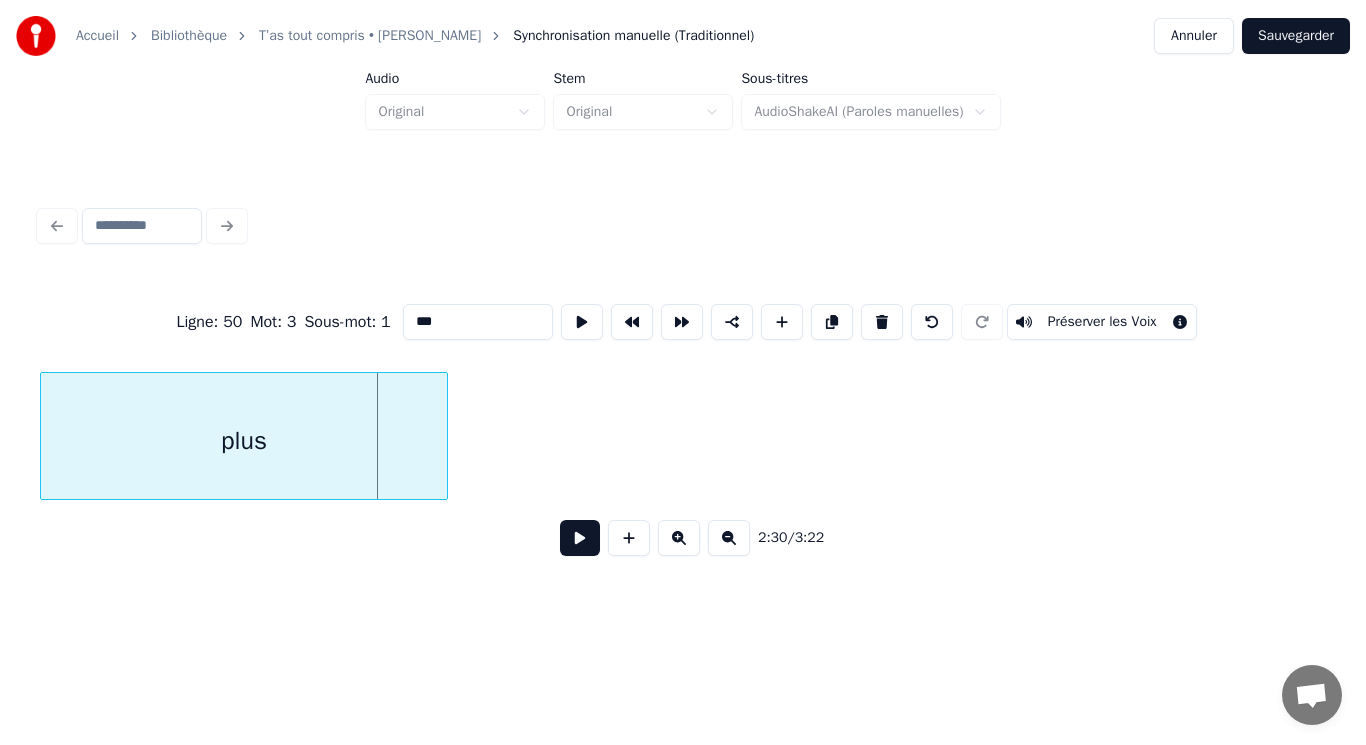 click on "plus" at bounding box center (244, 441) 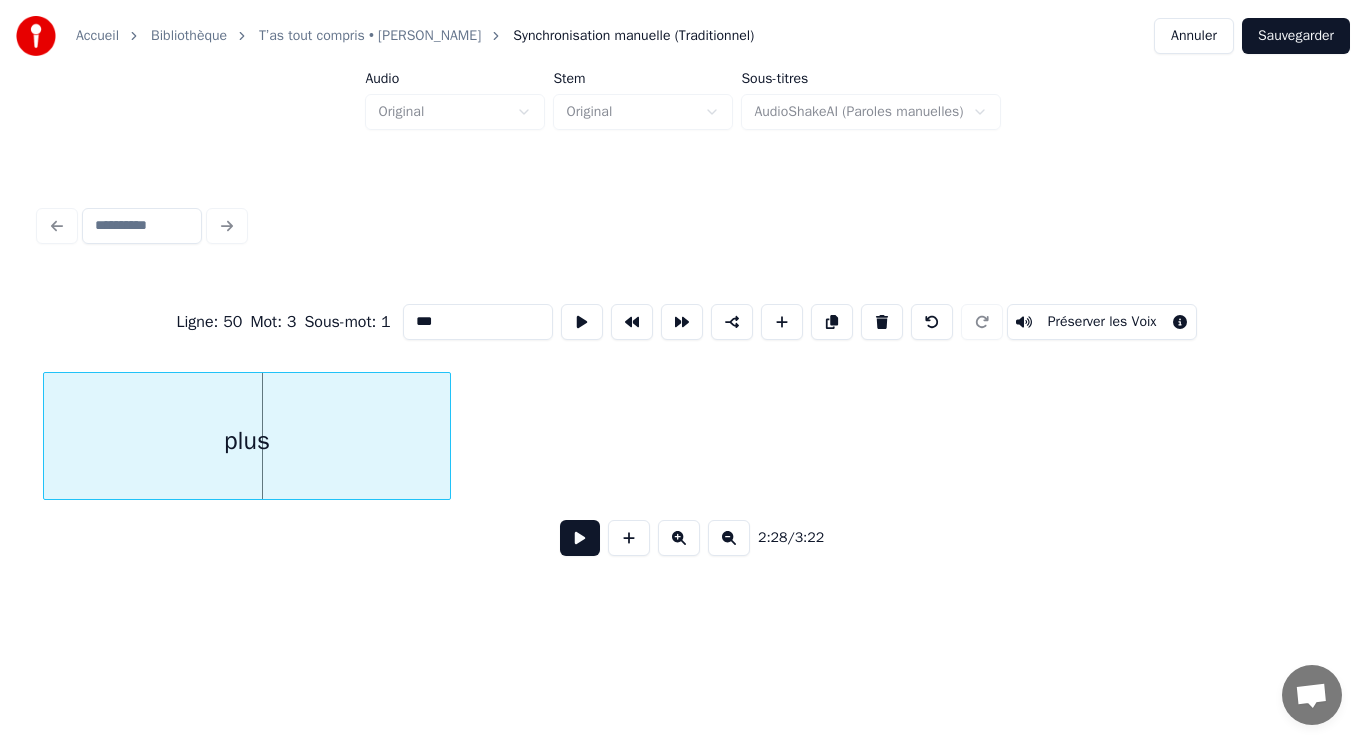 scroll, scrollTop: 0, scrollLeft: 29512, axis: horizontal 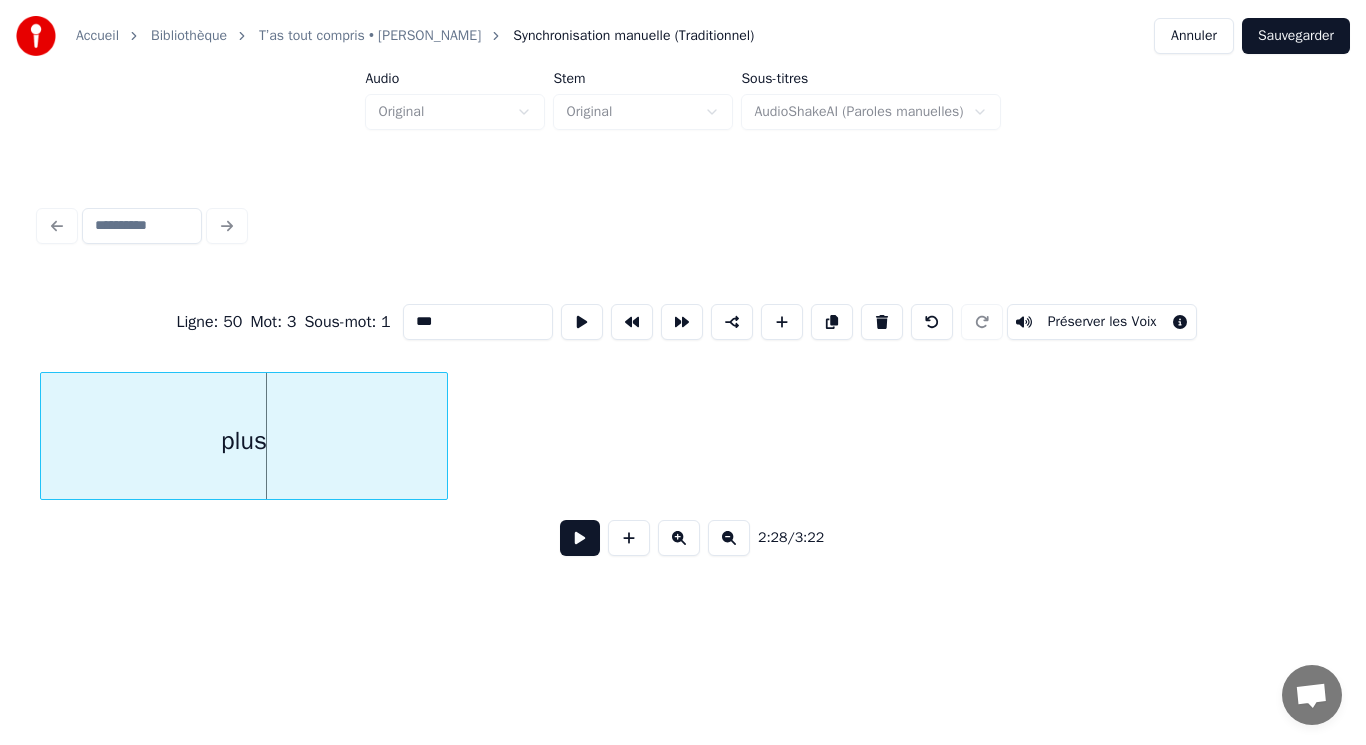 click on "Accueil Bibliothèque T’as tout compris • Micky Synchronisation manuelle (Traditionnel) Annuler Sauvegarder Audio Original Stem Original Sous-titres AudioShakeAI (Paroles manuelles) Ligne :   50 Mot :   3 Sous-mot :   1 *** Préserver les Voix 2:28  /  3:22" at bounding box center [683, 304] 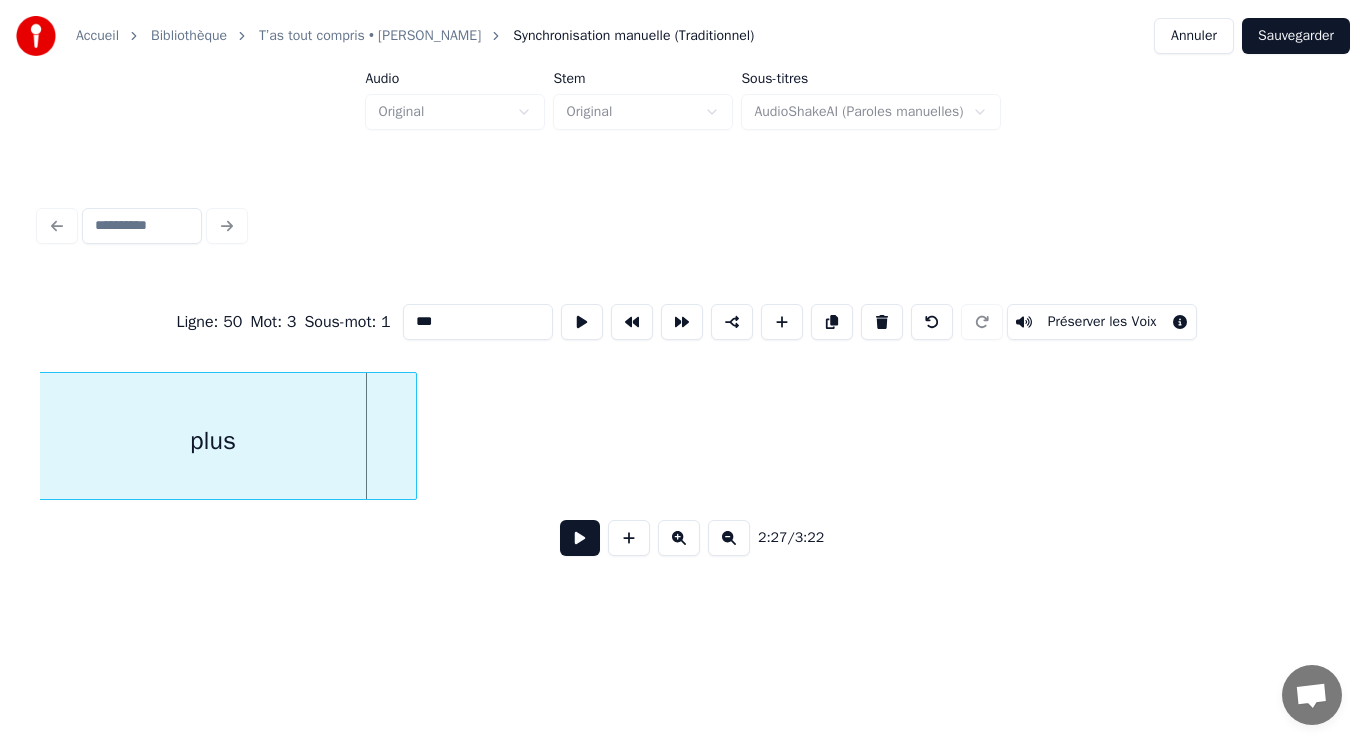 scroll, scrollTop: 0, scrollLeft: 29155, axis: horizontal 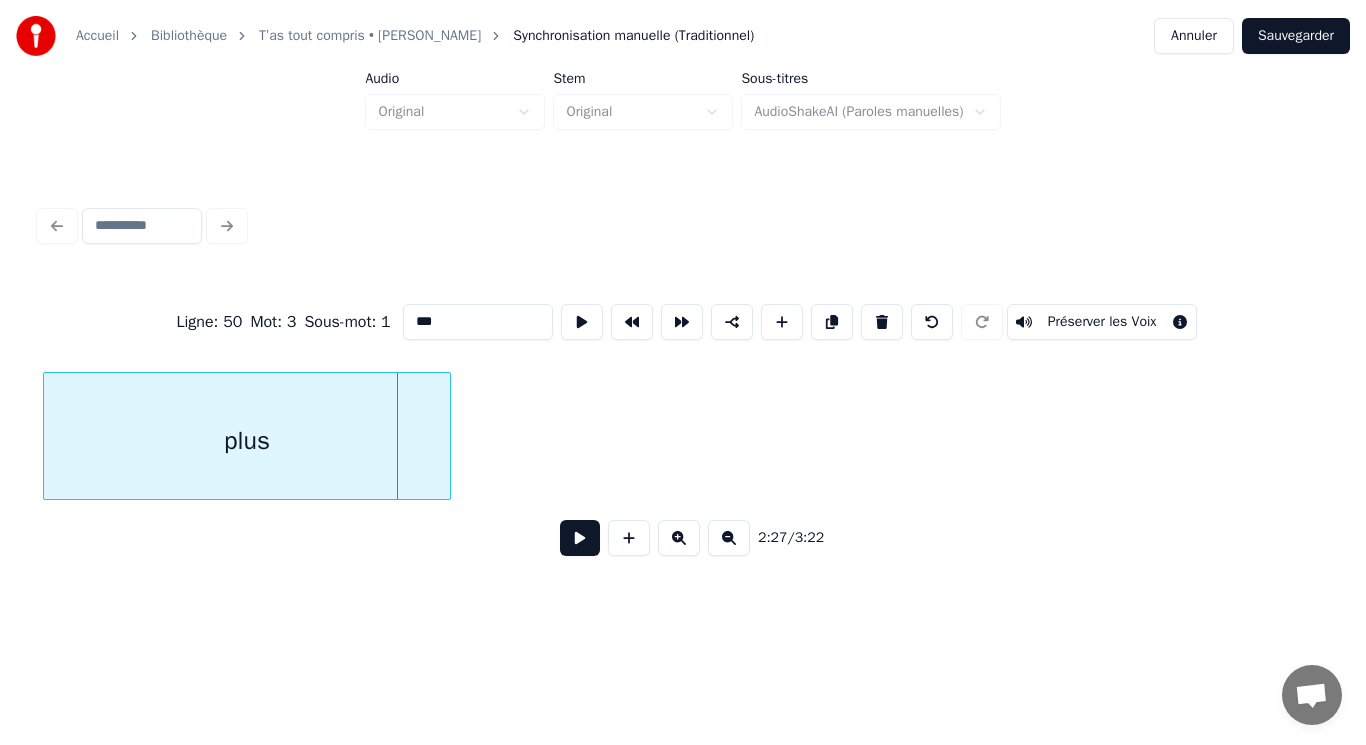 click on "Accueil Bibliothèque T’as tout compris • Micky Synchronisation manuelle (Traditionnel) Annuler Sauvegarder Audio Original Stem Original Sous-titres AudioShakeAI (Paroles manuelles) Ligne :   50 Mot :   3 Sous-mot :   1 *** Préserver les Voix 2:27  /  3:22" at bounding box center [683, 304] 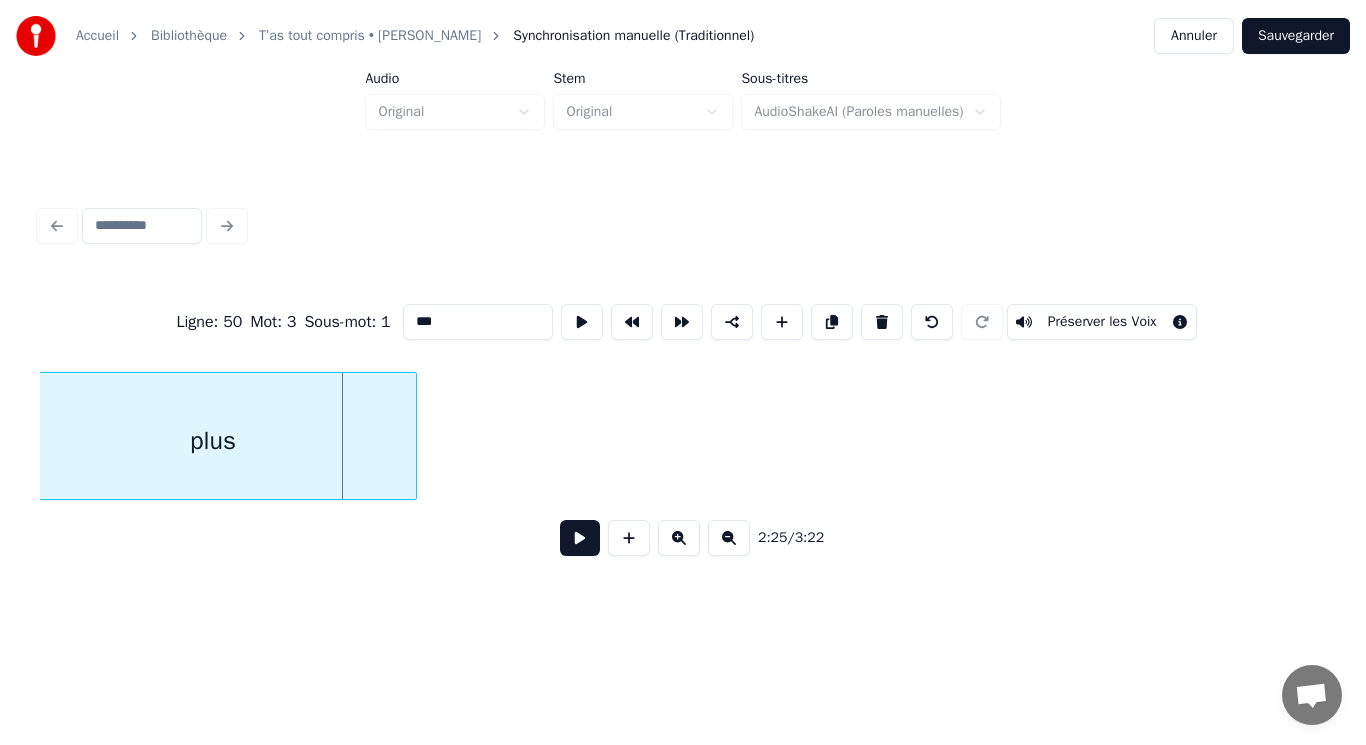 scroll, scrollTop: 0, scrollLeft: 28829, axis: horizontal 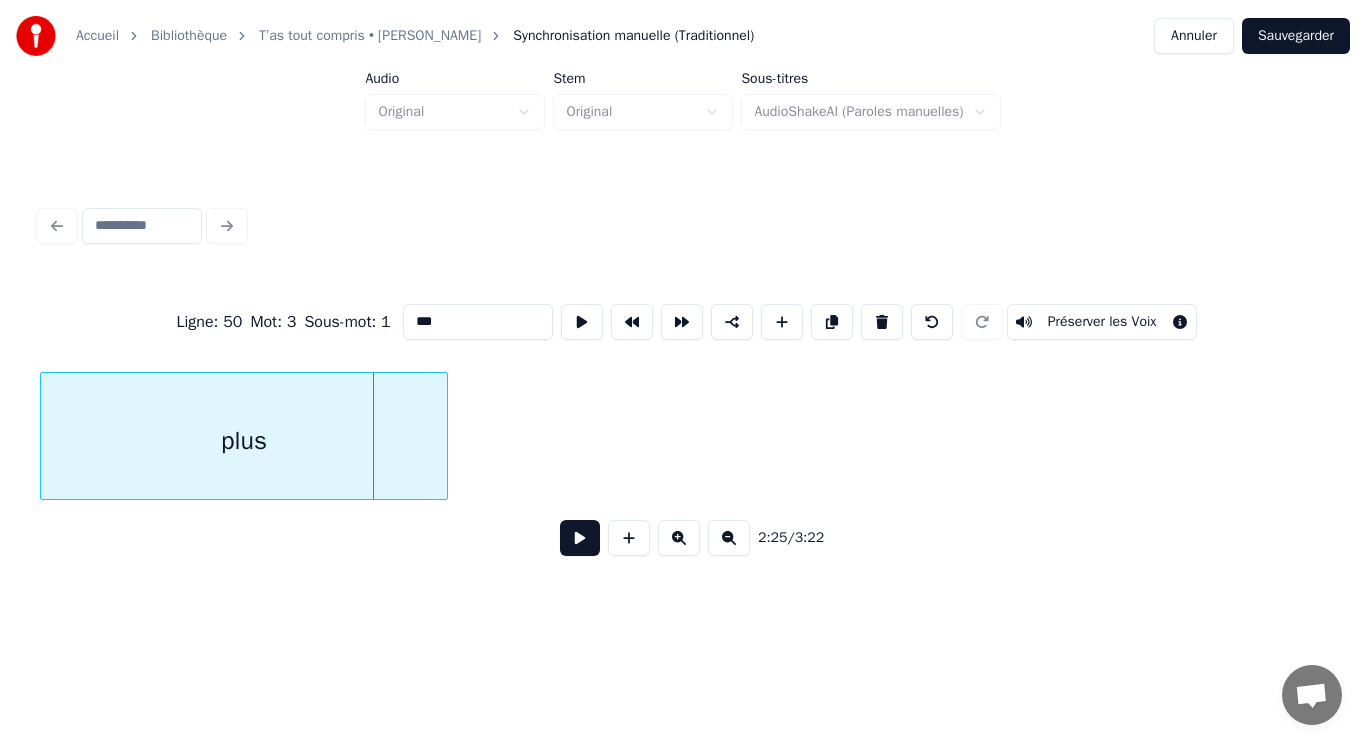 click on "Accueil Bibliothèque T’as tout compris • Micky Synchronisation manuelle (Traditionnel) Annuler Sauvegarder Audio Original Stem Original Sous-titres AudioShakeAI (Paroles manuelles) Ligne :   50 Mot :   3 Sous-mot :   1 *** Préserver les Voix 2:25  /  3:22" at bounding box center [683, 304] 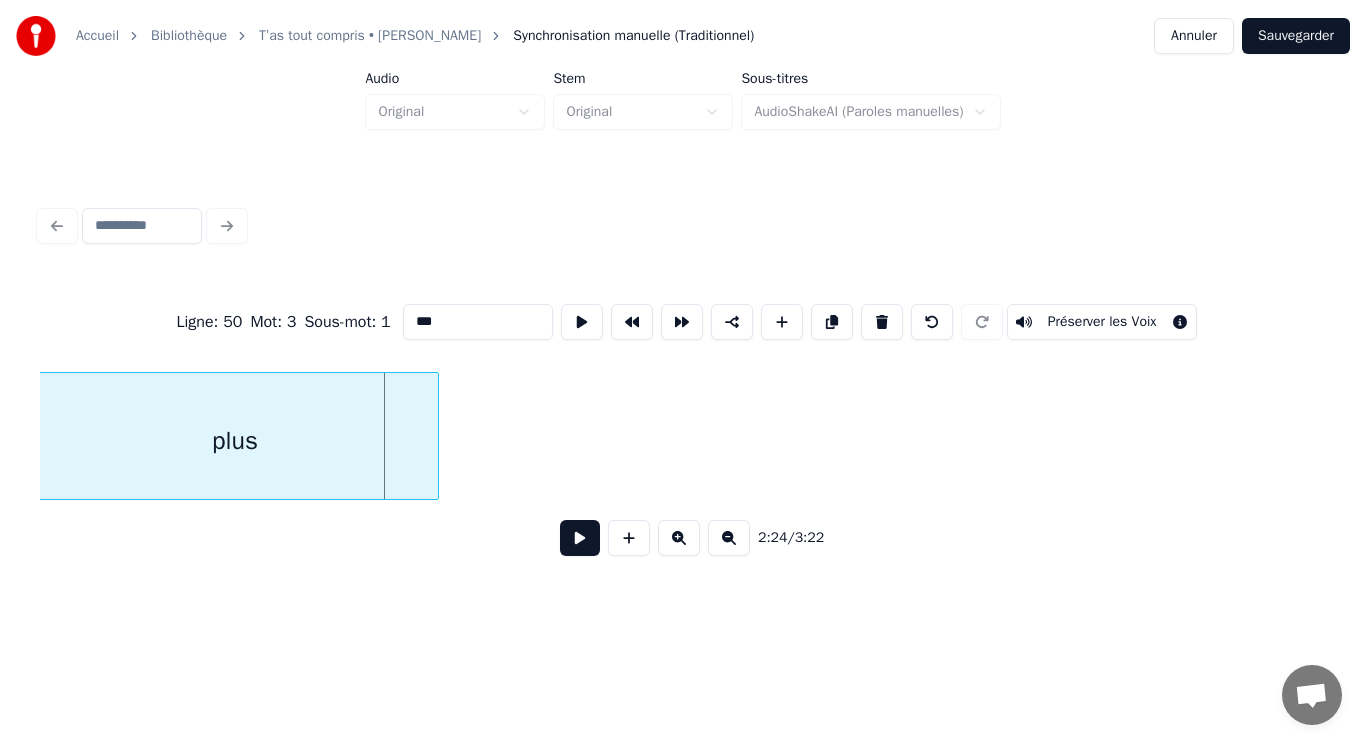 scroll, scrollTop: 0, scrollLeft: 28471, axis: horizontal 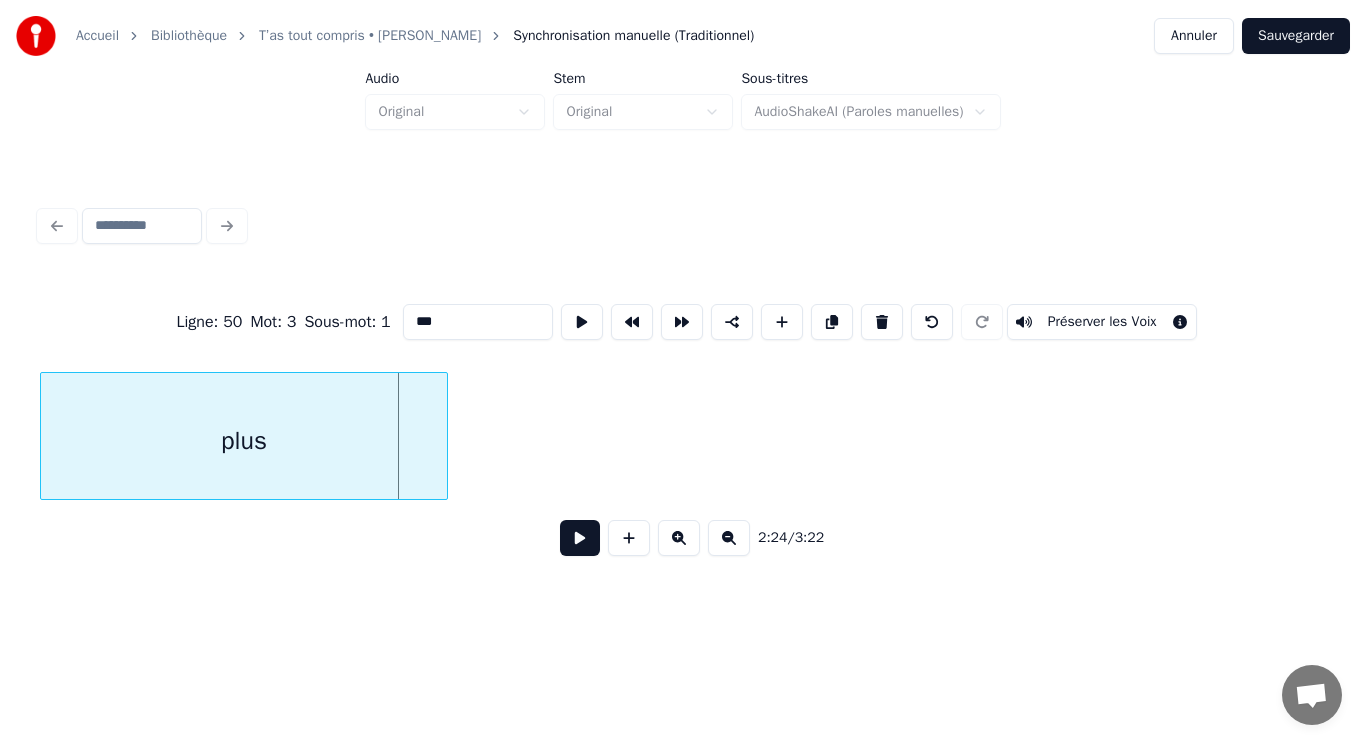 click on "Accueil Bibliothèque T’as tout compris • Micky Synchronisation manuelle (Traditionnel) Annuler Sauvegarder Audio Original Stem Original Sous-titres AudioShakeAI (Paroles manuelles) Ligne :   50 Mot :   3 Sous-mot :   1 *** Préserver les Voix 2:24  /  3:22" at bounding box center (683, 304) 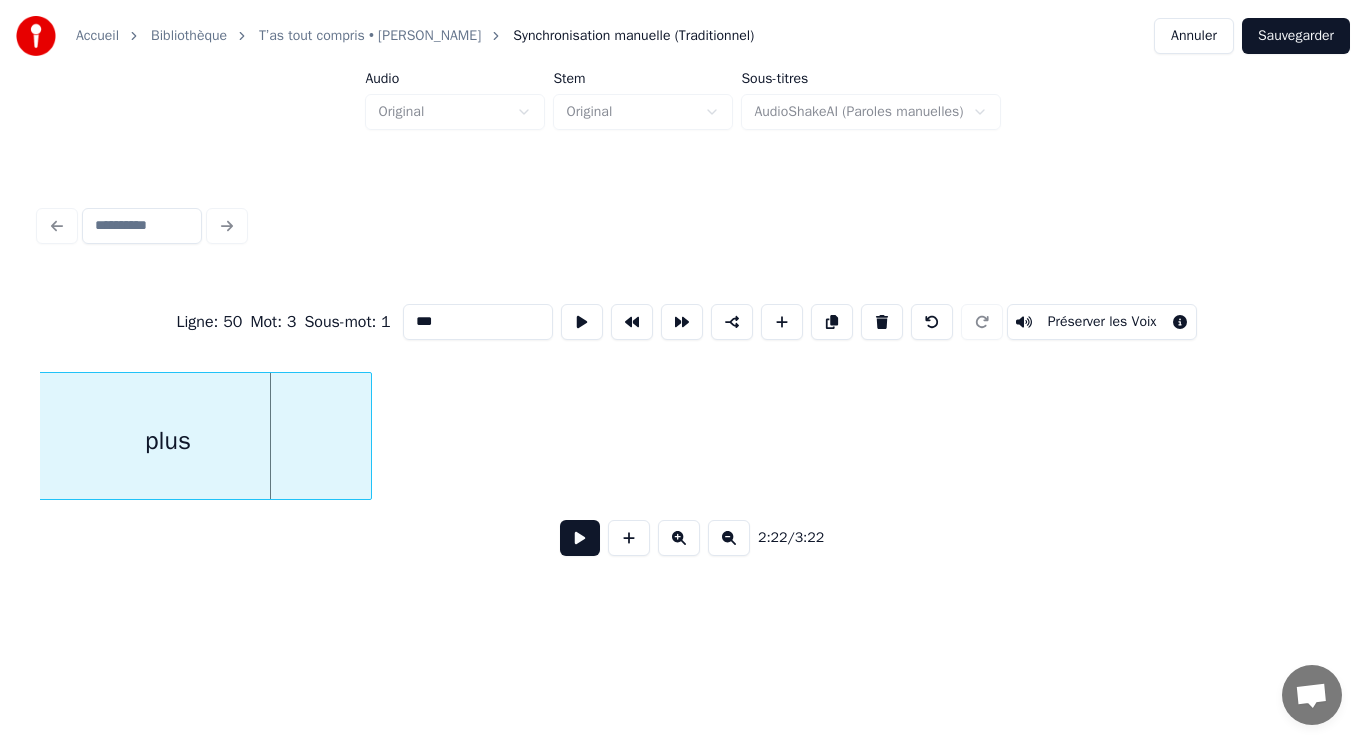 scroll, scrollTop: 0, scrollLeft: 28150, axis: horizontal 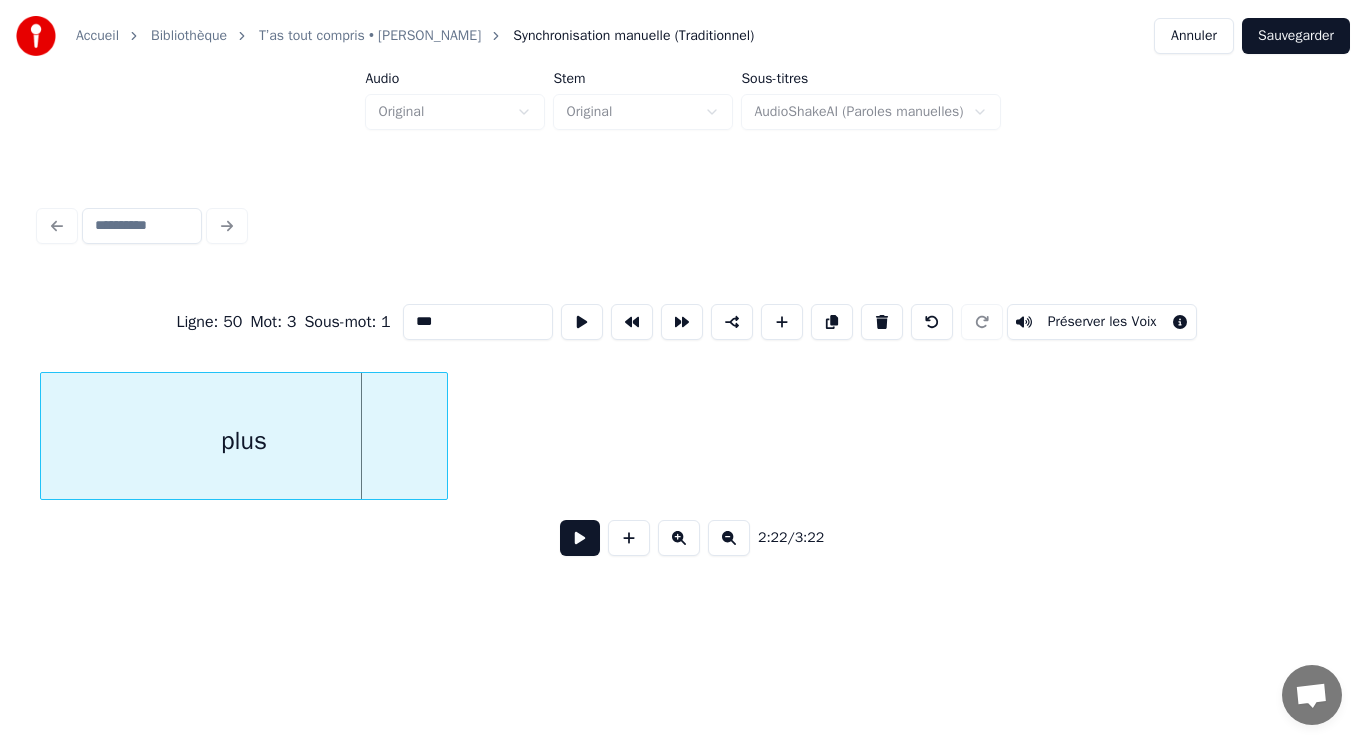 click on "Accueil Bibliothèque T’as tout compris • Micky Synchronisation manuelle (Traditionnel) Annuler Sauvegarder Audio Original Stem Original Sous-titres AudioShakeAI (Paroles manuelles) Ligne :   50 Mot :   3 Sous-mot :   1 *** Préserver les Voix 2:22  /  3:22" at bounding box center [683, 304] 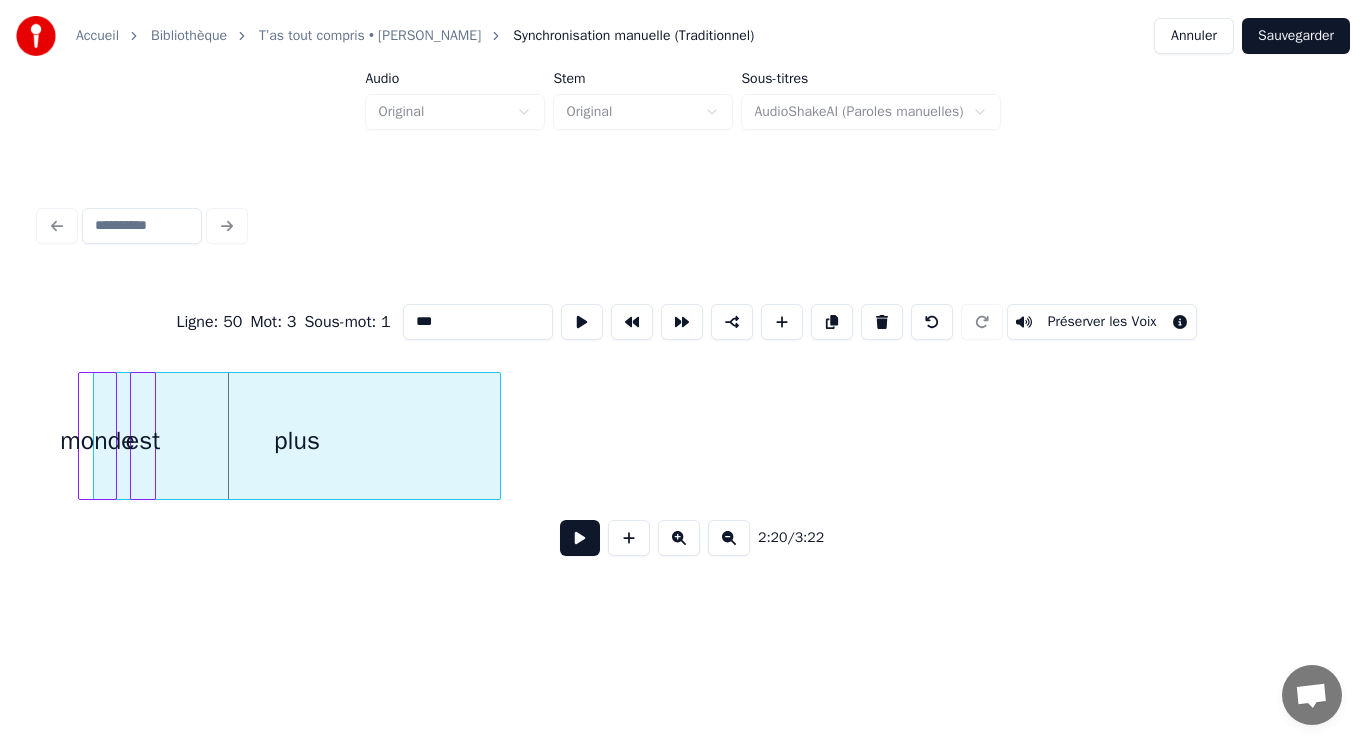 scroll, scrollTop: 0, scrollLeft: 27901, axis: horizontal 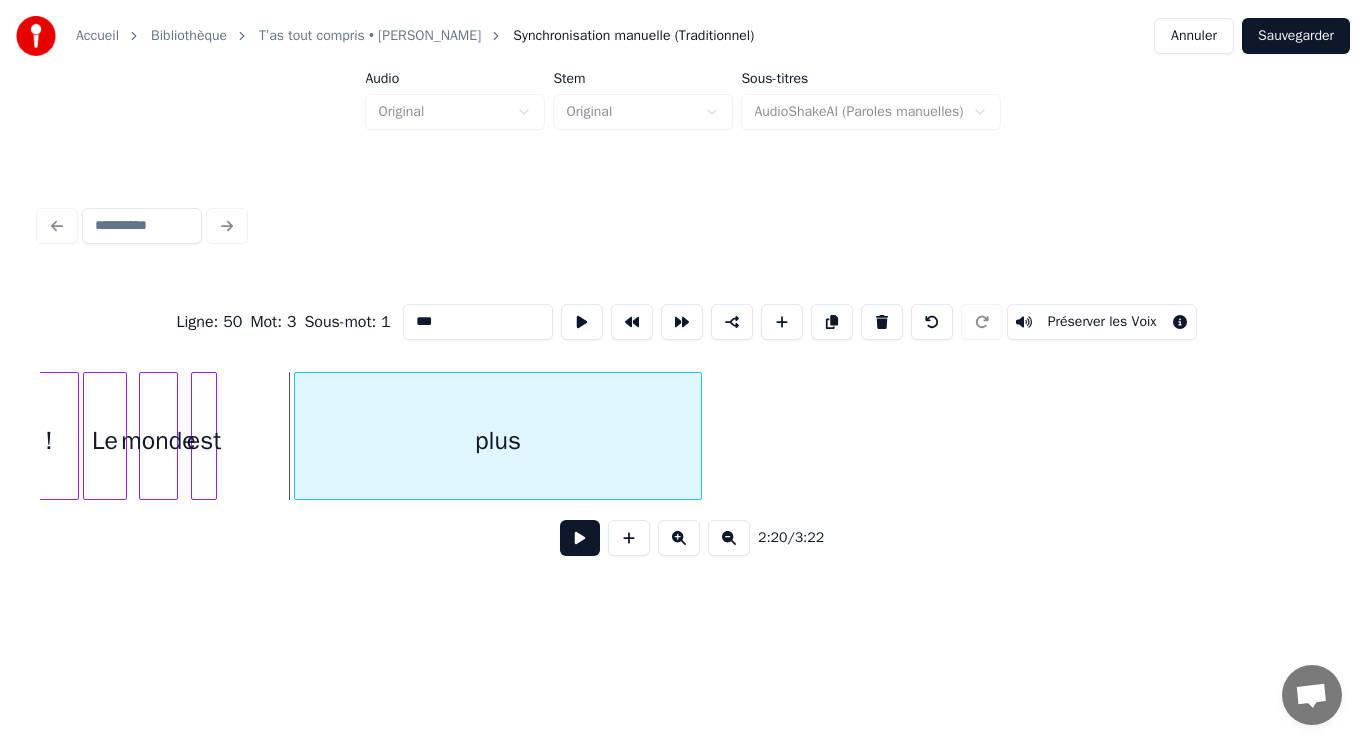click on "plus" at bounding box center (498, 441) 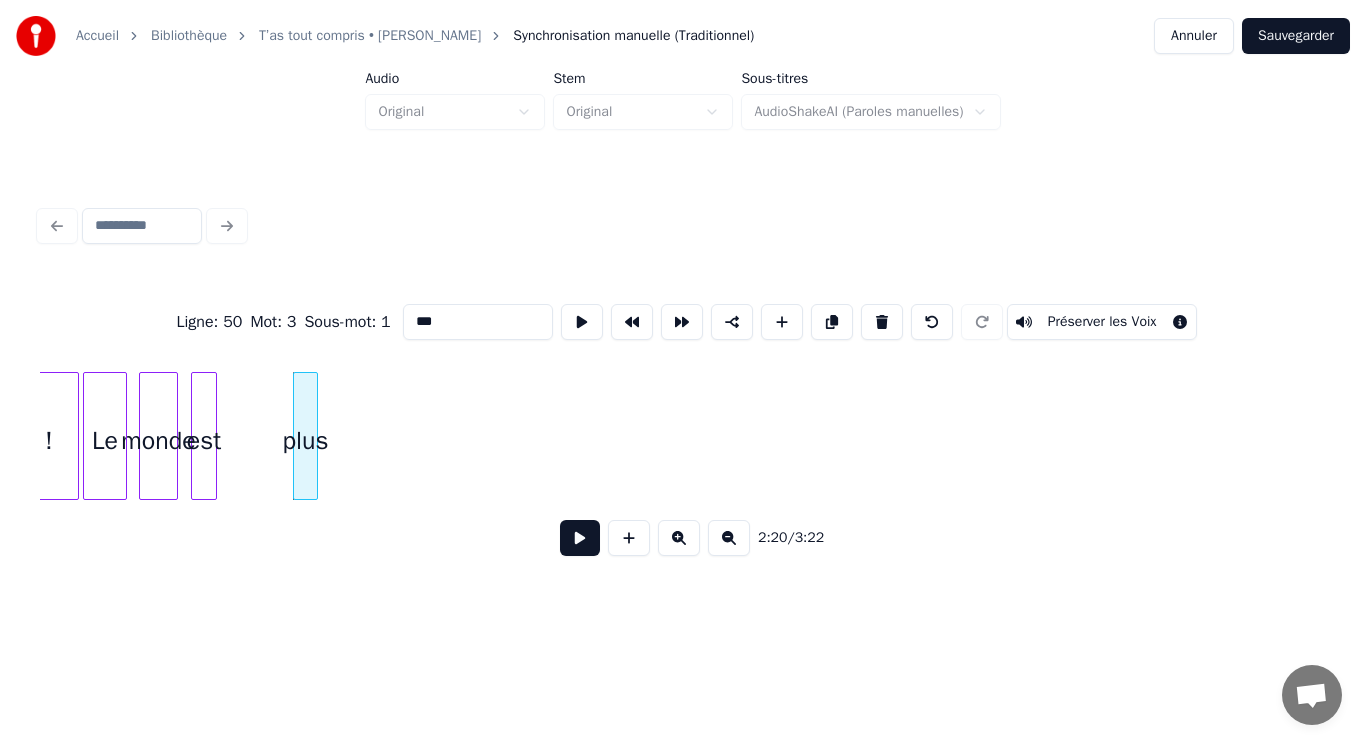 click at bounding box center (314, 436) 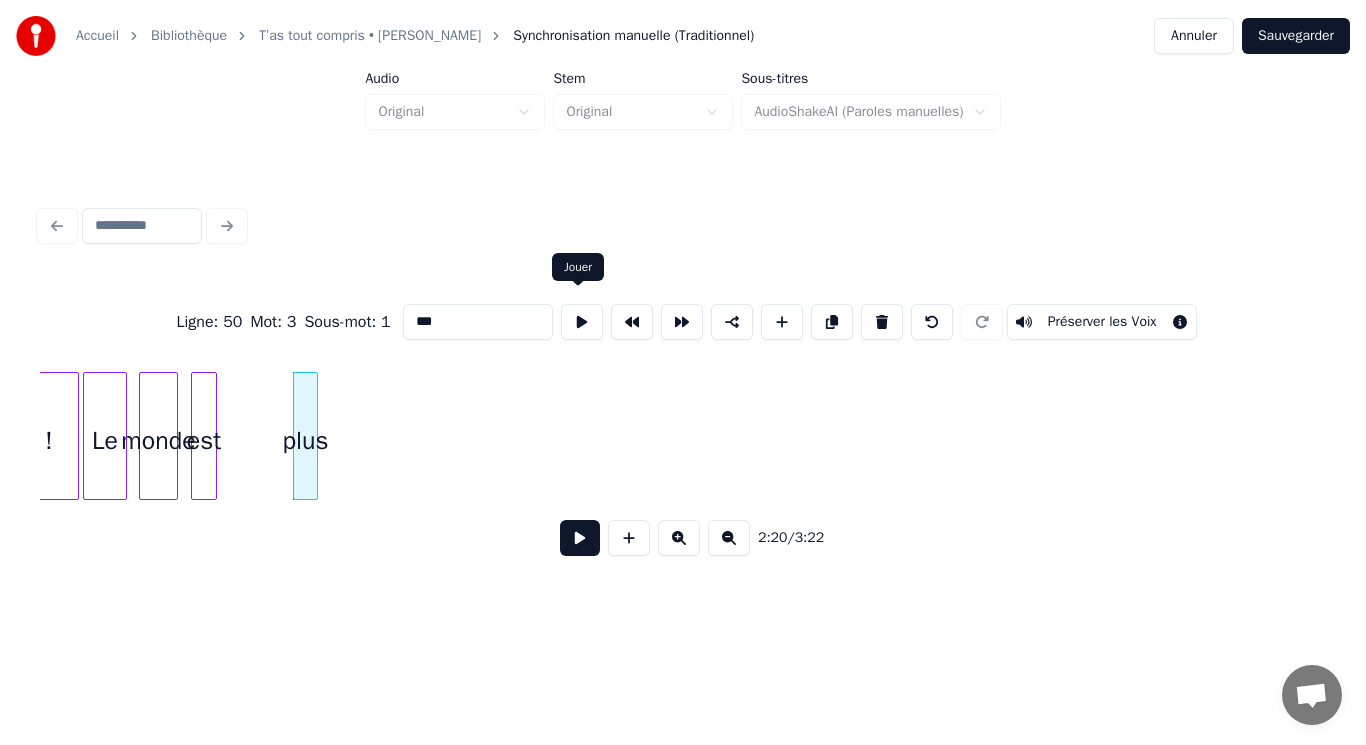 click at bounding box center [582, 322] 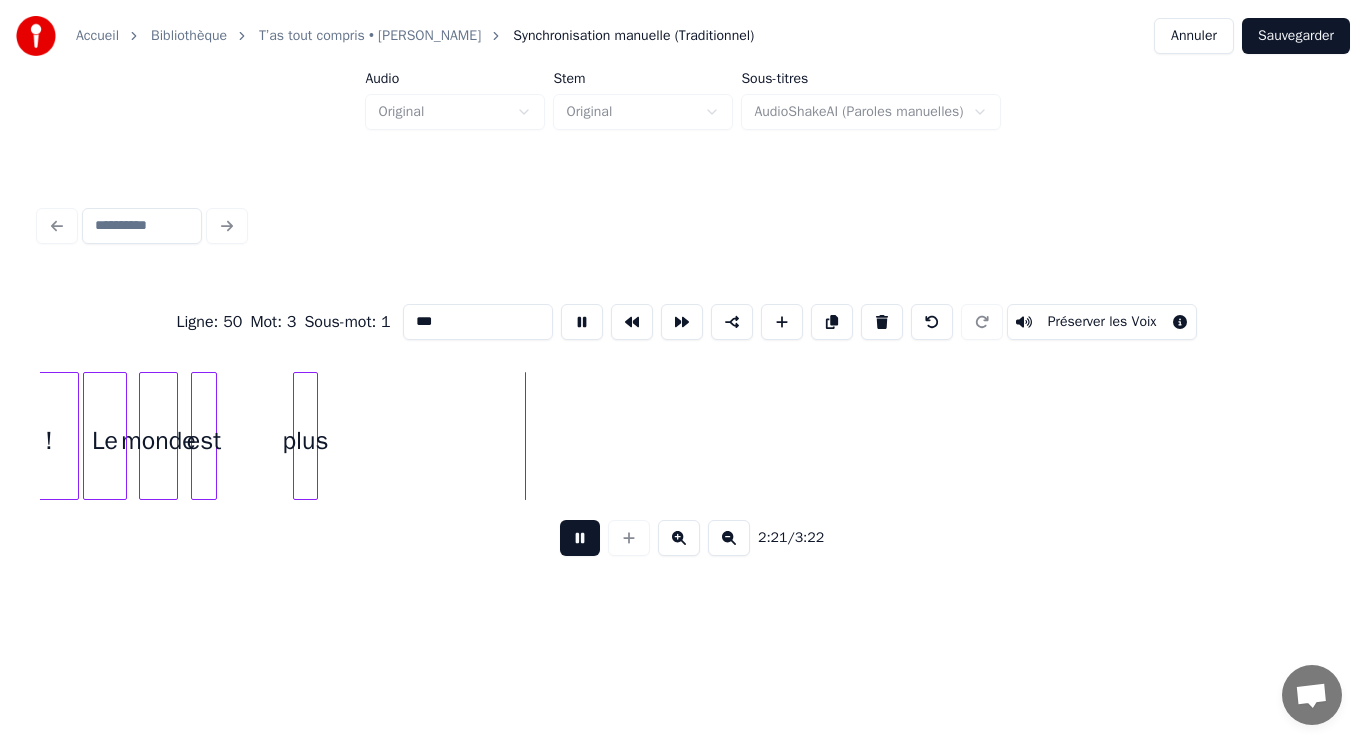 click at bounding box center (582, 322) 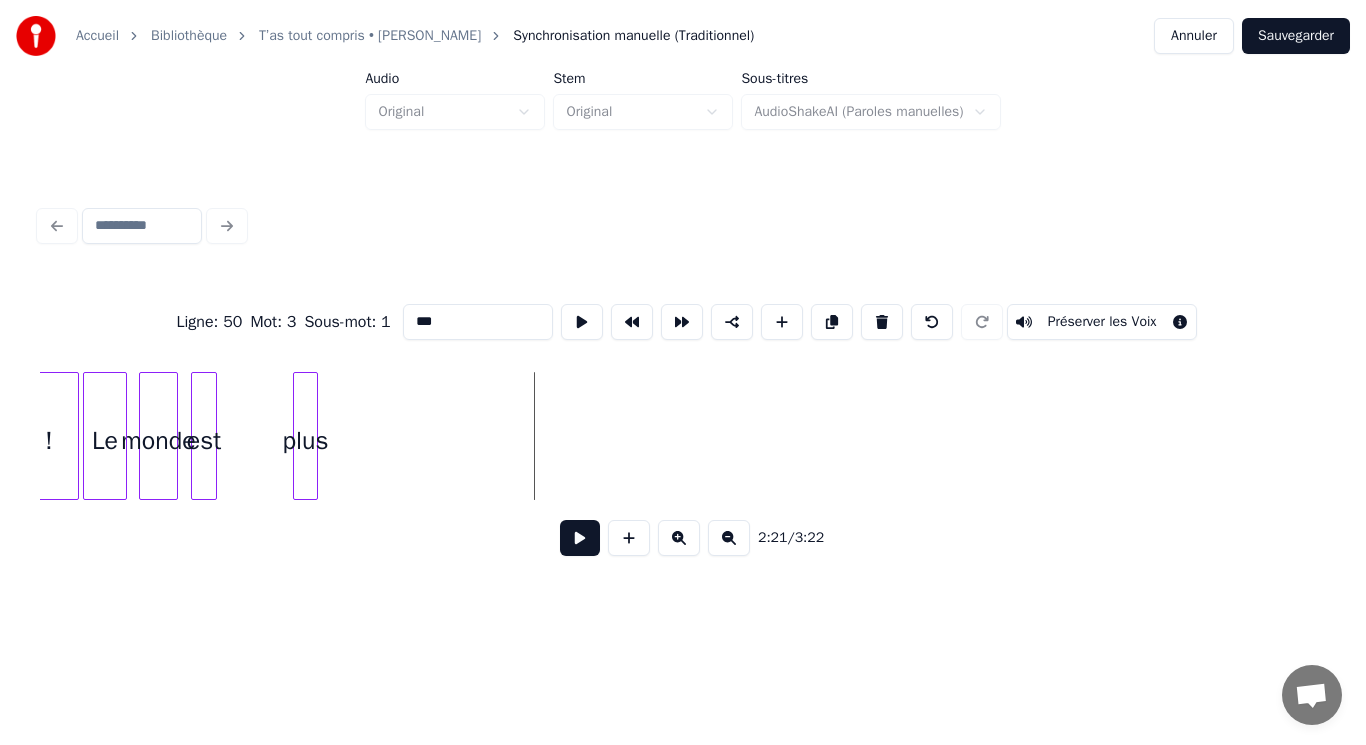 click on "plus" at bounding box center [305, 441] 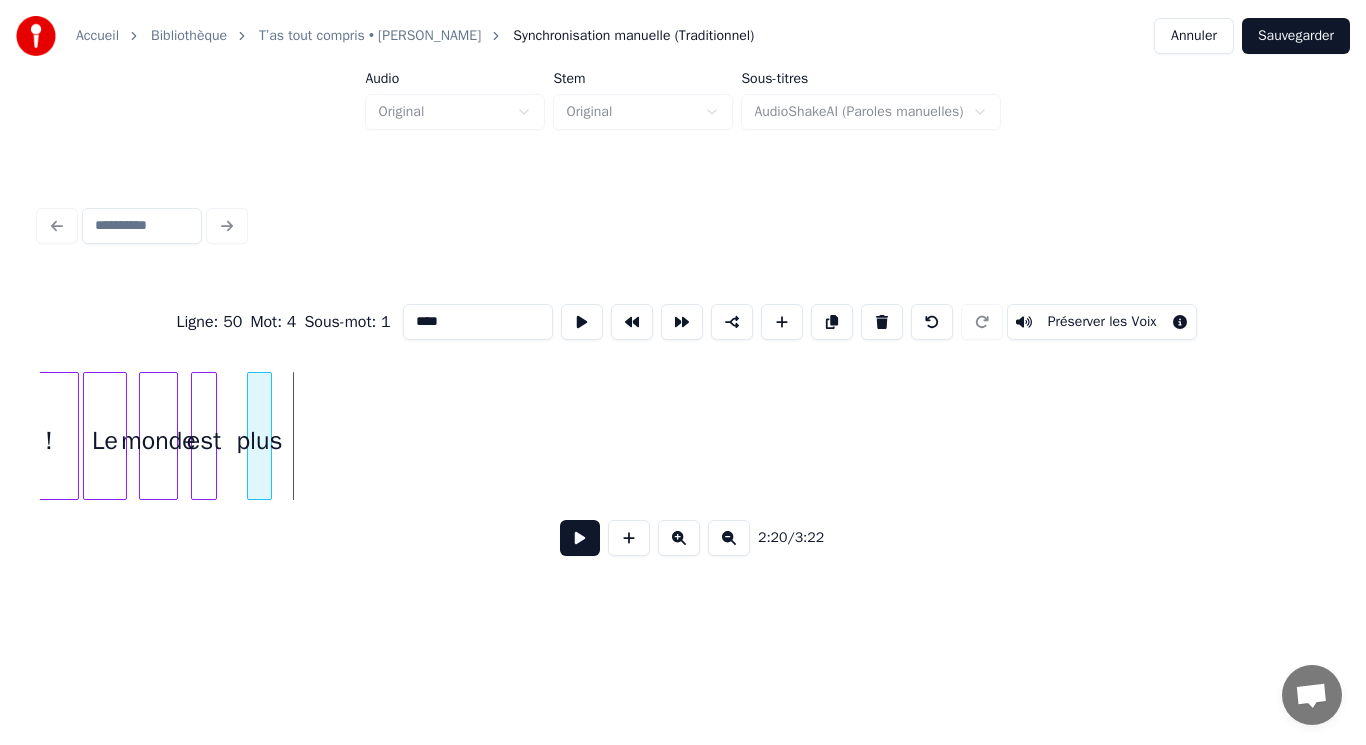 click on "plus" at bounding box center [259, 441] 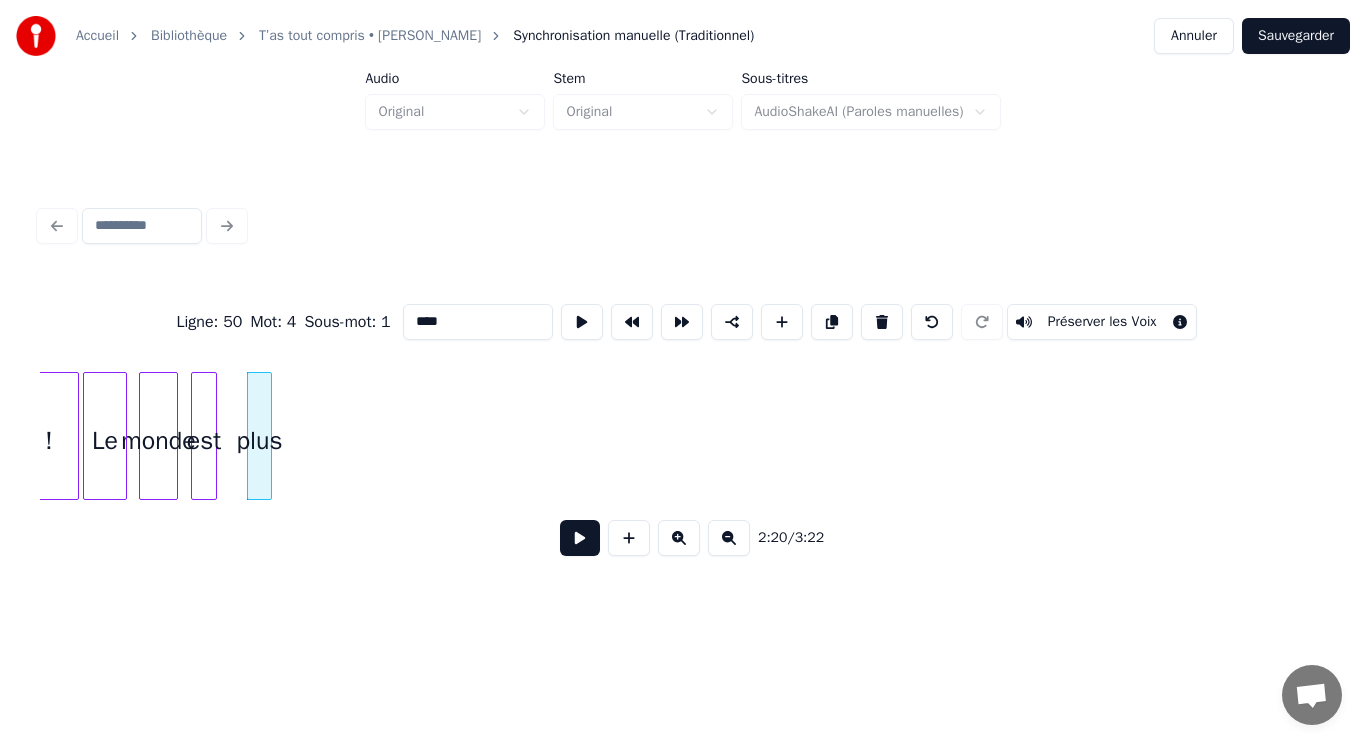 click at bounding box center (582, 322) 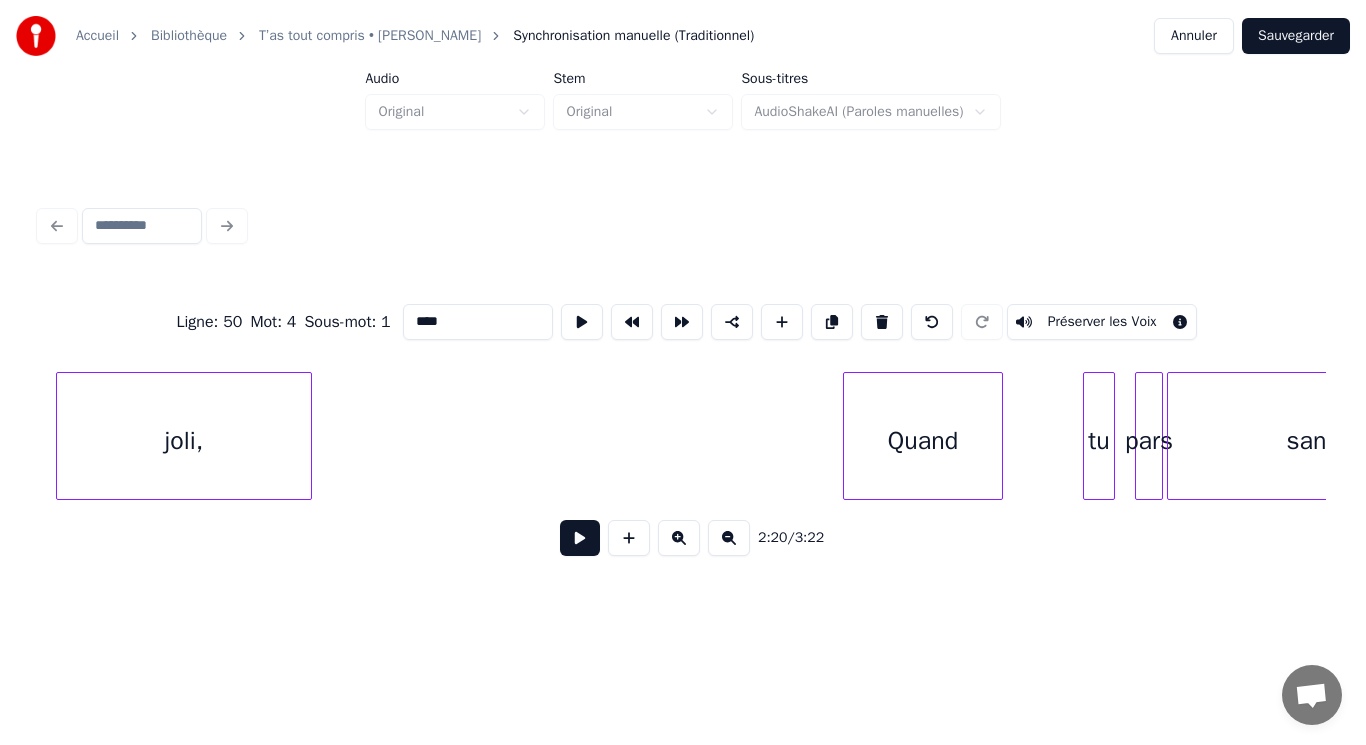 scroll, scrollTop: 0, scrollLeft: 31255, axis: horizontal 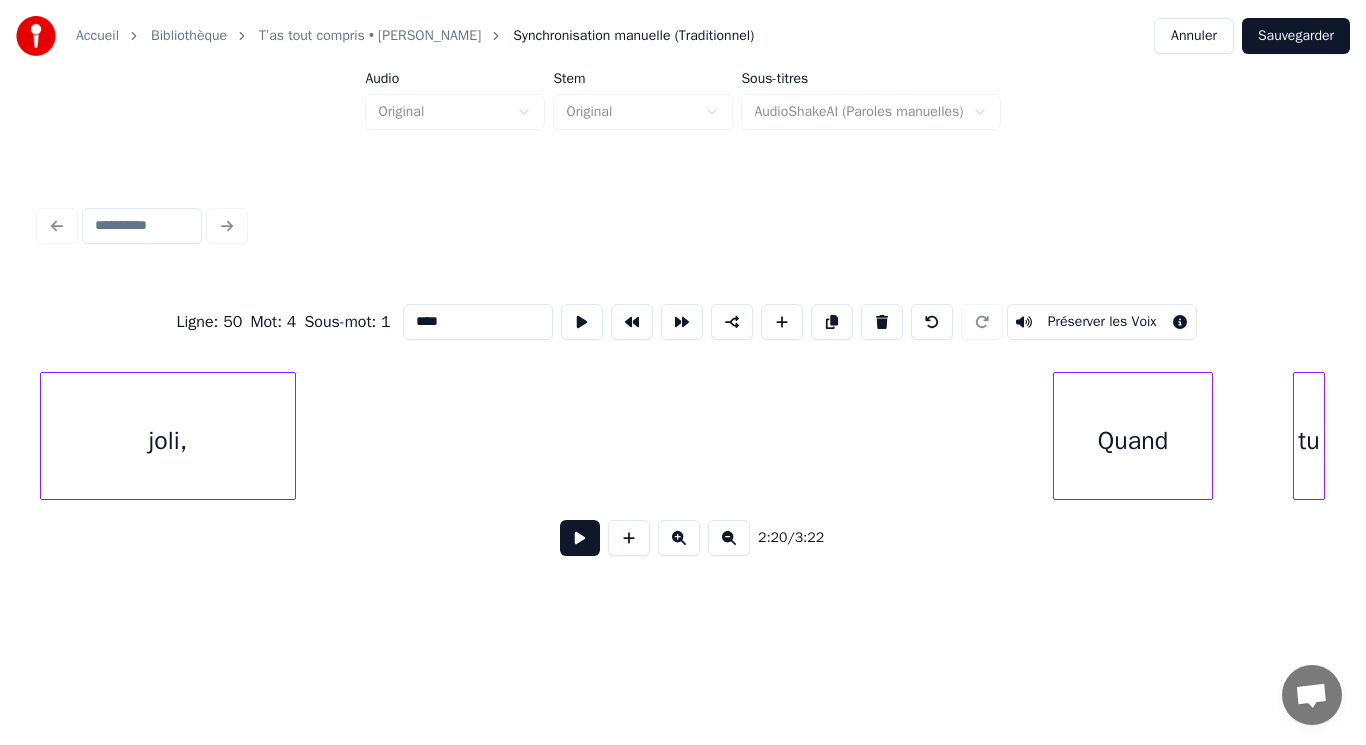 click on "Accueil Bibliothèque T’as tout compris • [PERSON_NAME] manuelle (Traditionnel) Annuler Sauvegarder Audio Original Stem Original Sous-titres AudioShakeAI (Paroles manuelles) Ligne :   50 Mot :   4 Sous-mot :   1 **** Préserver les Voix 2:20  /  3:22" at bounding box center [683, 304] 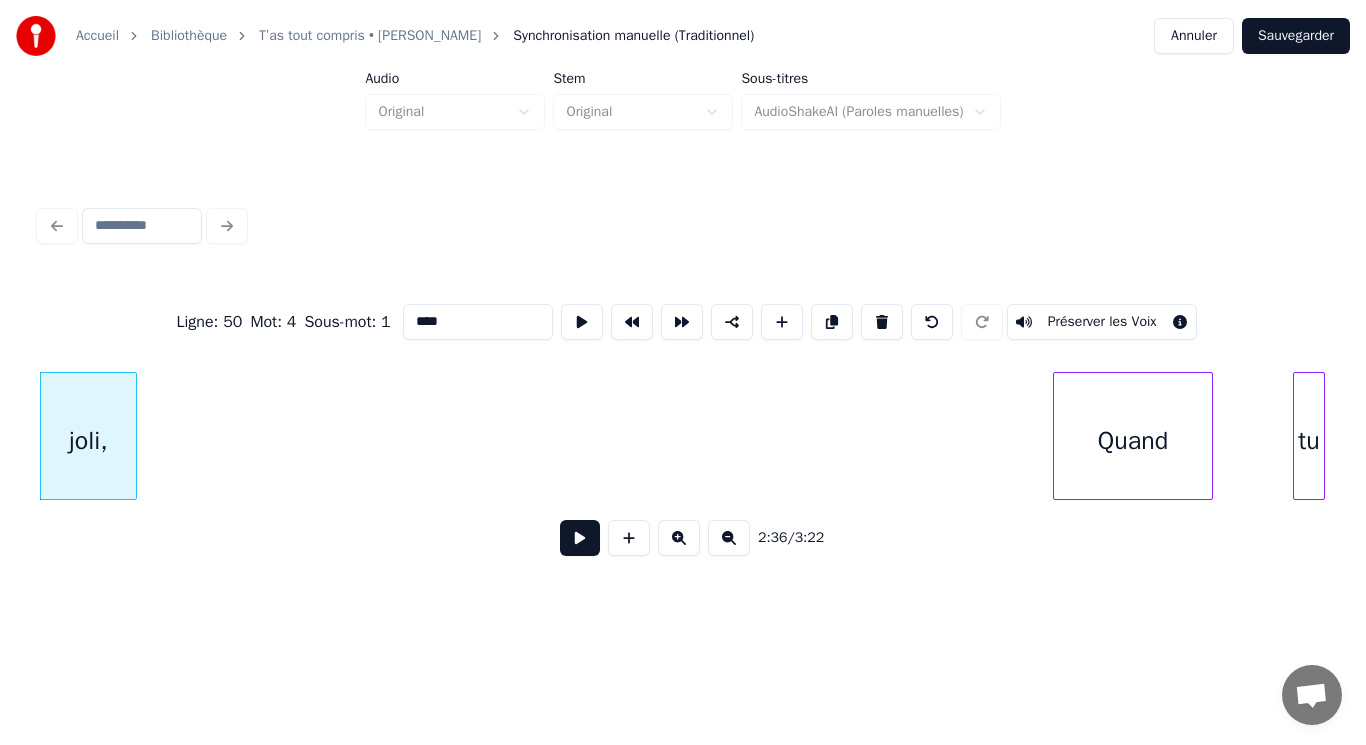 click at bounding box center (133, 436) 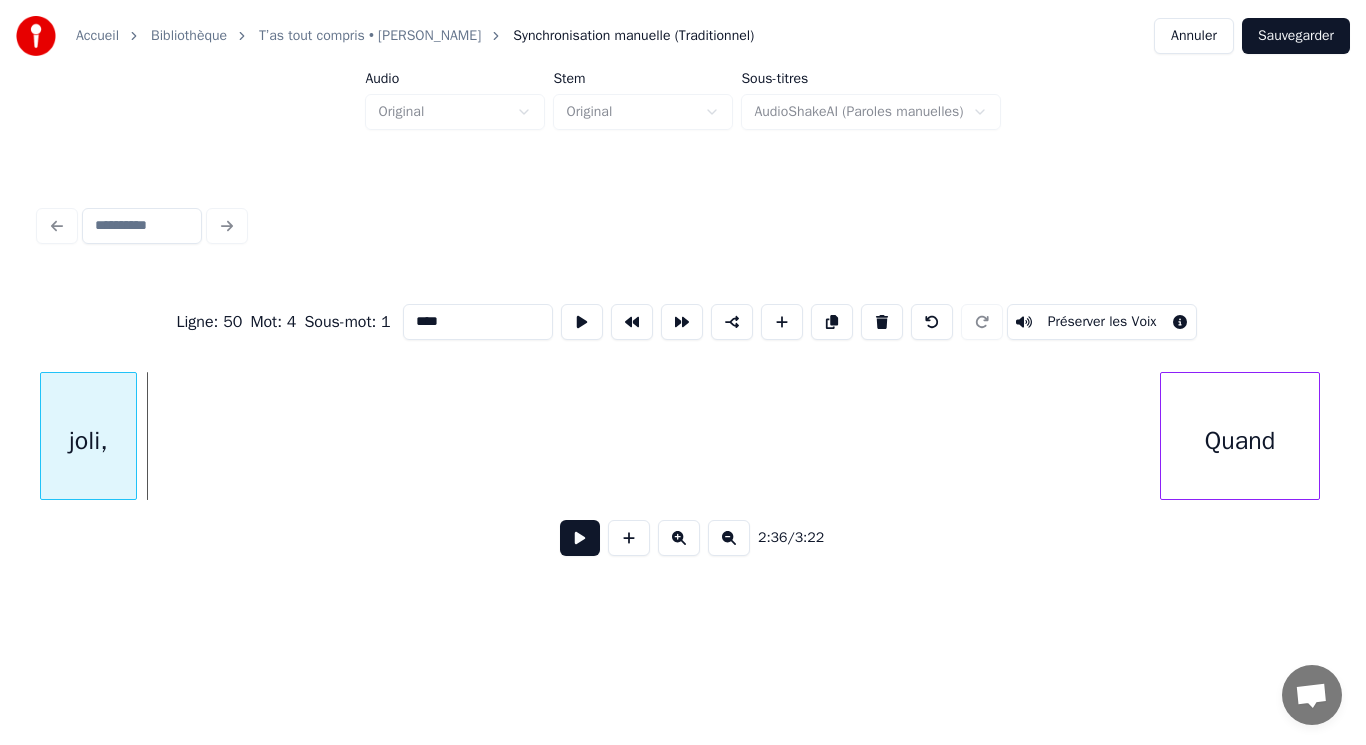 click on "Accueil Bibliothèque T’as tout compris • [PERSON_NAME] manuelle (Traditionnel) Annuler Sauvegarder Audio Original Stem Original Sous-titres AudioShakeAI (Paroles manuelles) Ligne :   50 Mot :   4 Sous-mot :   1 **** Préserver les Voix 2:36  /  3:22" at bounding box center (683, 304) 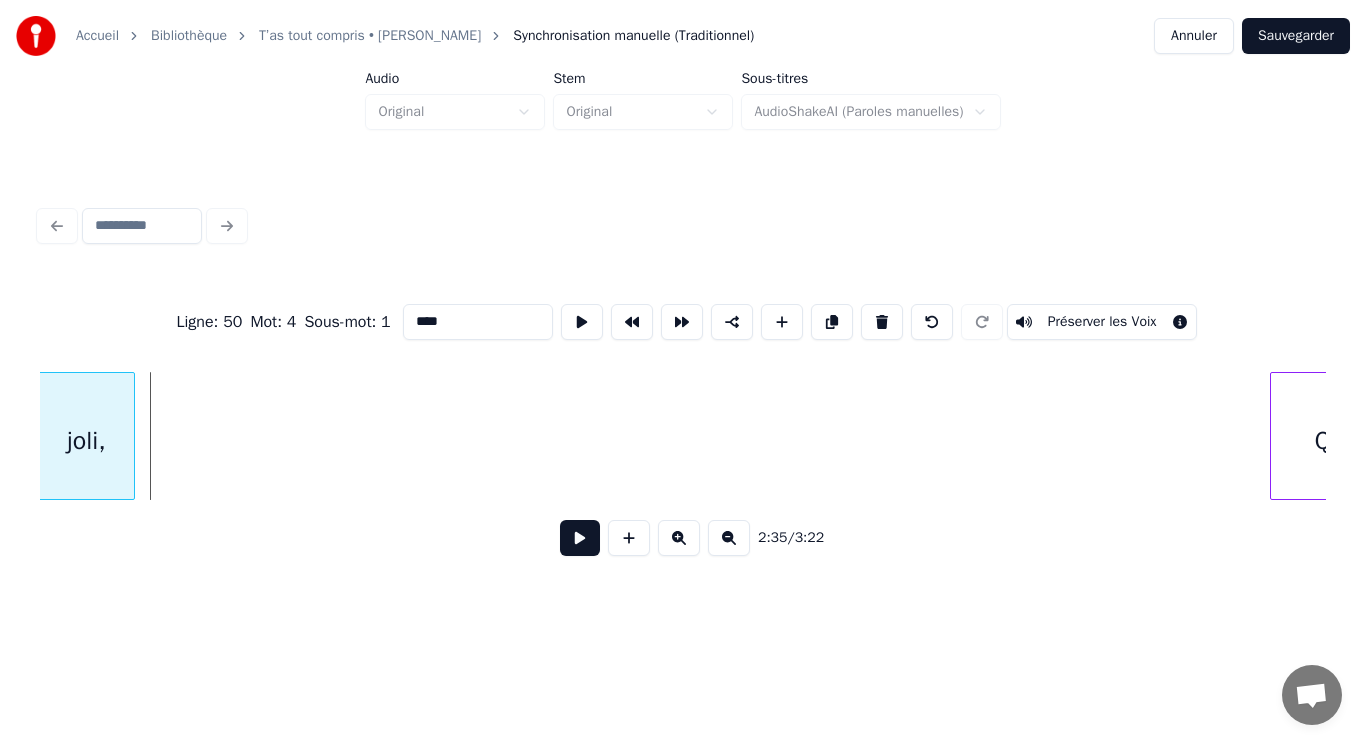 scroll, scrollTop: 0, scrollLeft: 31029, axis: horizontal 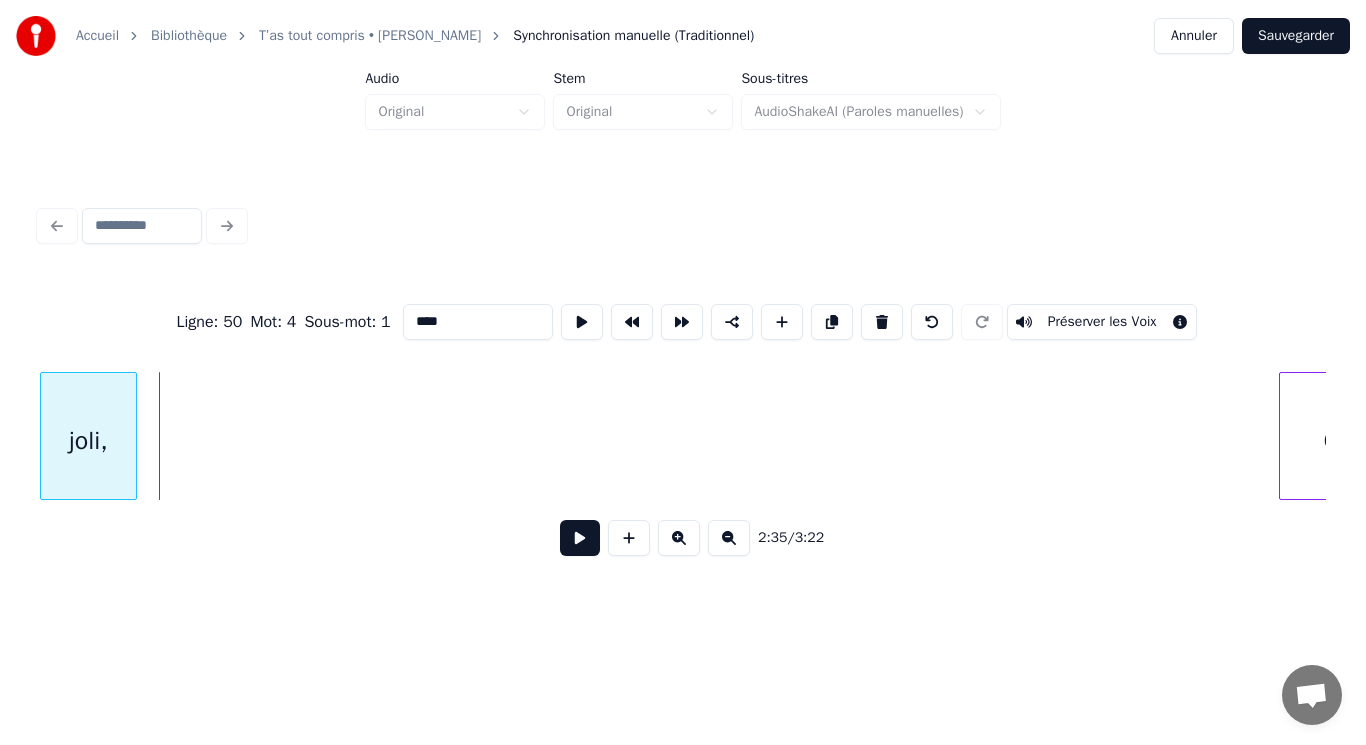 click on "Accueil Bibliothèque T’as tout compris • [PERSON_NAME] manuelle (Traditionnel) Annuler Sauvegarder Audio Original Stem Original Sous-titres AudioShakeAI (Paroles manuelles) Ligne :   50 Mot :   4 Sous-mot :   1 **** Préserver les Voix 2:35  /  3:22" at bounding box center (683, 304) 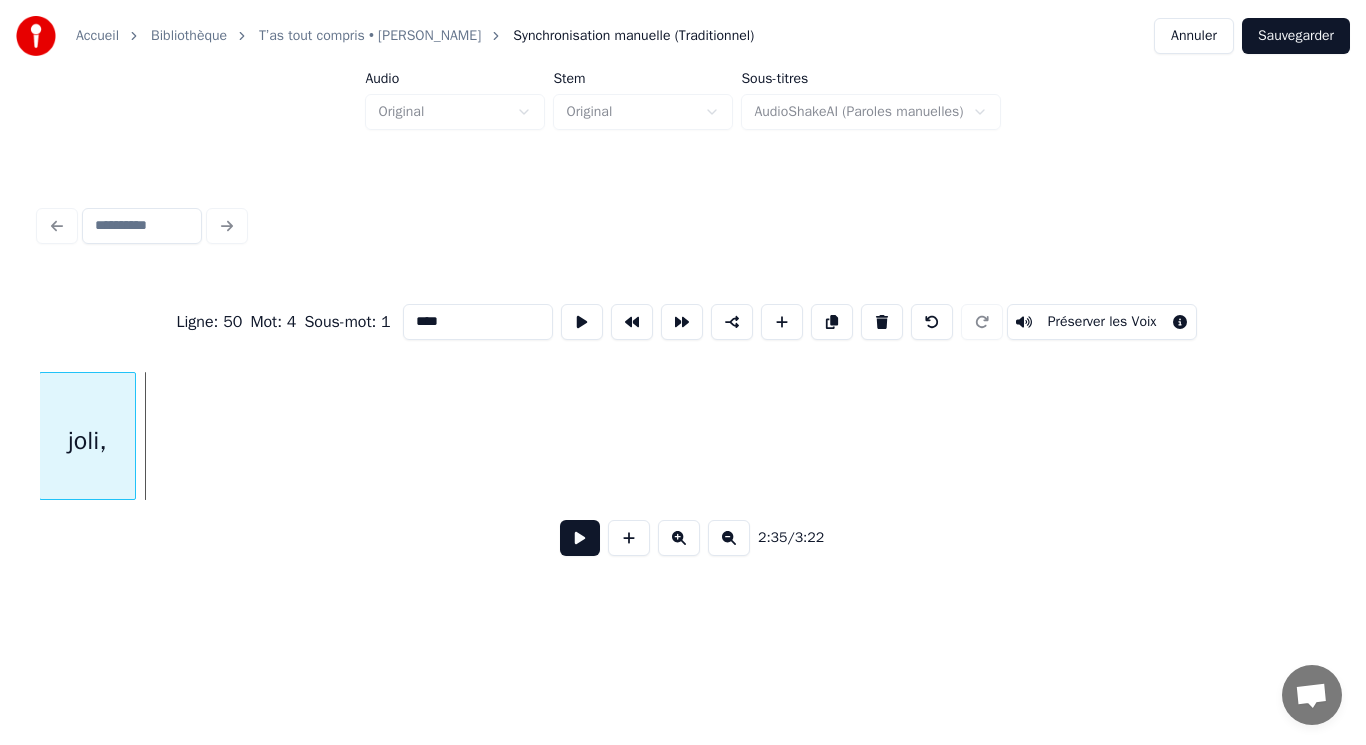 scroll, scrollTop: 0, scrollLeft: 30905, axis: horizontal 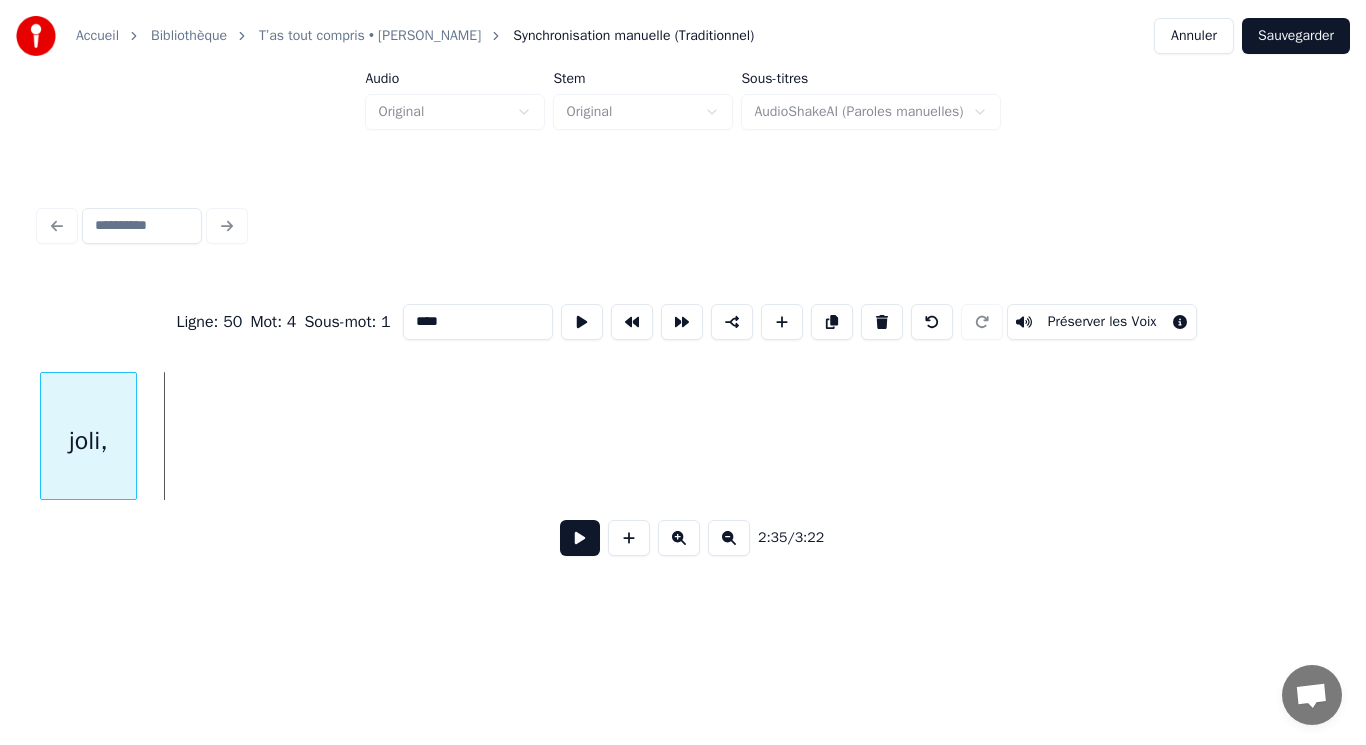 click on "Accueil Bibliothèque T’as tout compris • [PERSON_NAME] manuelle (Traditionnel) Annuler Sauvegarder Audio Original Stem Original Sous-titres AudioShakeAI (Paroles manuelles) Ligne :   50 Mot :   4 Sous-mot :   1 **** Préserver les Voix 2:35  /  3:22" at bounding box center (683, 304) 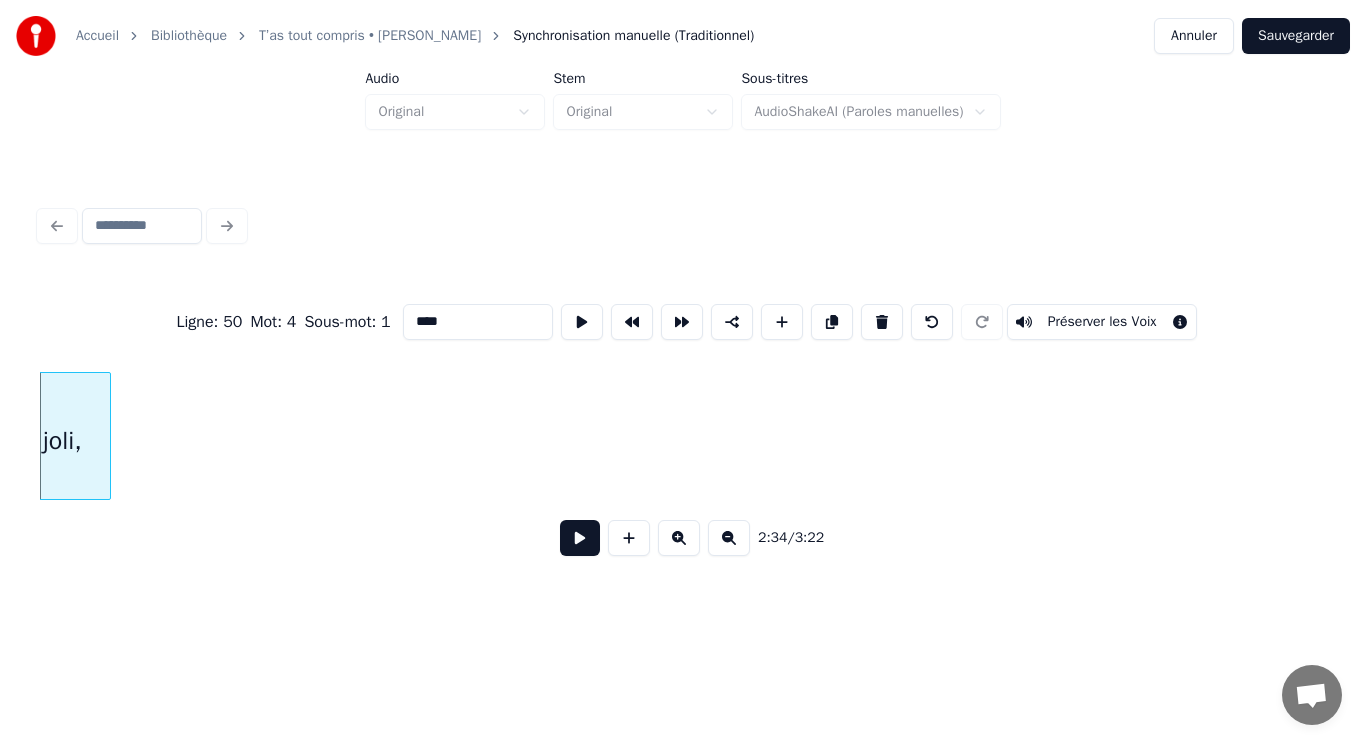 scroll, scrollTop: 0, scrollLeft: 30806, axis: horizontal 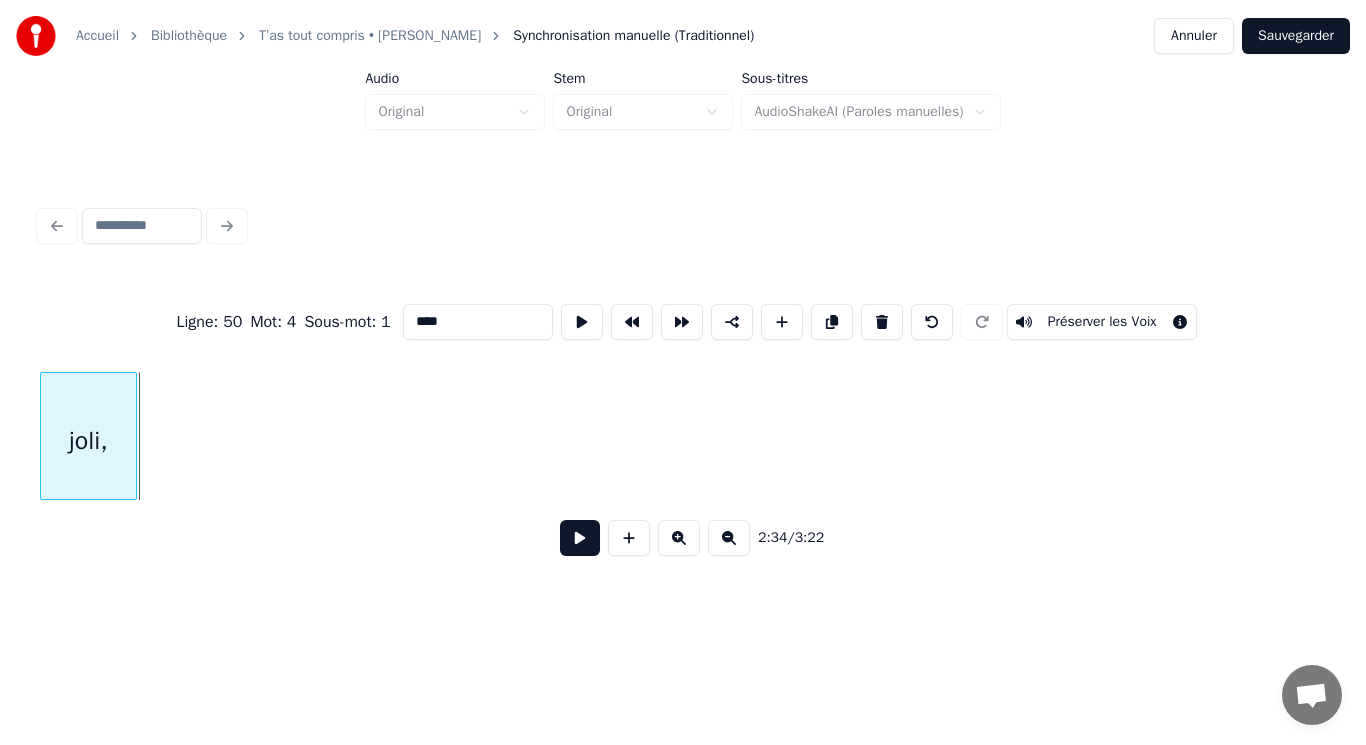 click on "Accueil Bibliothèque T’as tout compris • [PERSON_NAME] manuelle (Traditionnel) Annuler Sauvegarder Audio Original Stem Original Sous-titres AudioShakeAI (Paroles manuelles) Ligne :   50 Mot :   4 Sous-mot :   1 **** Préserver les Voix 2:34  /  3:22" at bounding box center (683, 304) 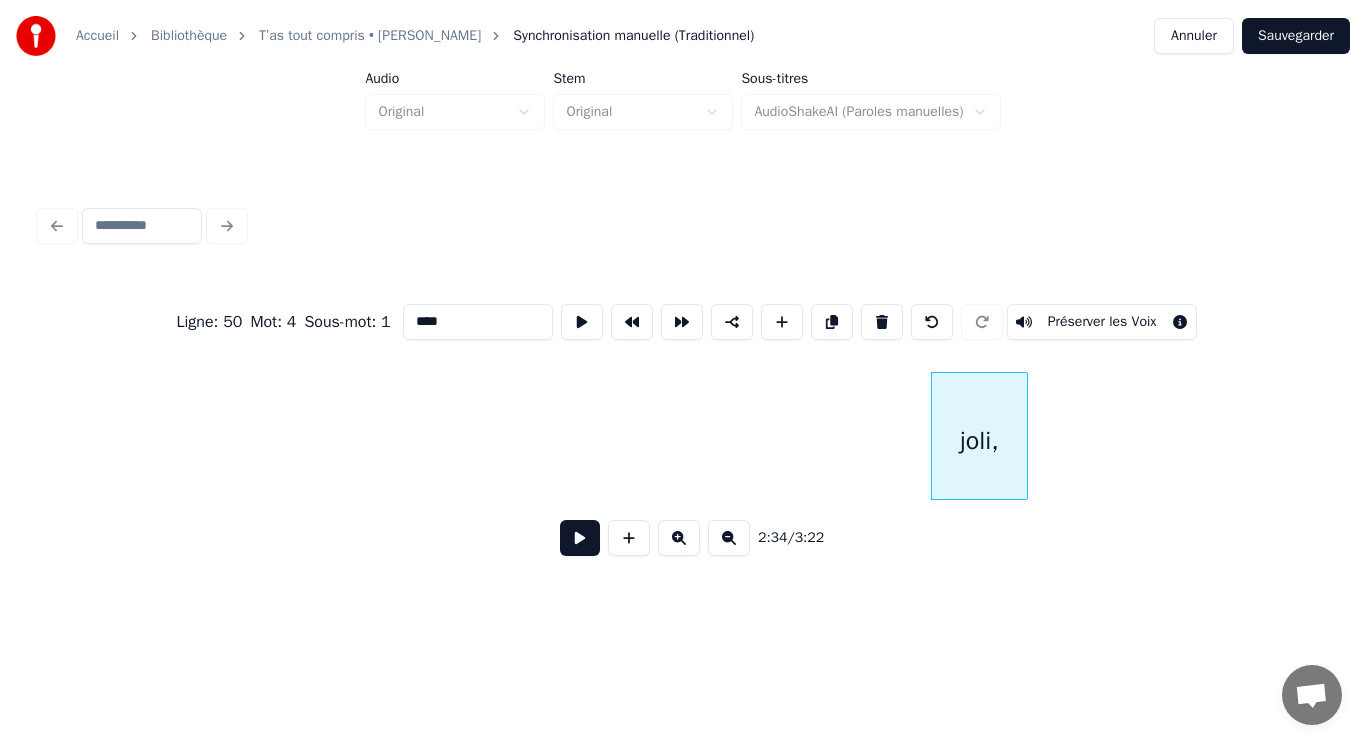 scroll, scrollTop: 0, scrollLeft: 29947, axis: horizontal 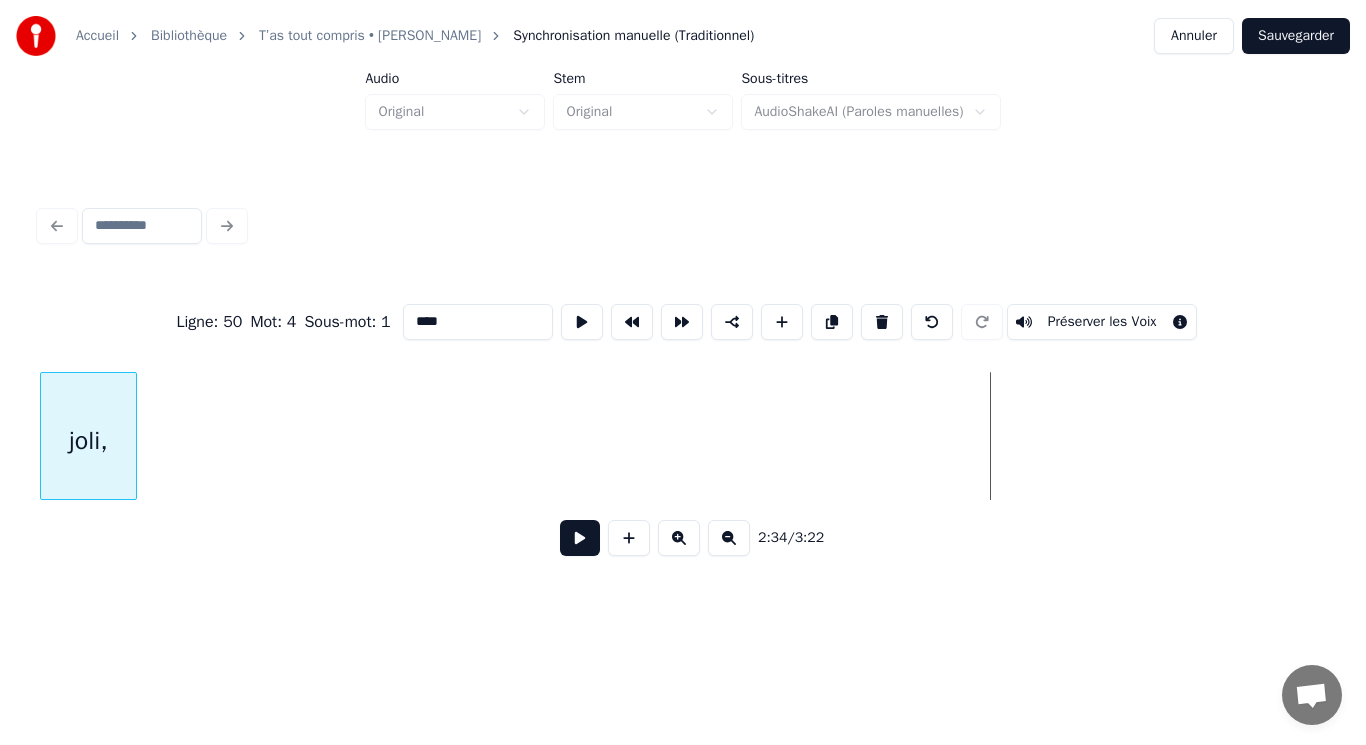 click on "Accueil Bibliothèque T’as tout compris • [PERSON_NAME] manuelle (Traditionnel) Annuler Sauvegarder Audio Original Stem Original Sous-titres AudioShakeAI (Paroles manuelles) Ligne :   50 Mot :   4 Sous-mot :   1 **** Préserver les Voix 2:34  /  3:22" at bounding box center [683, 304] 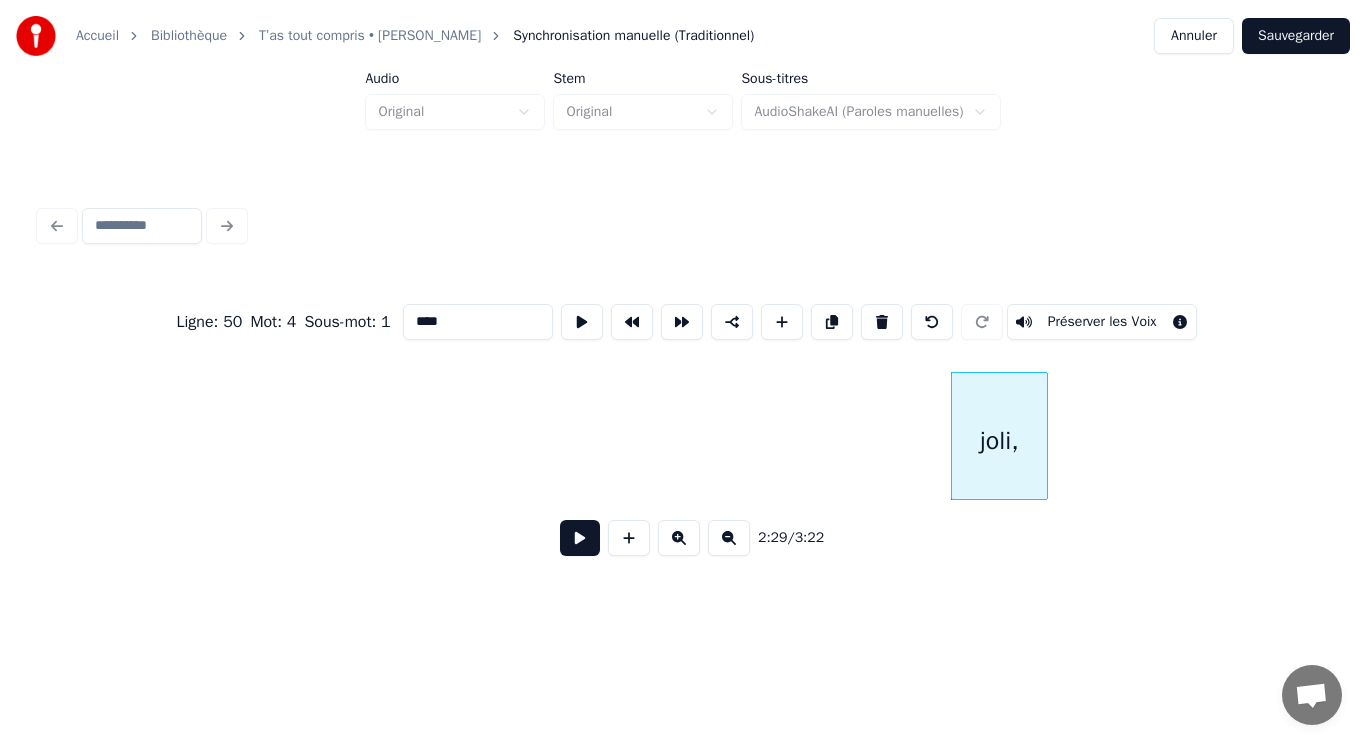 scroll, scrollTop: 0, scrollLeft: 28816, axis: horizontal 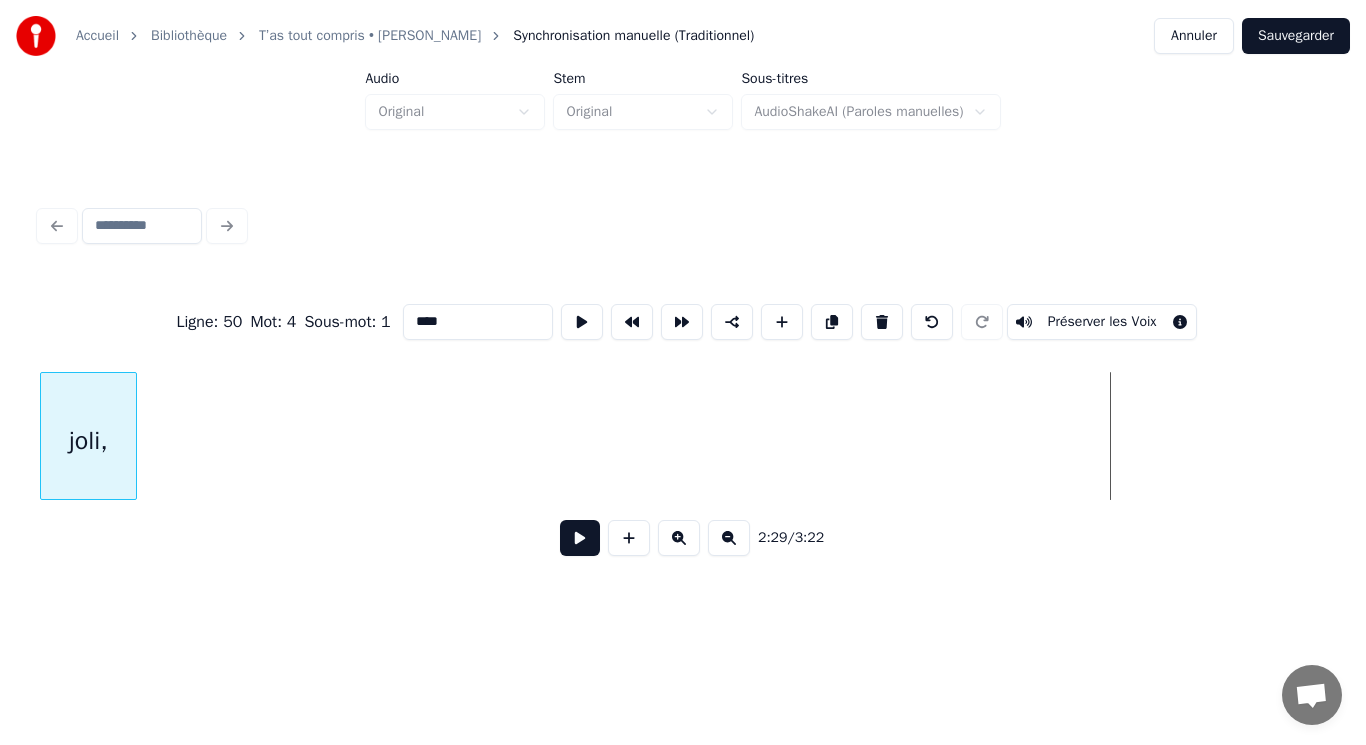 click on "joli," at bounding box center (88, 441) 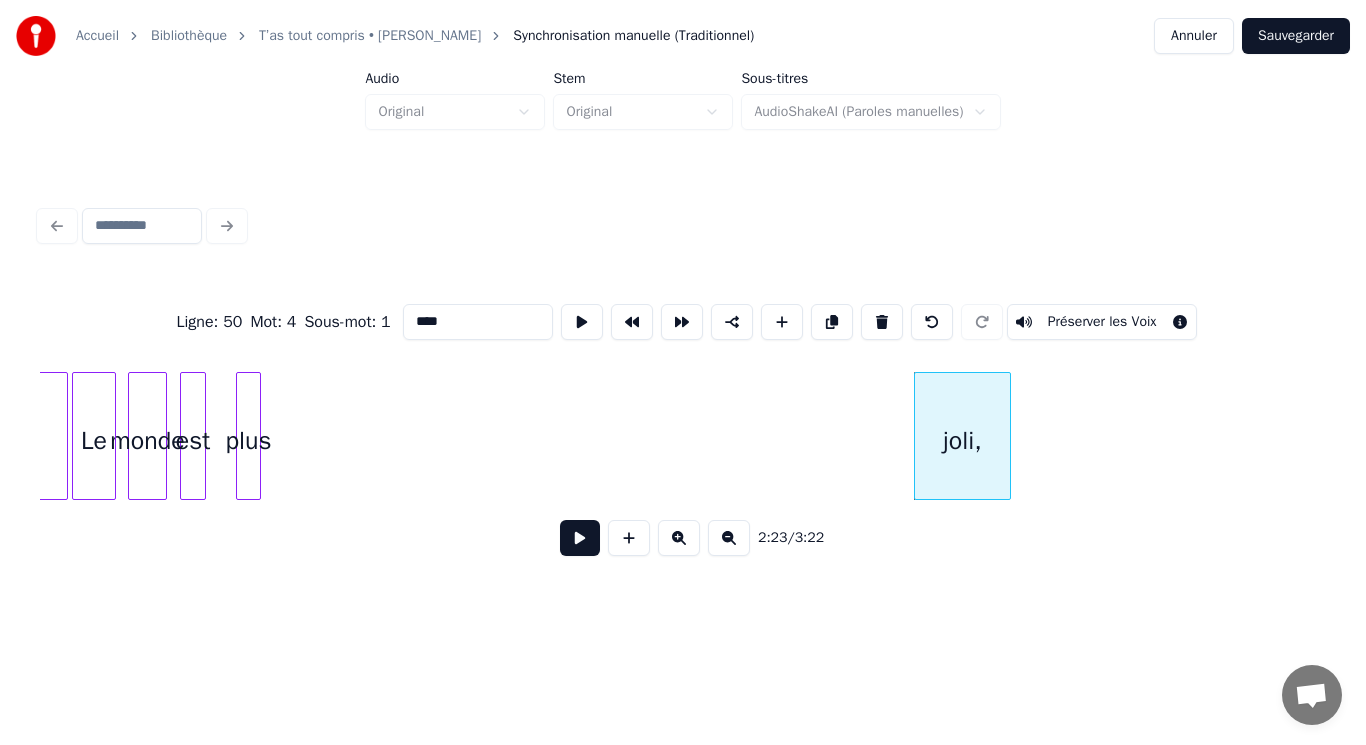 scroll, scrollTop: 0, scrollLeft: 27750, axis: horizontal 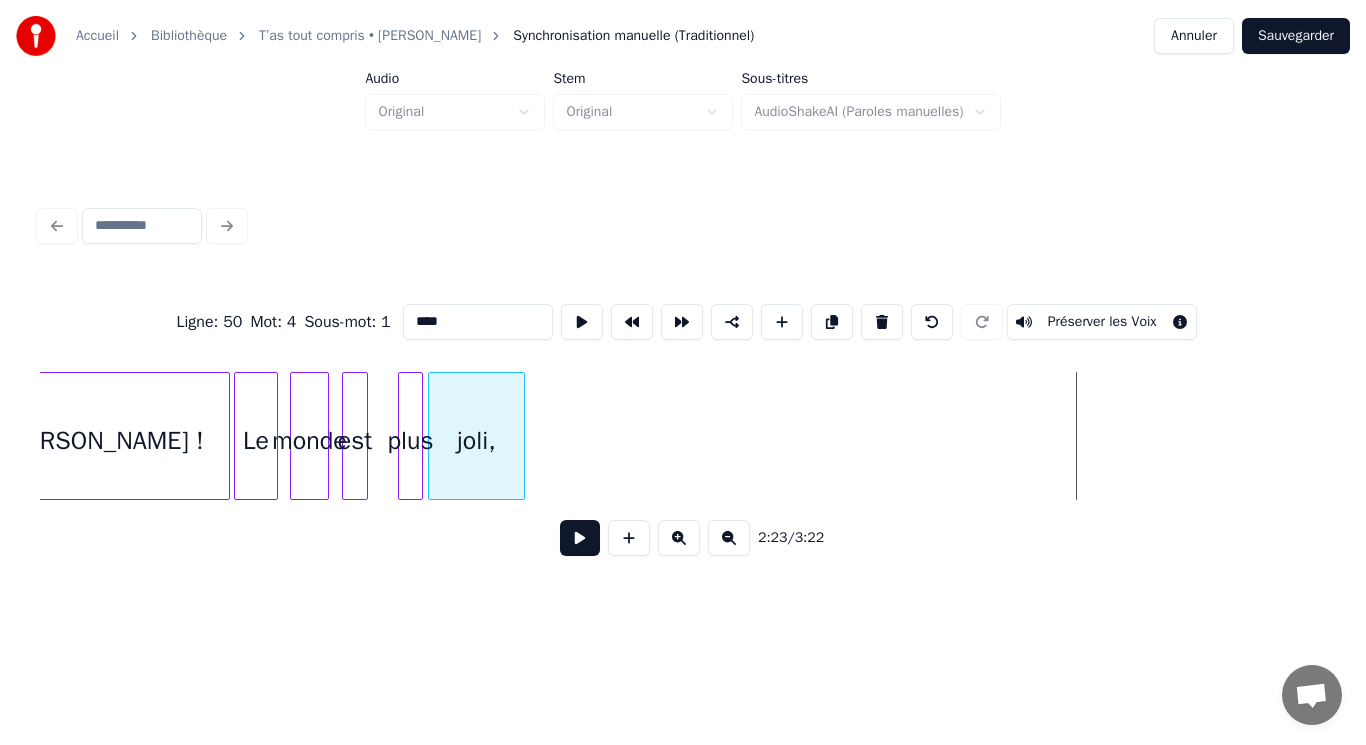 click on "Ligne :   50 Mot :   4 Sous-mot :   1 **** Préserver les Voix 2:23  /  3:22" at bounding box center (683, 424) 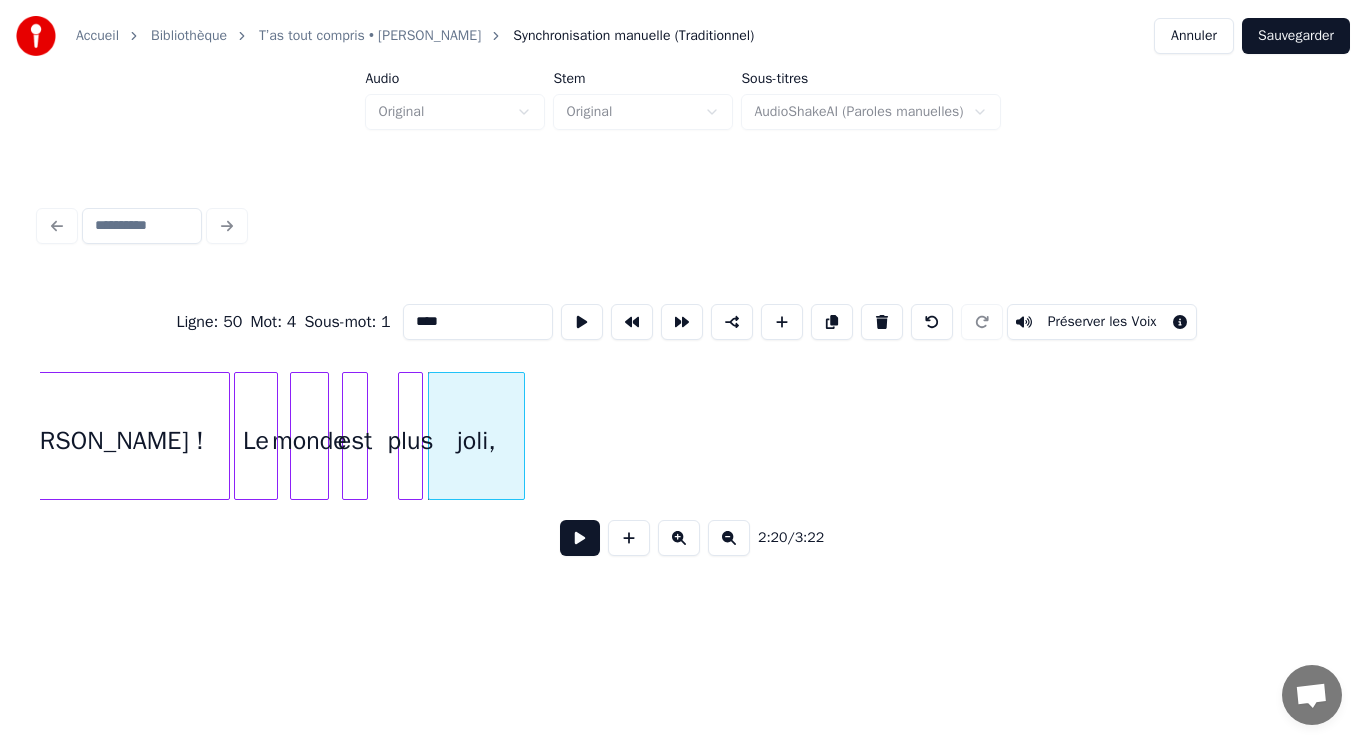 click on "joli," at bounding box center [476, 441] 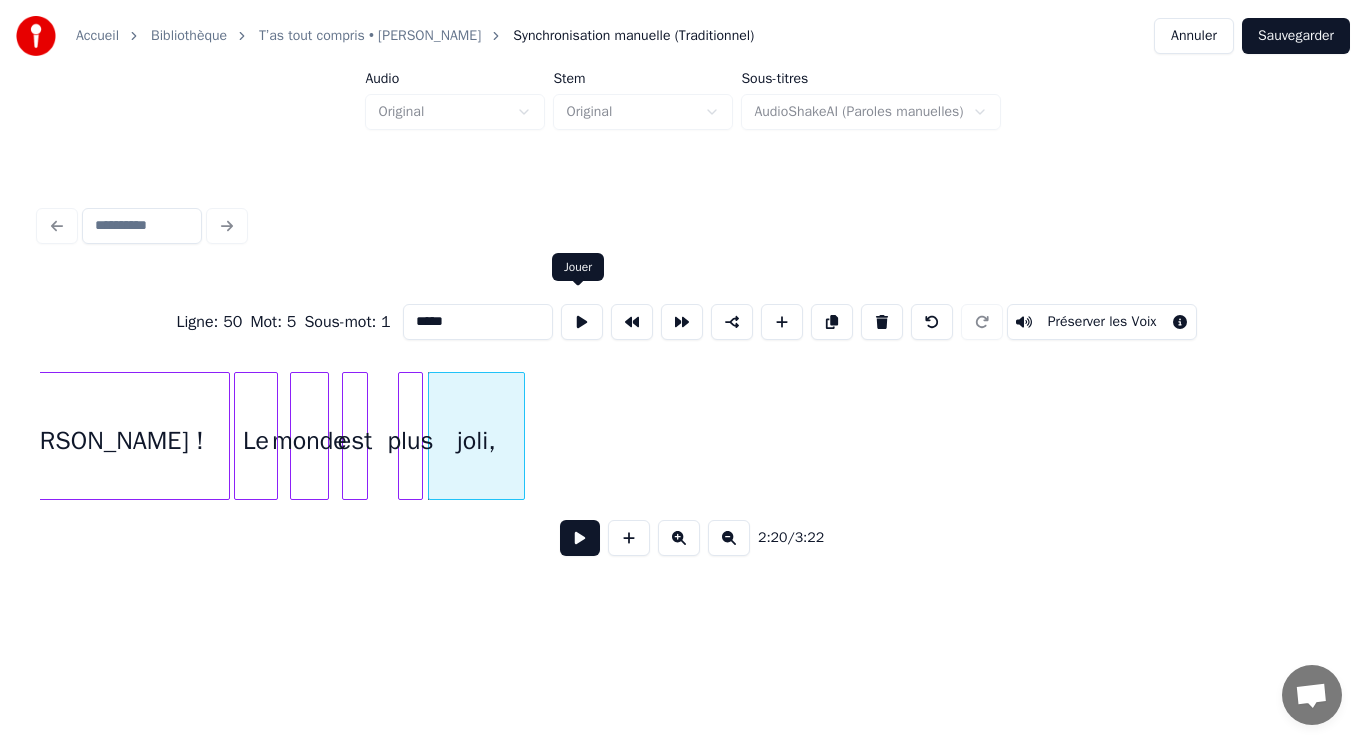 click at bounding box center [582, 322] 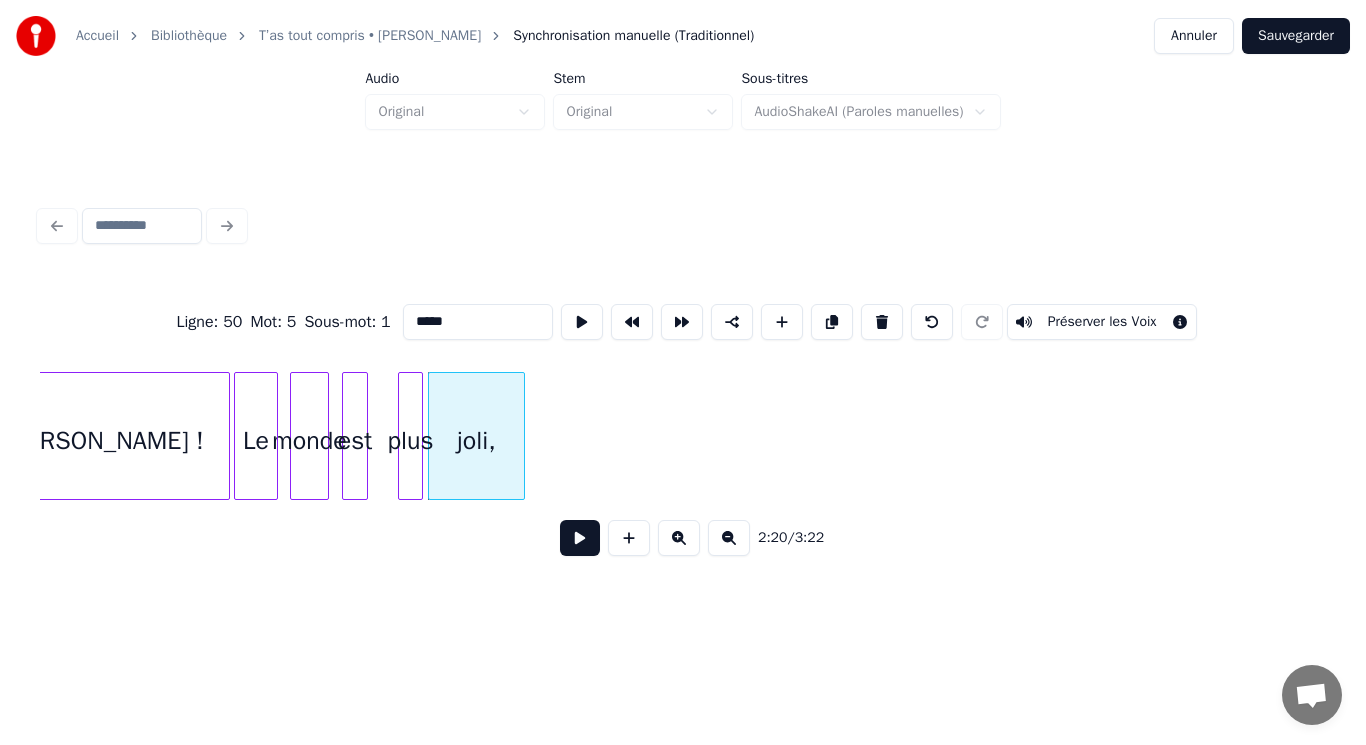 click at bounding box center [580, 538] 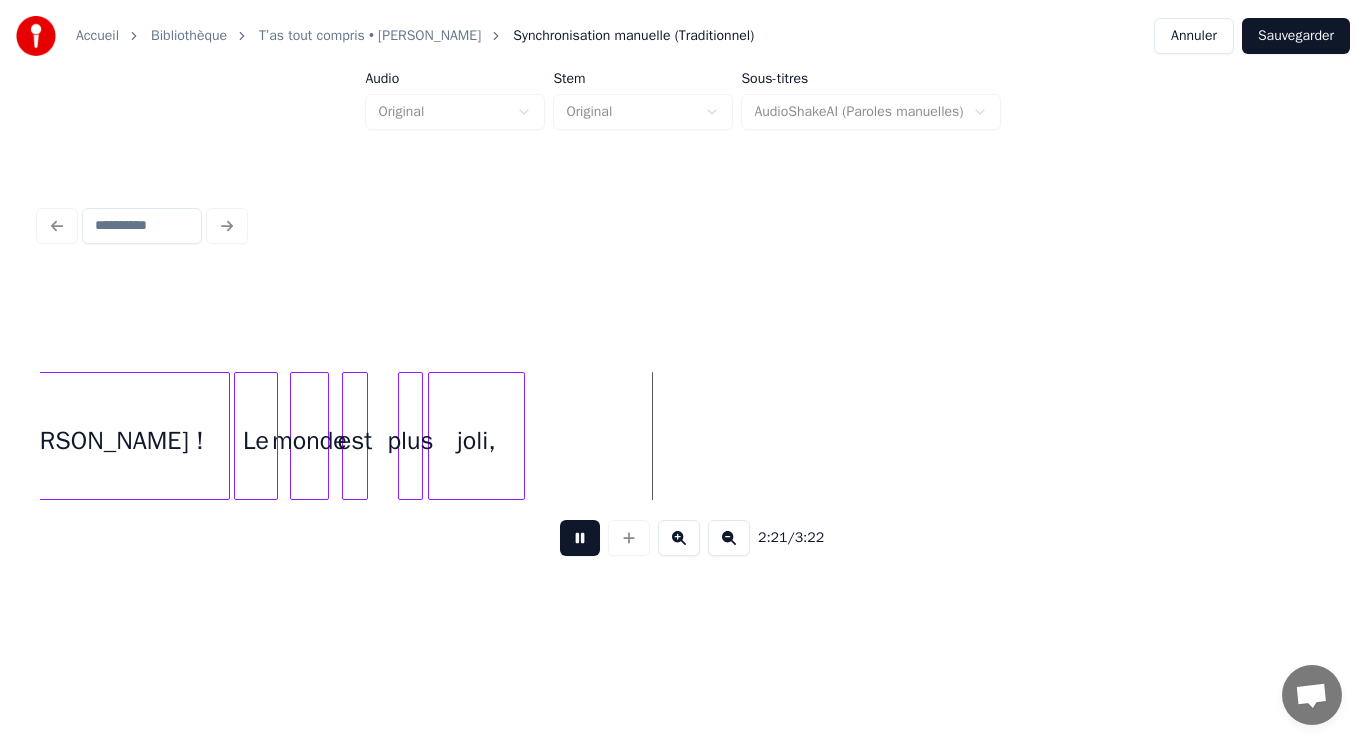 click at bounding box center (580, 538) 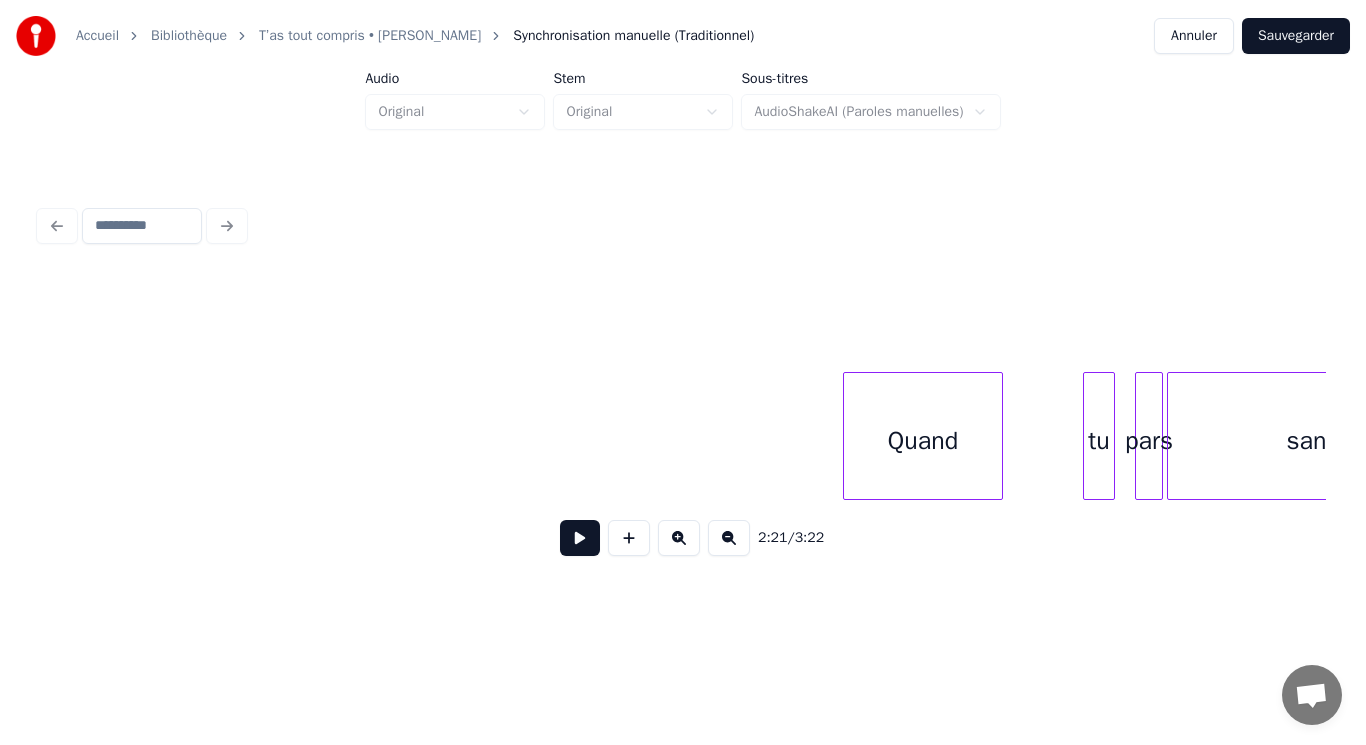 scroll, scrollTop: 0, scrollLeft: 31498, axis: horizontal 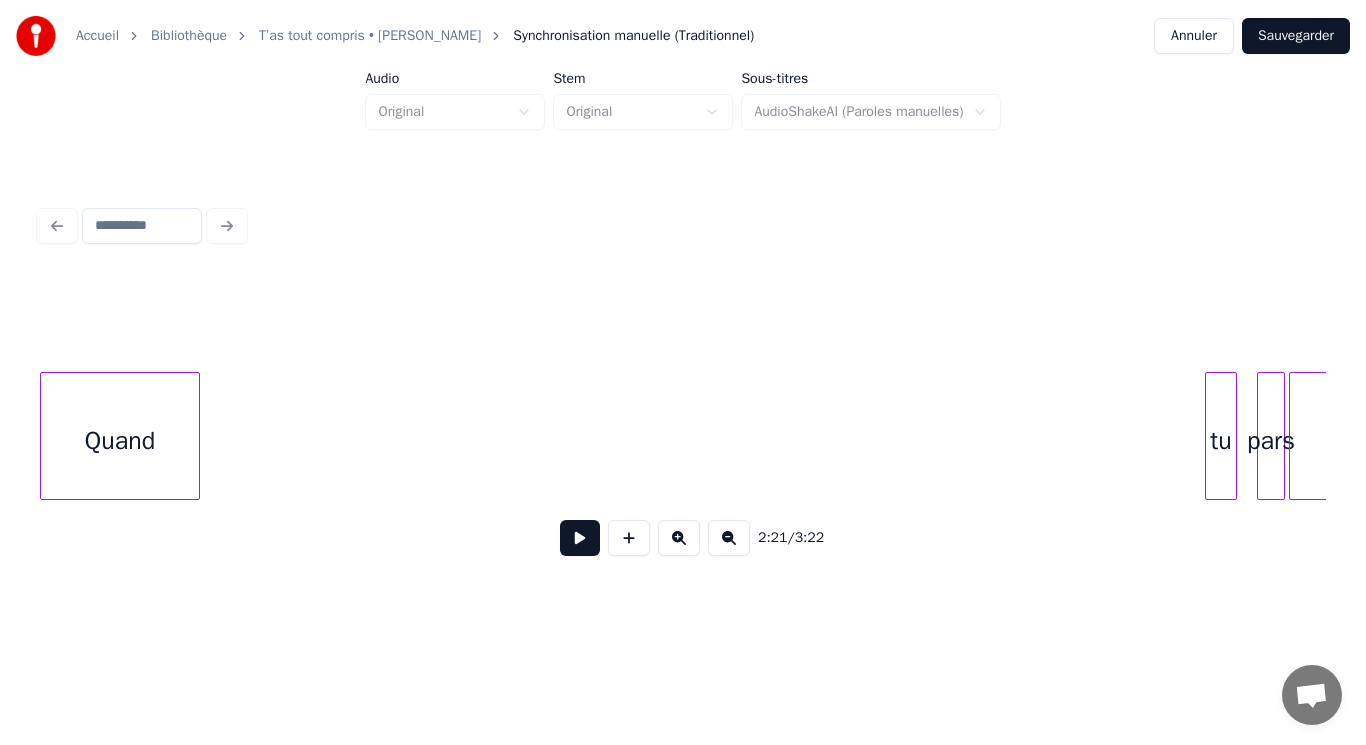 click on "Accueil Bibliothèque T’as tout compris • [PERSON_NAME] manuelle (Traditionnel) Annuler Sauvegarder Audio Original Stem Original Sous-titres AudioShakeAI (Paroles manuelles) 2:21  /  3:22" at bounding box center [683, 304] 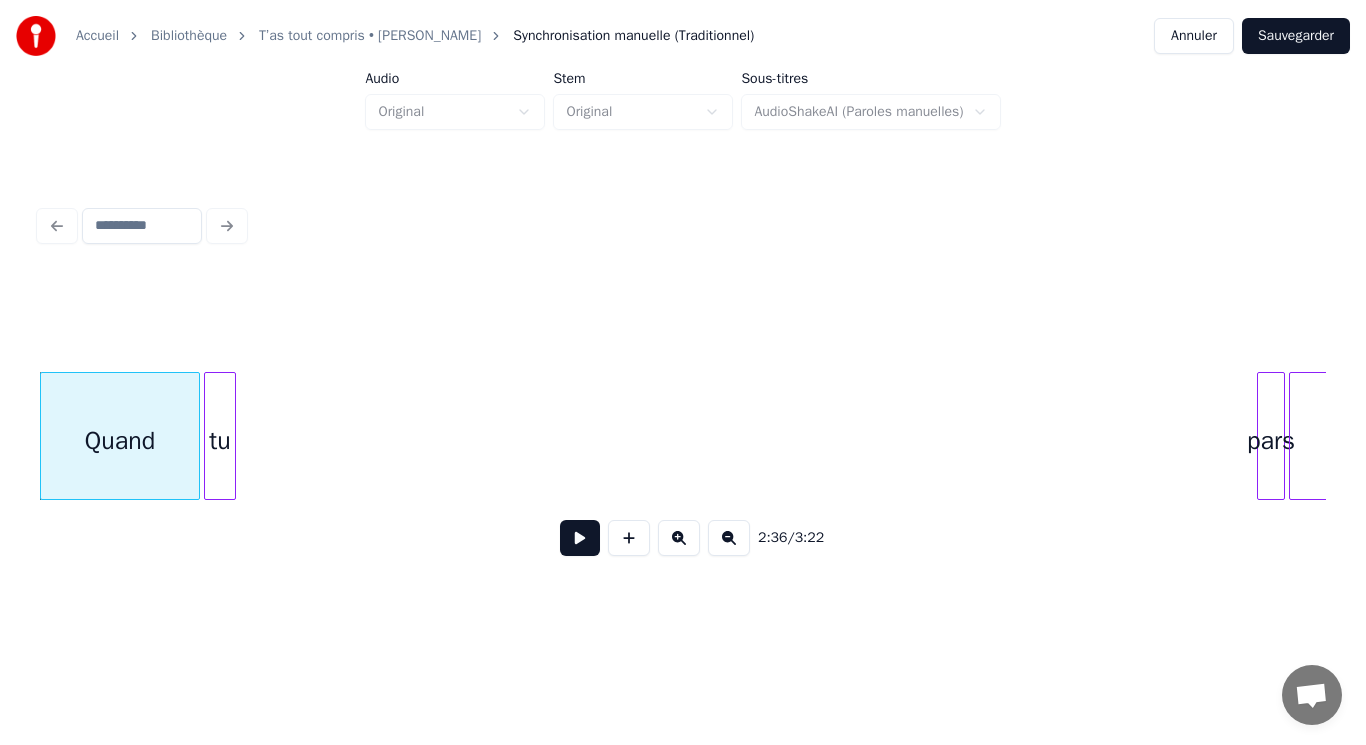 click on "Quand tu pars sans" at bounding box center (683, 436) 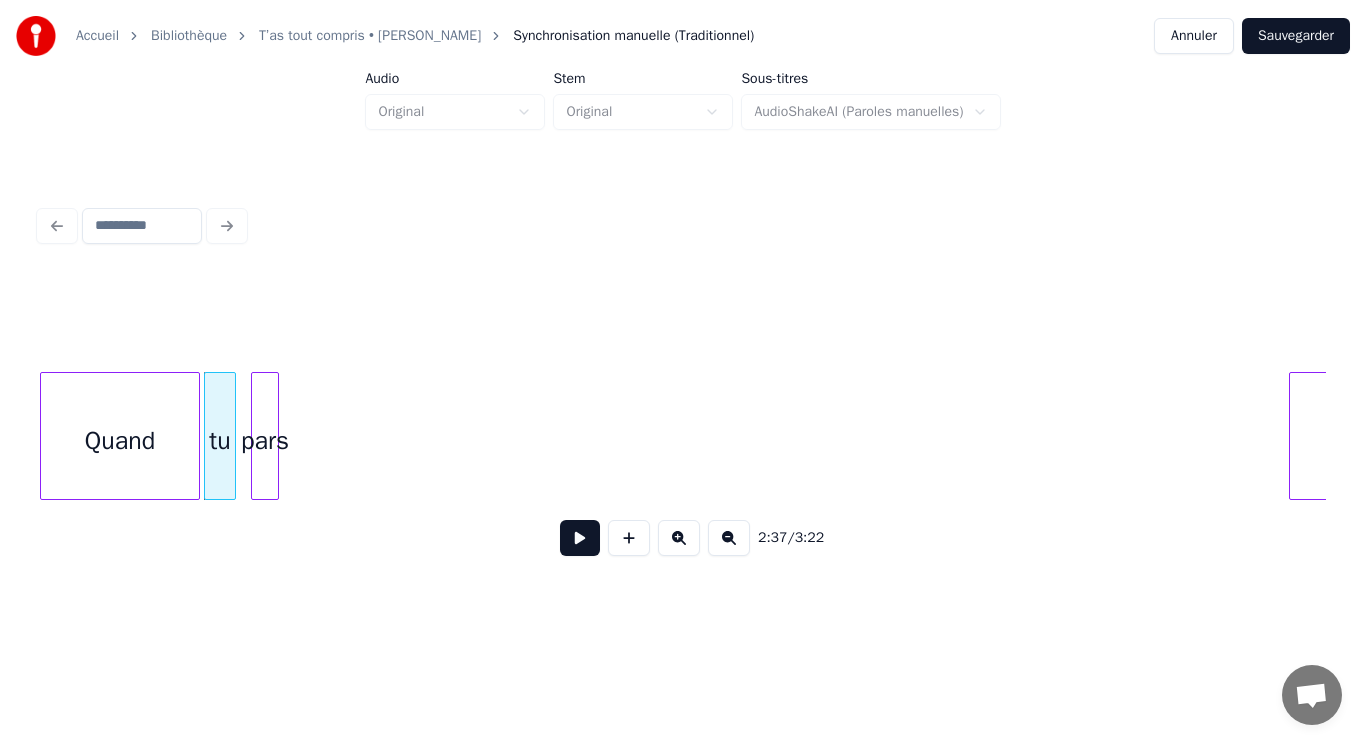 click on "2:37  /  3:22" at bounding box center (683, 424) 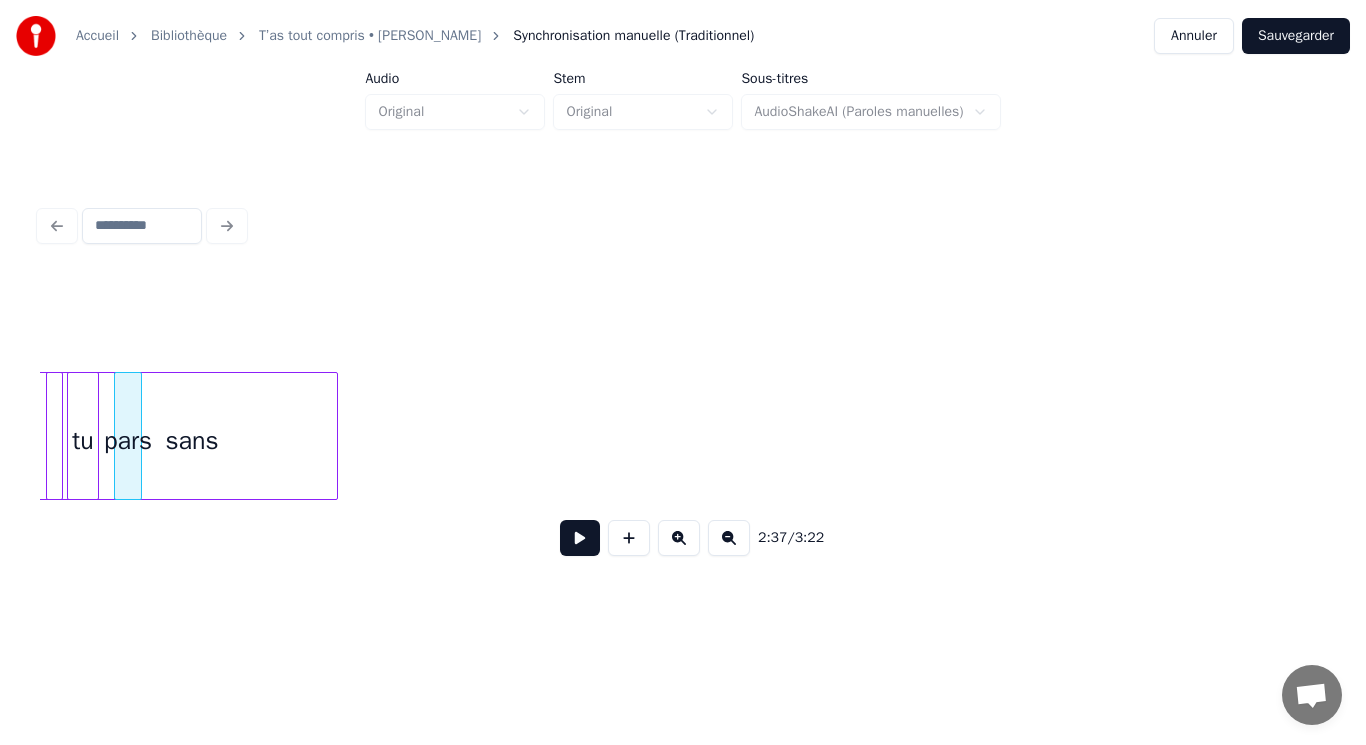 scroll, scrollTop: 0, scrollLeft: 31479, axis: horizontal 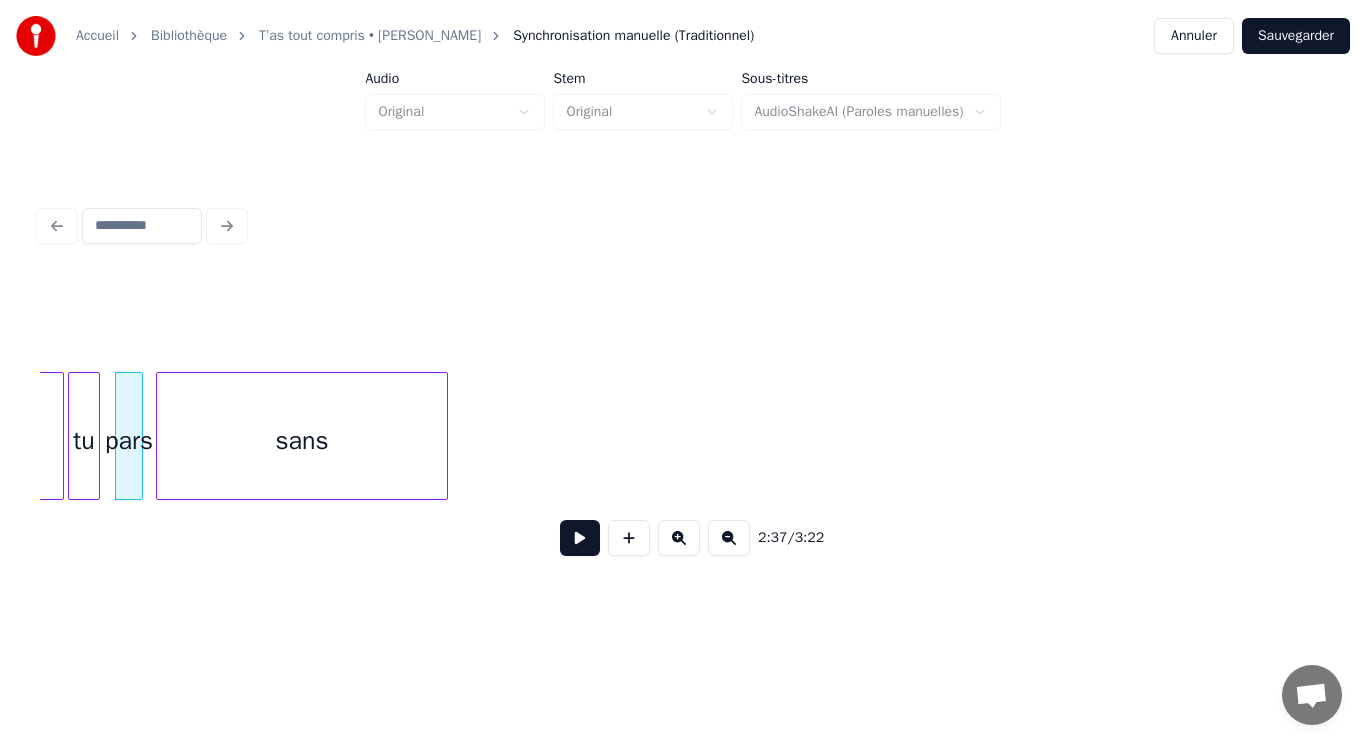 click on "sans pars tu Quand" at bounding box center (683, 436) 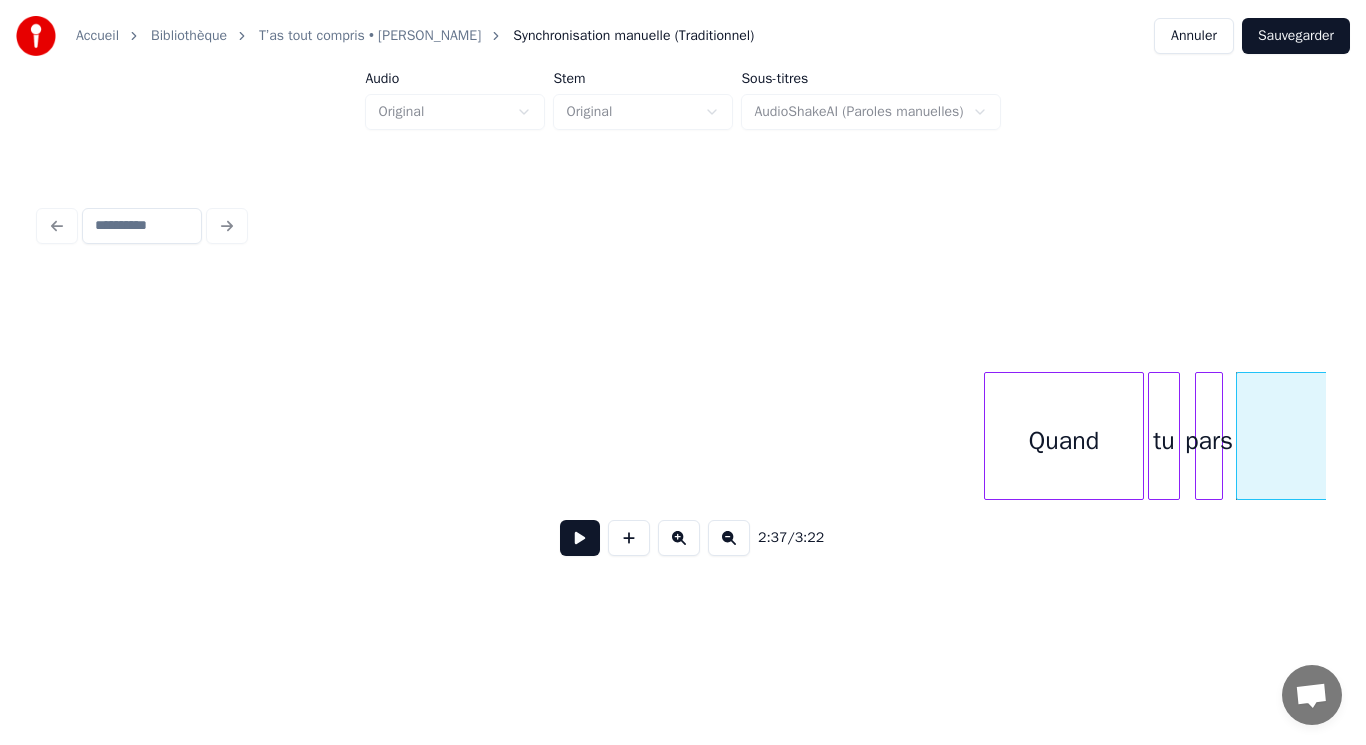 scroll, scrollTop: 0, scrollLeft: 30496, axis: horizontal 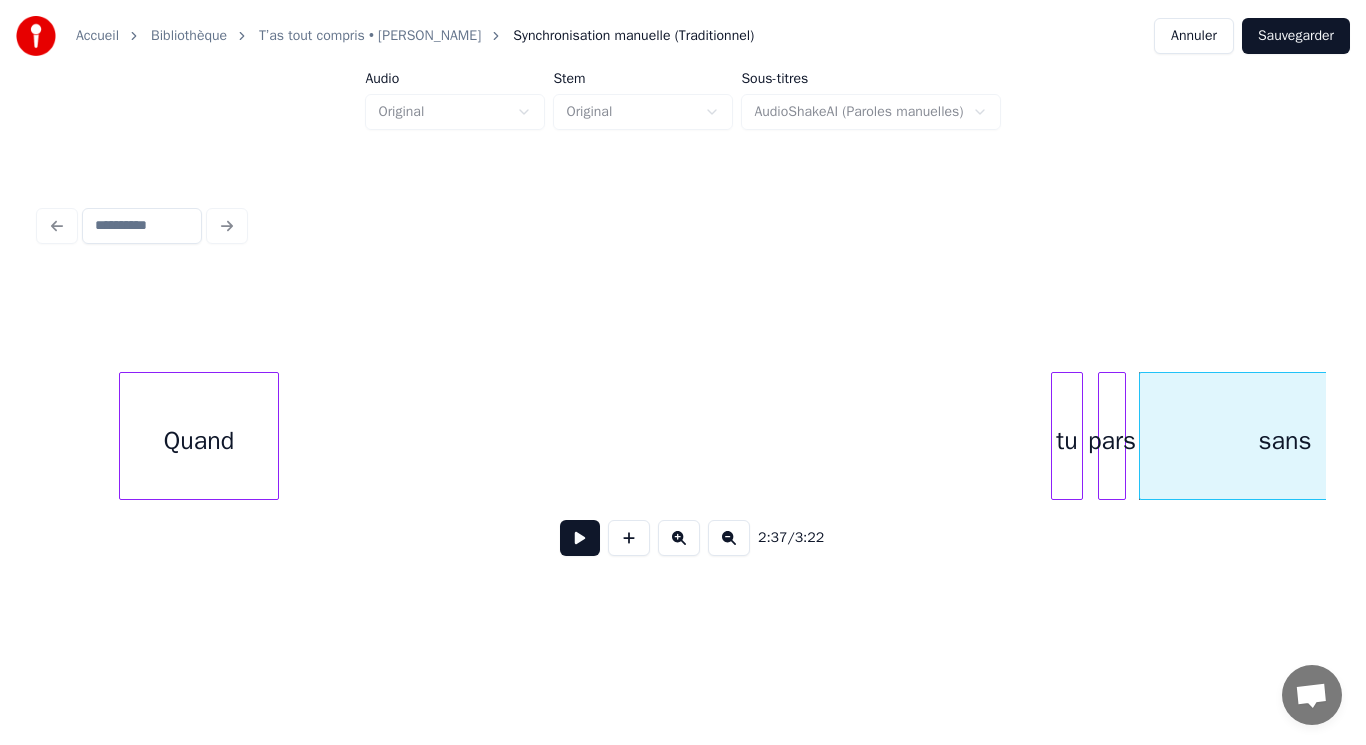 click on "Quand" at bounding box center (199, 441) 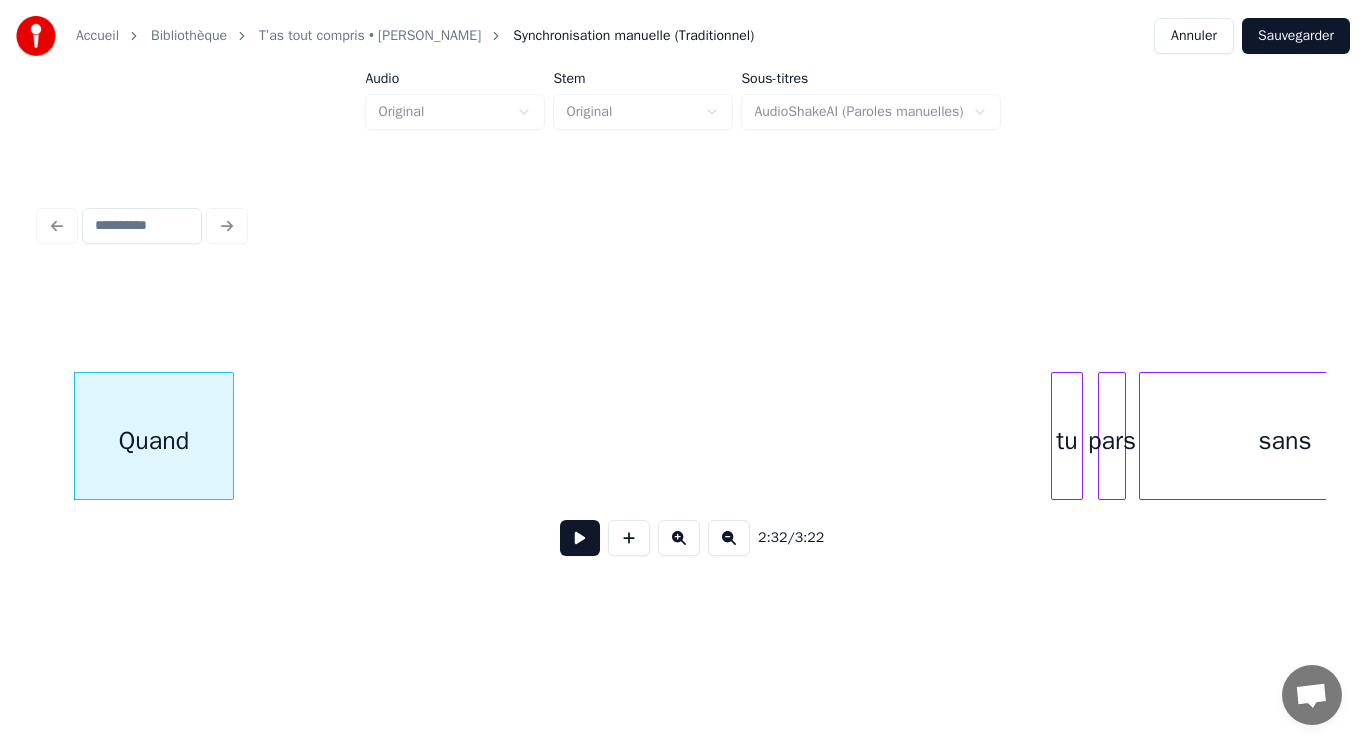 click at bounding box center (1079, 436) 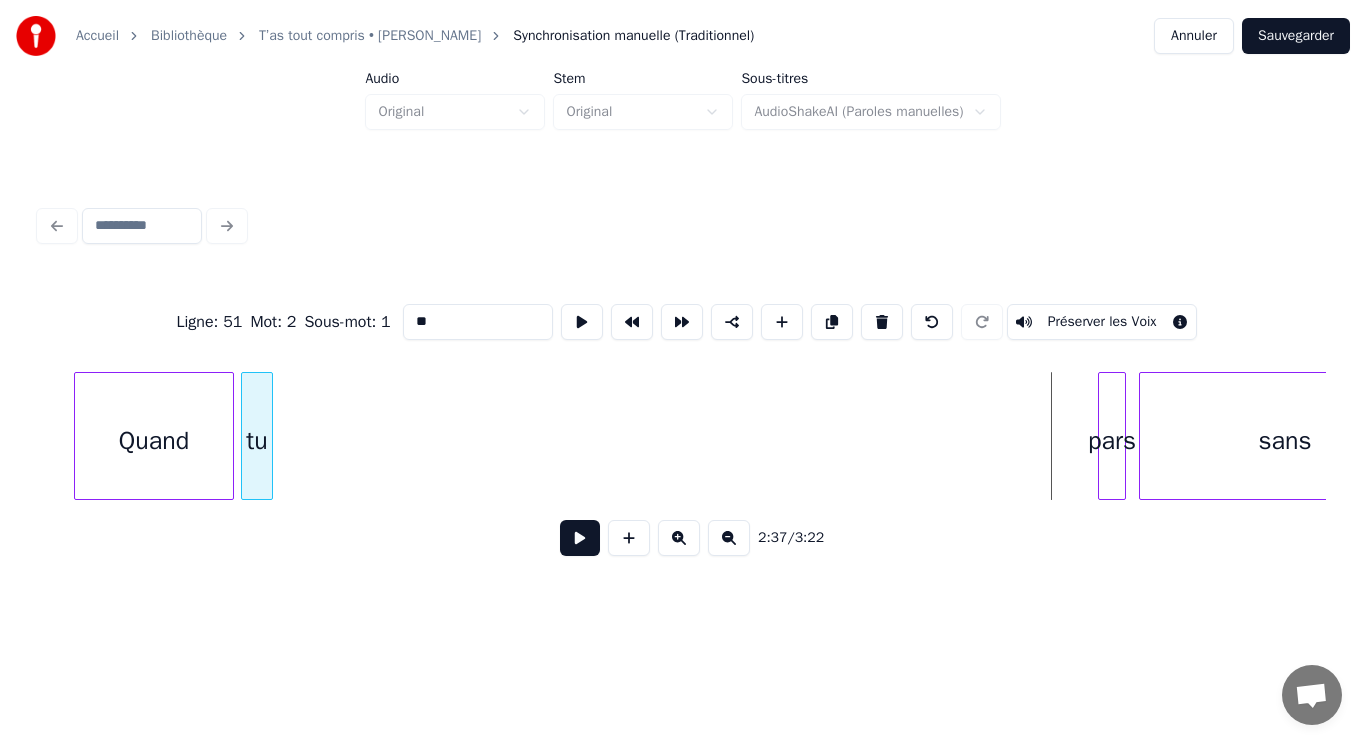 click on "tu" at bounding box center (257, 441) 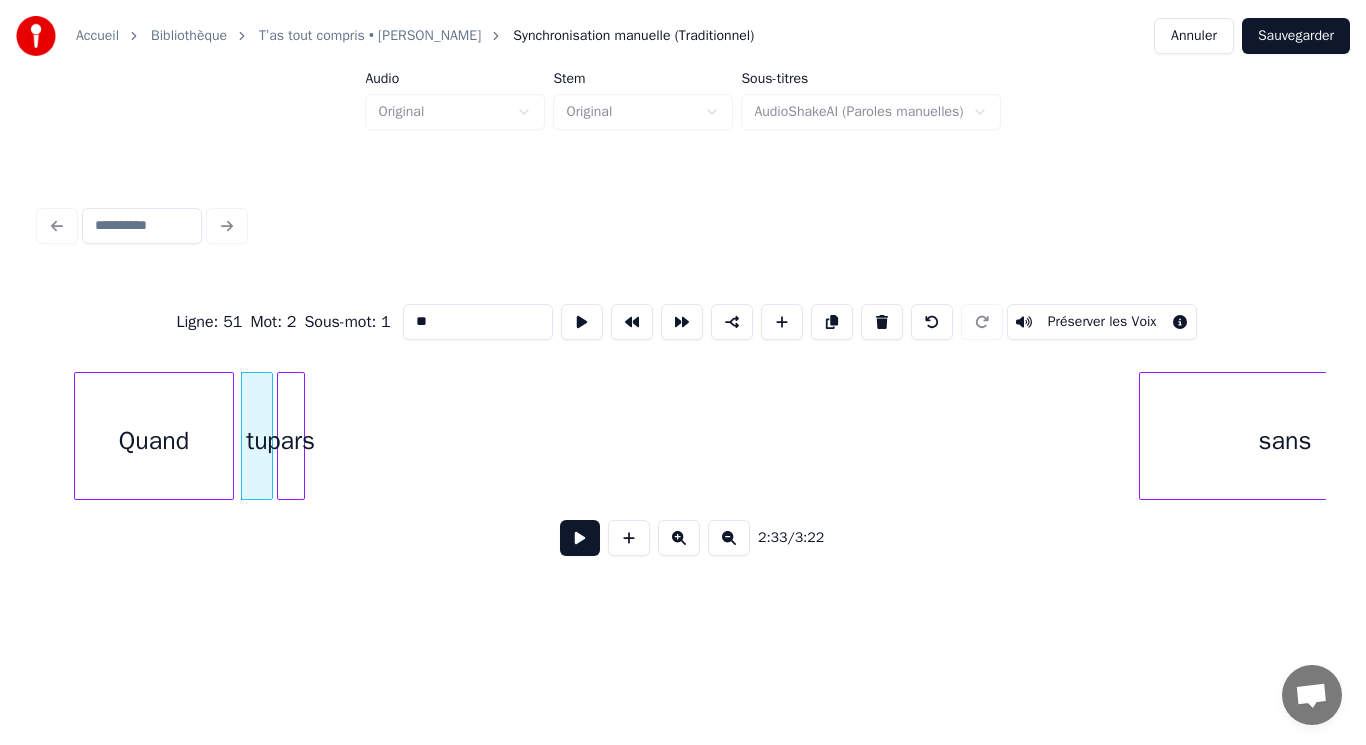 click on "pars" at bounding box center (291, 441) 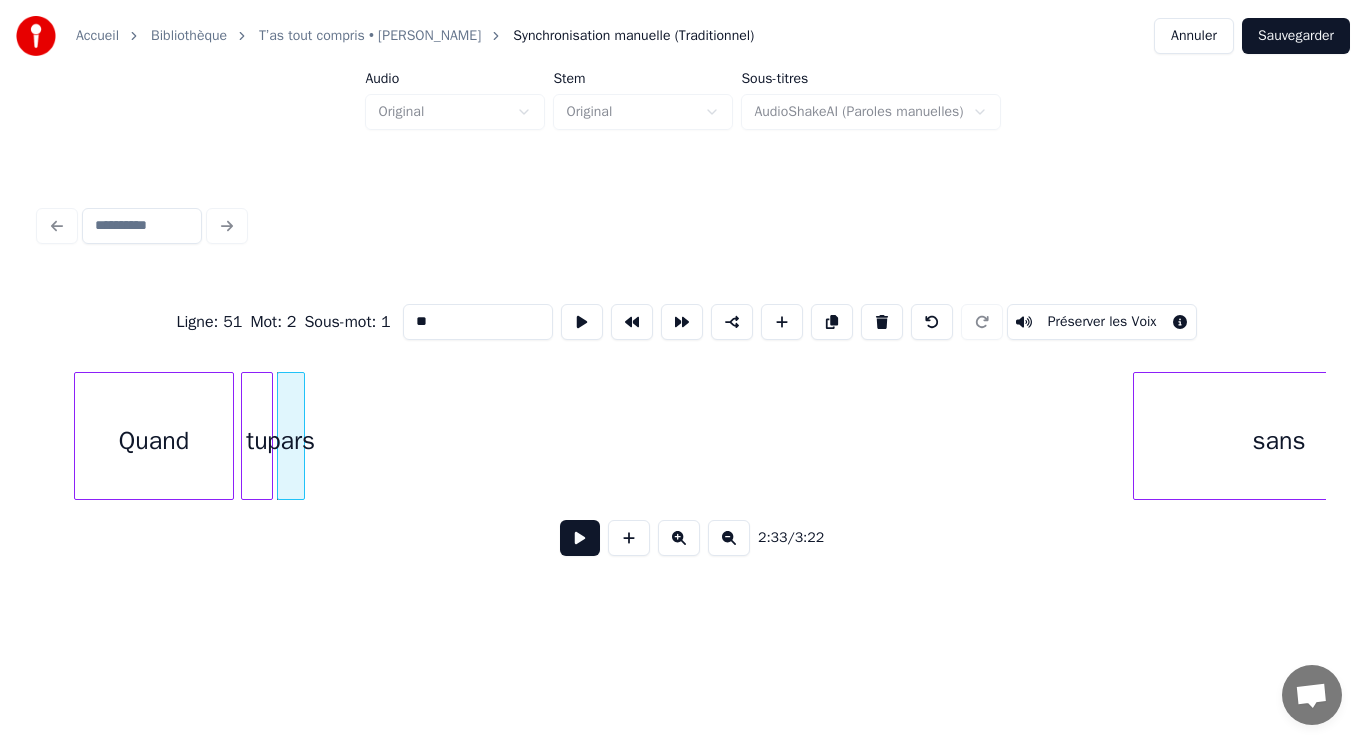 scroll, scrollTop: 0, scrollLeft: 30595, axis: horizontal 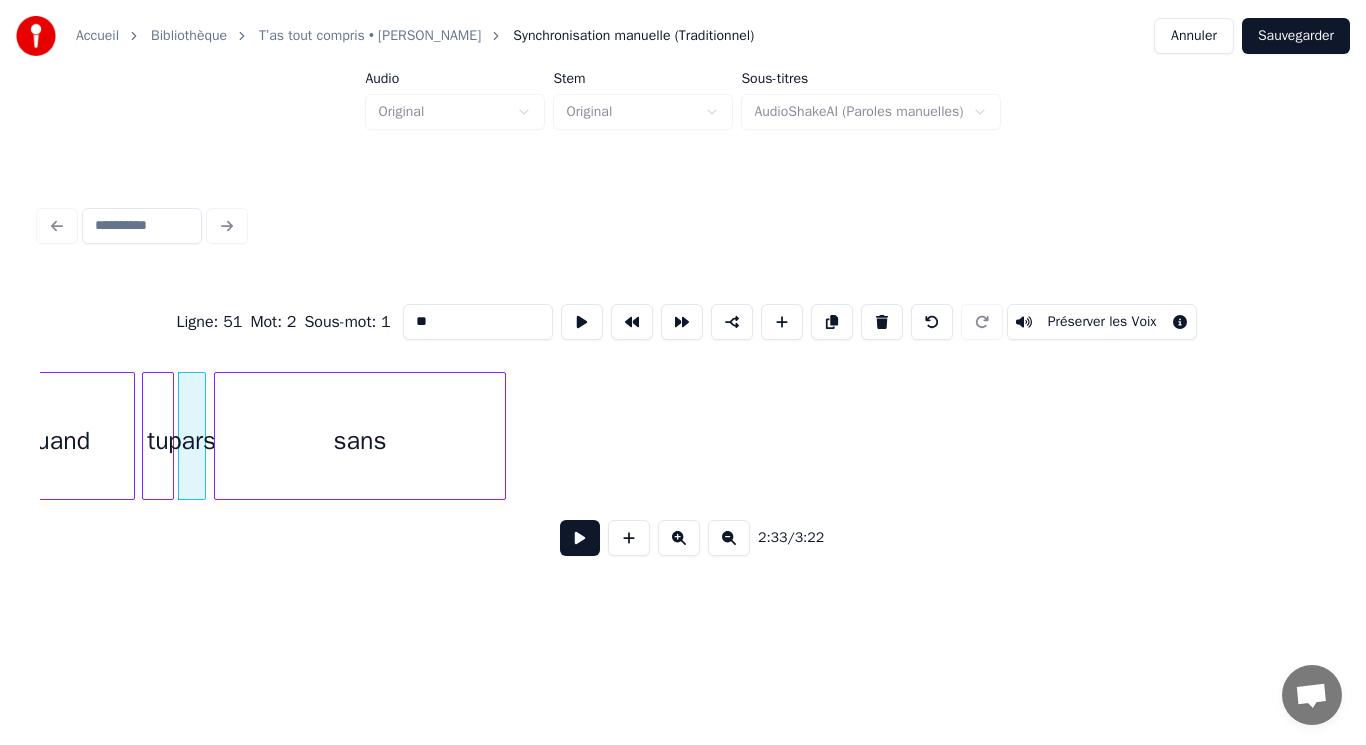 click on "Ligne :   51 Mot :   2 Sous-mot :   1 ** Préserver les Voix 2:33  /  3:22" at bounding box center [683, 424] 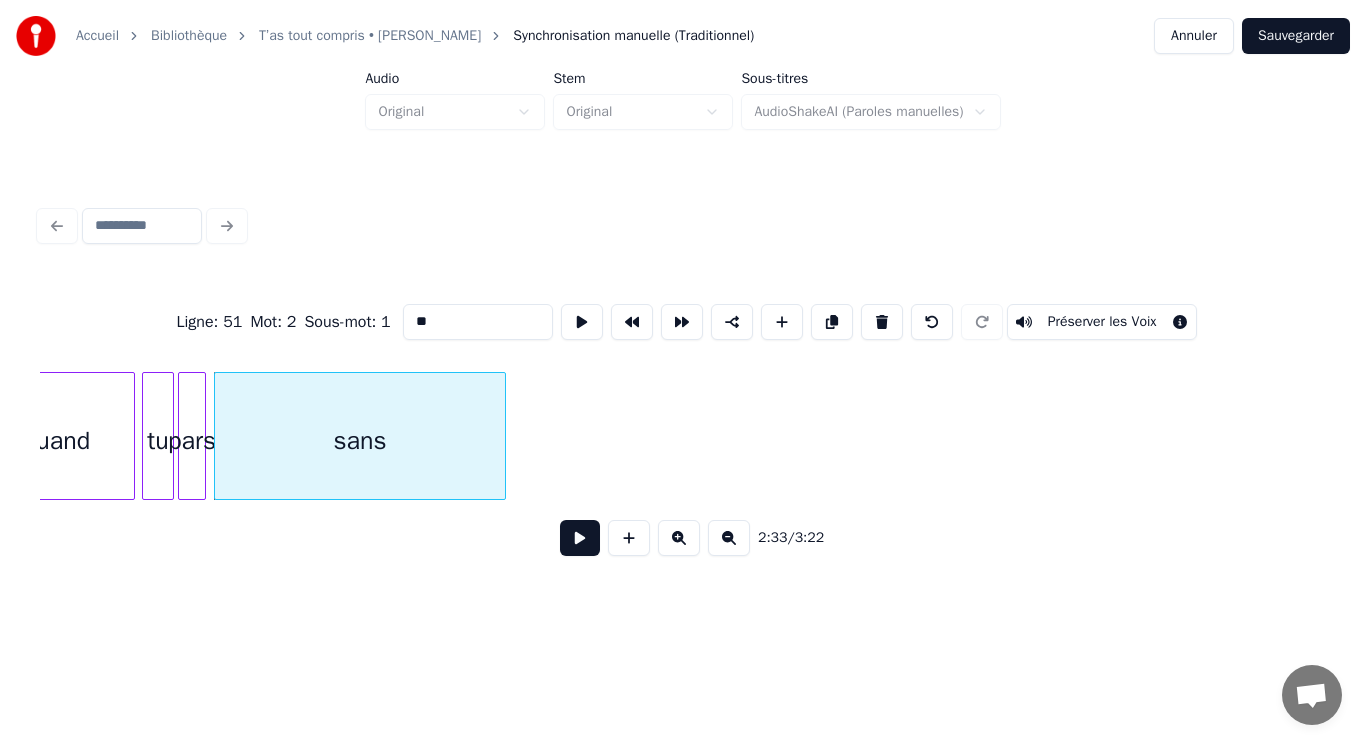 type 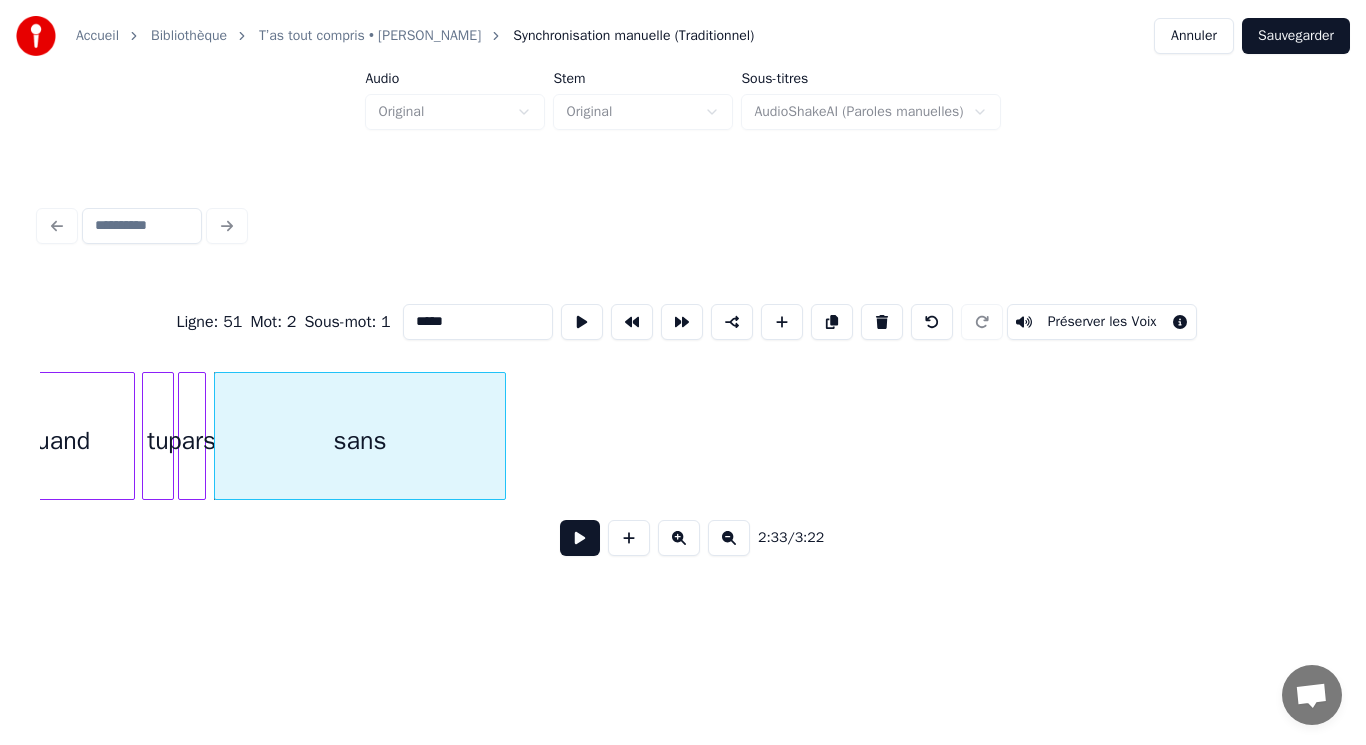 scroll, scrollTop: 0, scrollLeft: 30530, axis: horizontal 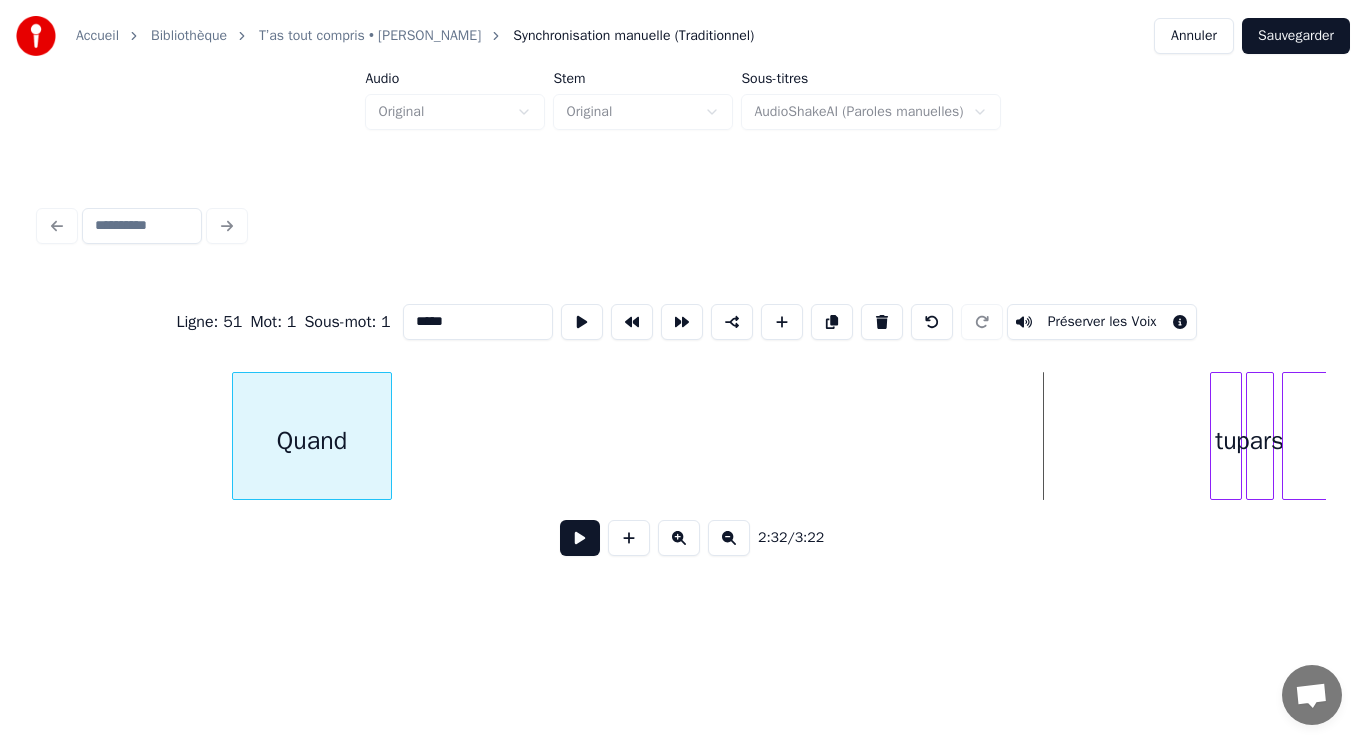 click on "Quand" at bounding box center [312, 441] 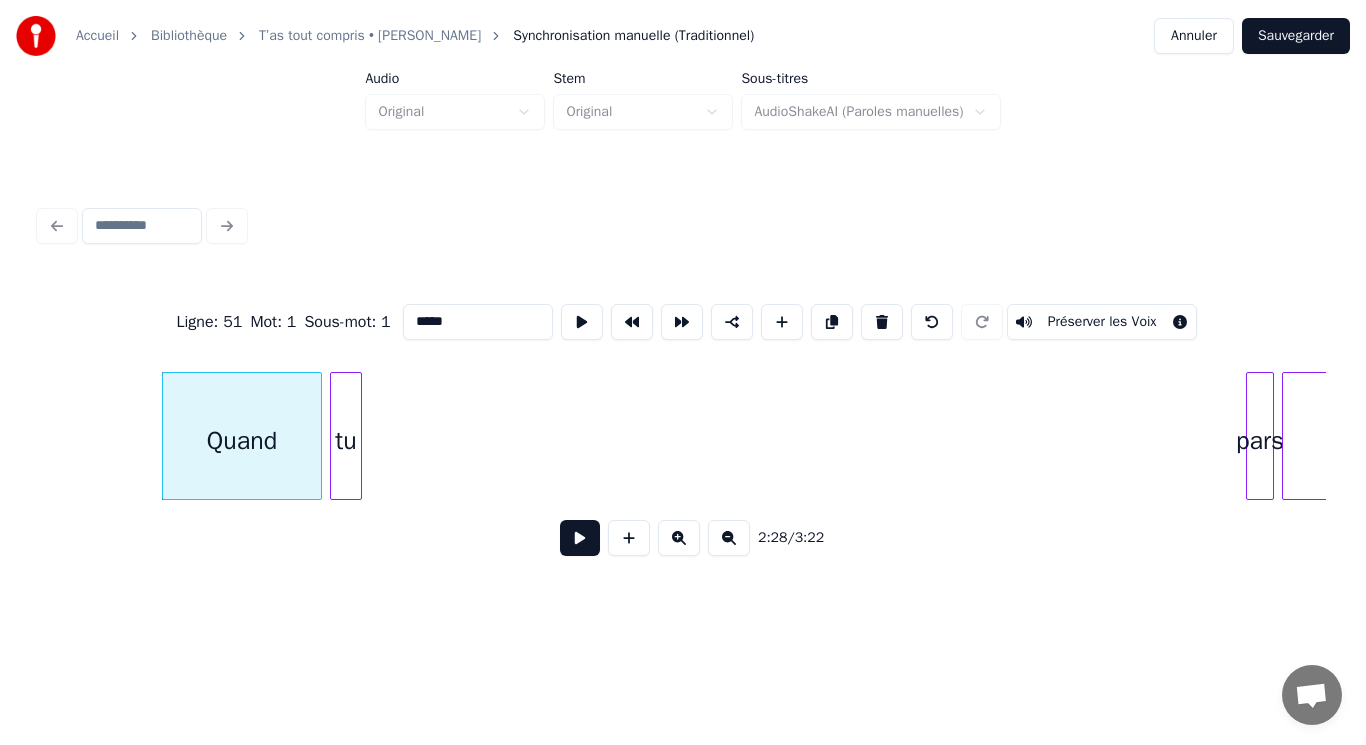 click on "Ligne :   51 Mot :   1 Sous-mot :   1 ***** Préserver les Voix 2:28  /  3:22" at bounding box center [683, 386] 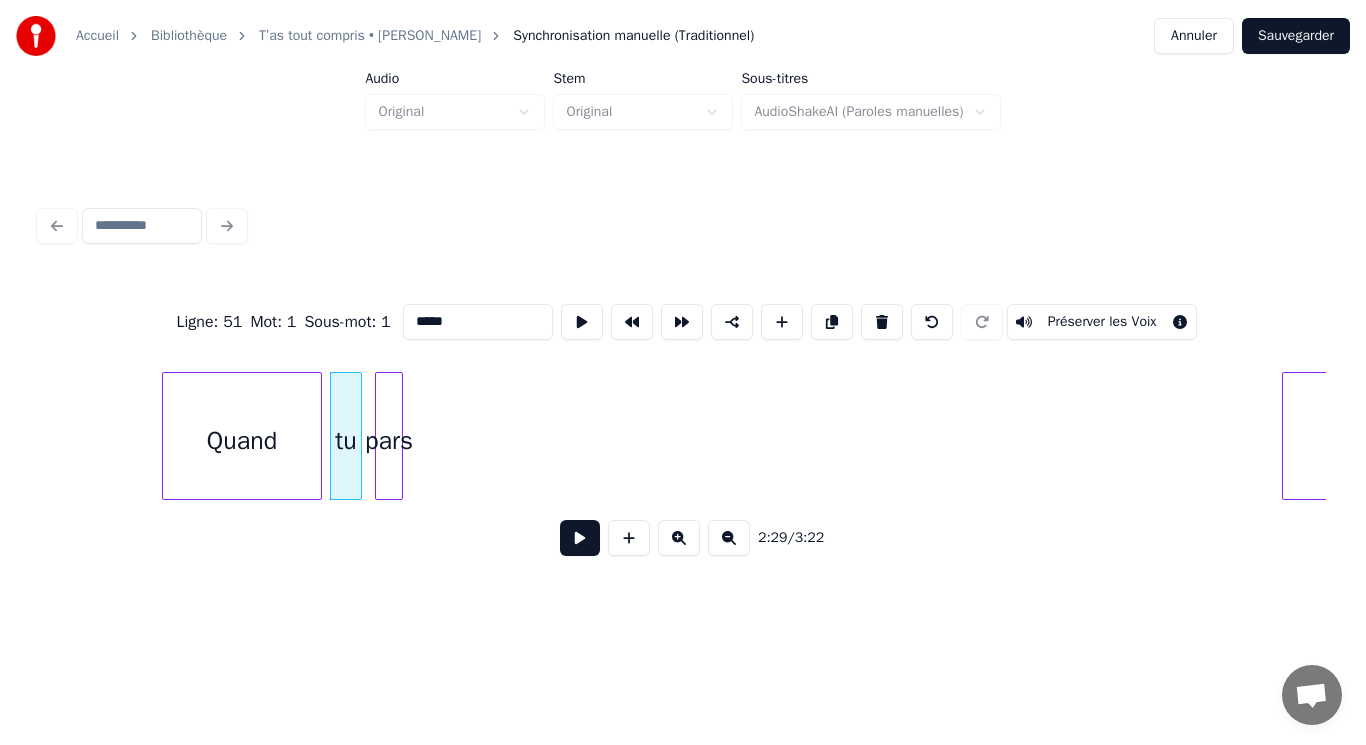 click on "pars" at bounding box center (389, 441) 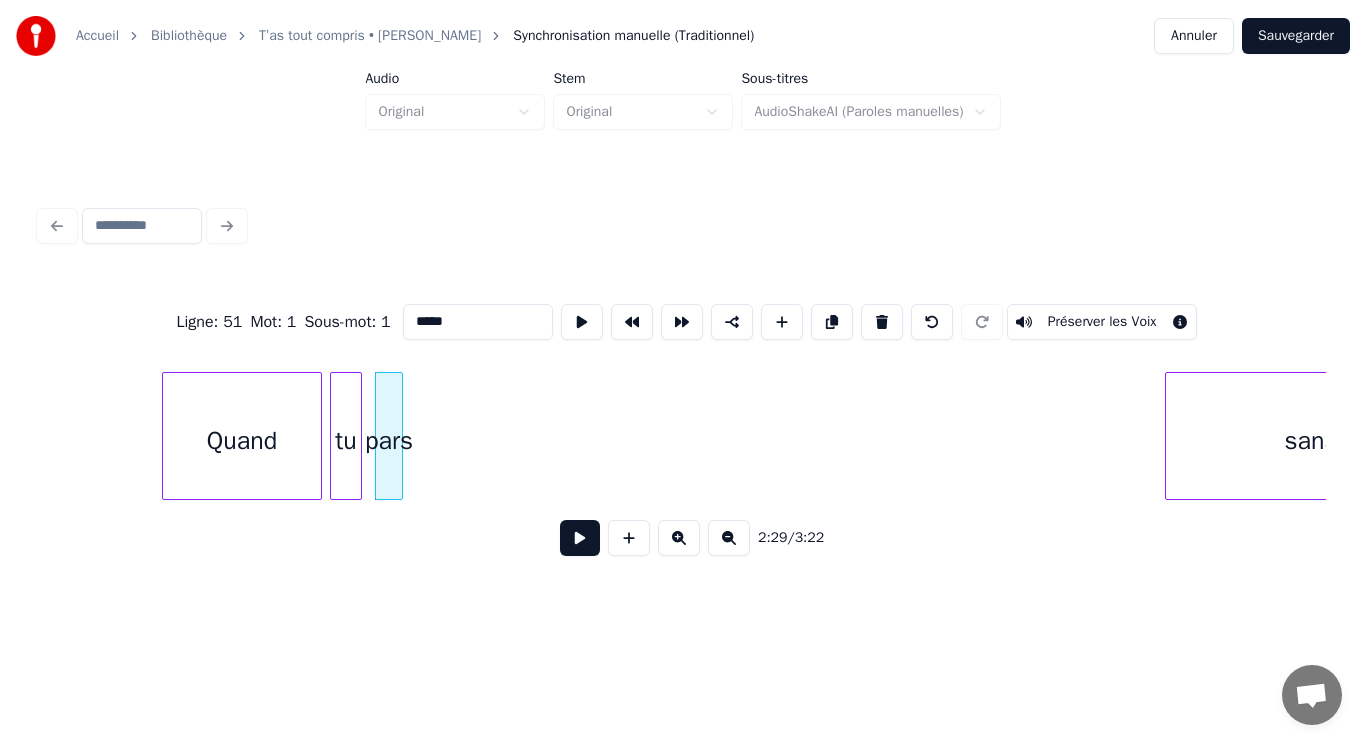 scroll, scrollTop: 0, scrollLeft: 29747, axis: horizontal 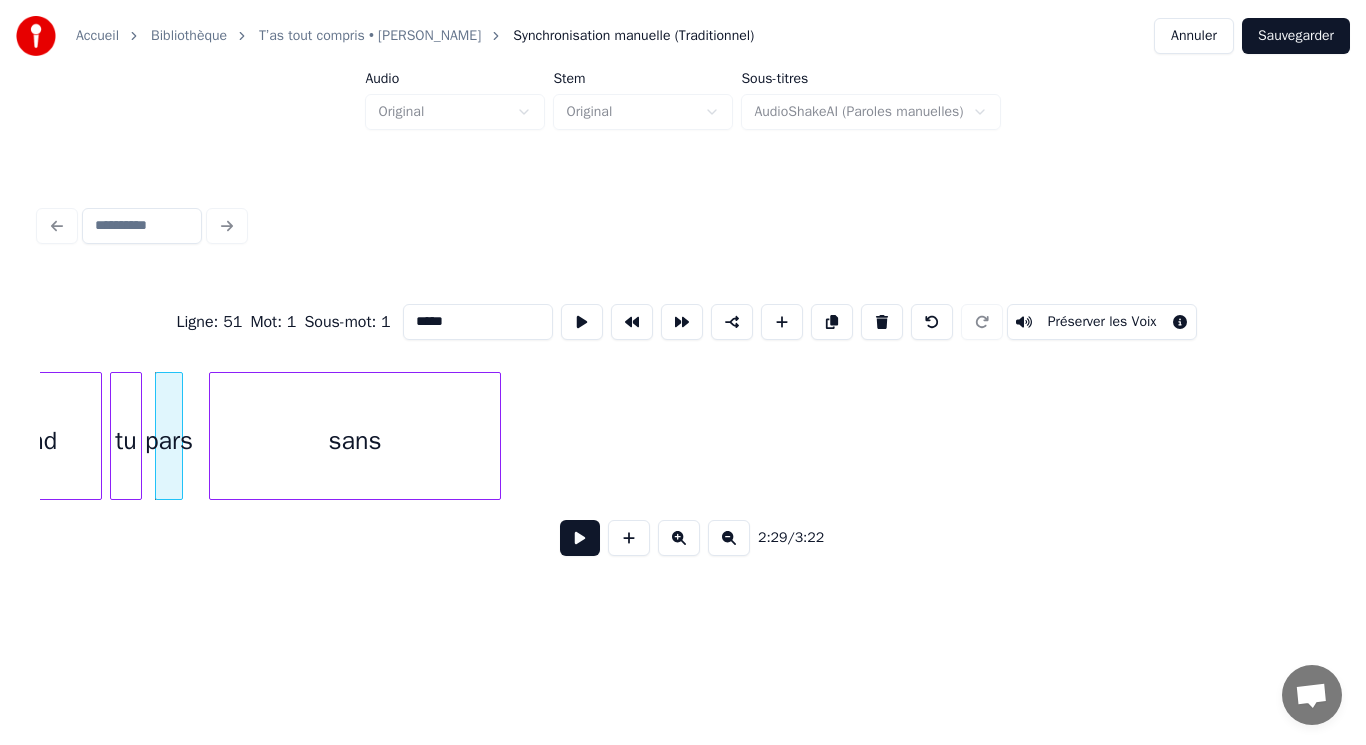 click on "Quand tu pars sans" at bounding box center [683, 436] 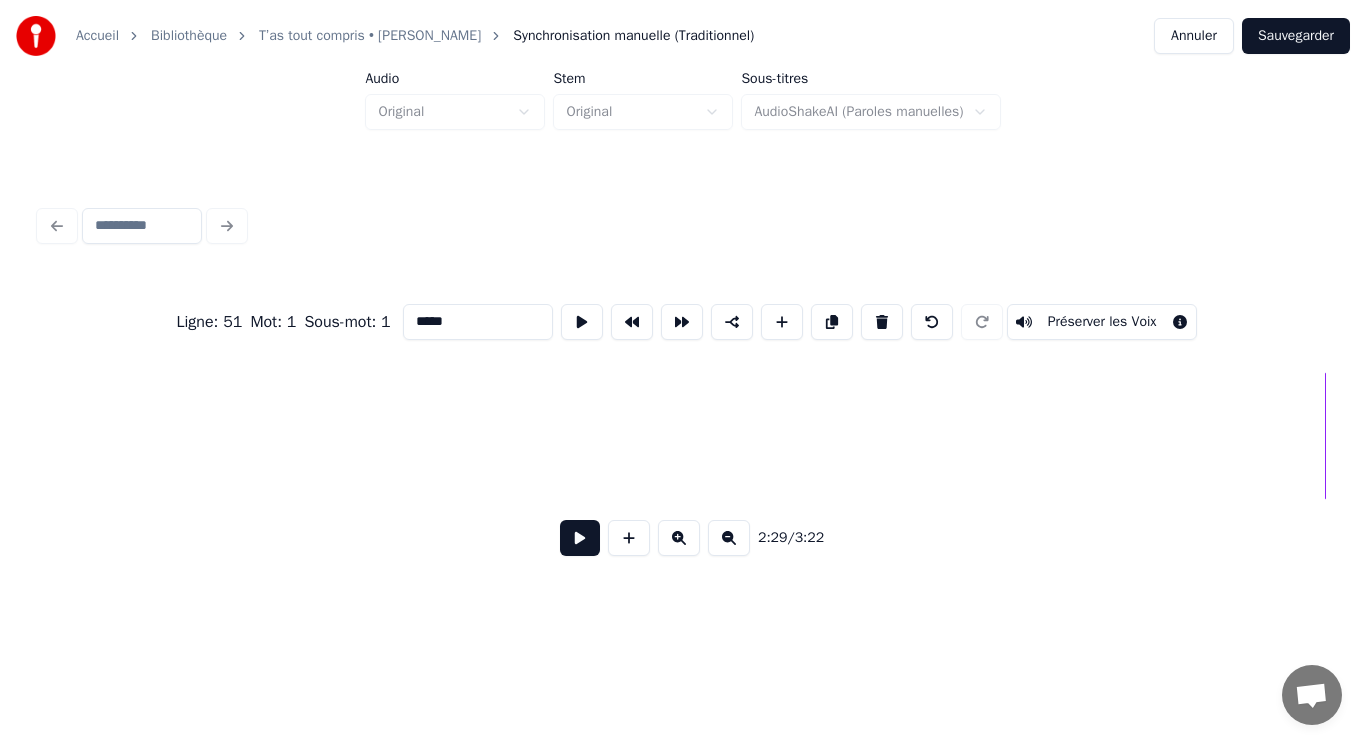 scroll, scrollTop: 0, scrollLeft: 28428, axis: horizontal 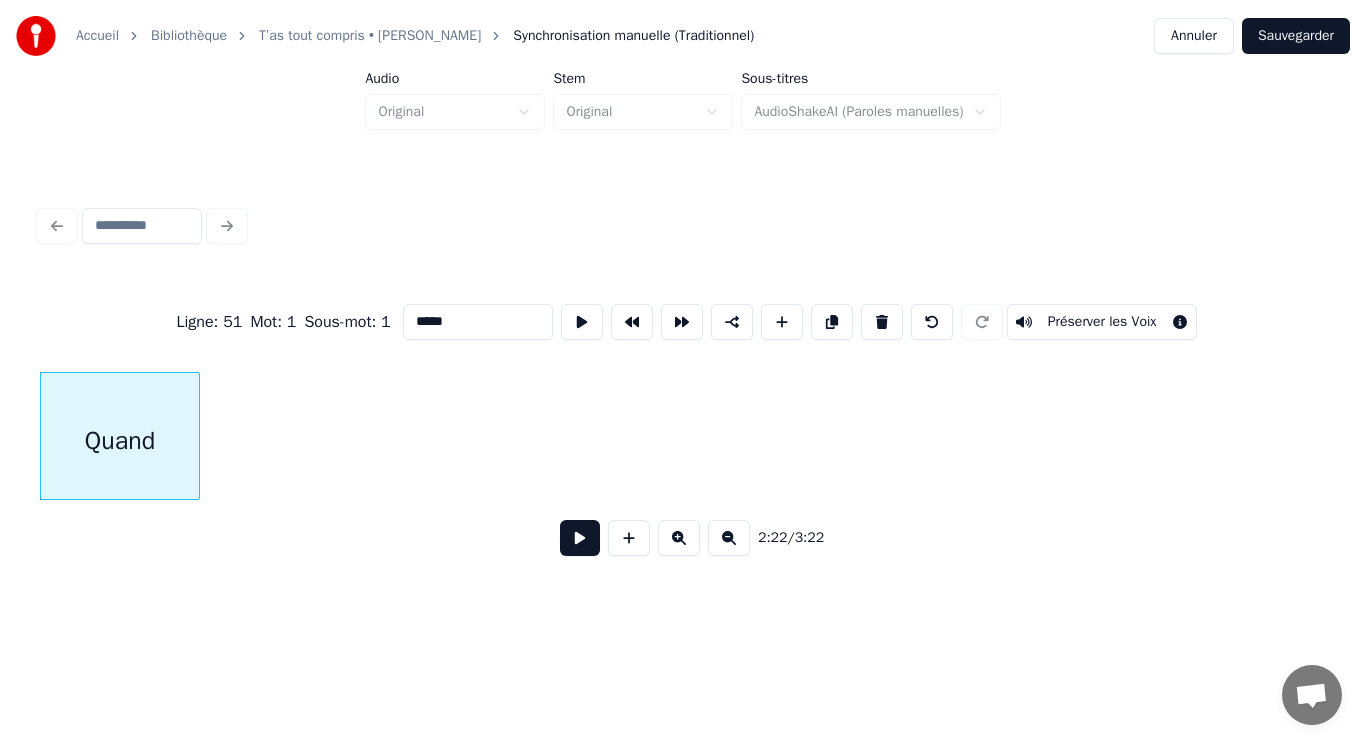 click on "Quand" at bounding box center (-8182, 436) 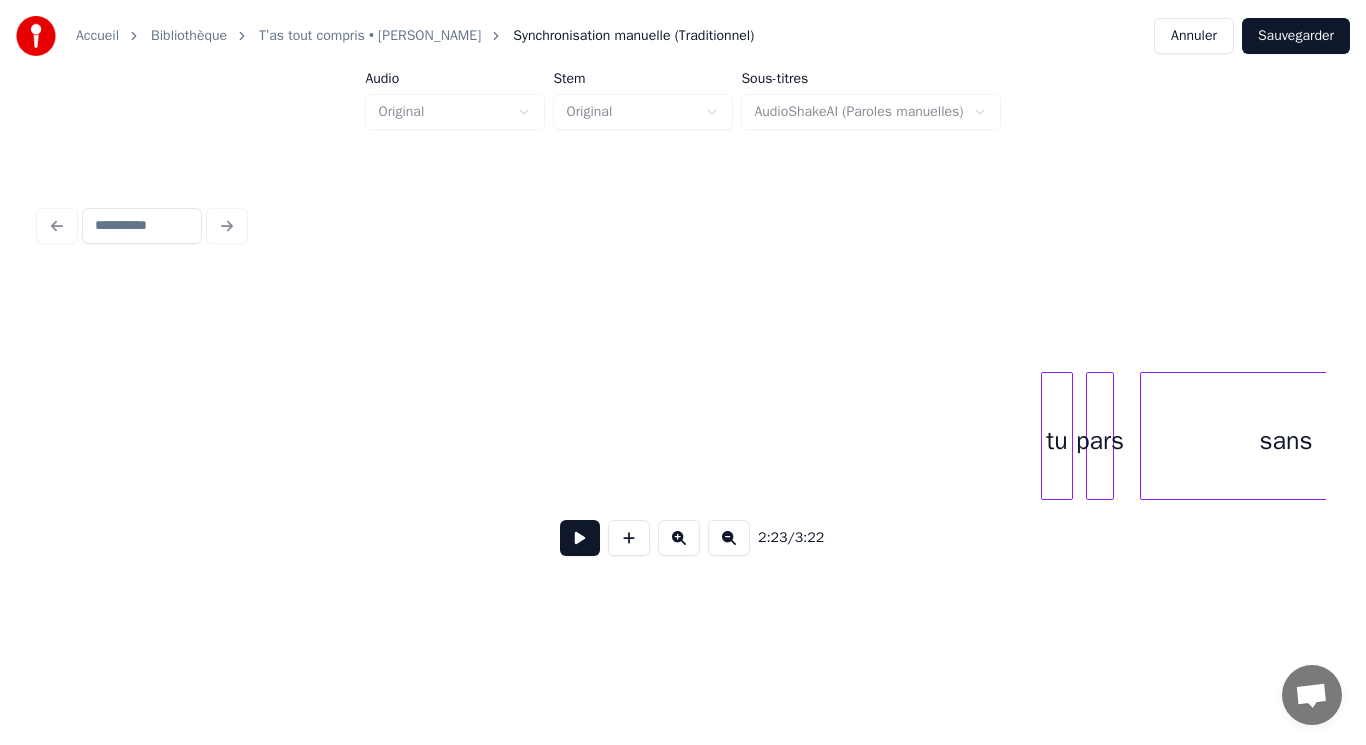 scroll, scrollTop: 0, scrollLeft: 28978, axis: horizontal 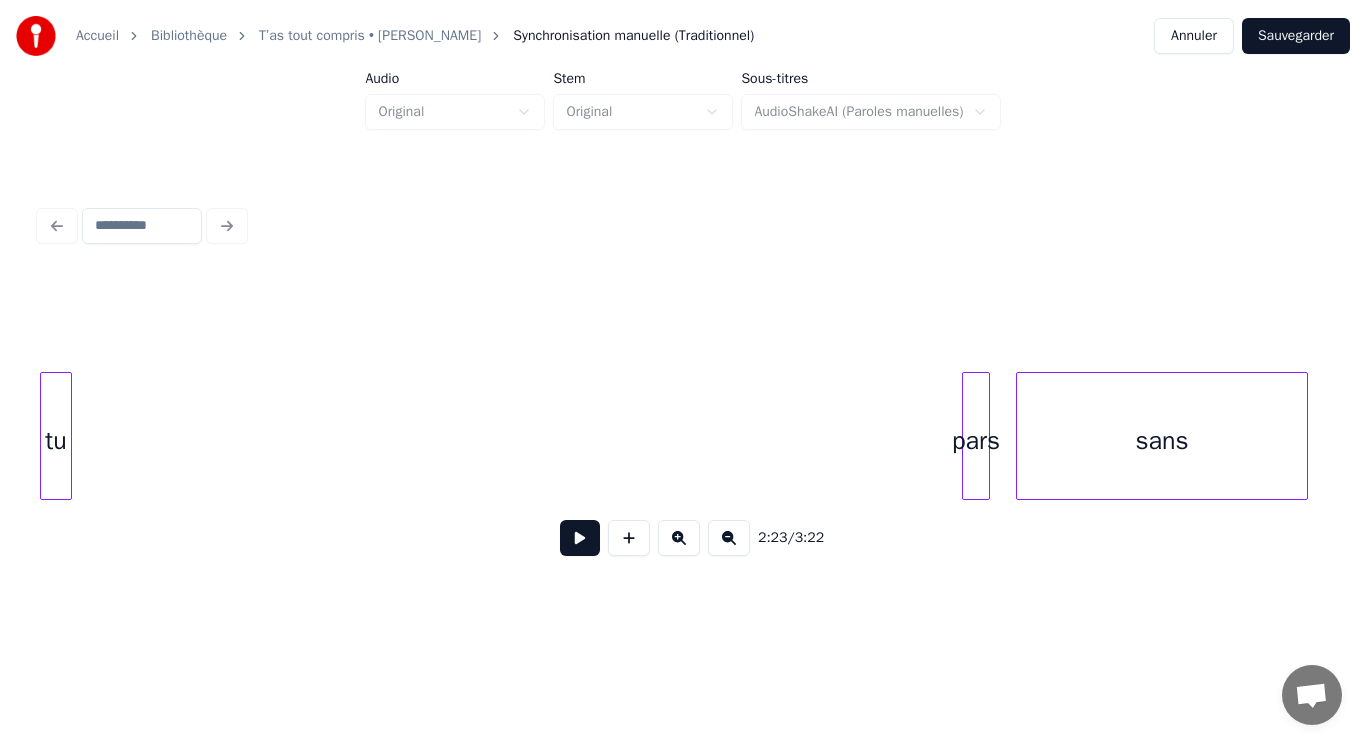 click on "Accueil Bibliothèque T’as tout compris • [PERSON_NAME] manuelle (Traditionnel) Annuler Sauvegarder Audio Original Stem Original Sous-titres AudioShakeAI (Paroles manuelles) 2:23  /  3:22" at bounding box center (683, 304) 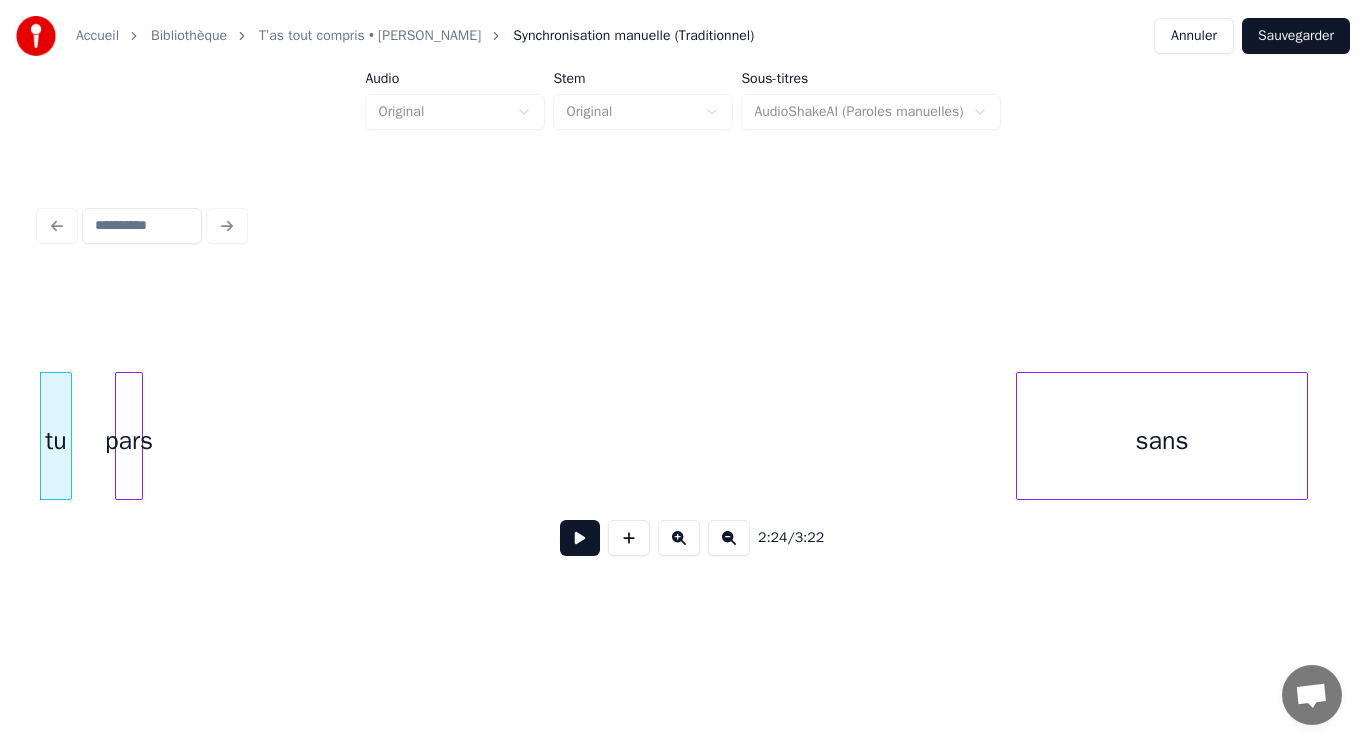 scroll, scrollTop: 0, scrollLeft: 28897, axis: horizontal 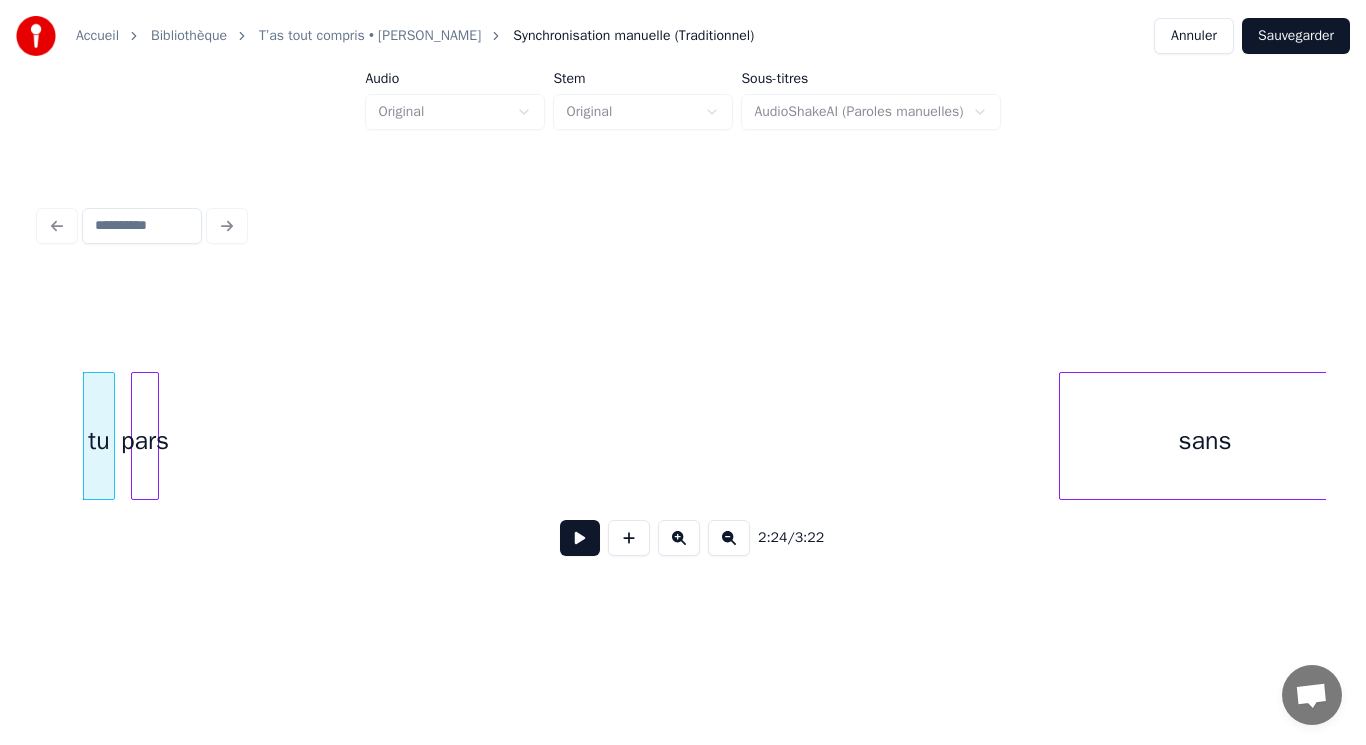 click on "2:24  /  3:22" at bounding box center (683, 424) 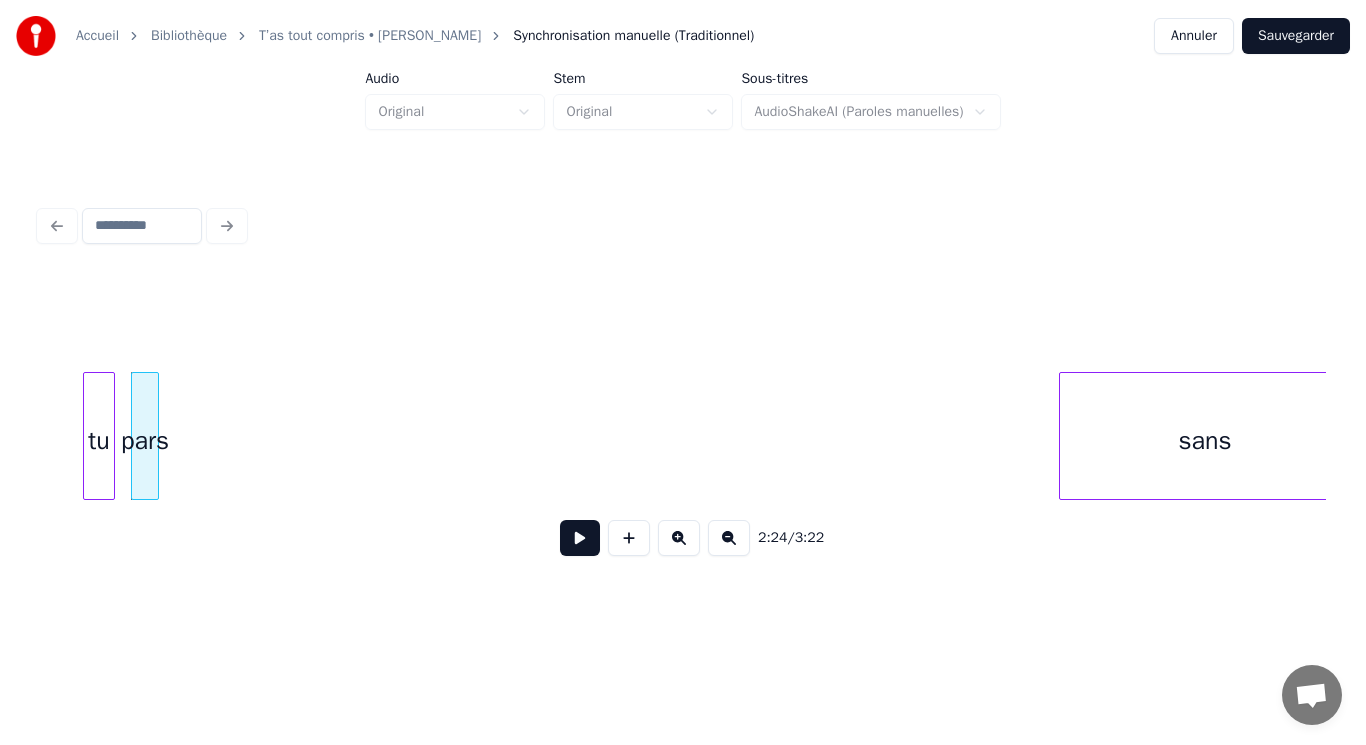 scroll, scrollTop: 0, scrollLeft: 28913, axis: horizontal 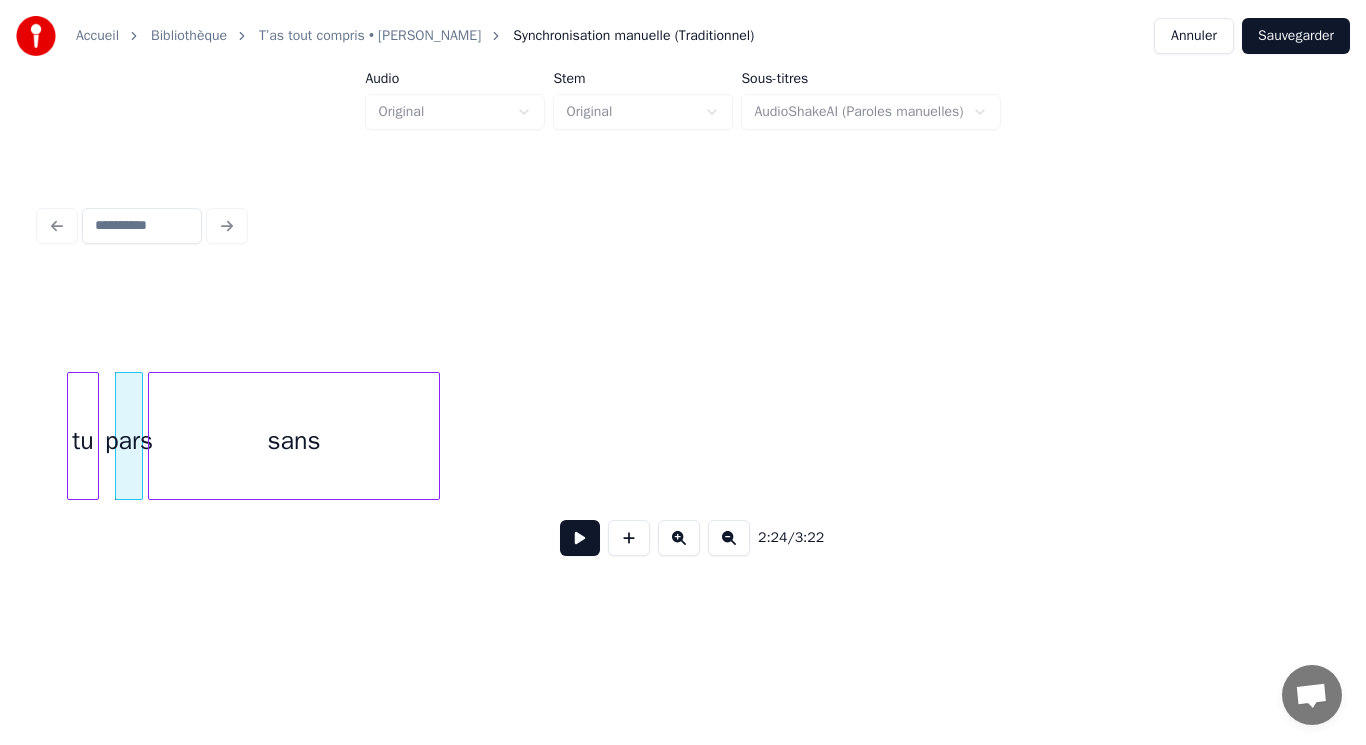 click on "2:24  /  3:22" at bounding box center (683, 424) 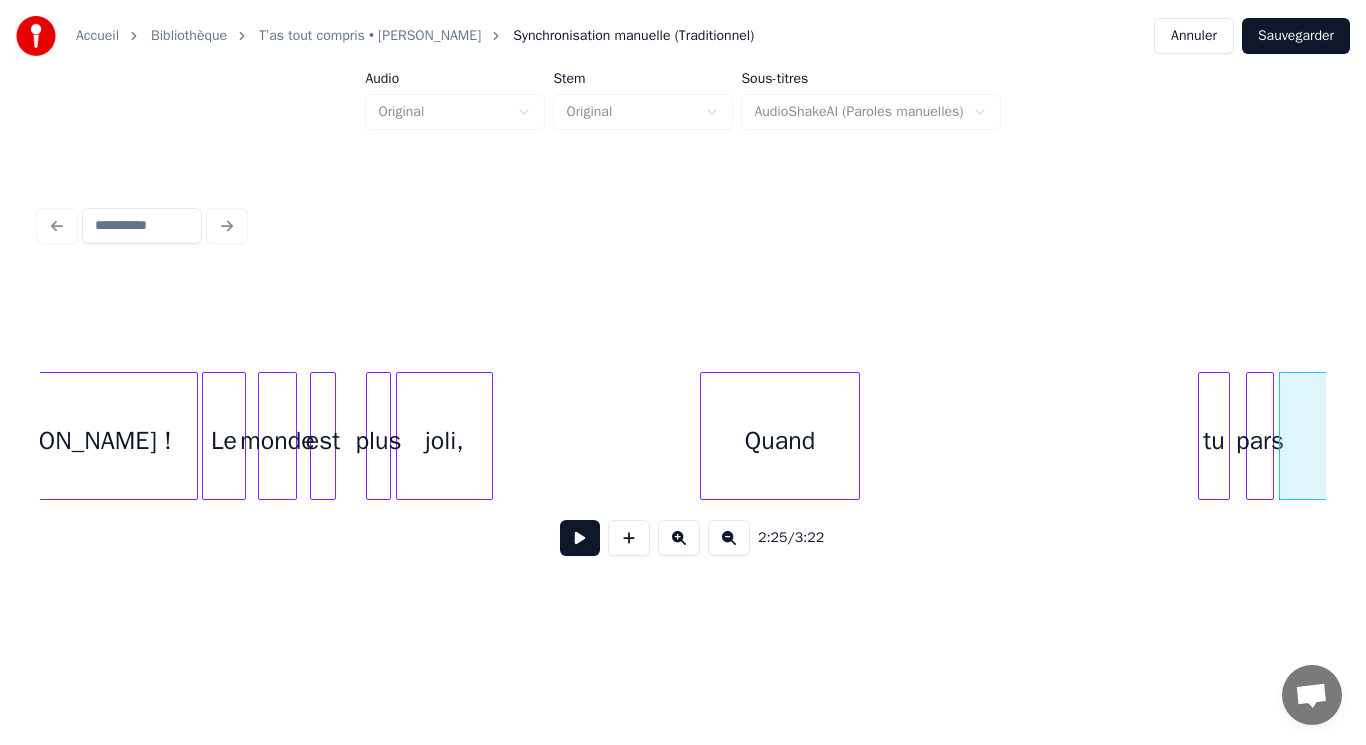 scroll, scrollTop: 0, scrollLeft: 27911, axis: horizontal 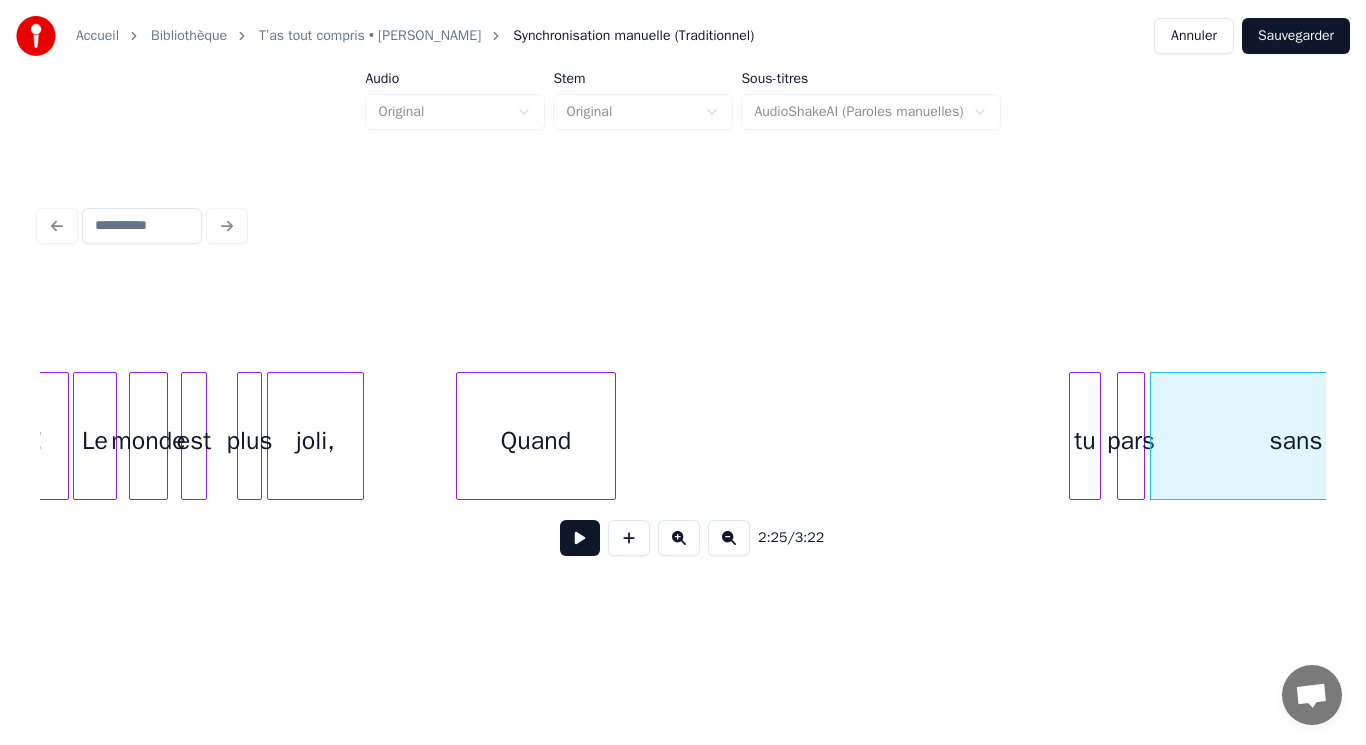 click on "Quand" at bounding box center (536, 441) 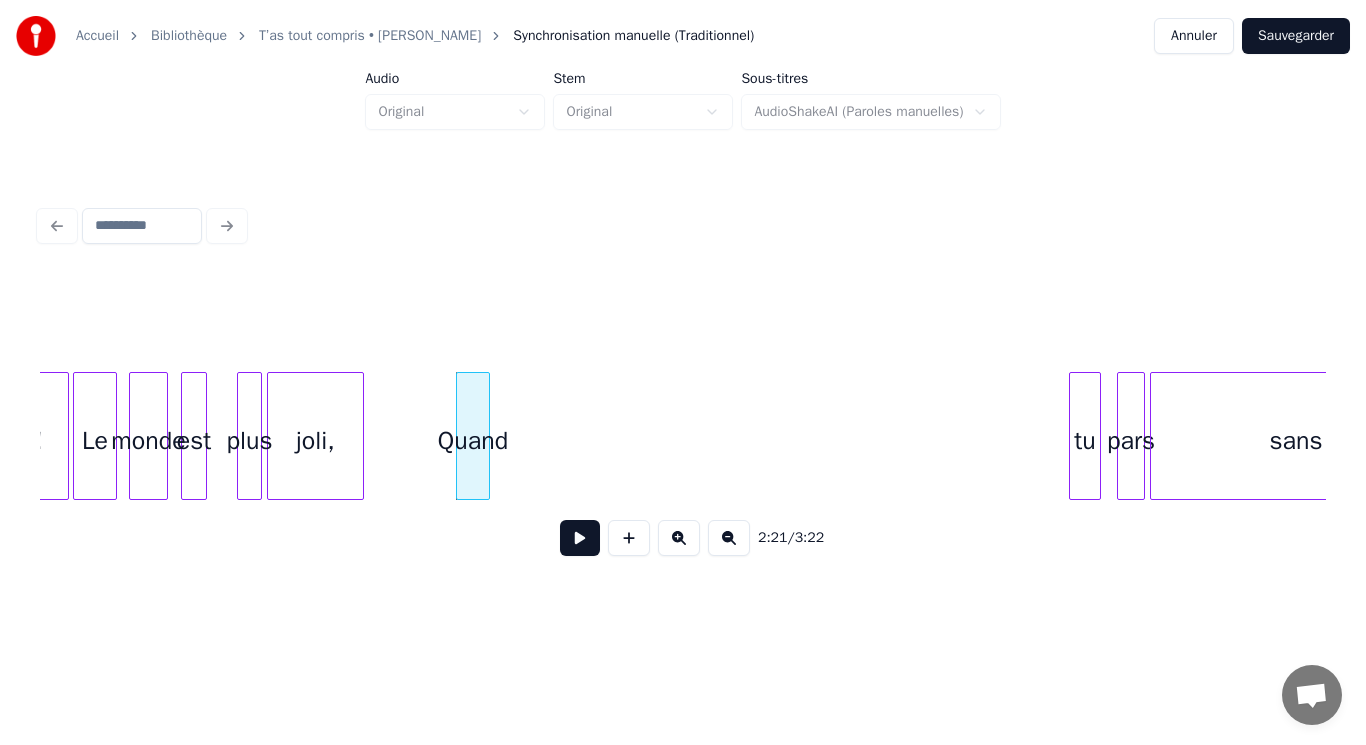 click on "tu pars sans Quand joli, est plus [PERSON_NAME] ! Le monde" at bounding box center (683, 436) 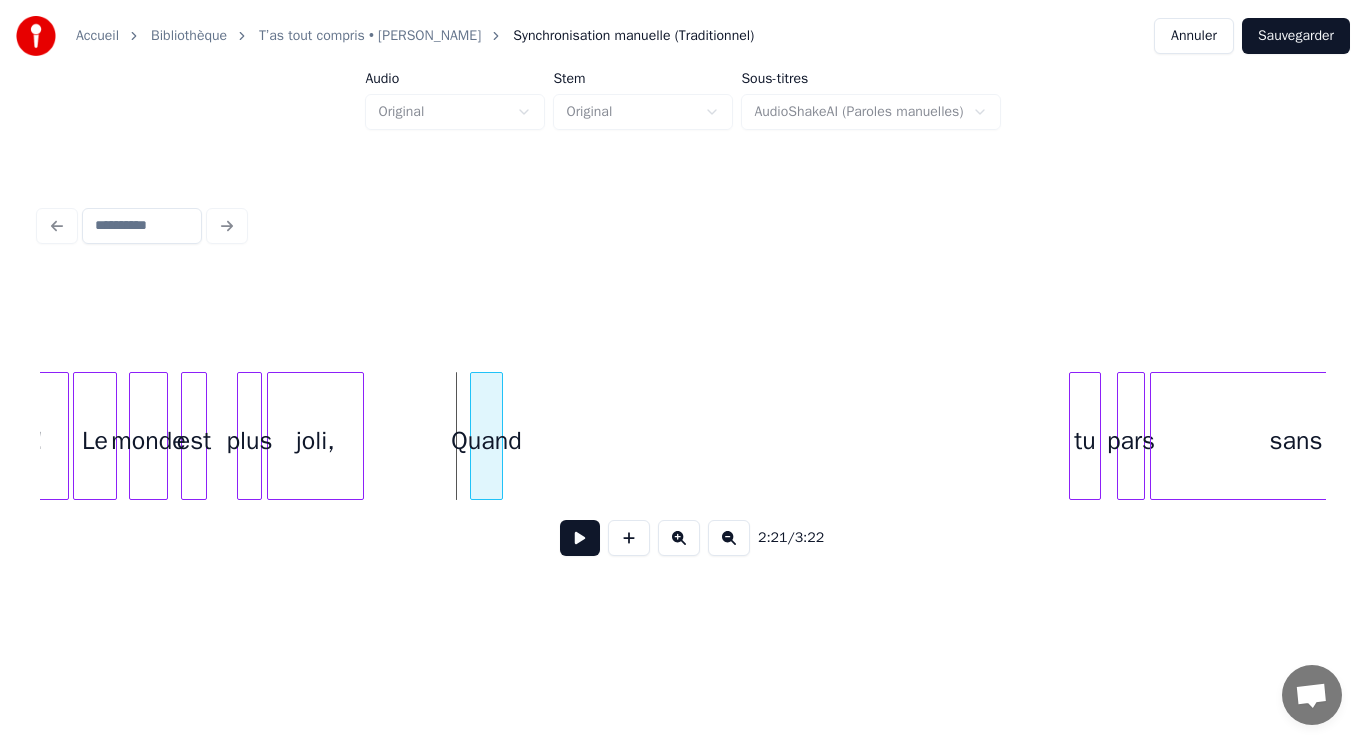 click on "Quand" at bounding box center (486, 441) 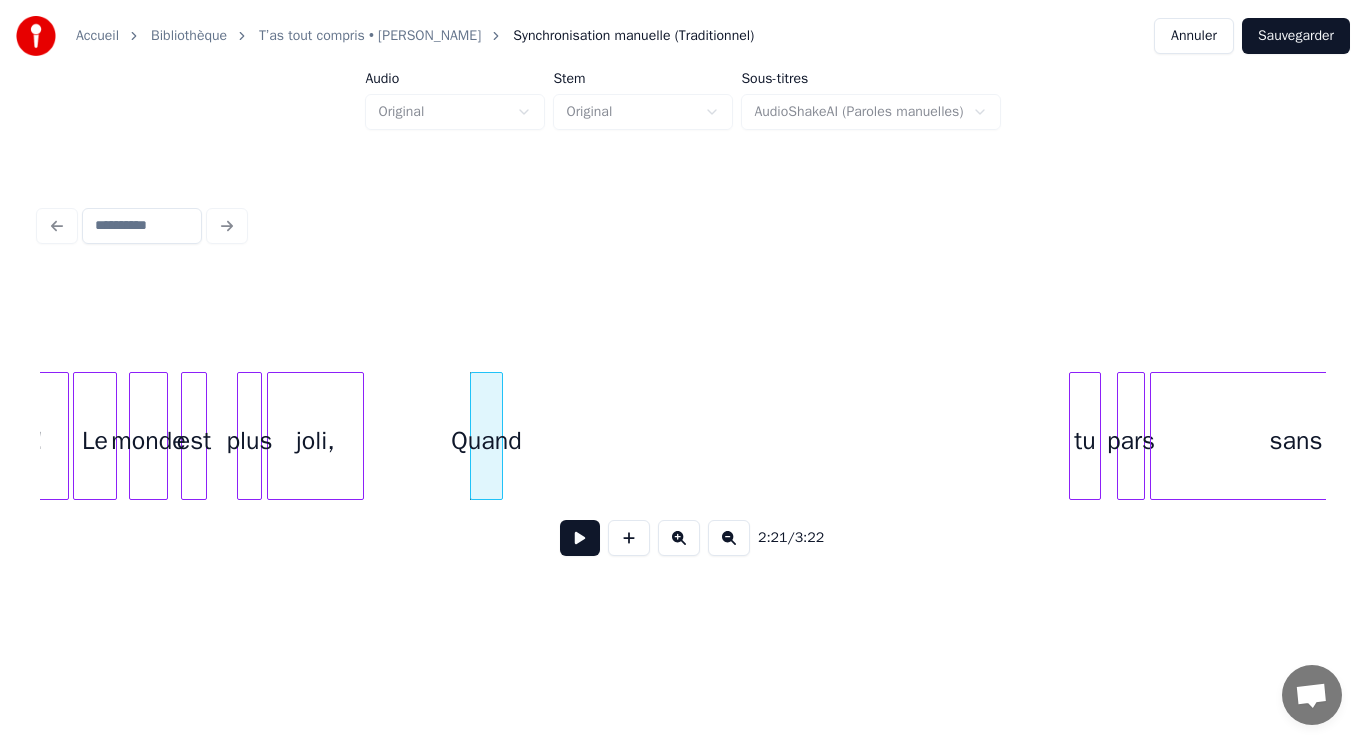 click on "Quand" at bounding box center [486, 441] 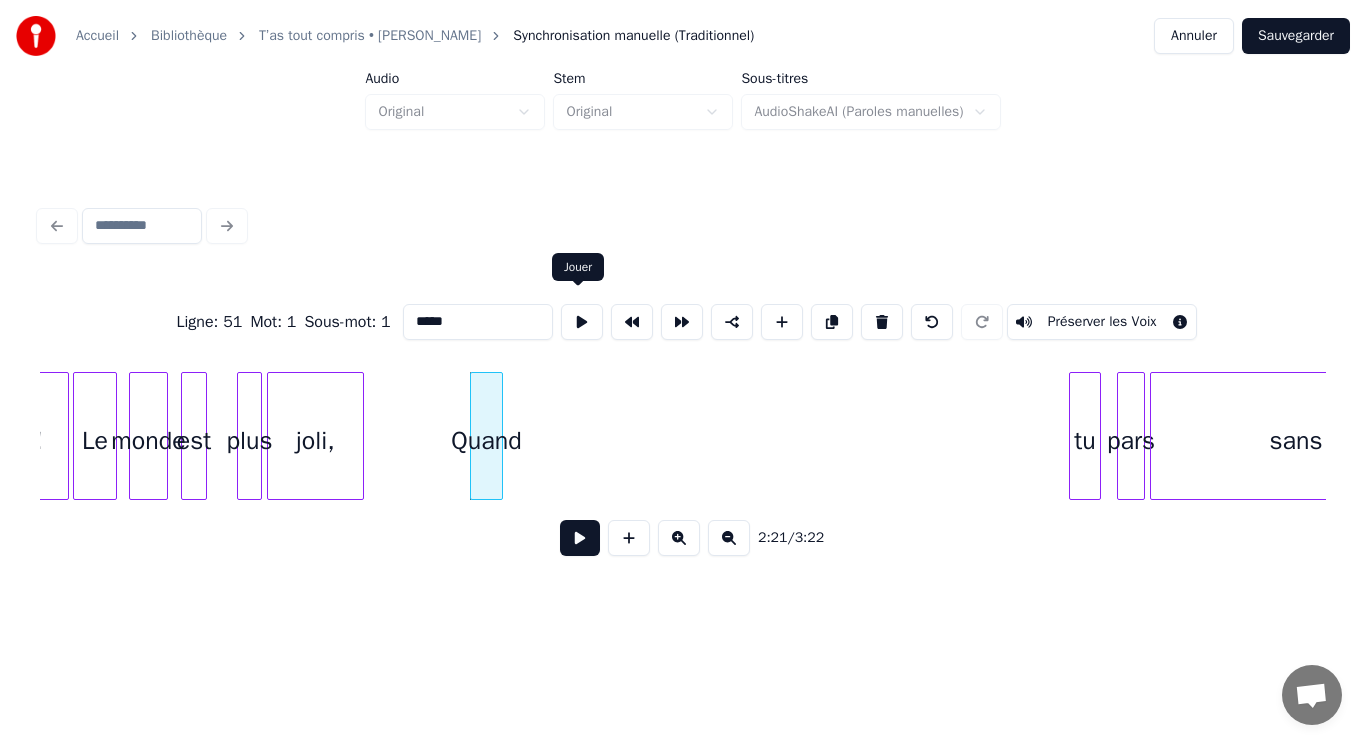 click at bounding box center [582, 322] 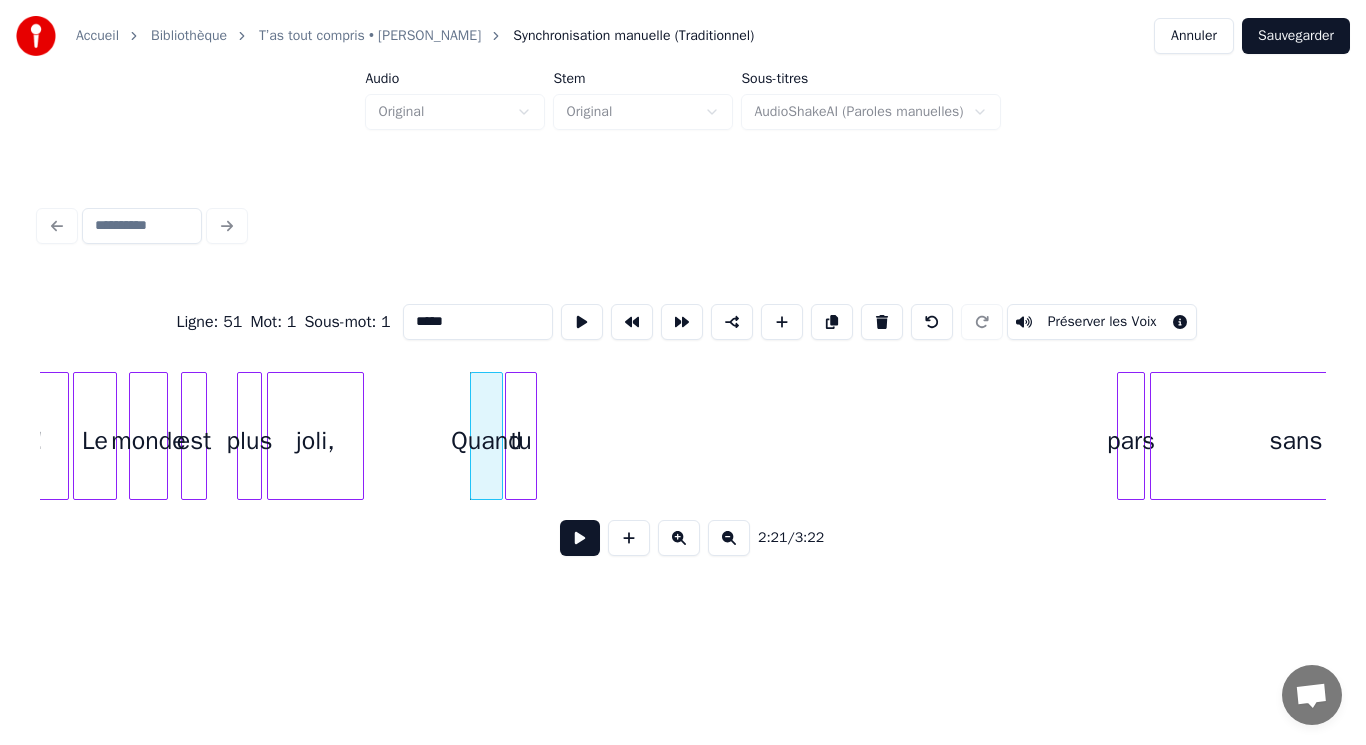 click on "Ligne :   51 Mot :   1 Sous-mot :   1 ***** Préserver les Voix 2:21  /  3:22" at bounding box center (683, 424) 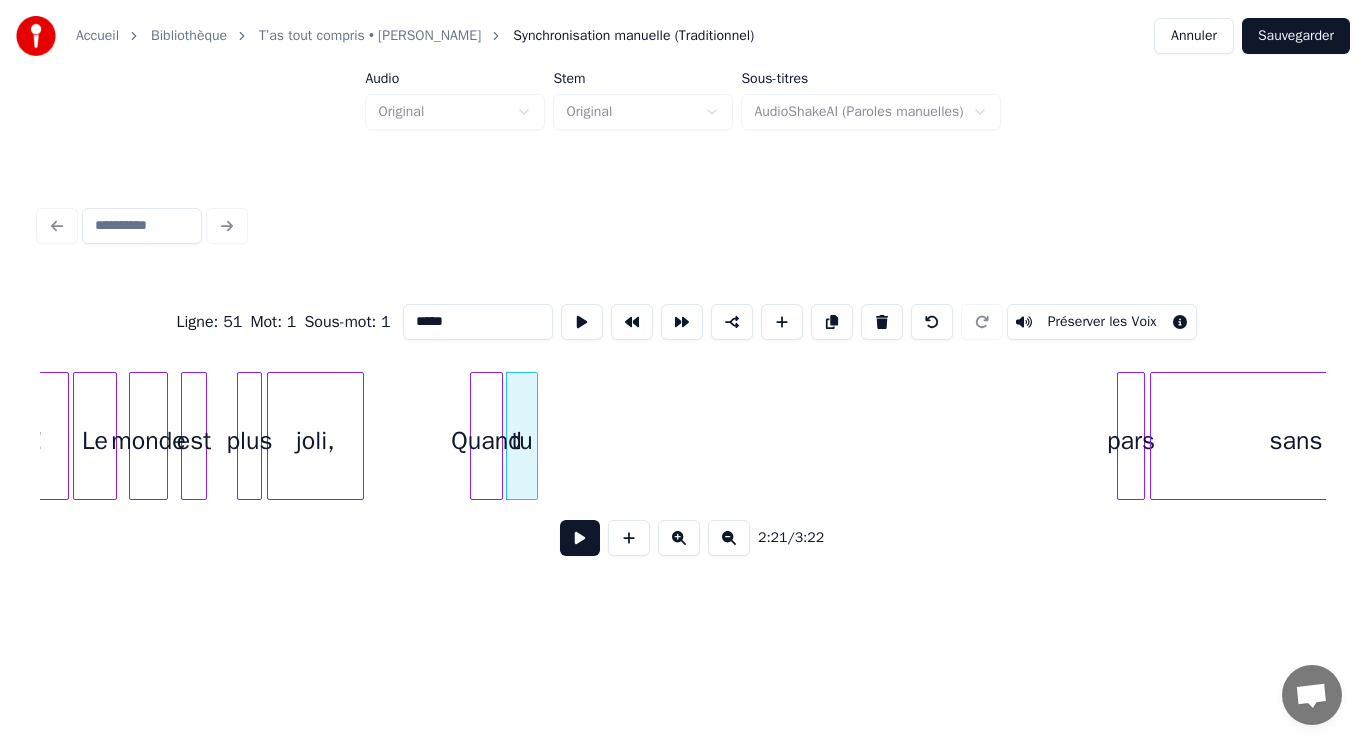 click at bounding box center (582, 322) 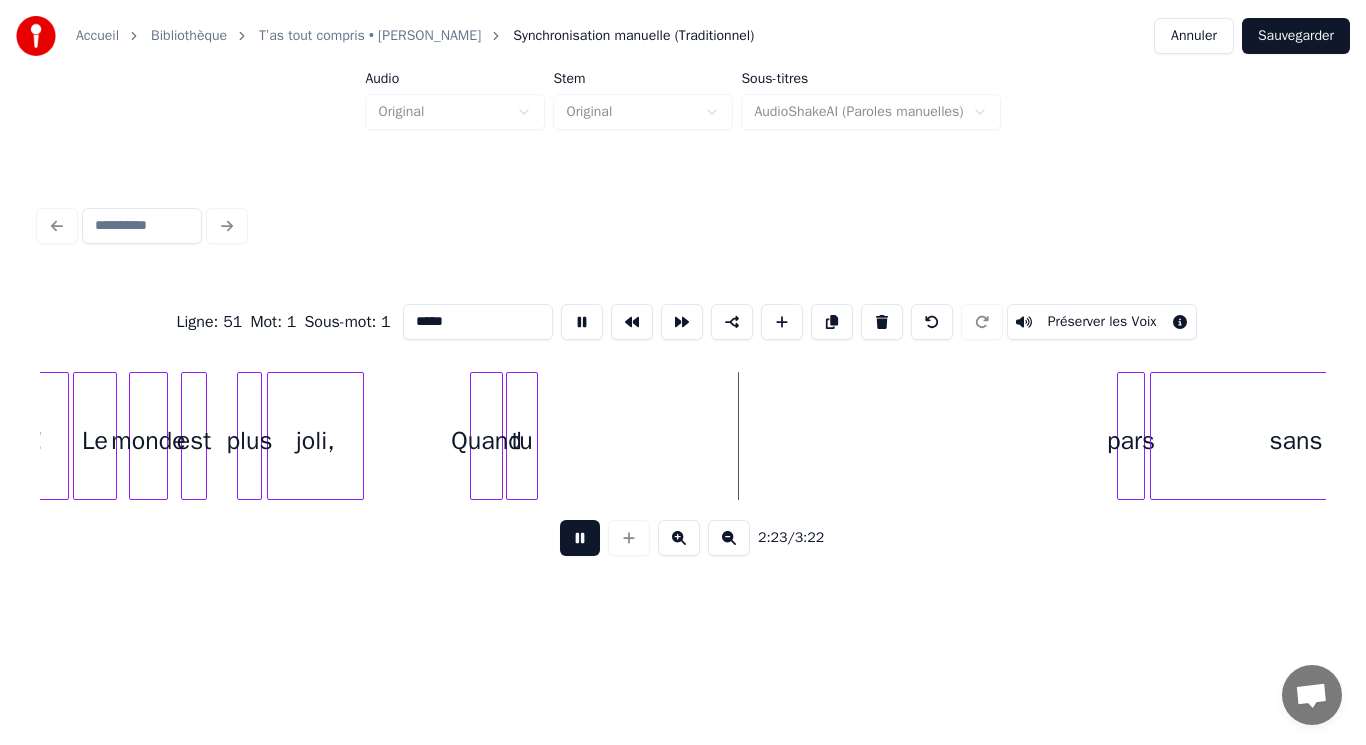 click at bounding box center [582, 322] 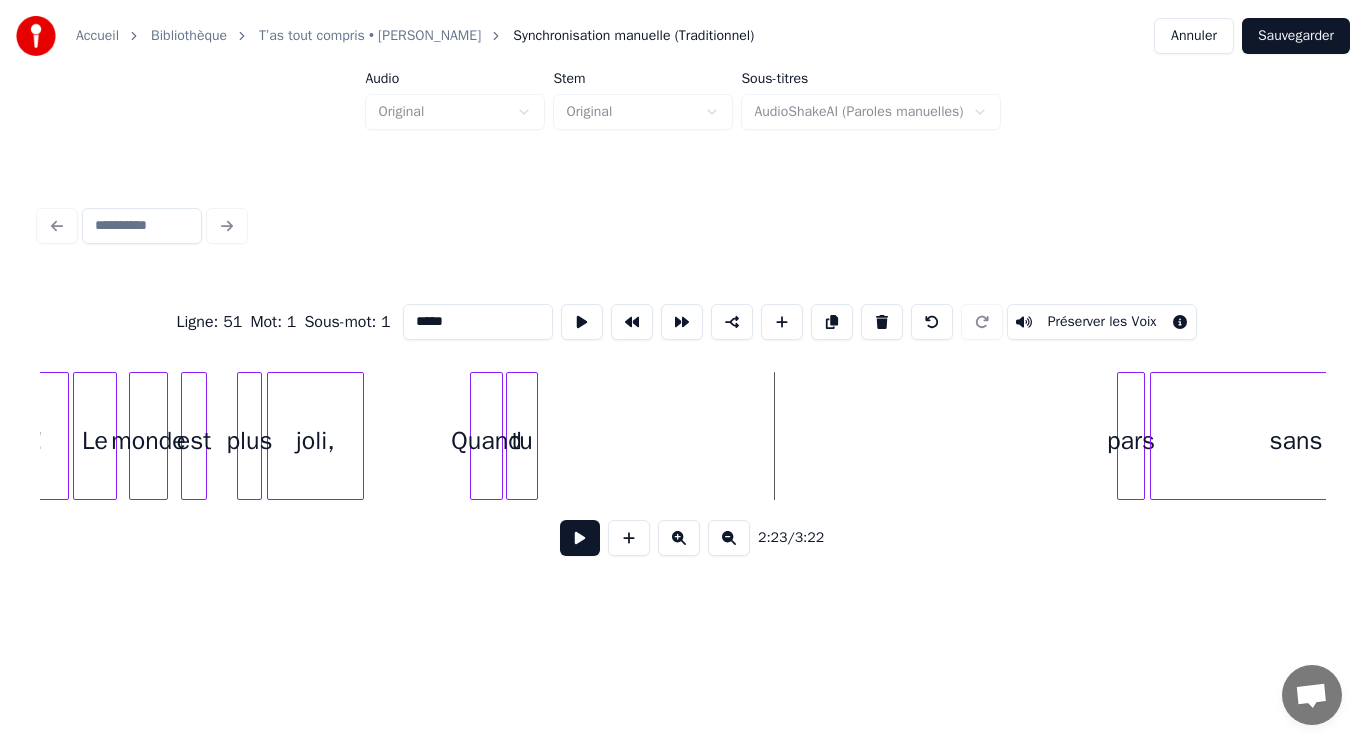 click on "tu" at bounding box center [522, 441] 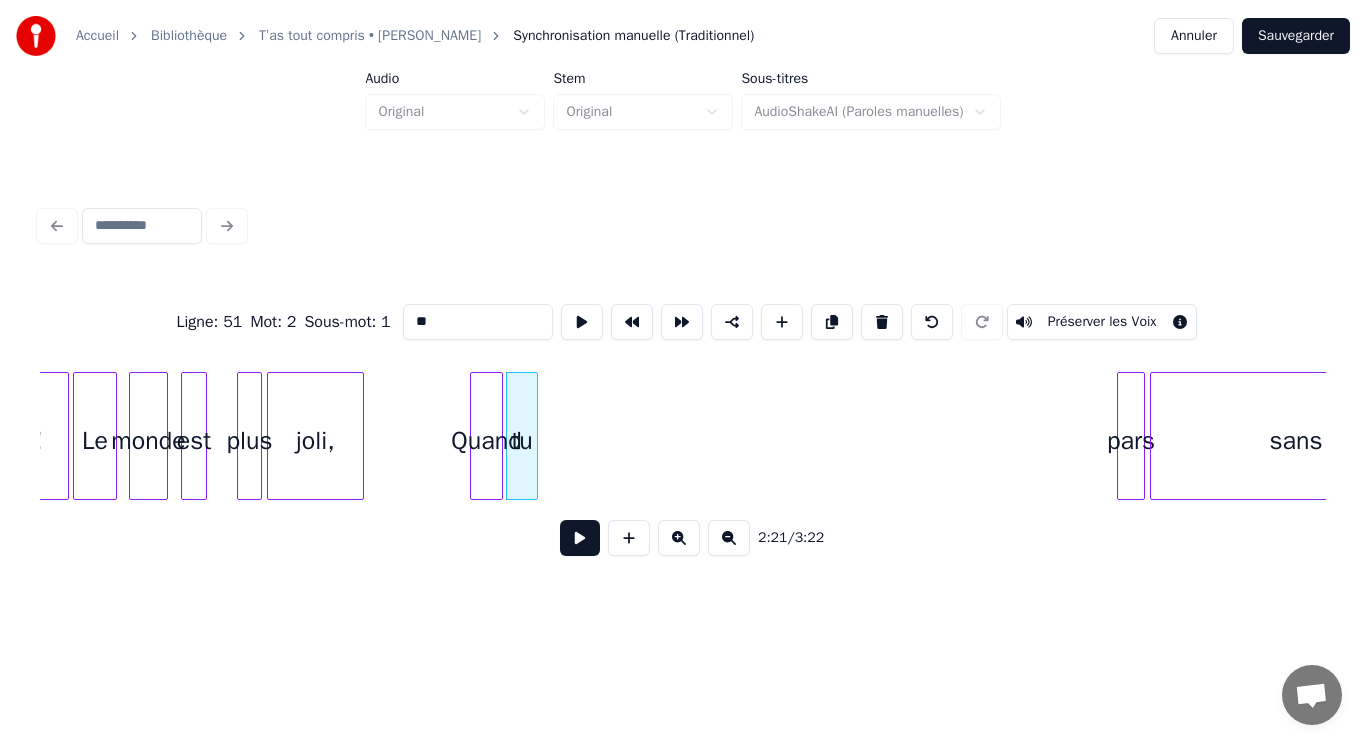 click at bounding box center (582, 322) 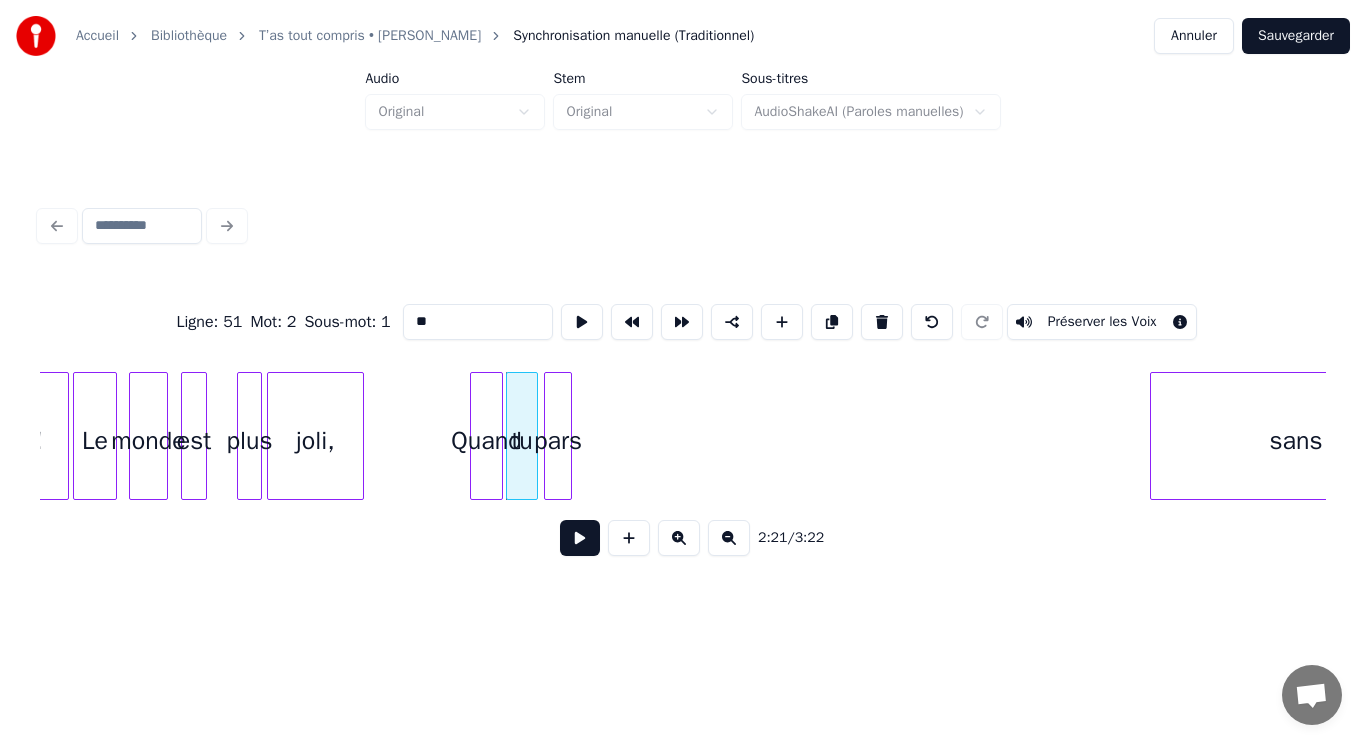 click on "pars" at bounding box center (558, 441) 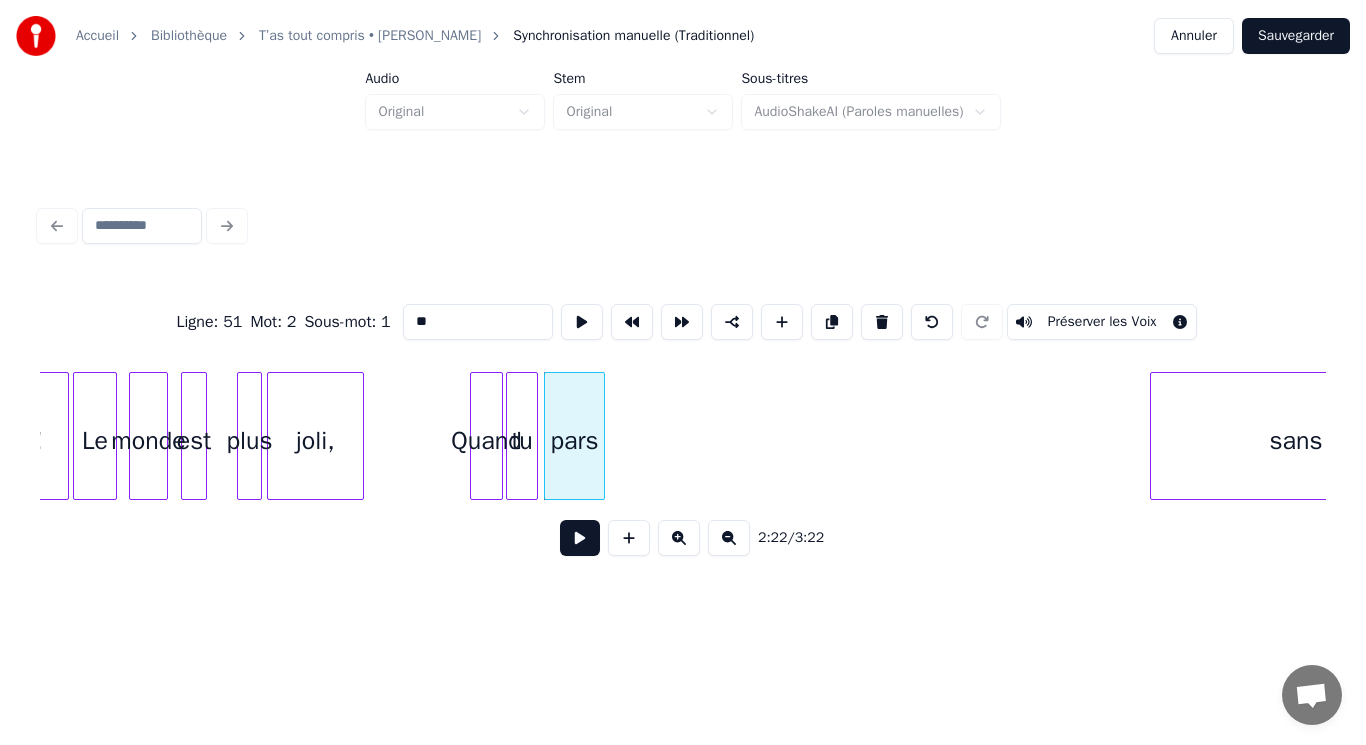 click at bounding box center (601, 436) 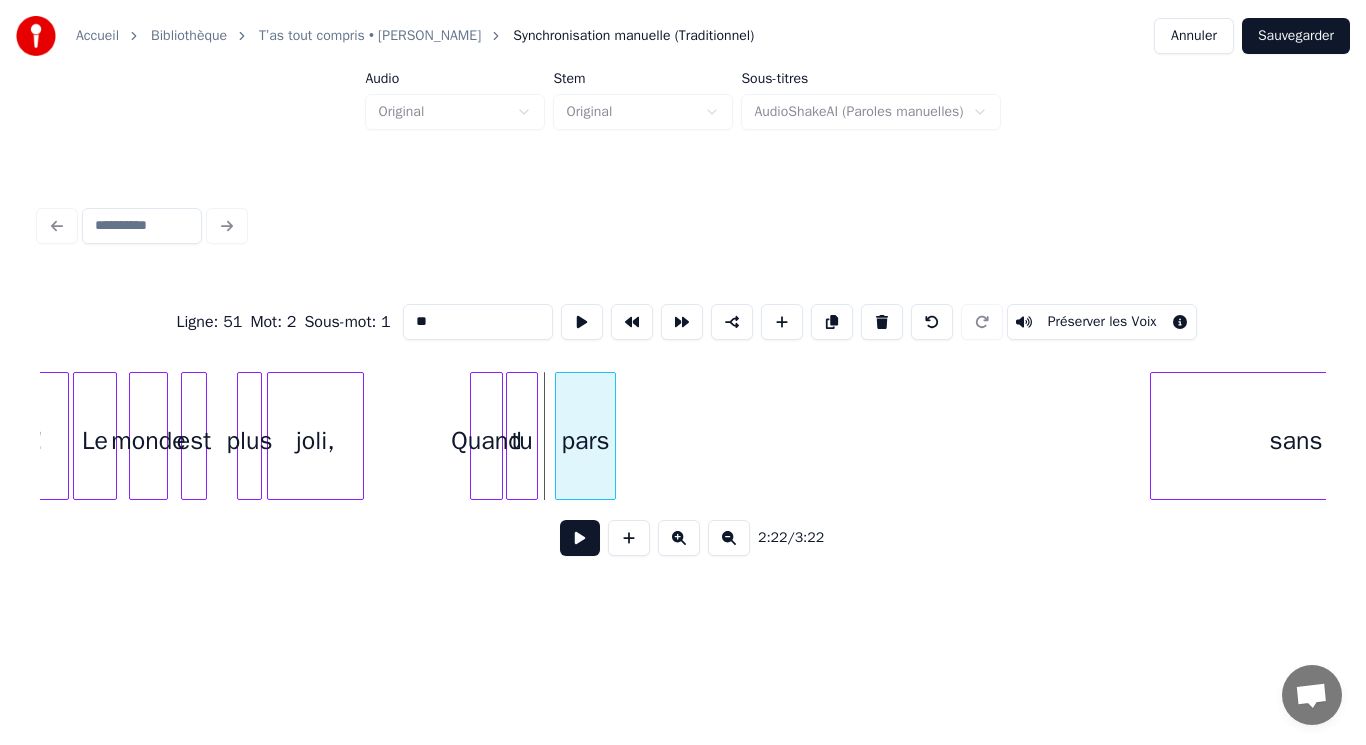 click on "pars" at bounding box center (585, 441) 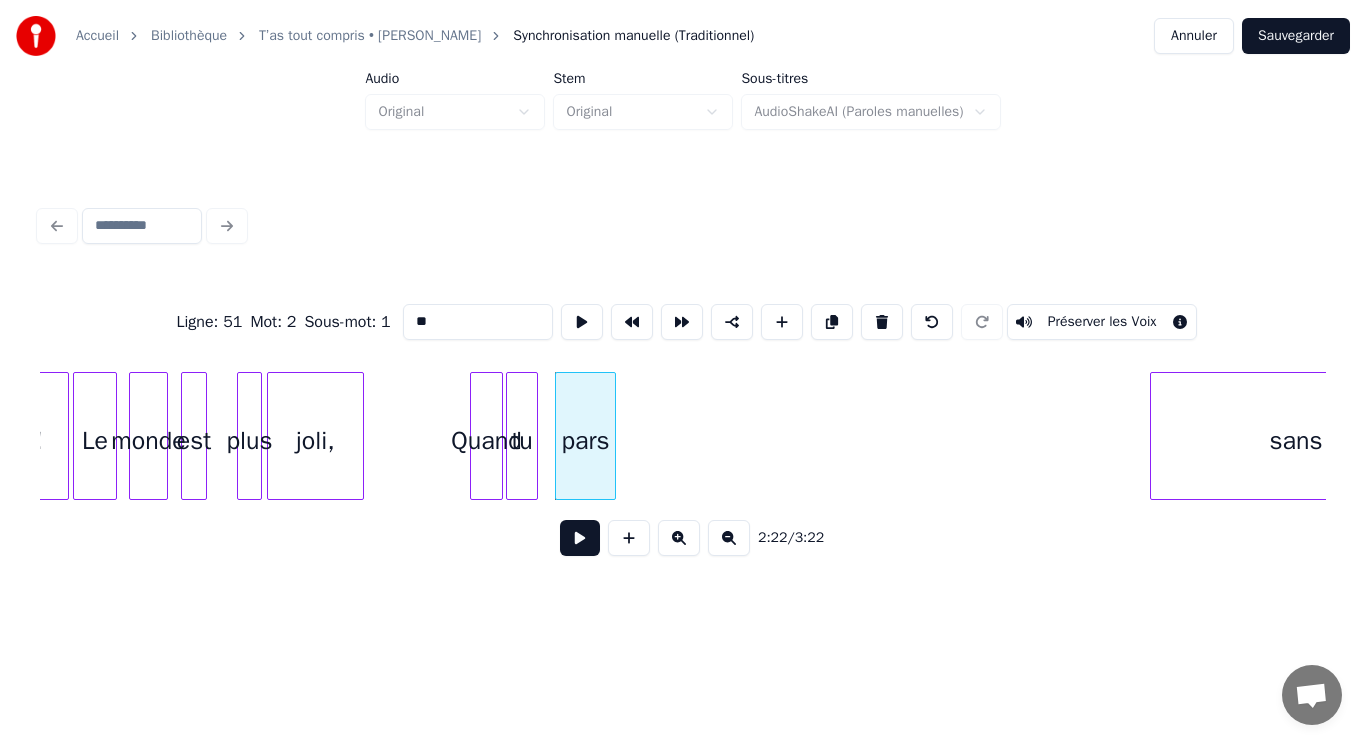 click at bounding box center [582, 322] 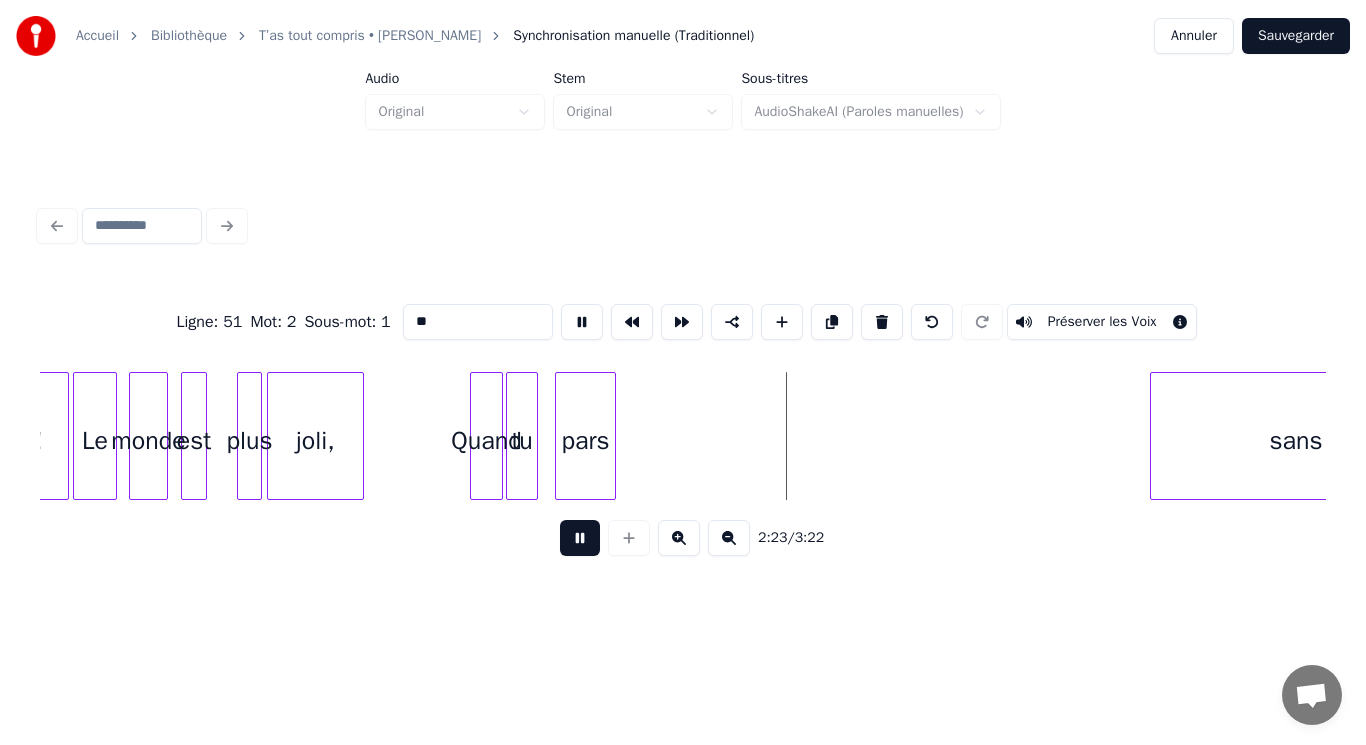 click at bounding box center (582, 322) 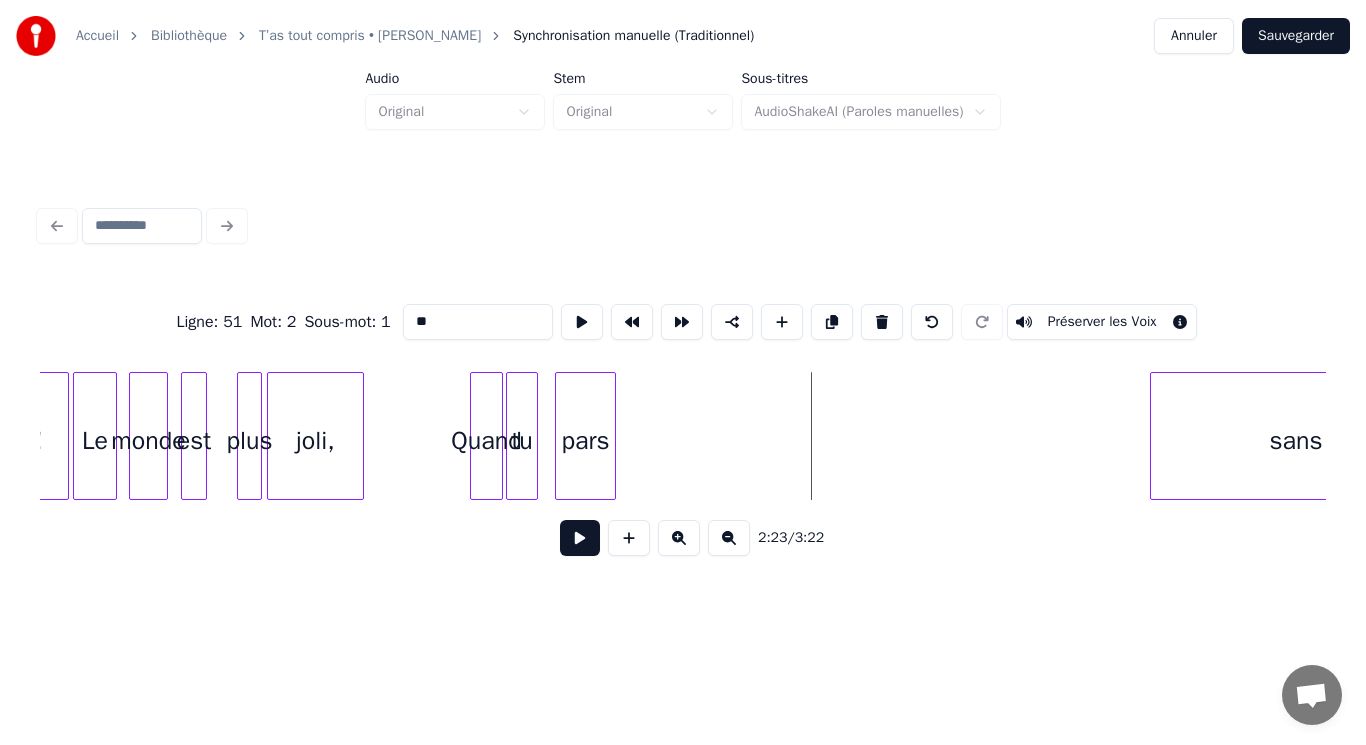 click on "pars" at bounding box center [585, 441] 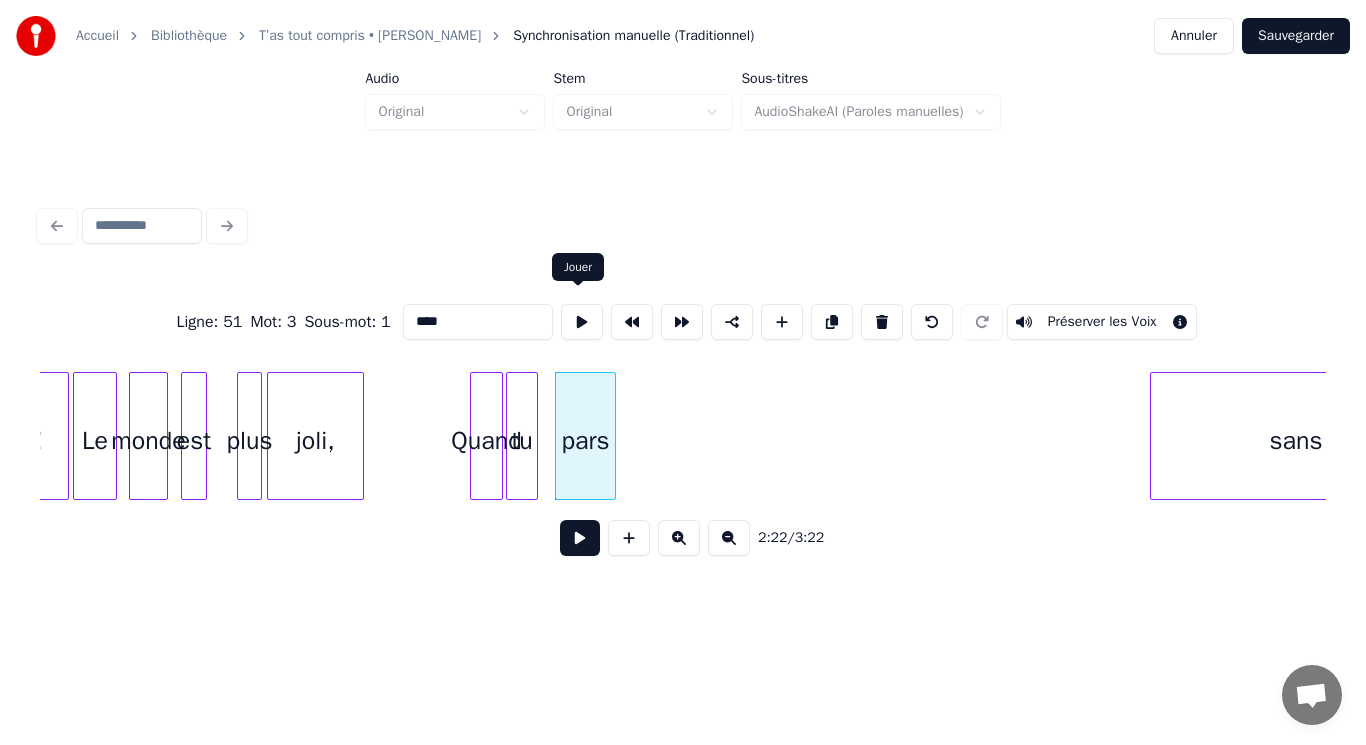 click at bounding box center (582, 322) 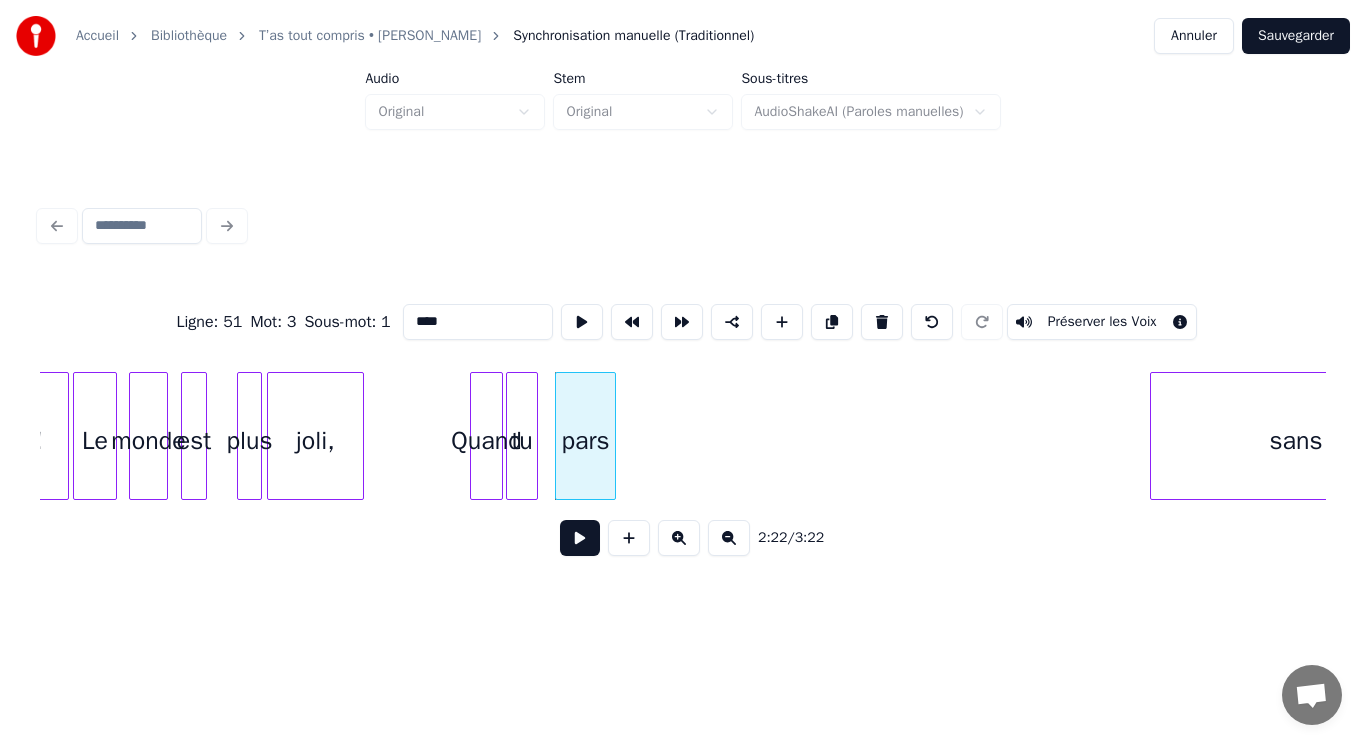 scroll, scrollTop: 0, scrollLeft: 28019, axis: horizontal 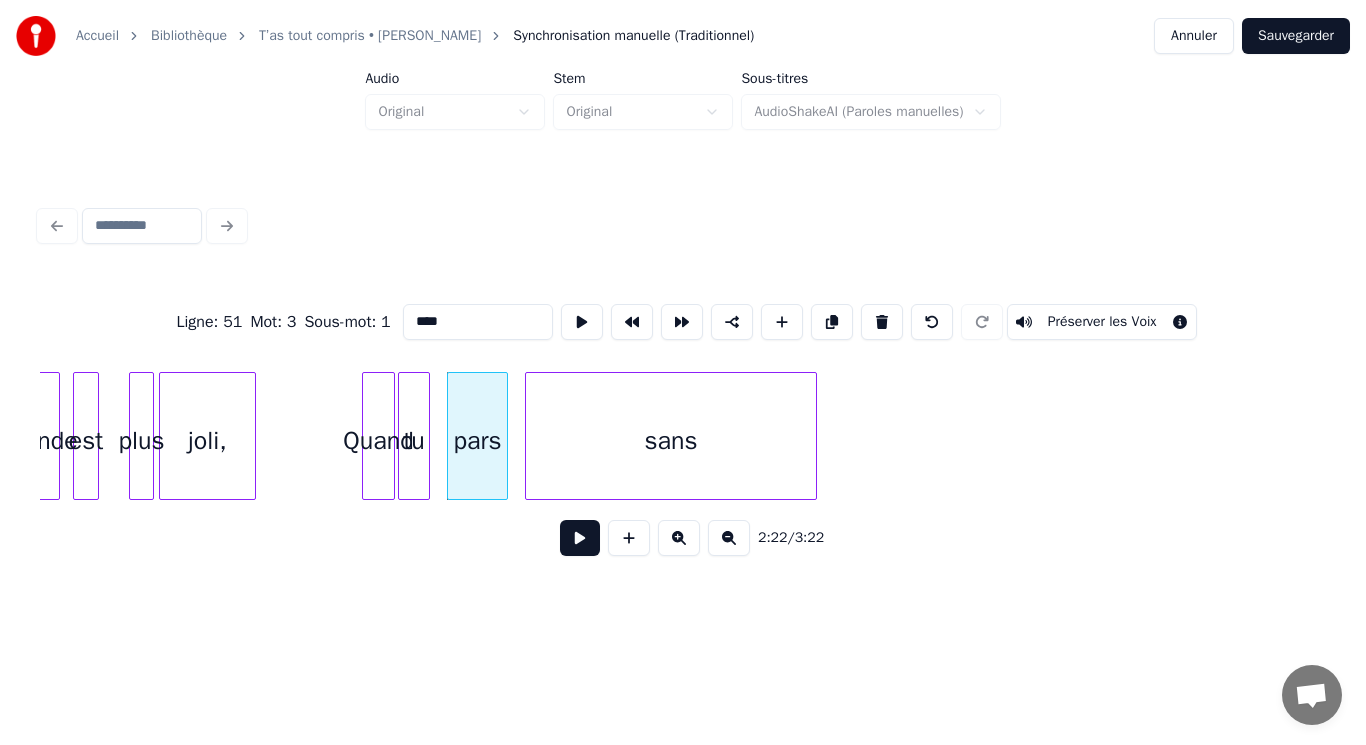 click on "sans" at bounding box center [671, 441] 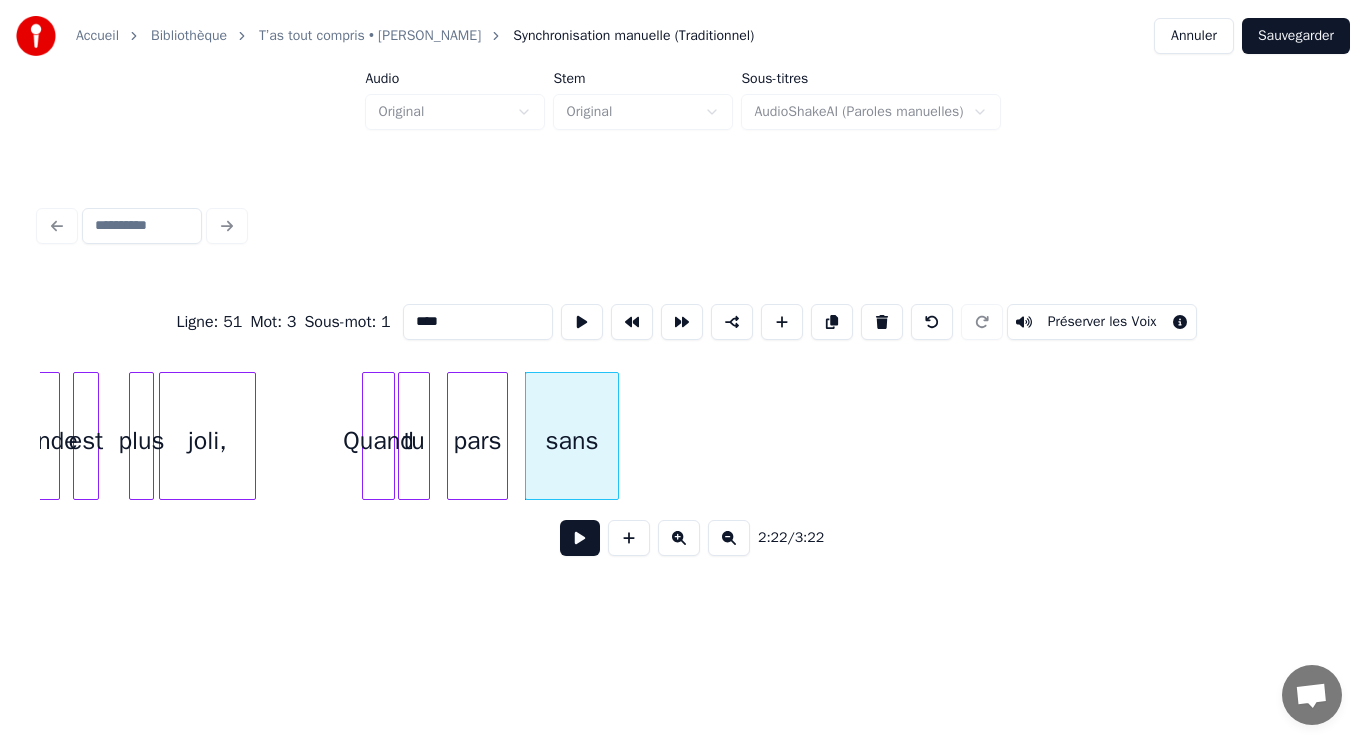 click at bounding box center [615, 436] 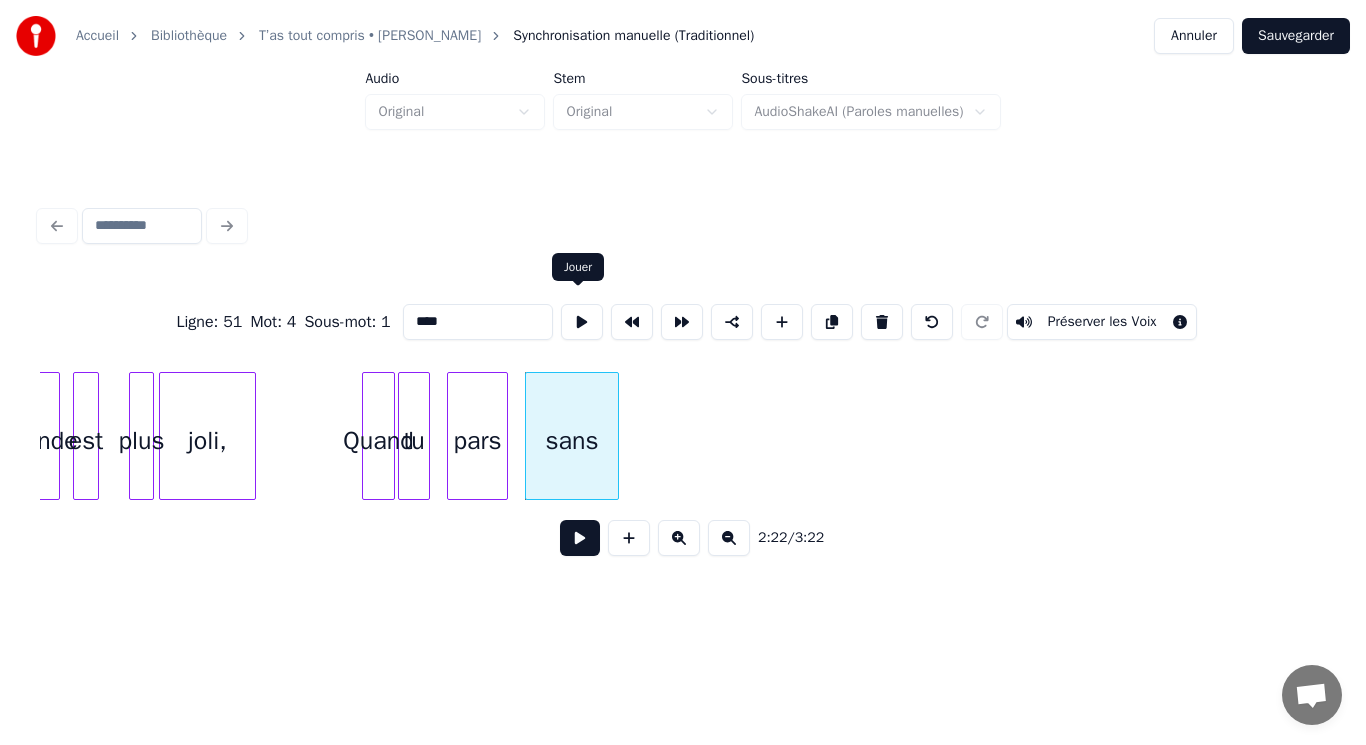 click at bounding box center [582, 322] 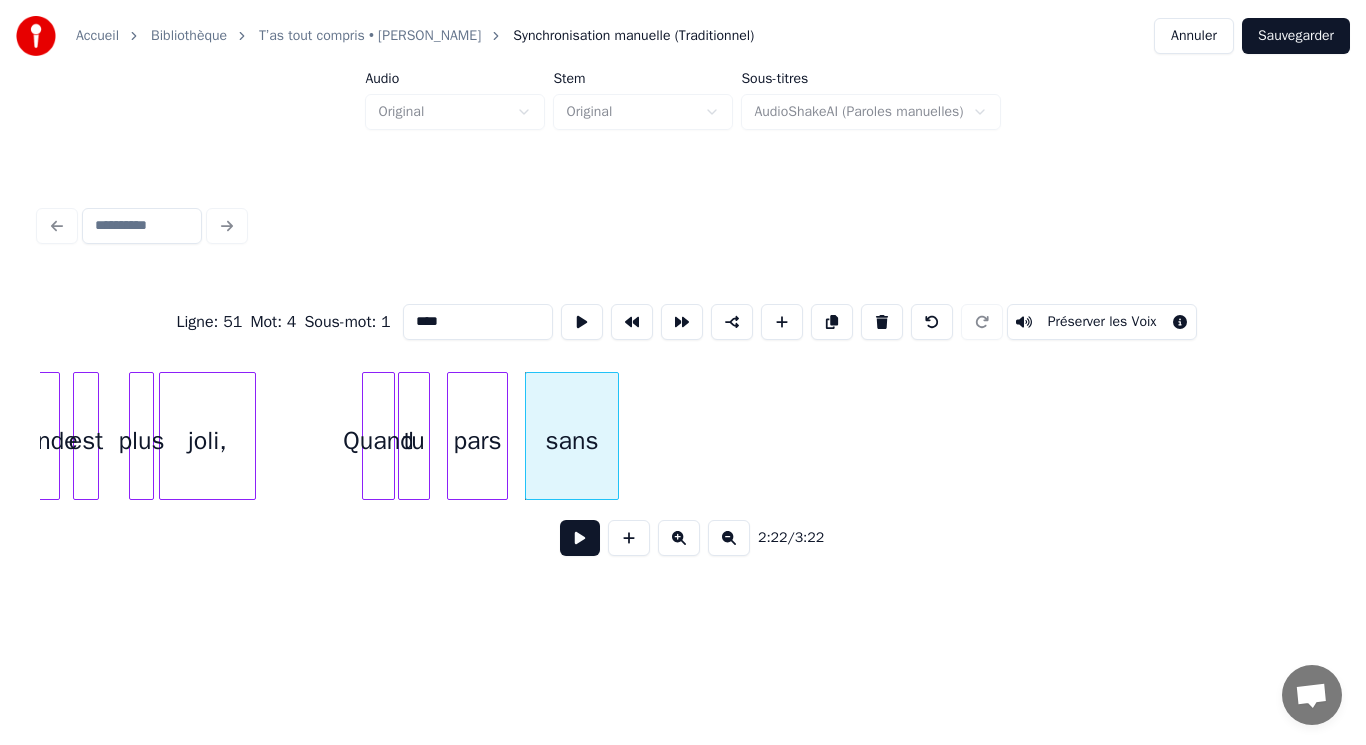 click at bounding box center [582, 322] 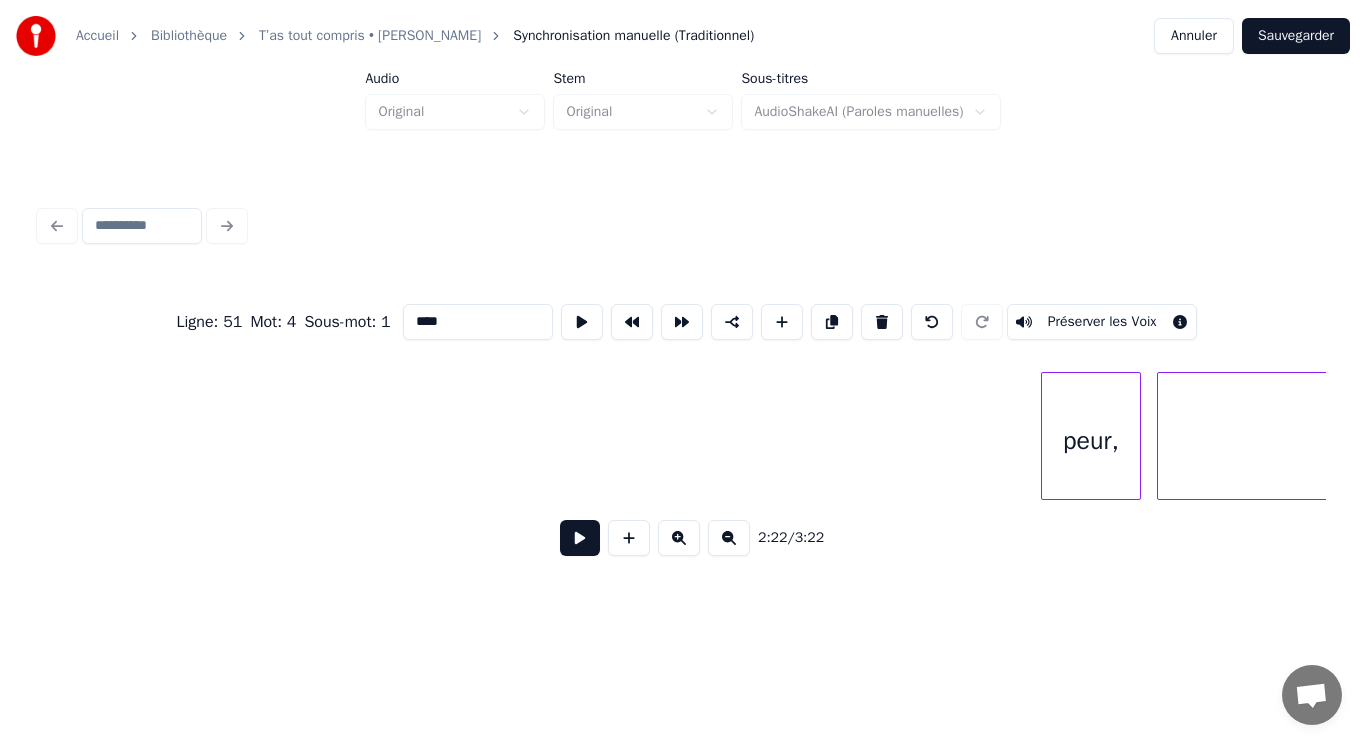 scroll, scrollTop: 0, scrollLeft: 32725, axis: horizontal 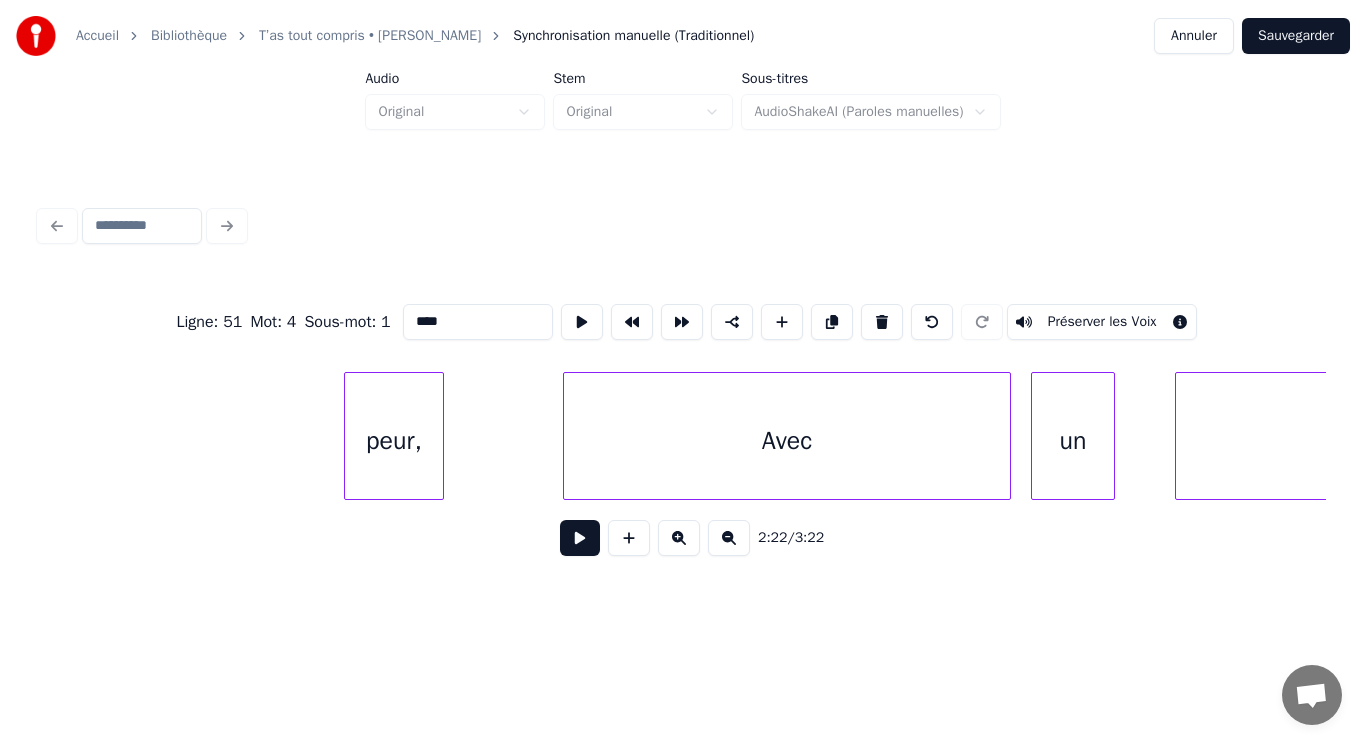click on "peur, Avec un sac" at bounding box center (-12381, 436) 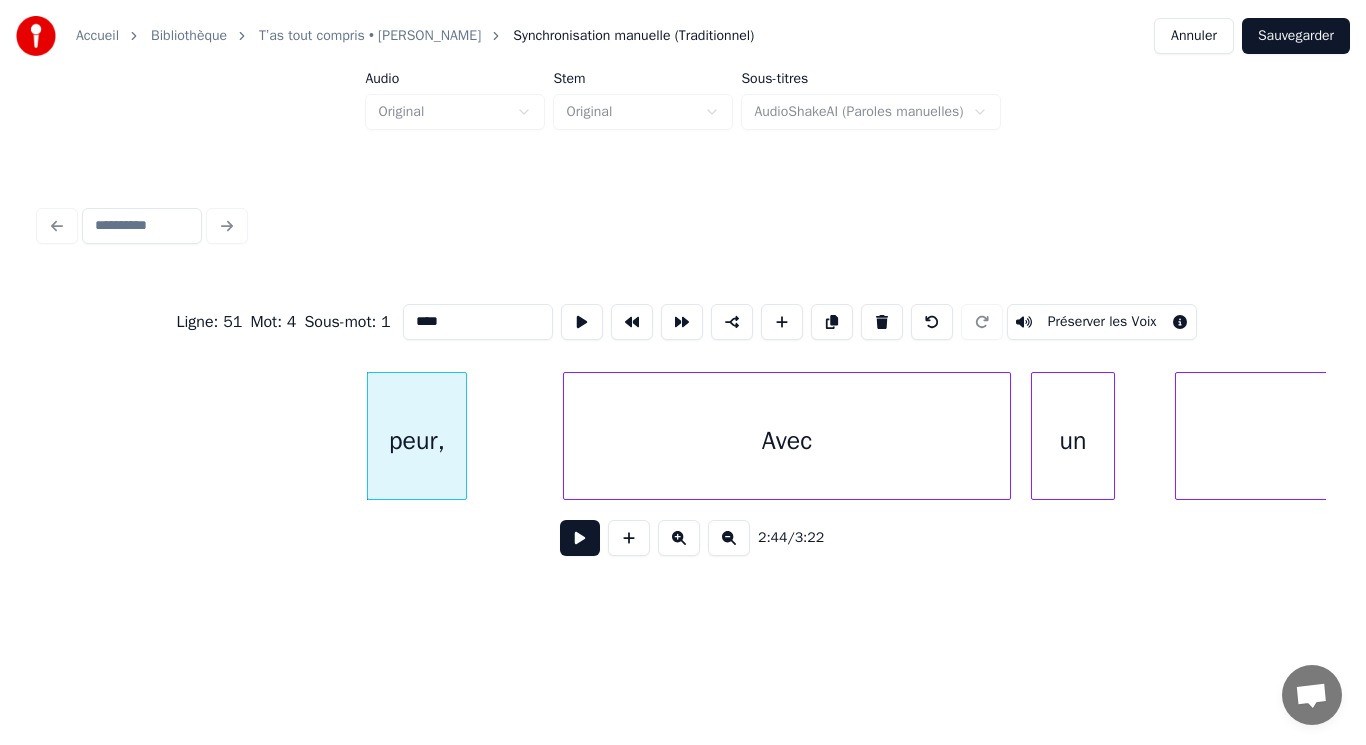 click at bounding box center [729, 538] 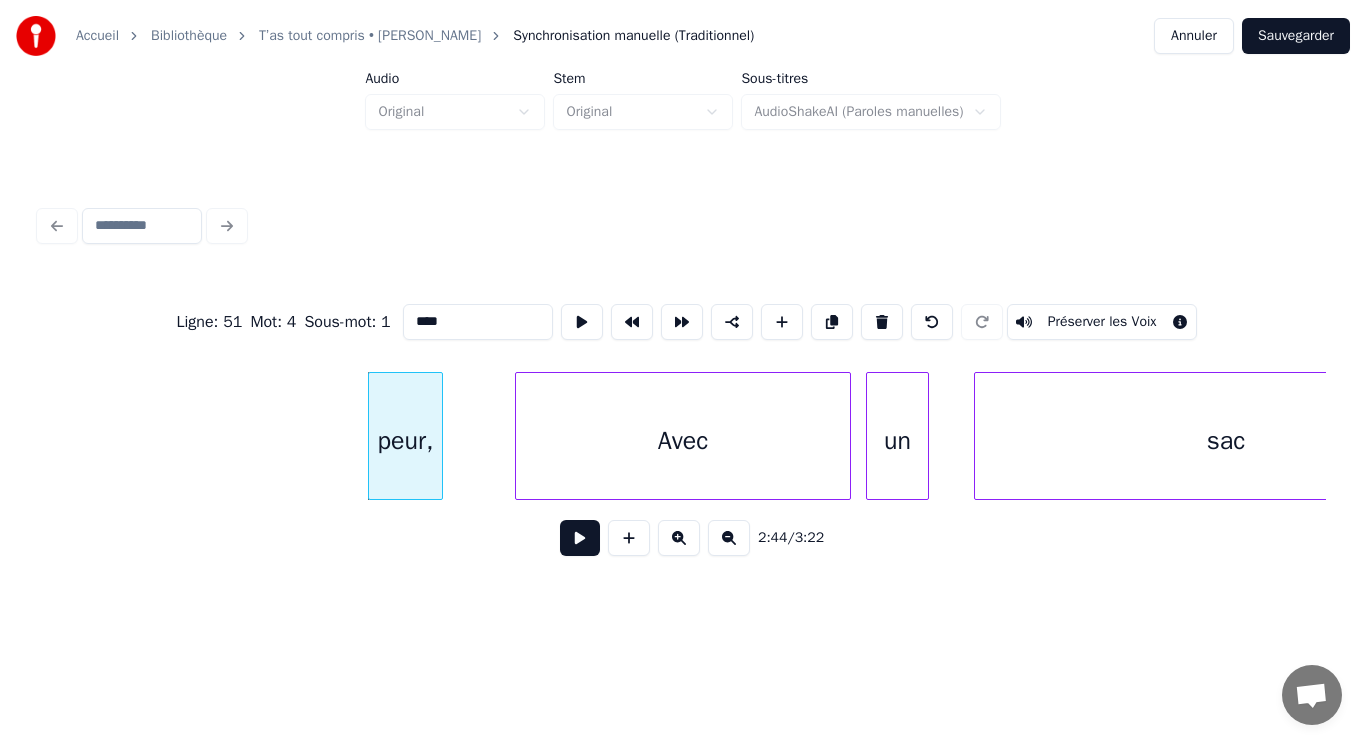 click at bounding box center (729, 538) 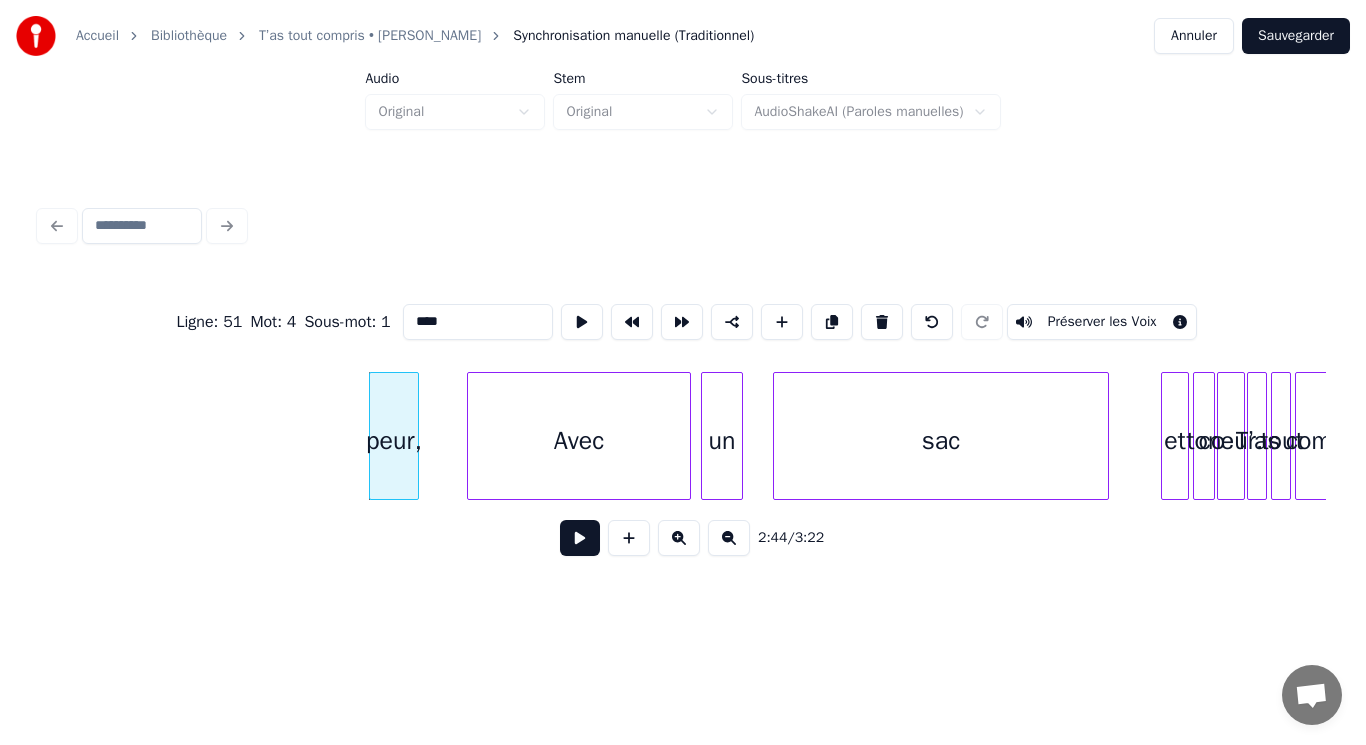 click at bounding box center (729, 538) 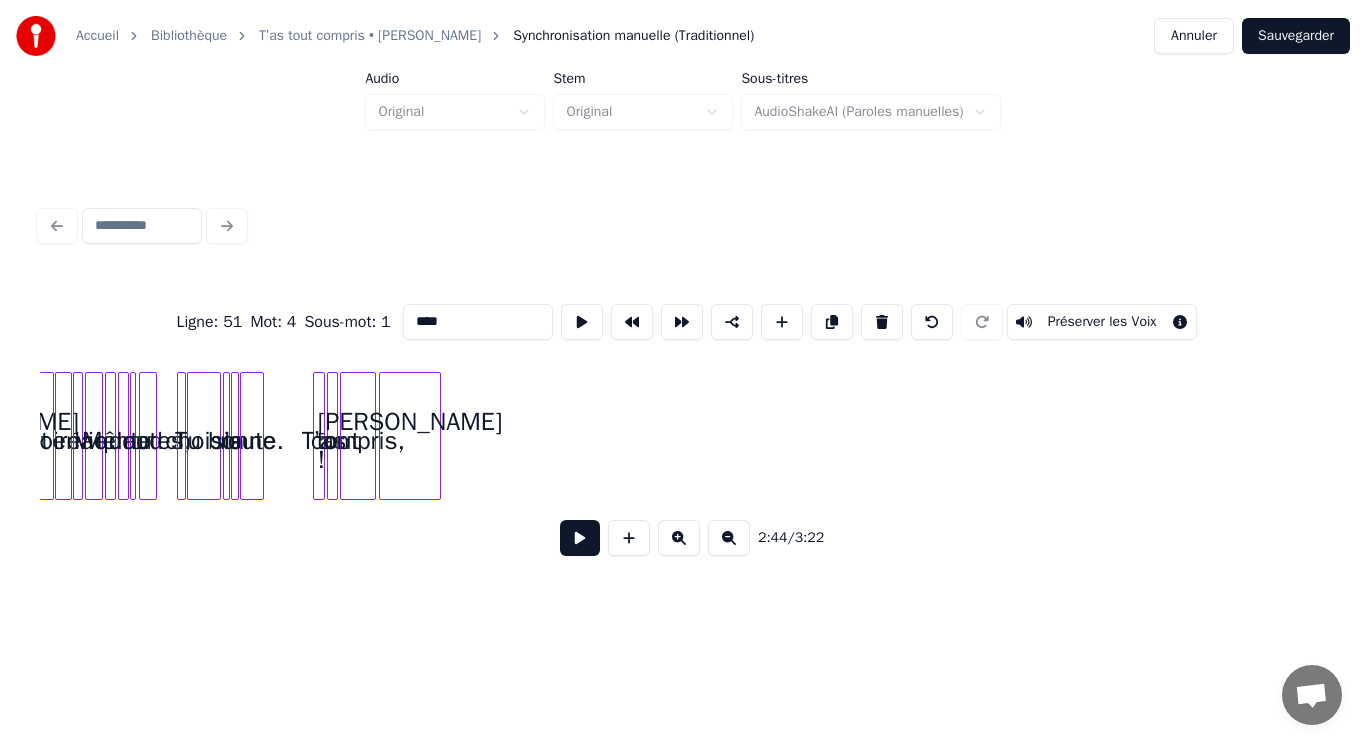 scroll, scrollTop: 0, scrollLeft: 7912, axis: horizontal 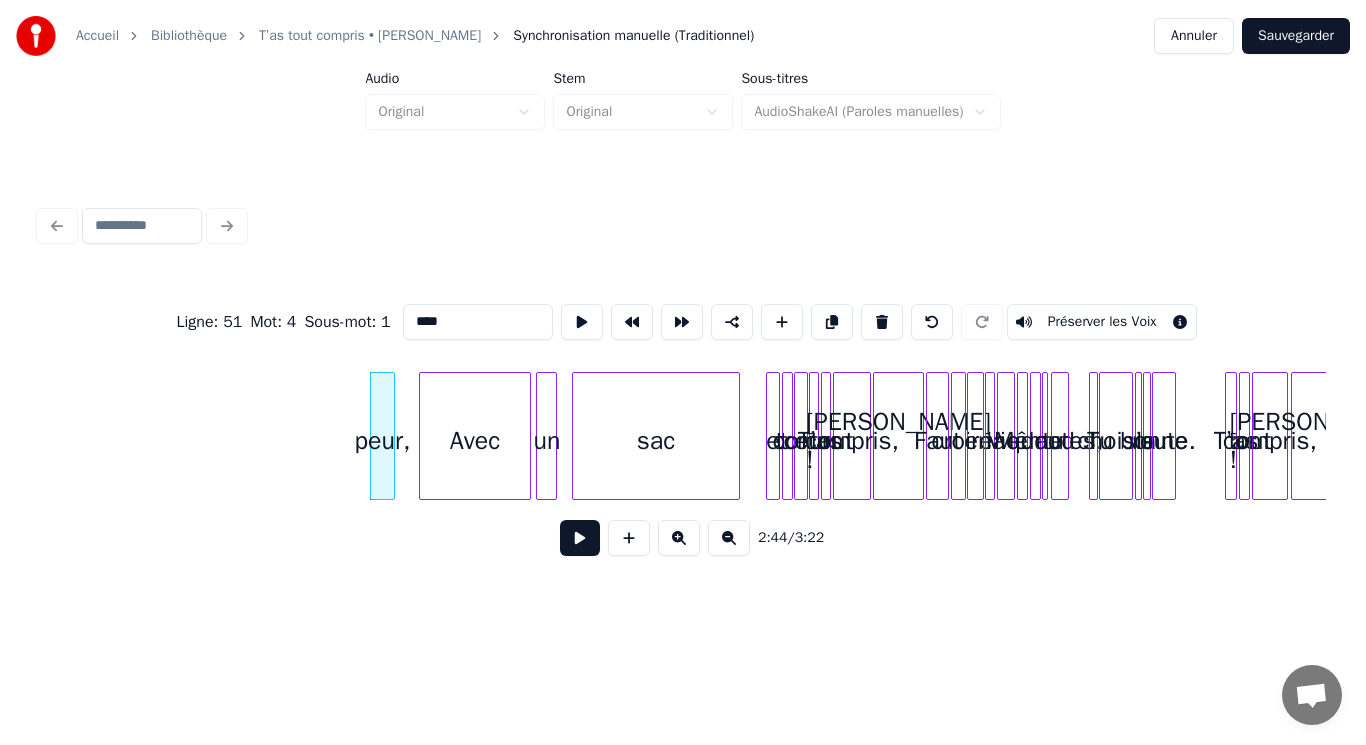 click at bounding box center [729, 538] 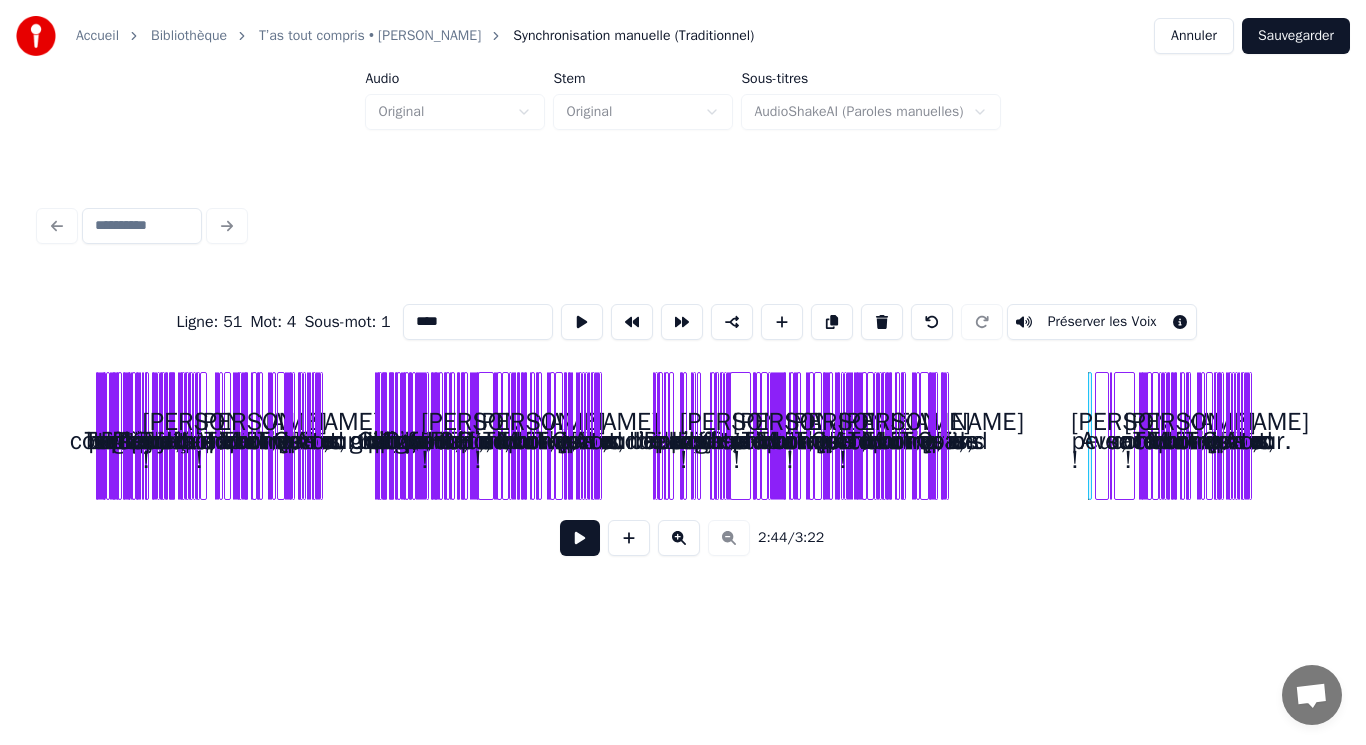scroll, scrollTop: 0, scrollLeft: 0, axis: both 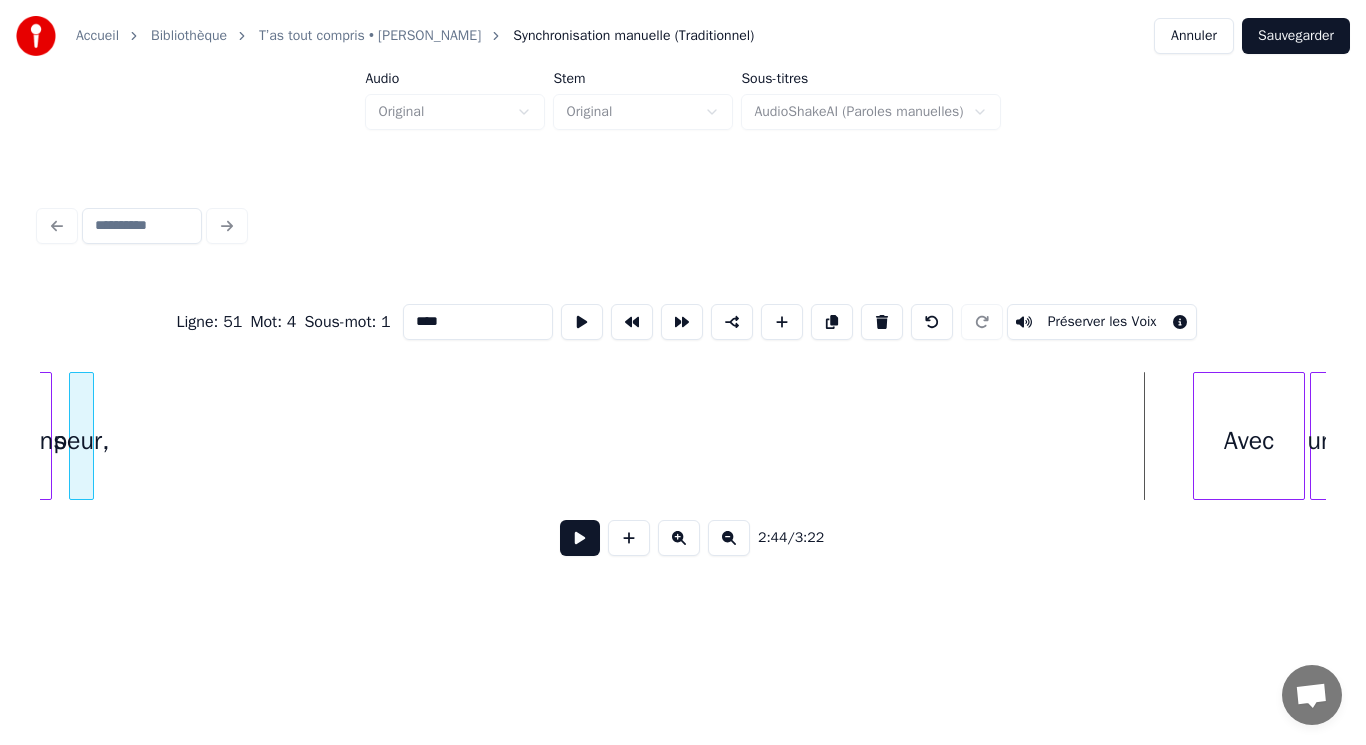 click on "Accueil Bibliothèque T’as tout compris • Micky Synchronisation manuelle (Traditionnel) Annuler Sauvegarder Audio Original Stem Original Sous-titres AudioShakeAI (Paroles manuelles) Ligne :   51 Mot :   4 Sous-mot :   1 **** Préserver les Voix 2:44  /  3:22" at bounding box center [683, 304] 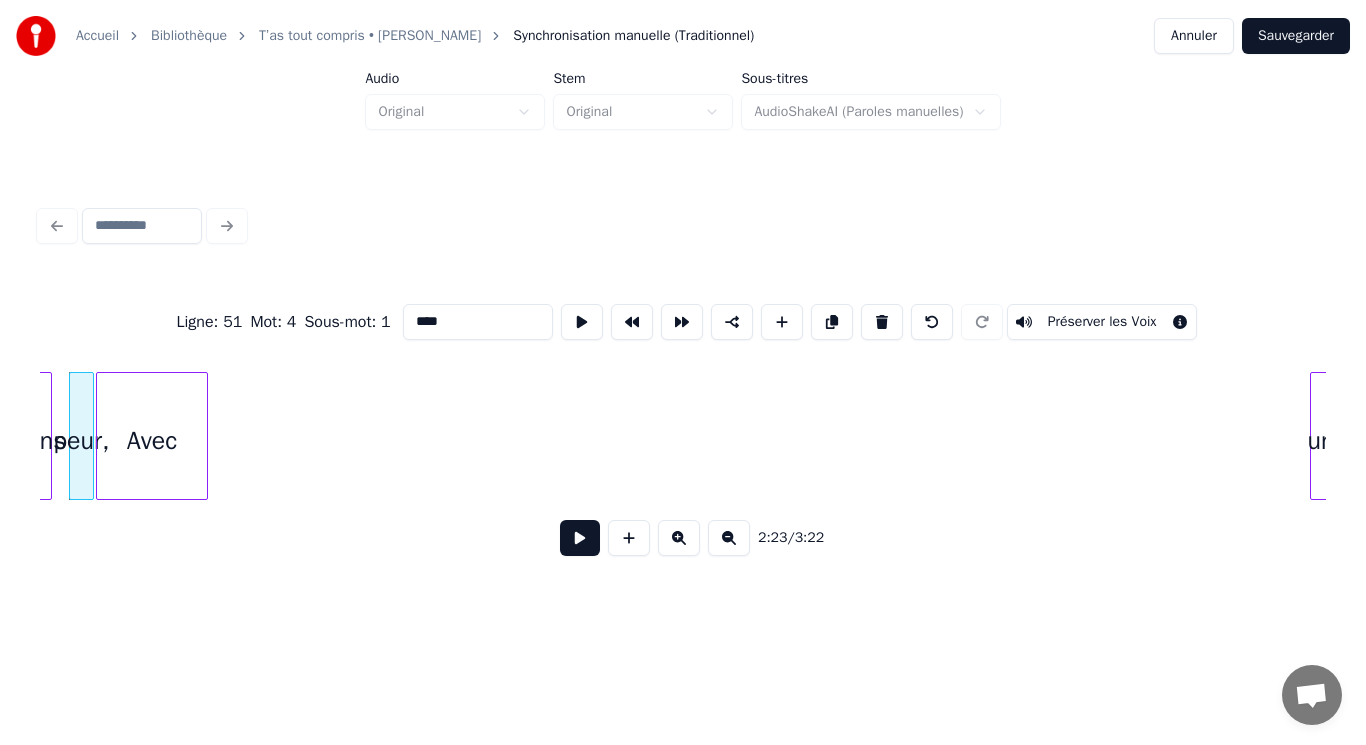 click on "Avec" at bounding box center (152, 441) 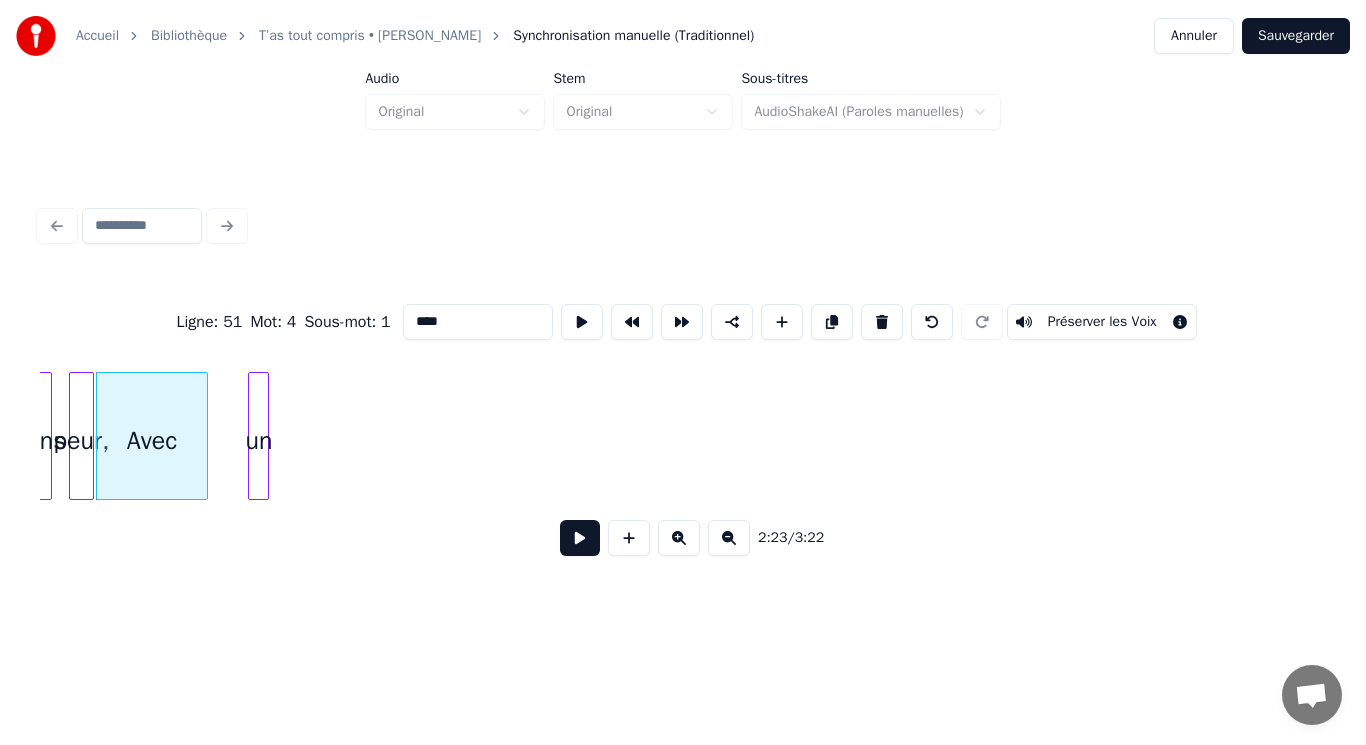 click on "un" at bounding box center [259, 441] 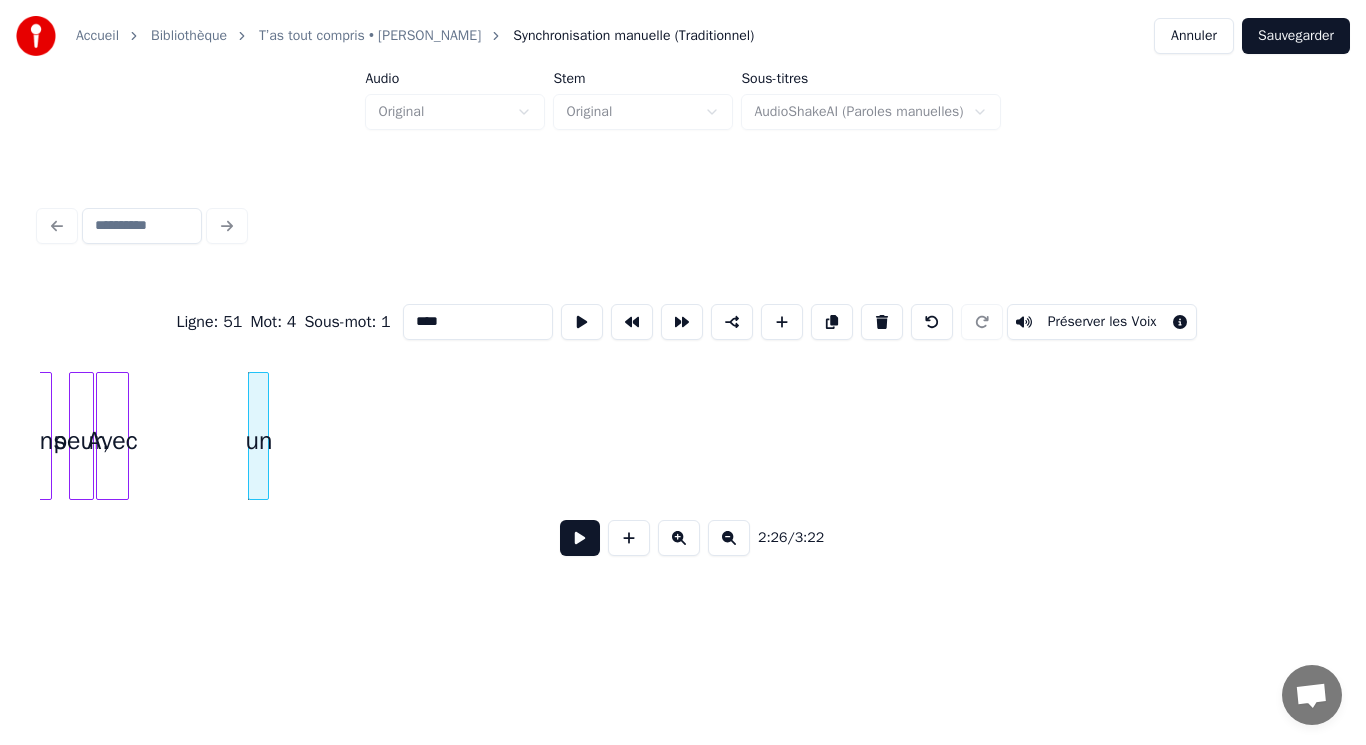 click at bounding box center [125, 436] 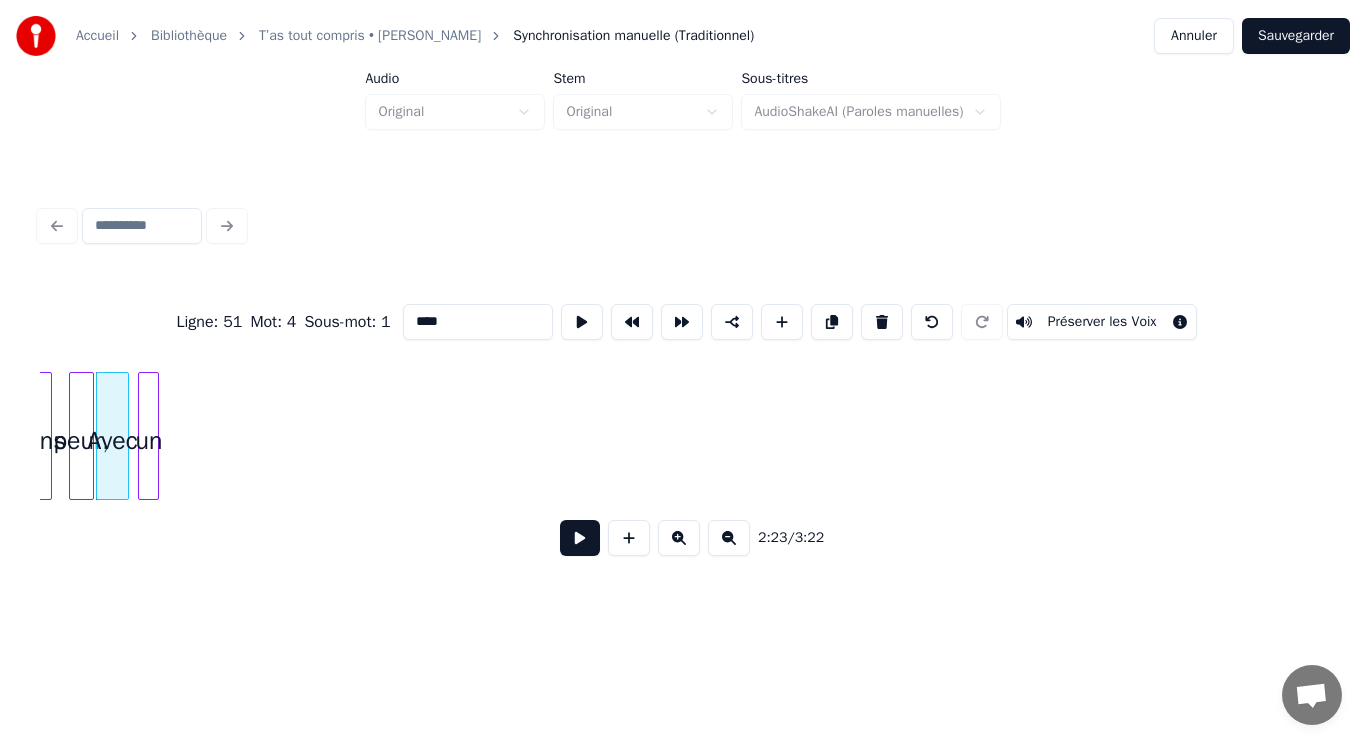 click on "un" at bounding box center (149, 441) 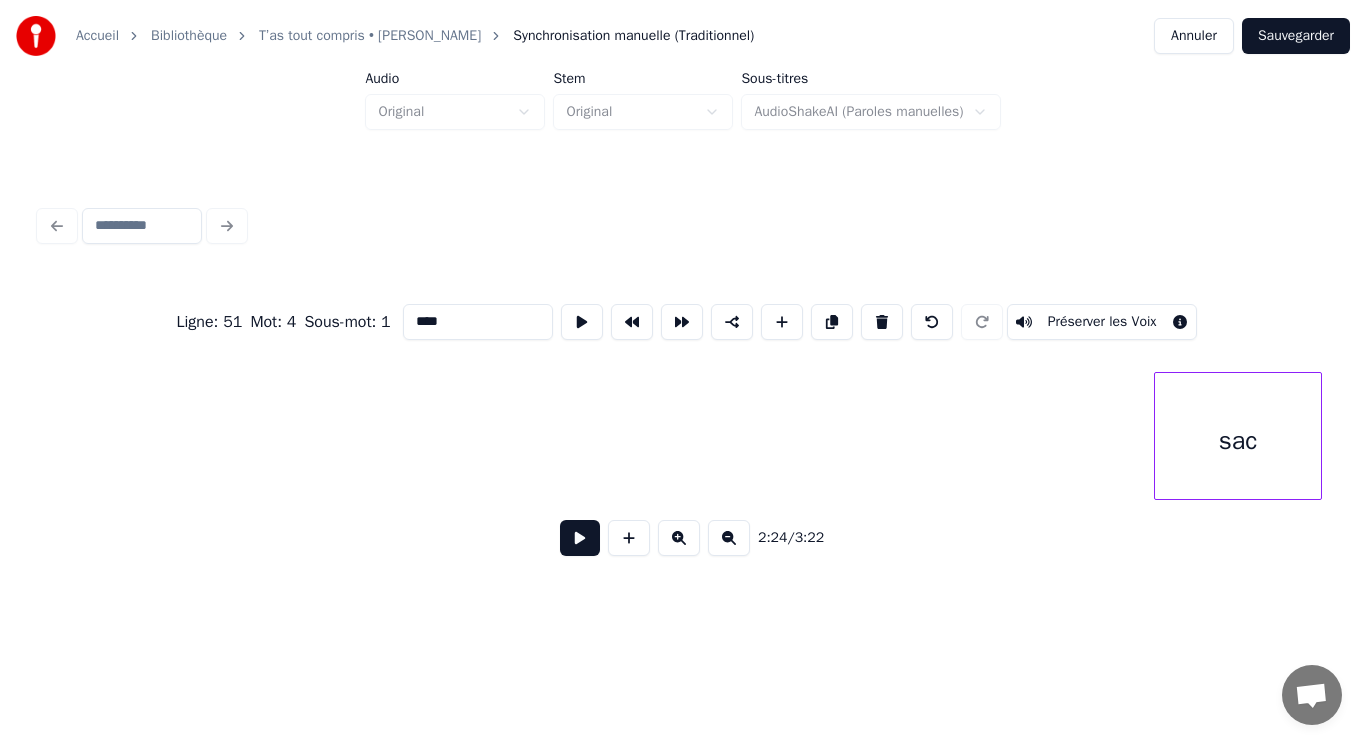 scroll, scrollTop: 0, scrollLeft: 7492, axis: horizontal 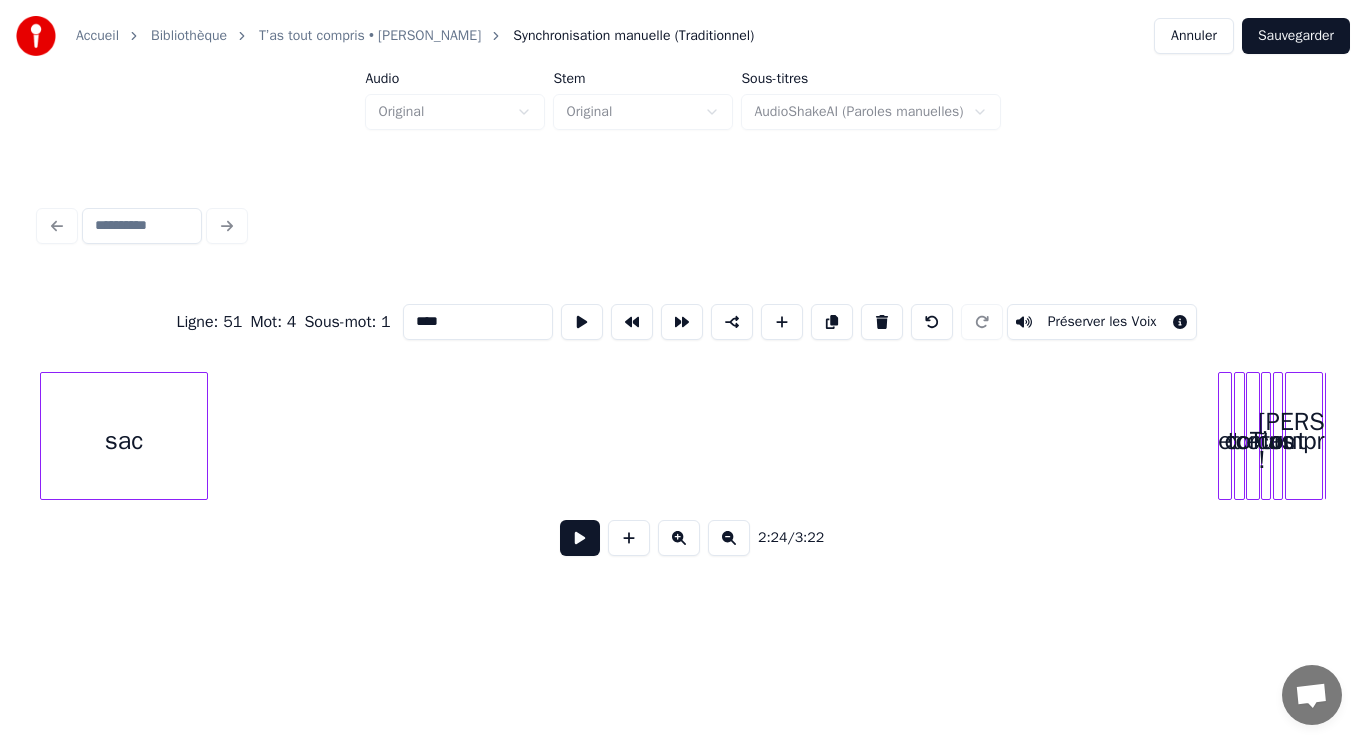 click on "sac" at bounding box center (124, 441) 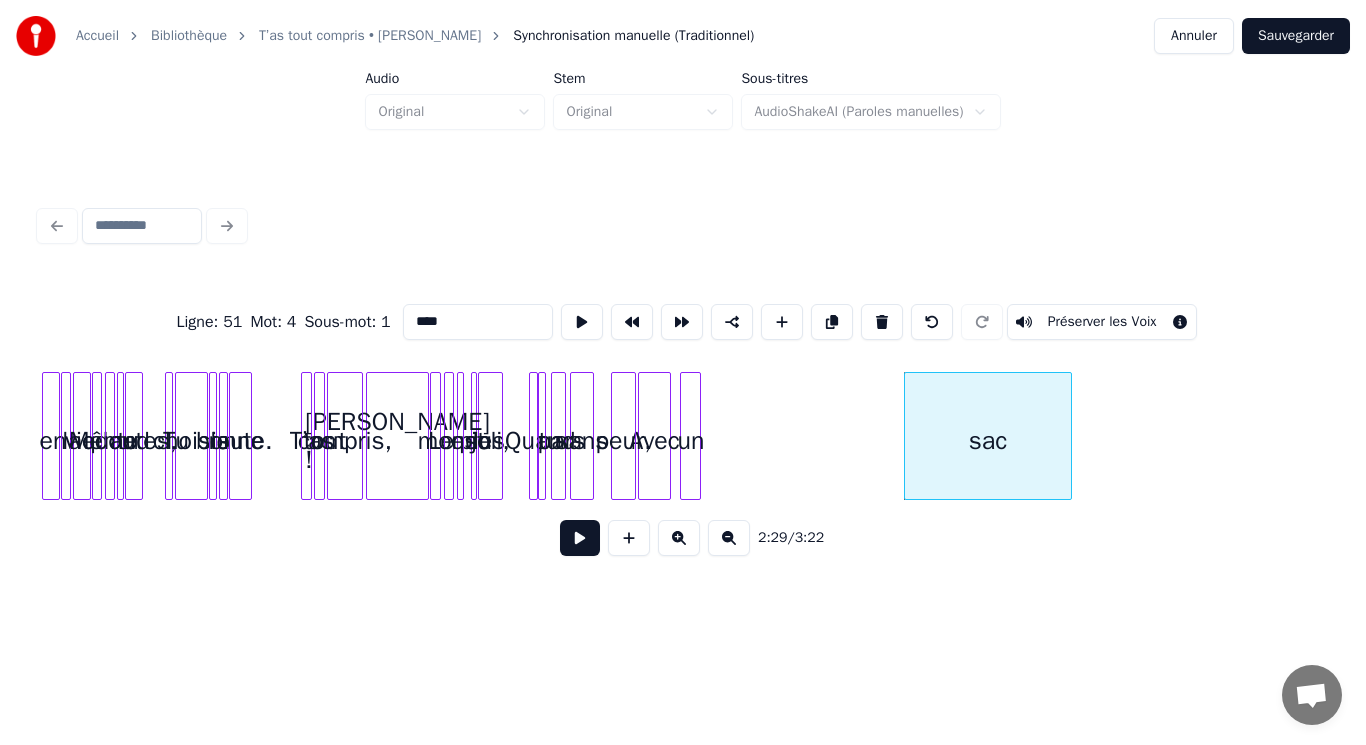 scroll, scrollTop: 0, scrollLeft: 6273, axis: horizontal 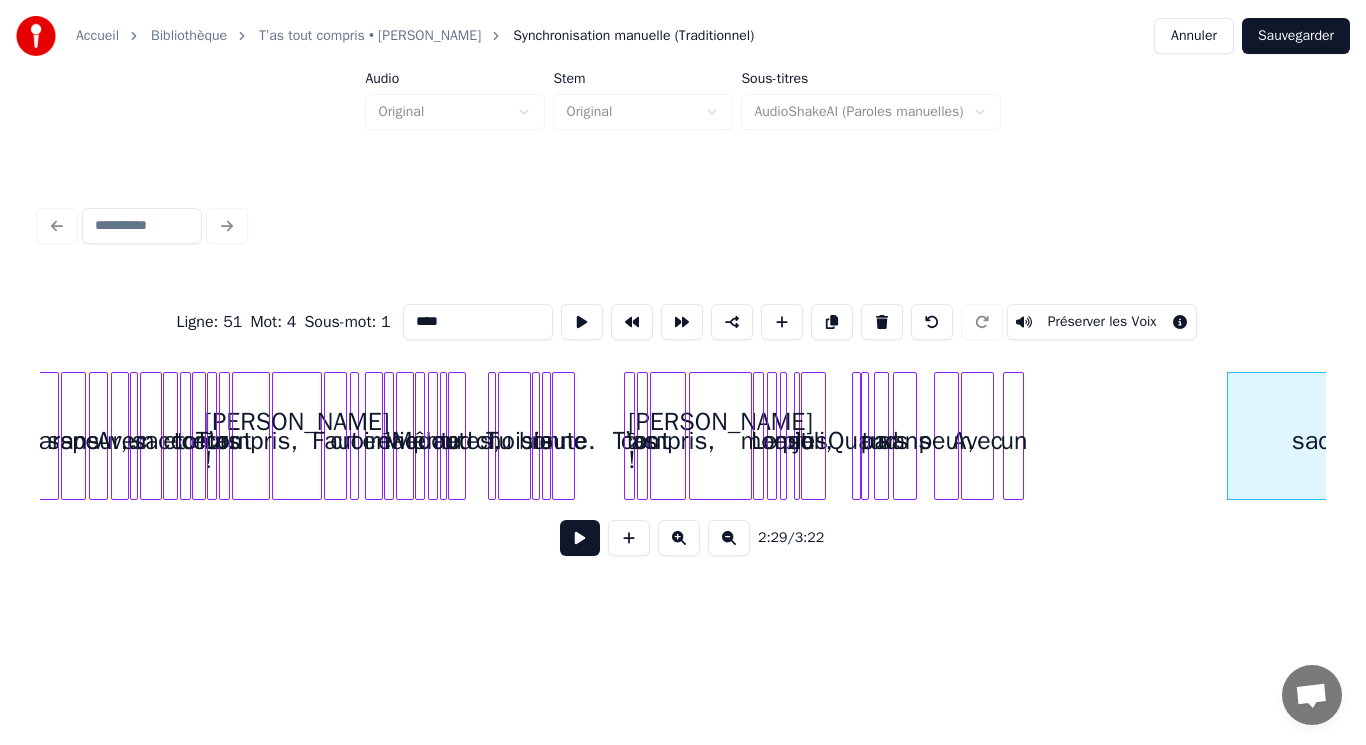 click at bounding box center (679, 538) 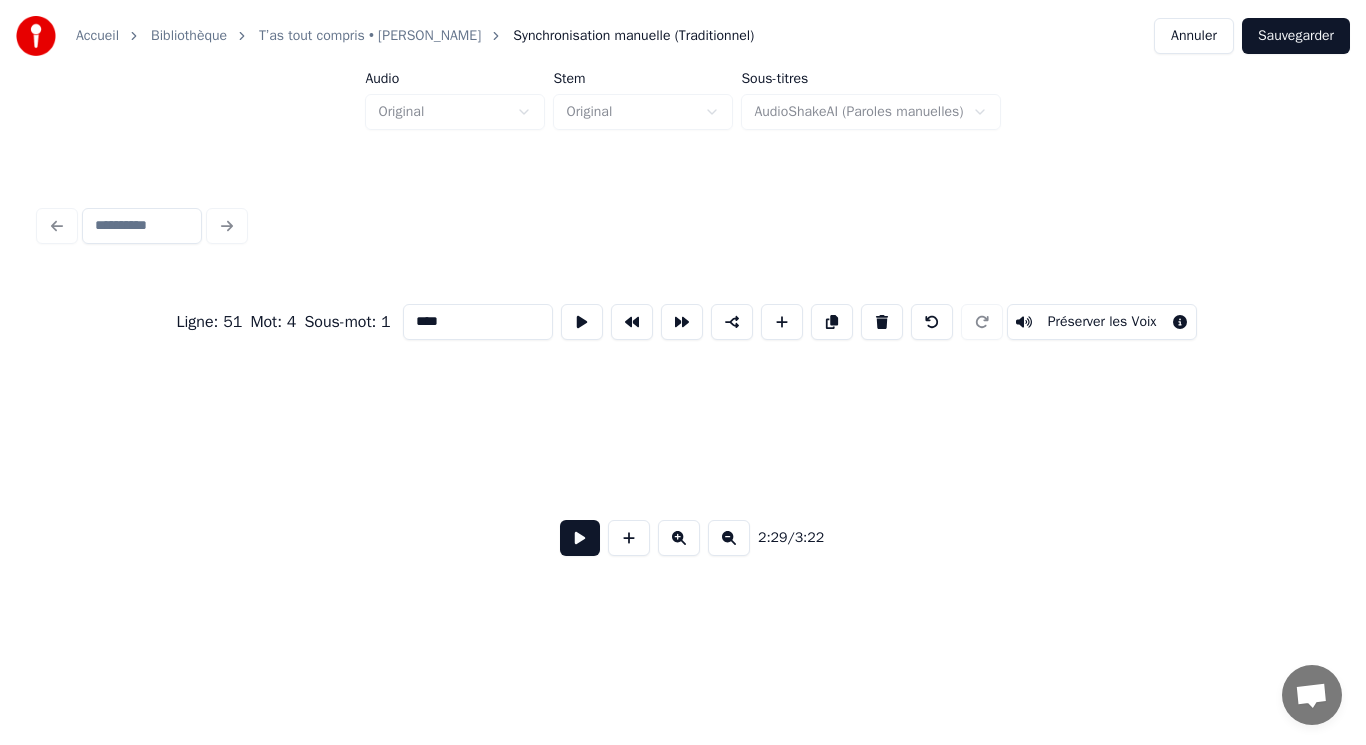 scroll, scrollTop: 0, scrollLeft: 13733, axis: horizontal 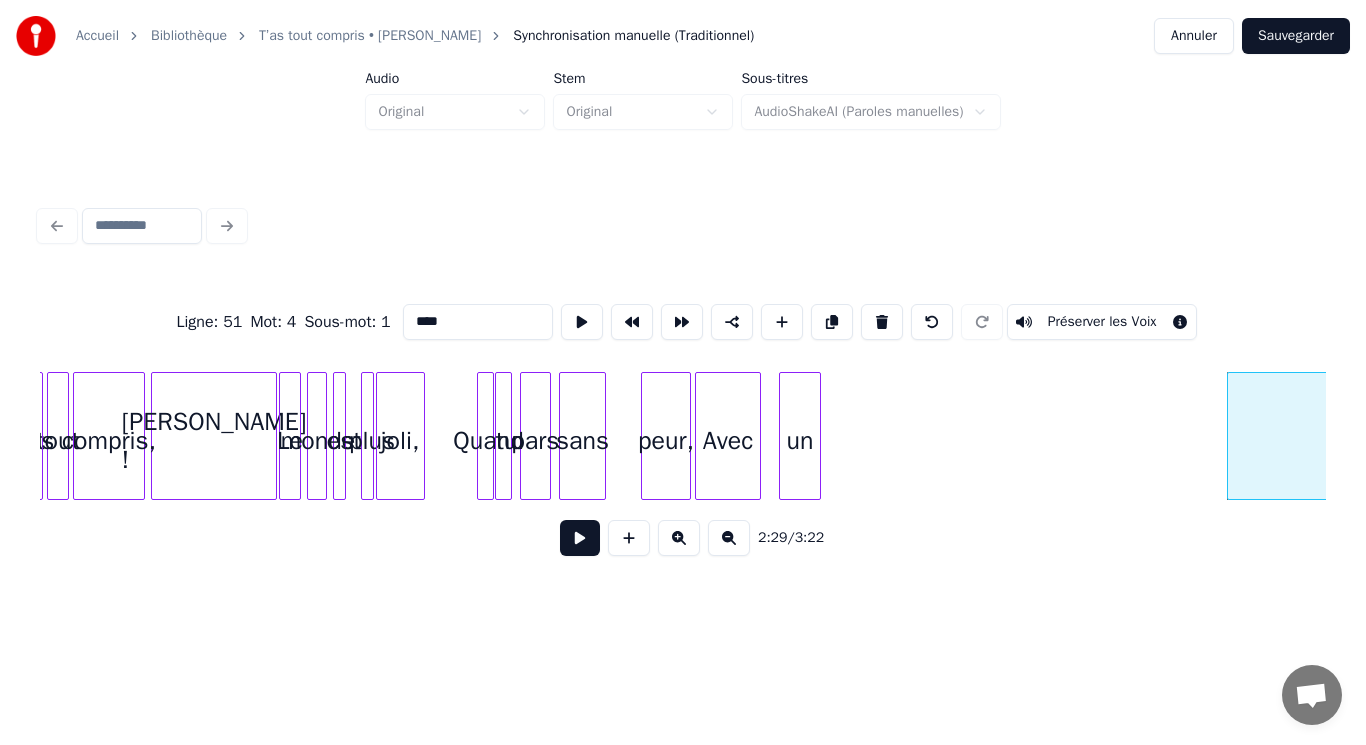 click on "peur," at bounding box center (666, 441) 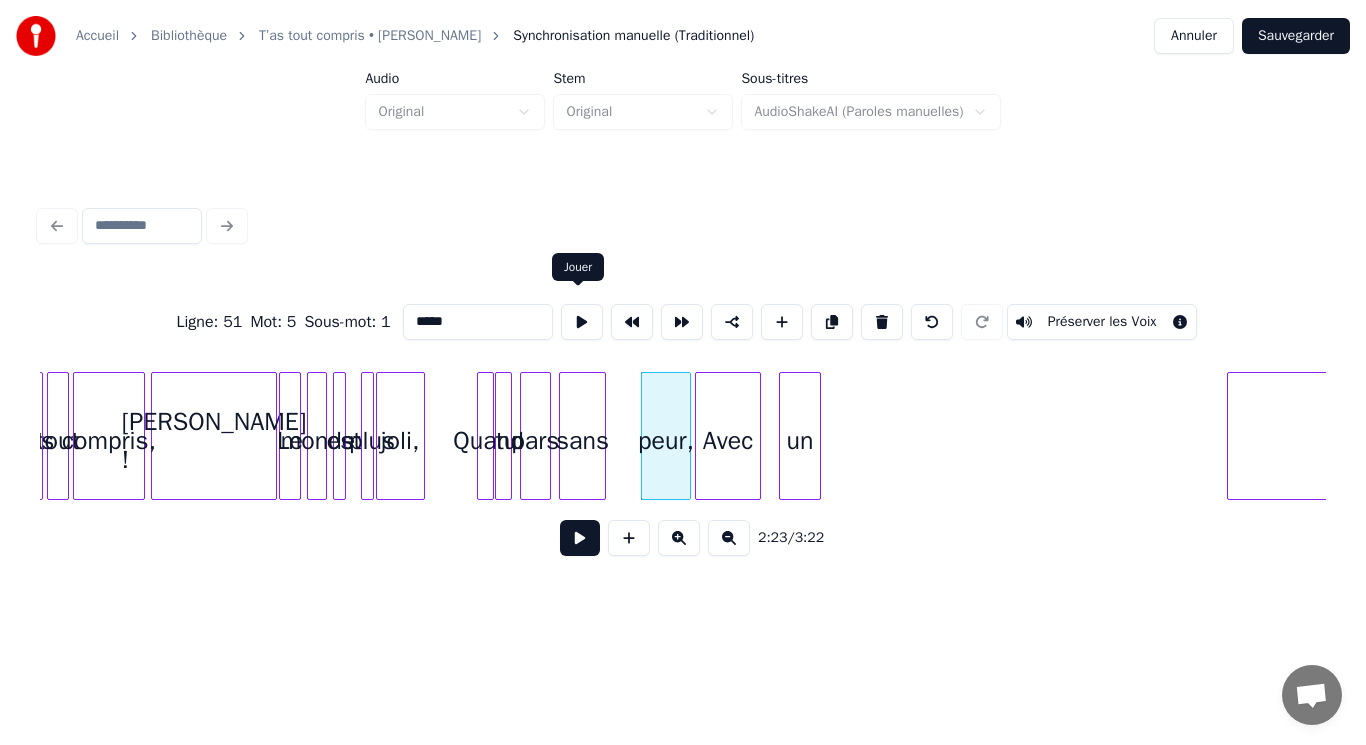 click at bounding box center (582, 322) 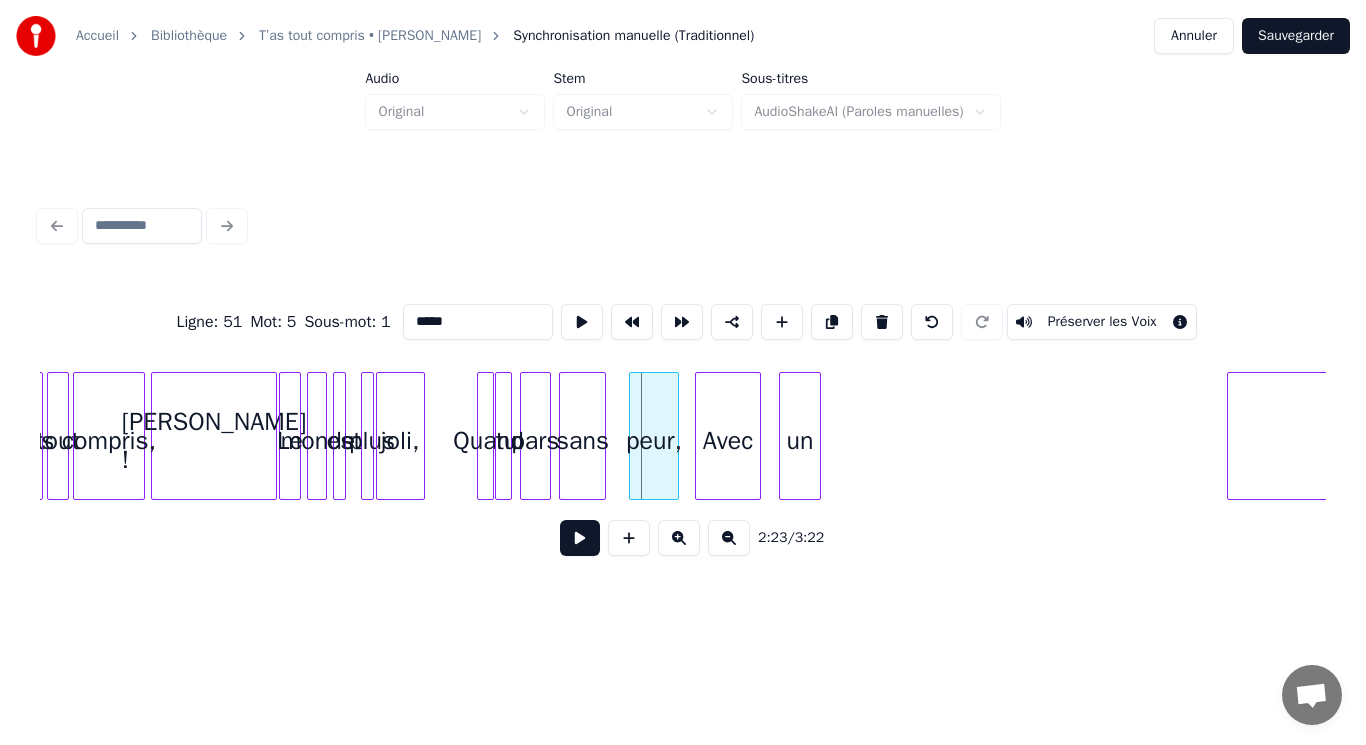 click on "peur," at bounding box center [654, 441] 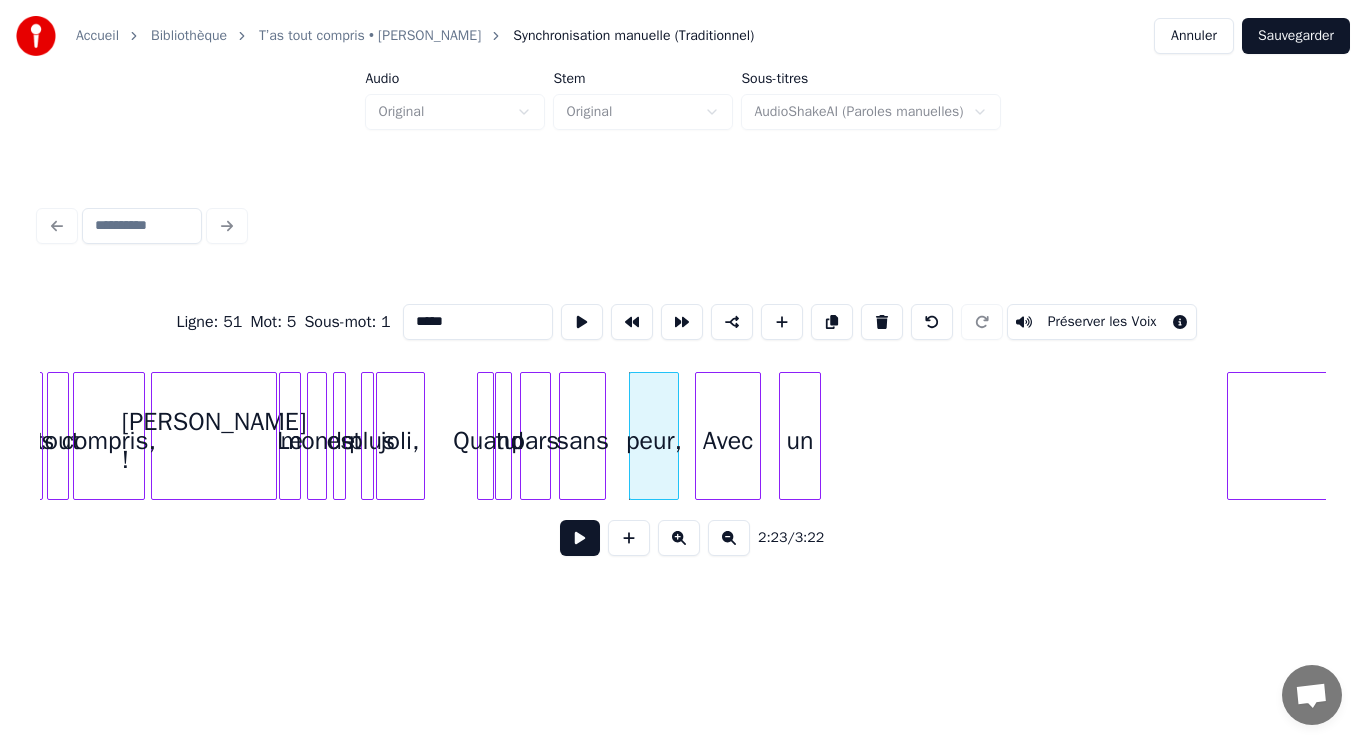 click at bounding box center (582, 322) 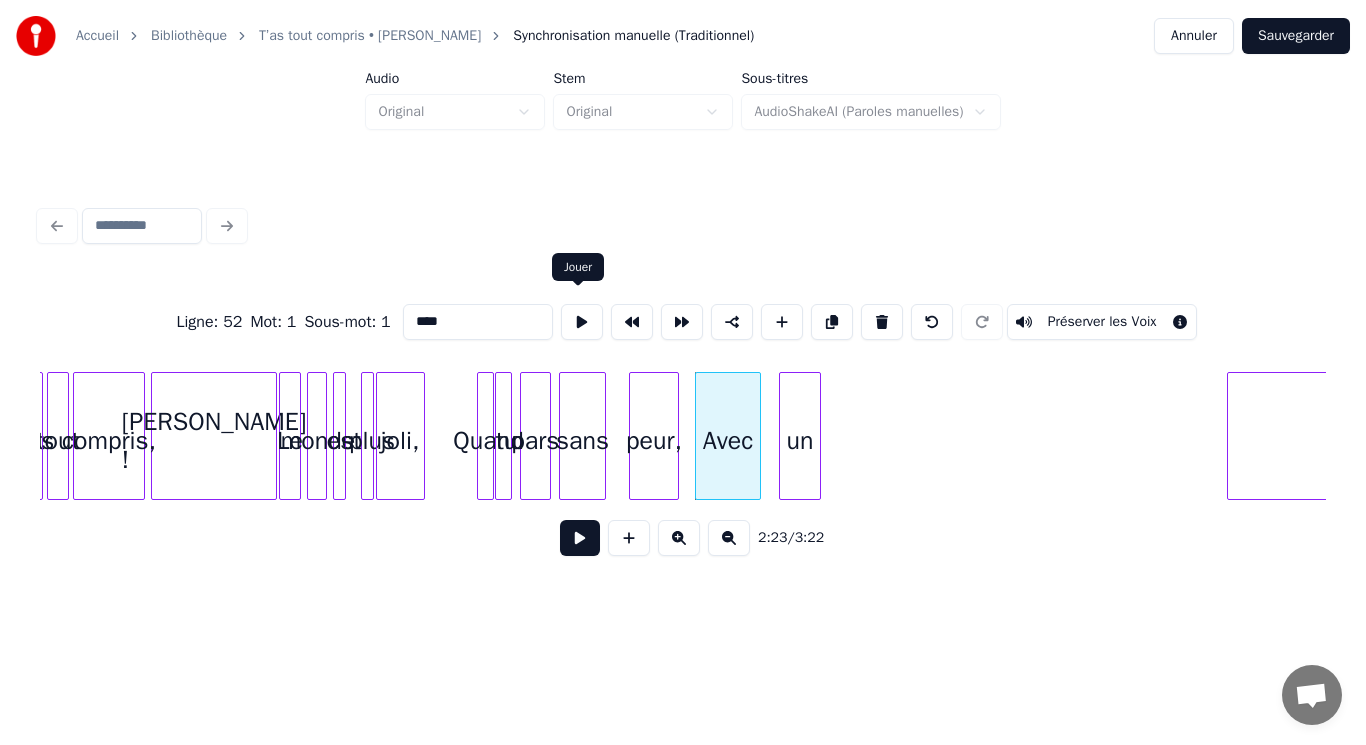 click at bounding box center (582, 322) 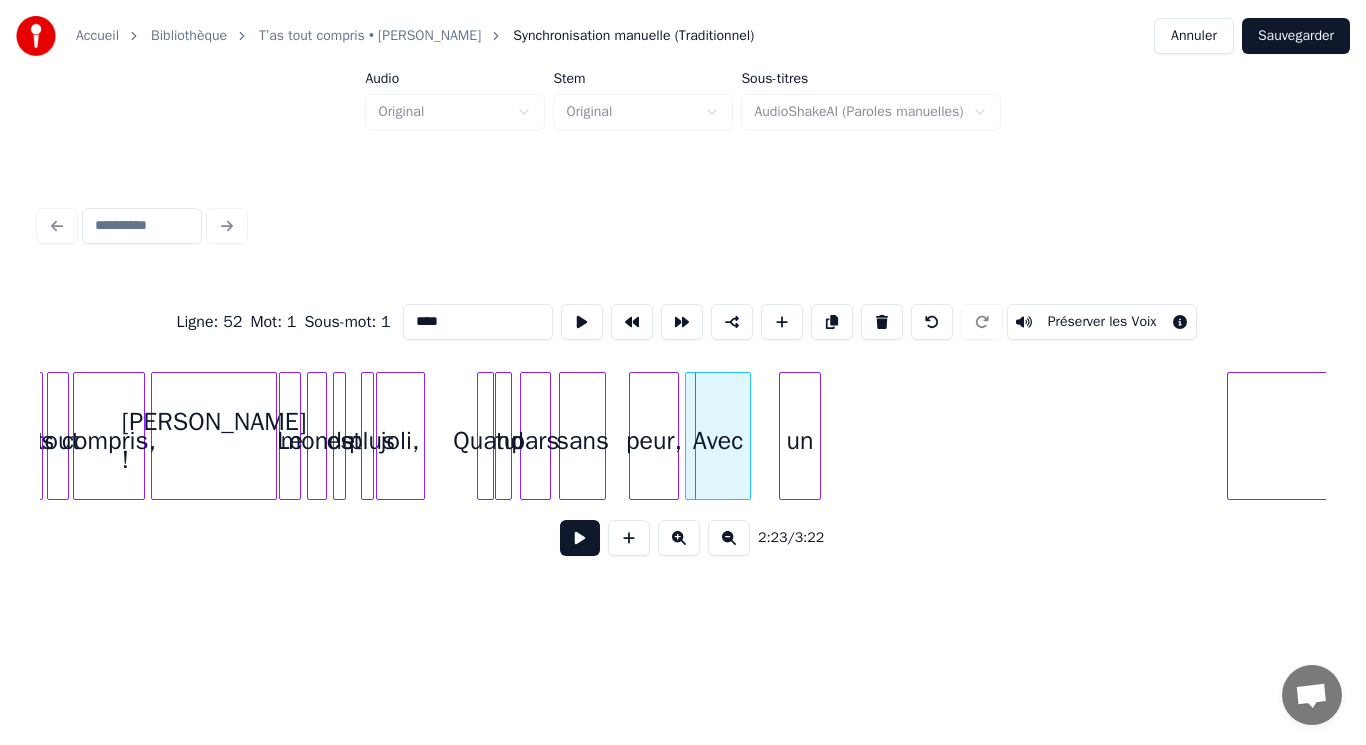 click on "Avec" at bounding box center (718, 441) 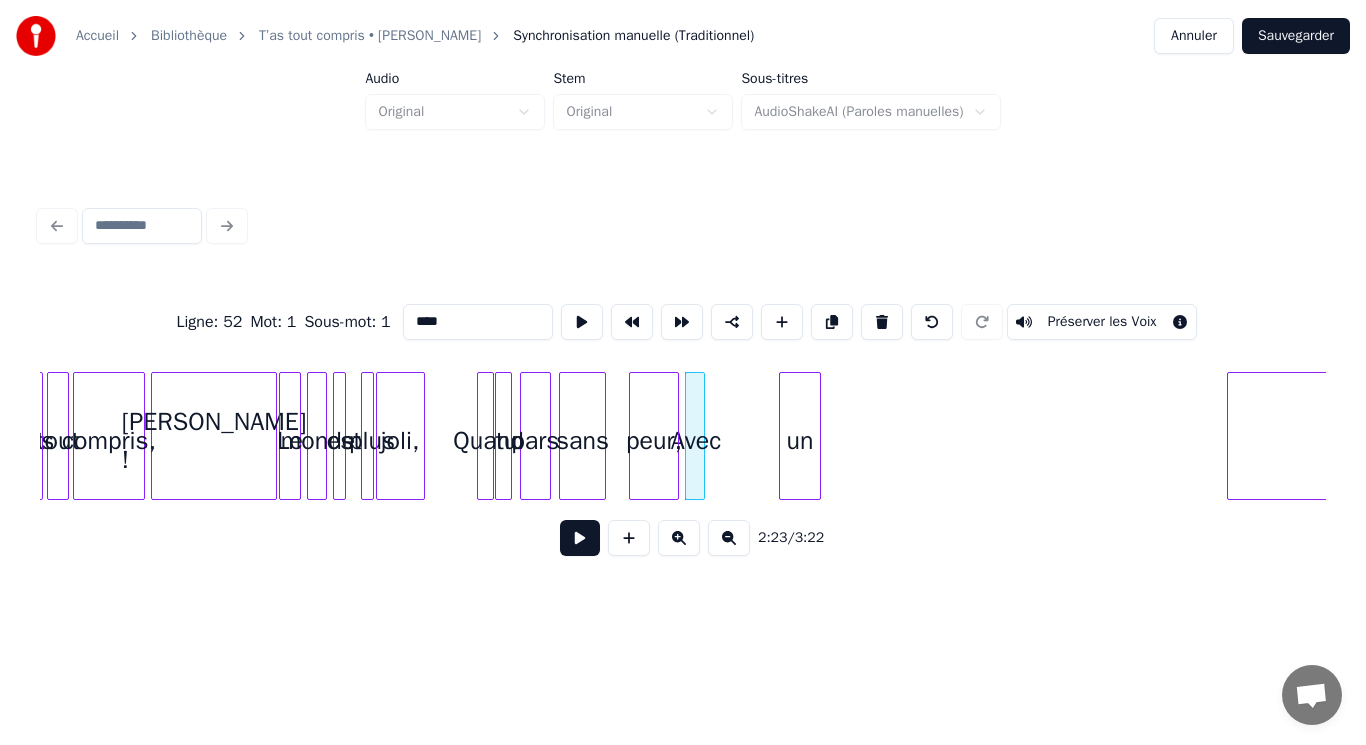 click at bounding box center (701, 436) 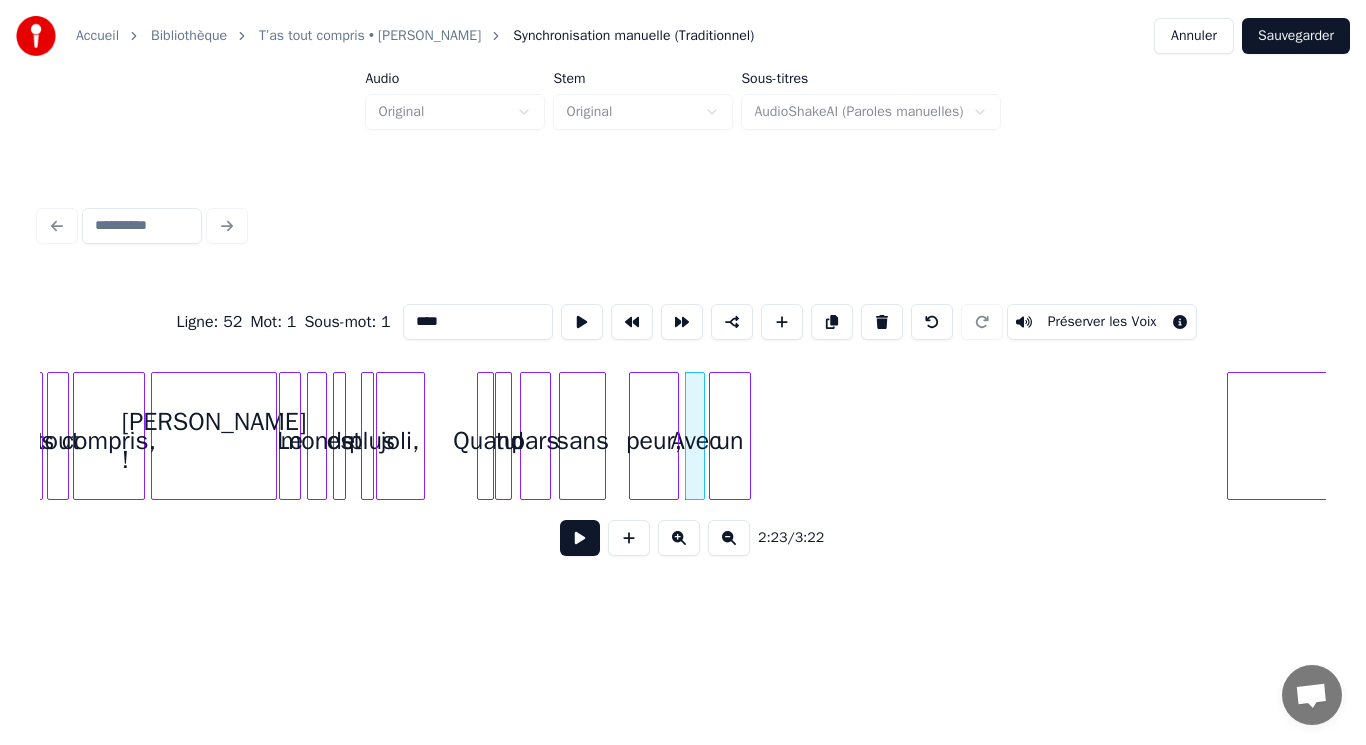 click on "un" at bounding box center (730, 441) 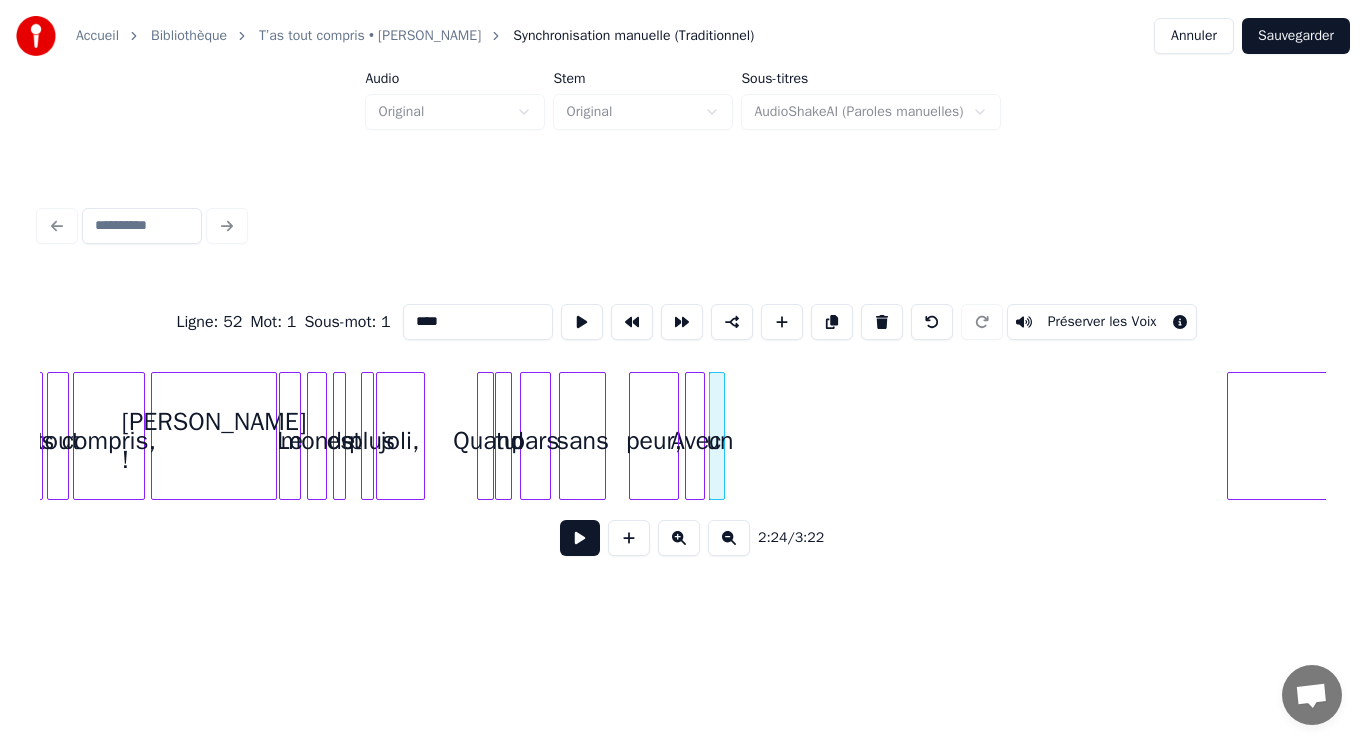 click at bounding box center (721, 436) 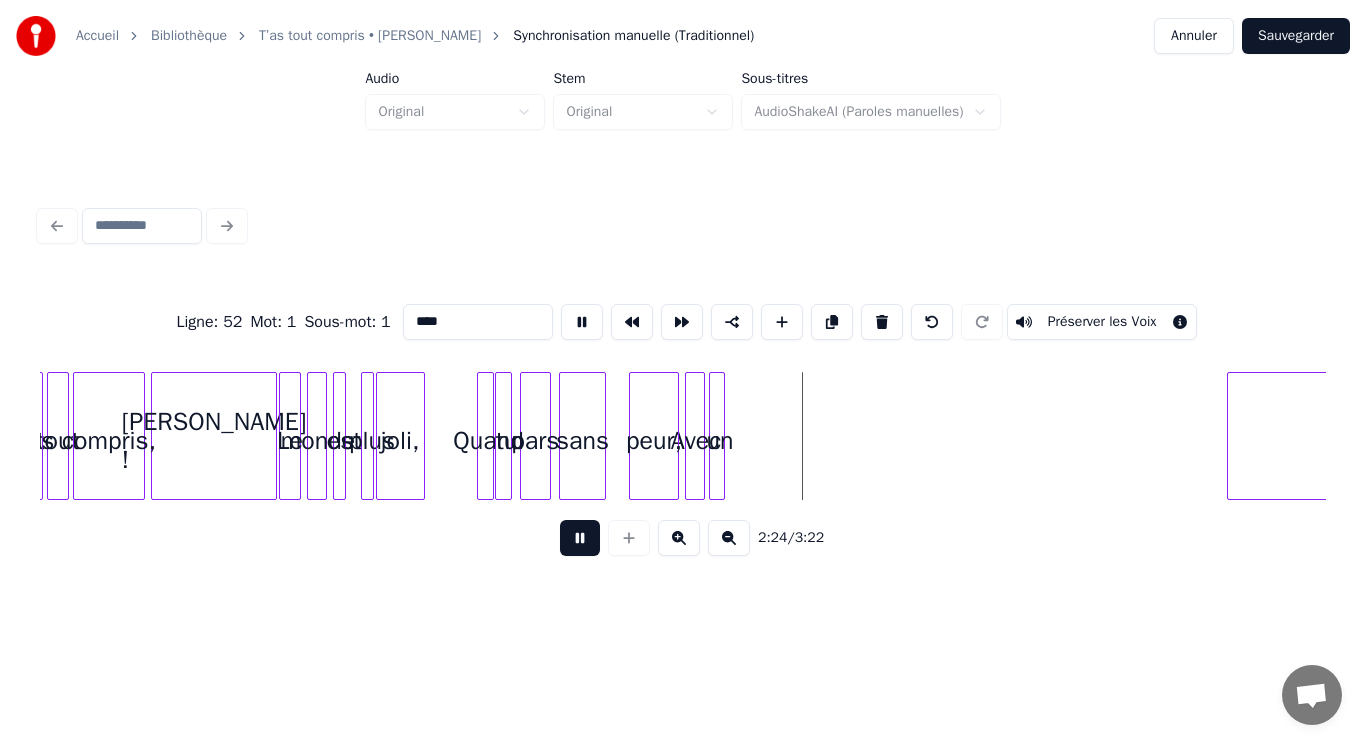 click at bounding box center [582, 322] 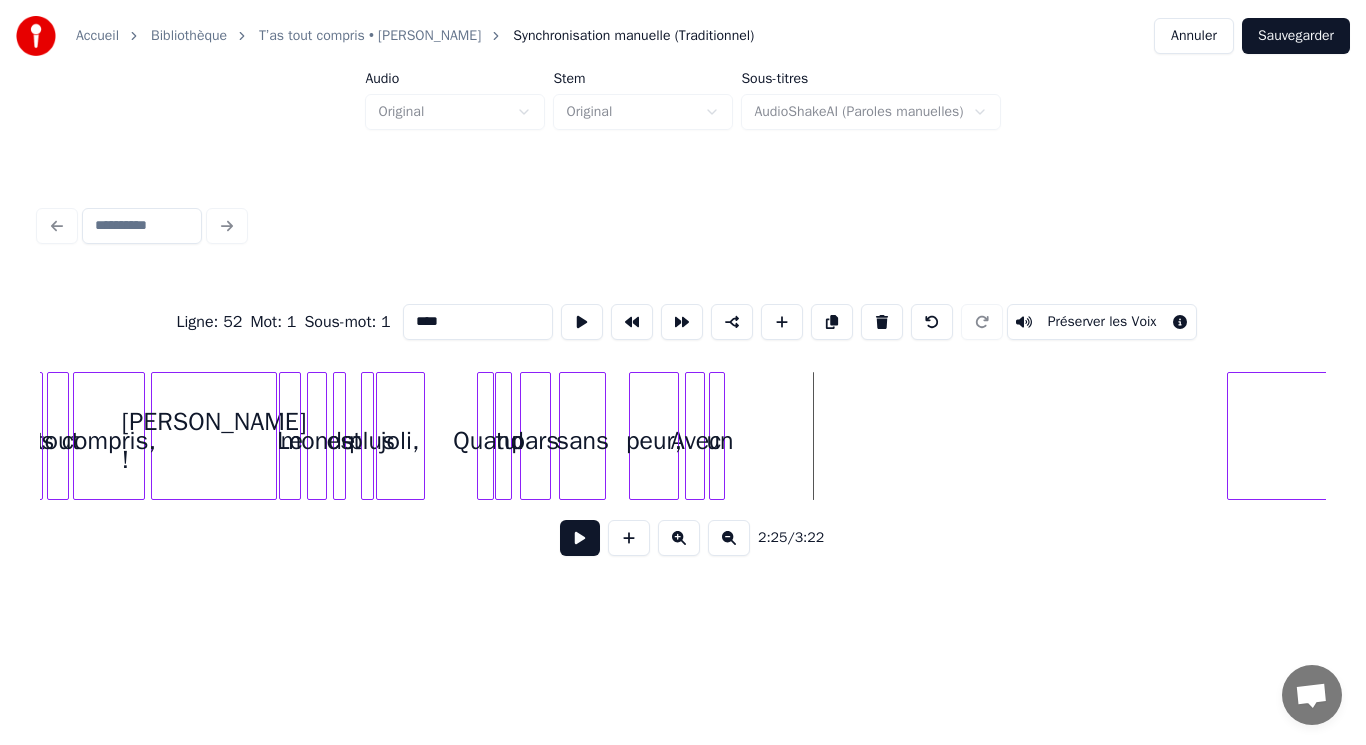 click at bounding box center [721, 436] 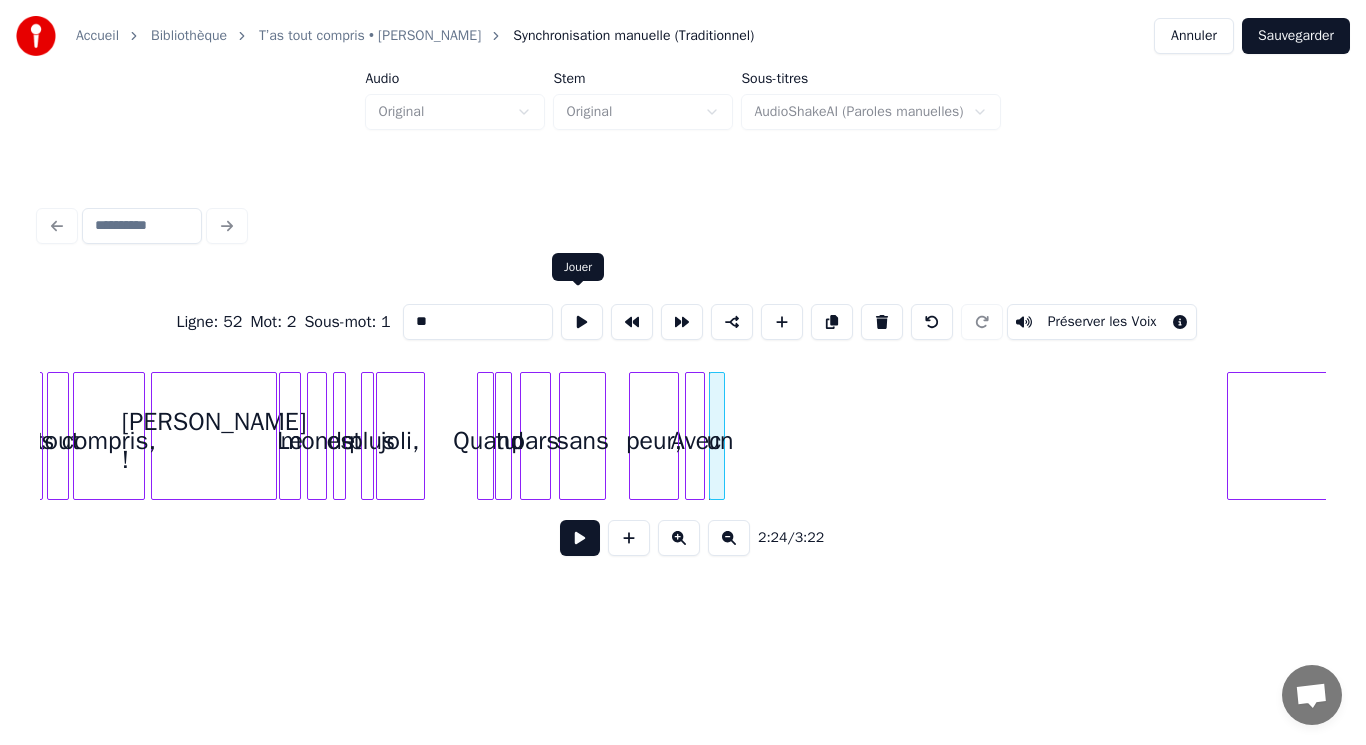 click at bounding box center [582, 322] 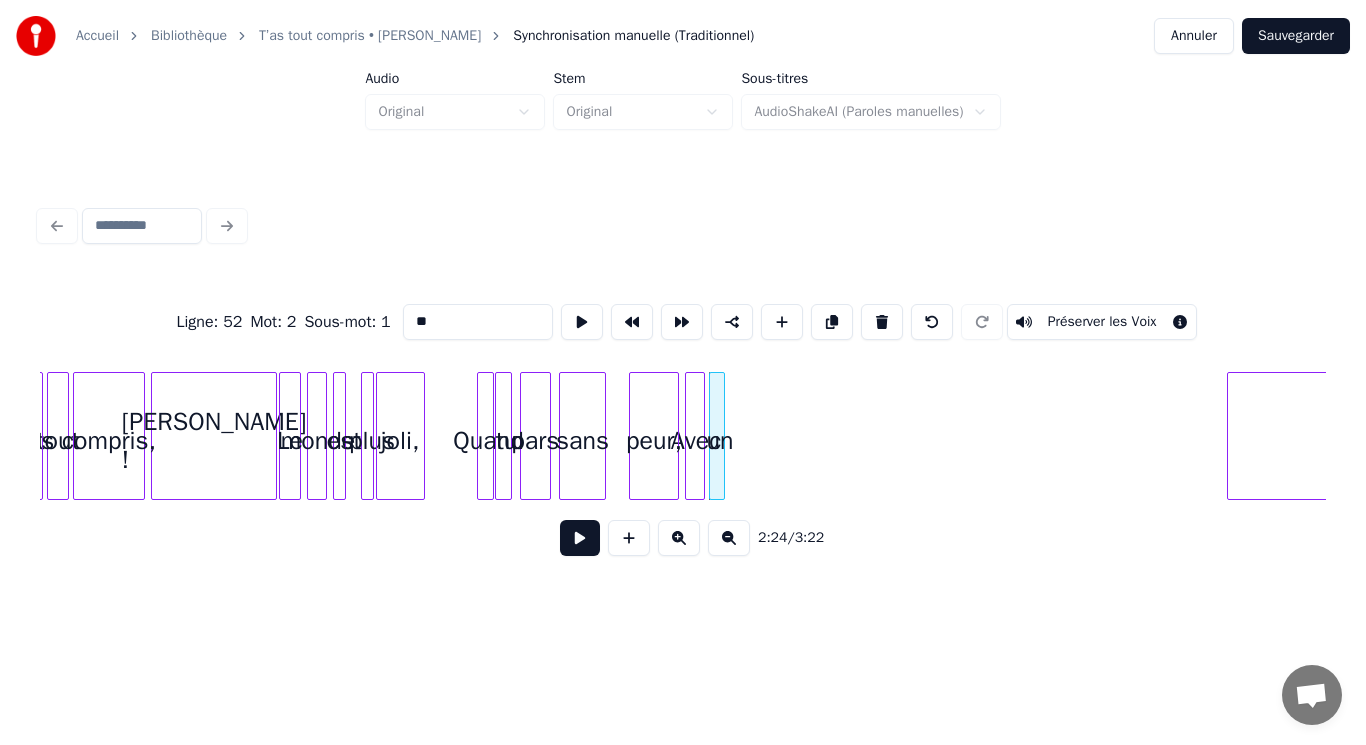 click at bounding box center [582, 322] 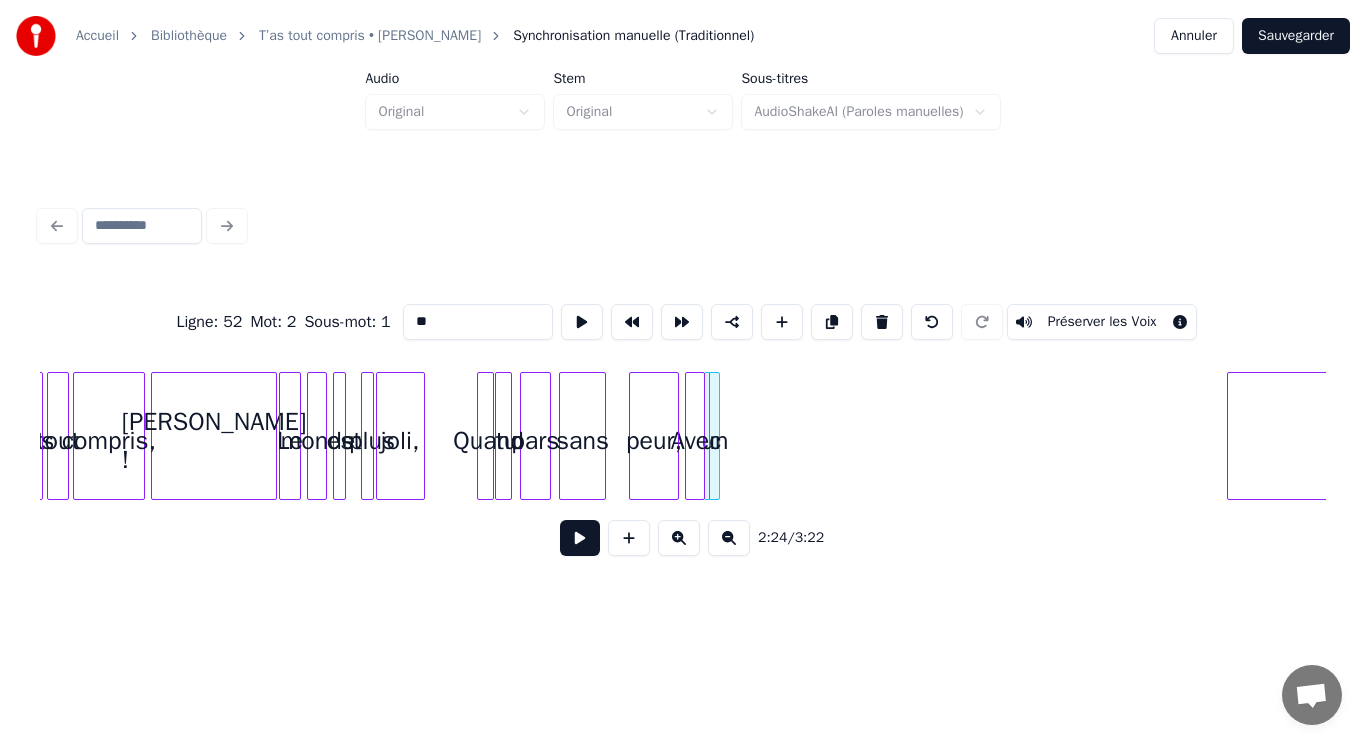 click on "un" at bounding box center [715, 441] 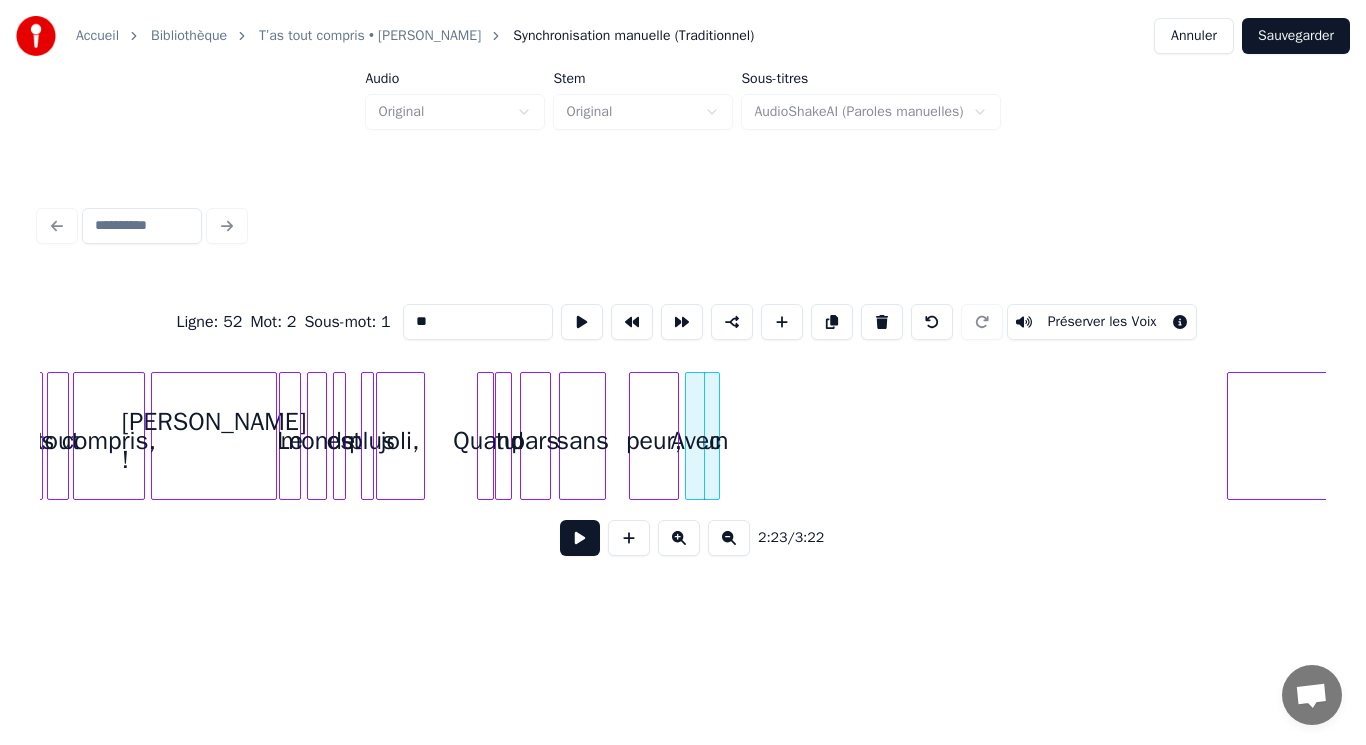scroll, scrollTop: 0, scrollLeft: 13947, axis: horizontal 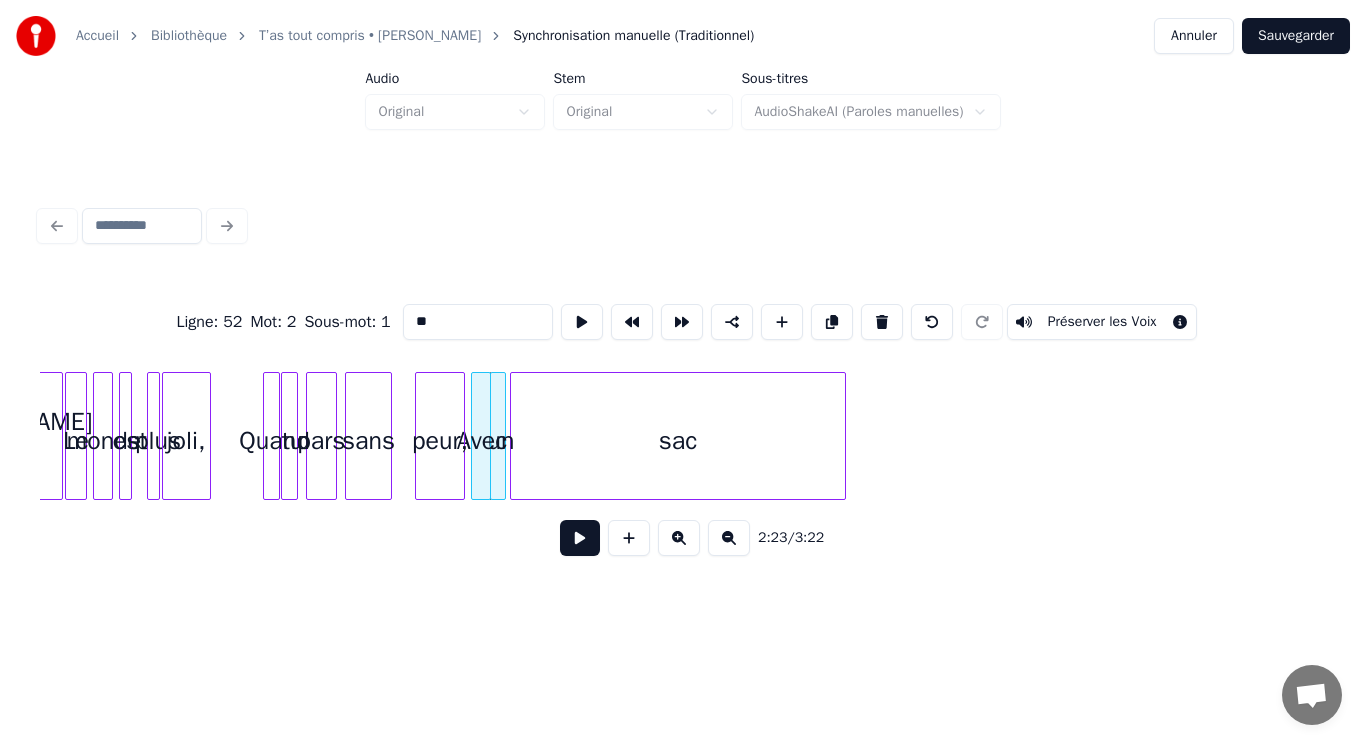 click on "sac" at bounding box center [678, 441] 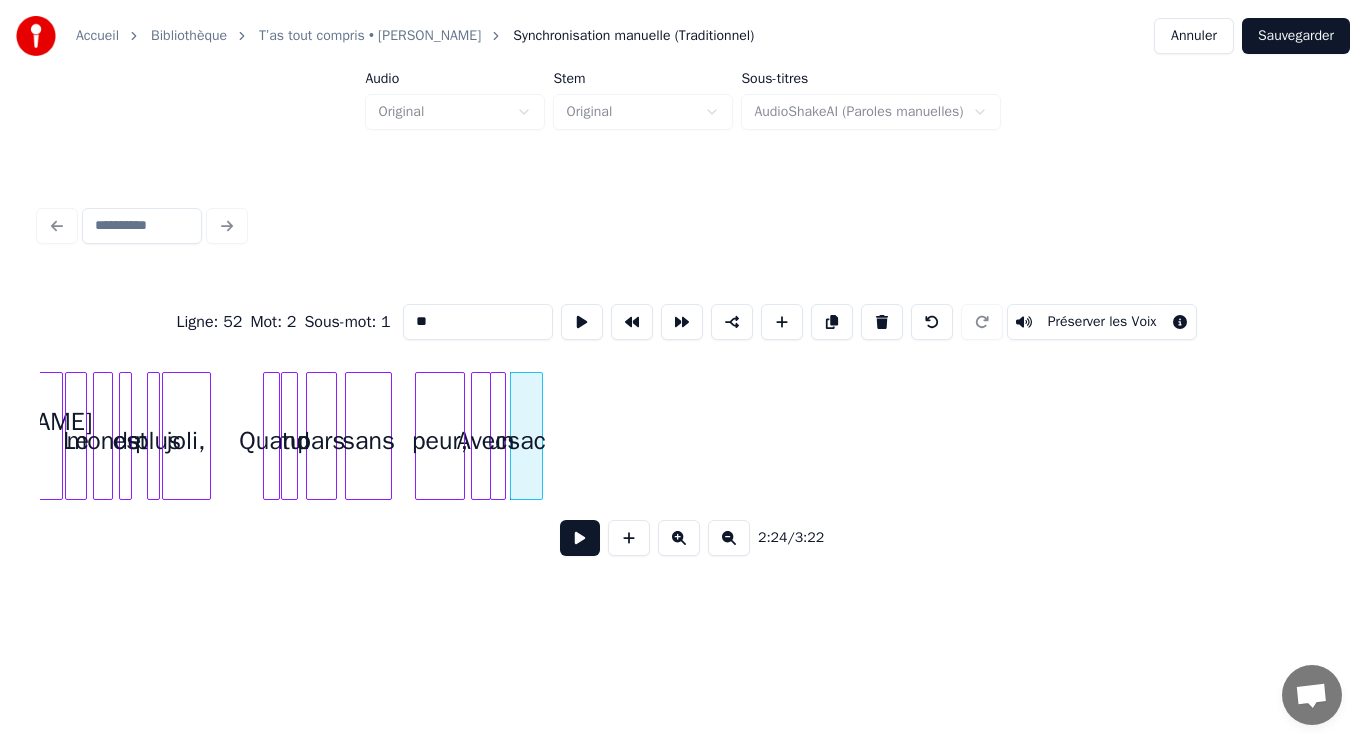 click at bounding box center (539, 436) 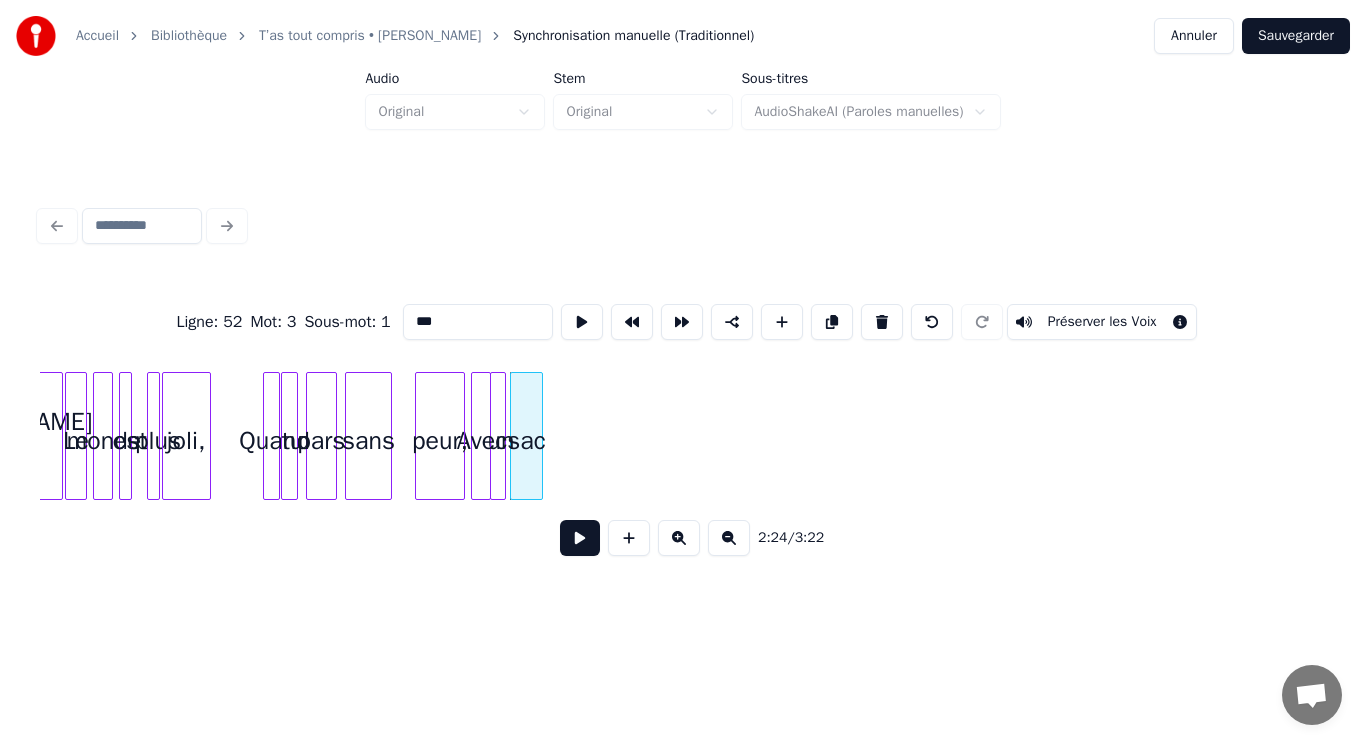 click on "sac" at bounding box center [526, 441] 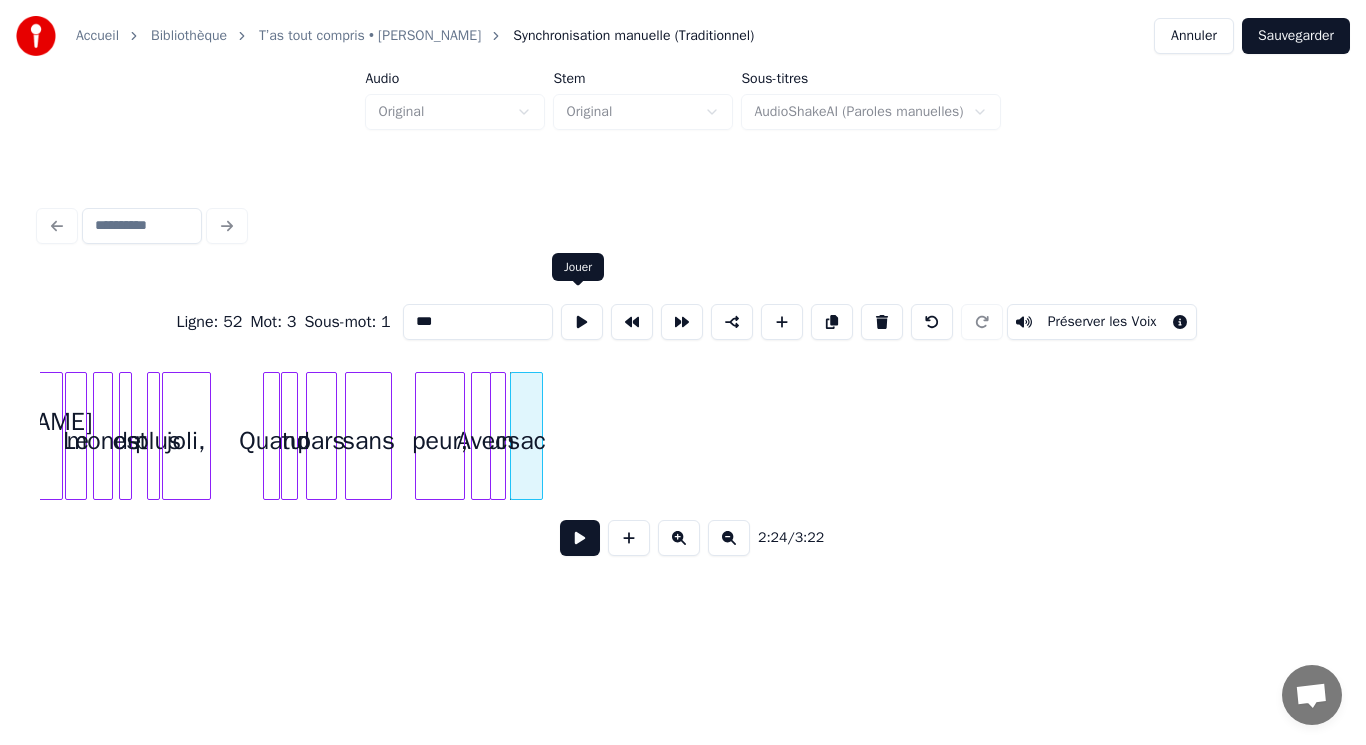 click at bounding box center (582, 322) 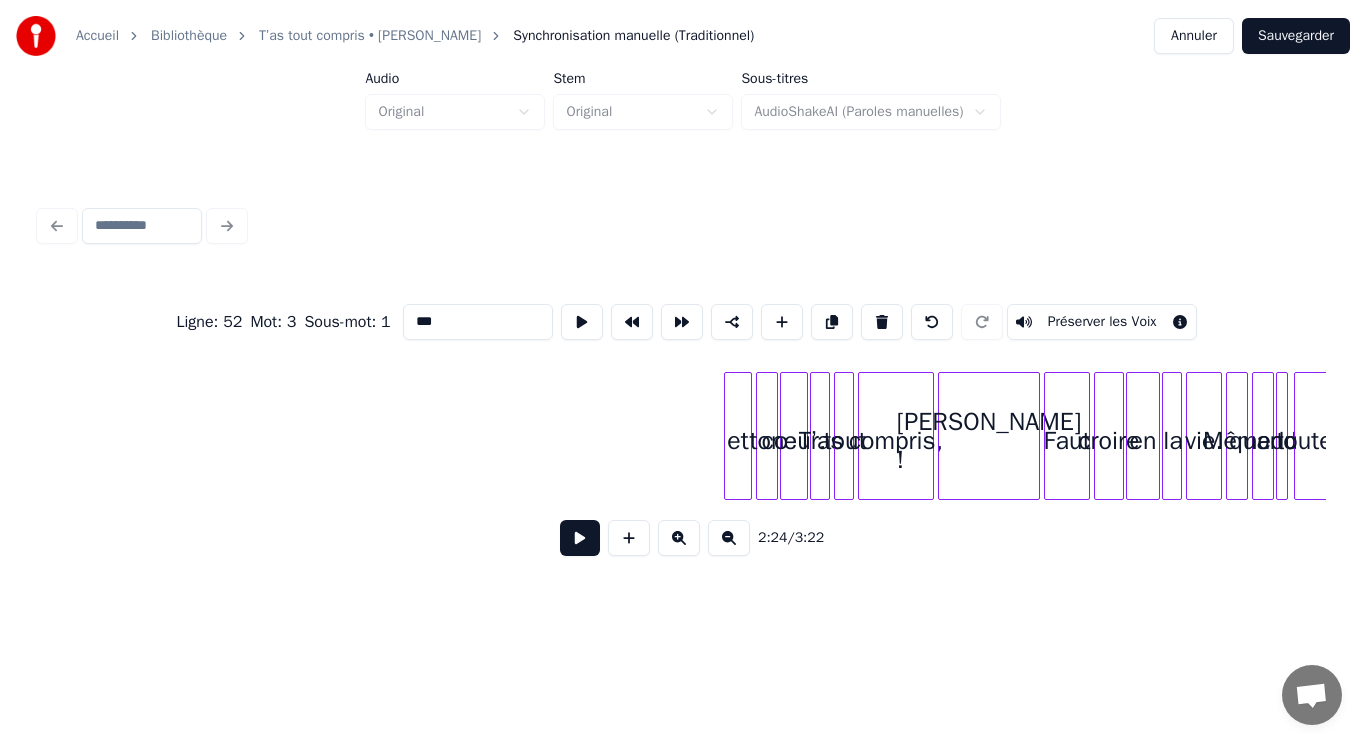 scroll, scrollTop: 0, scrollLeft: 16575, axis: horizontal 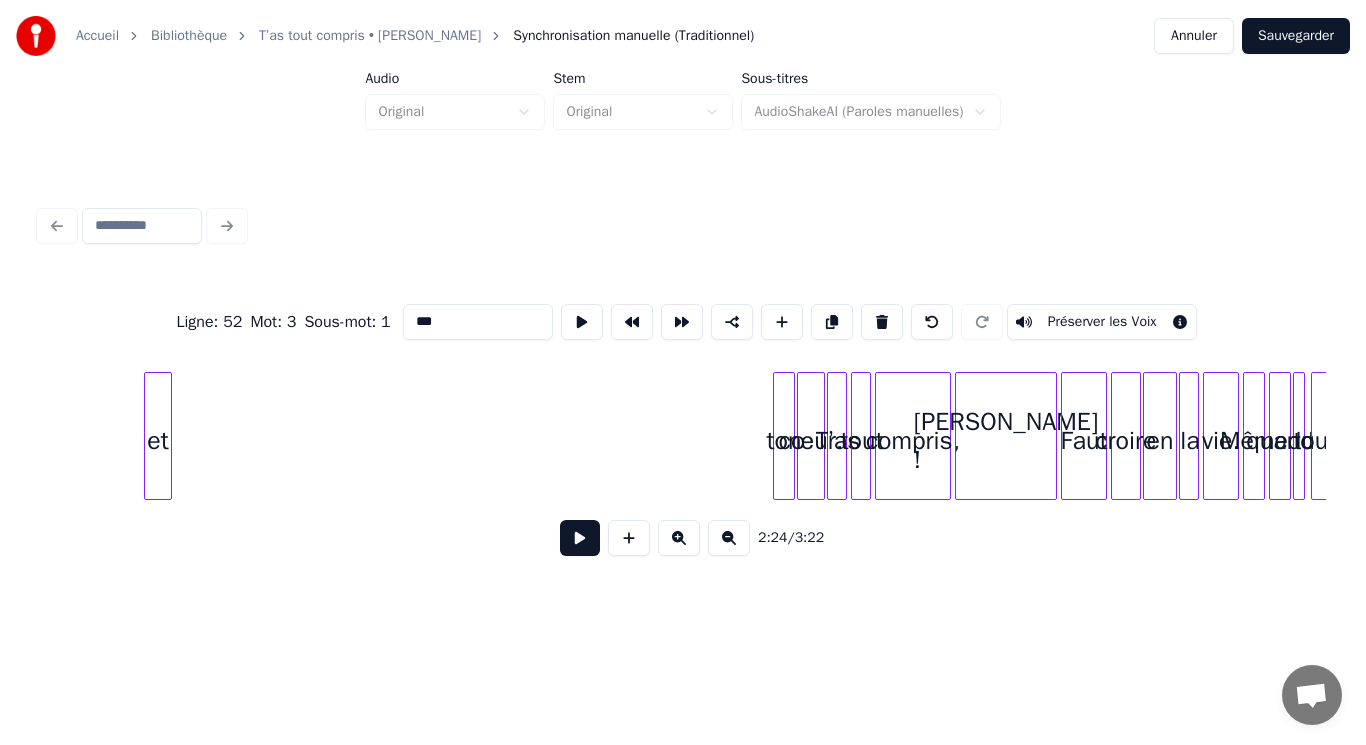click on "et" at bounding box center [158, 441] 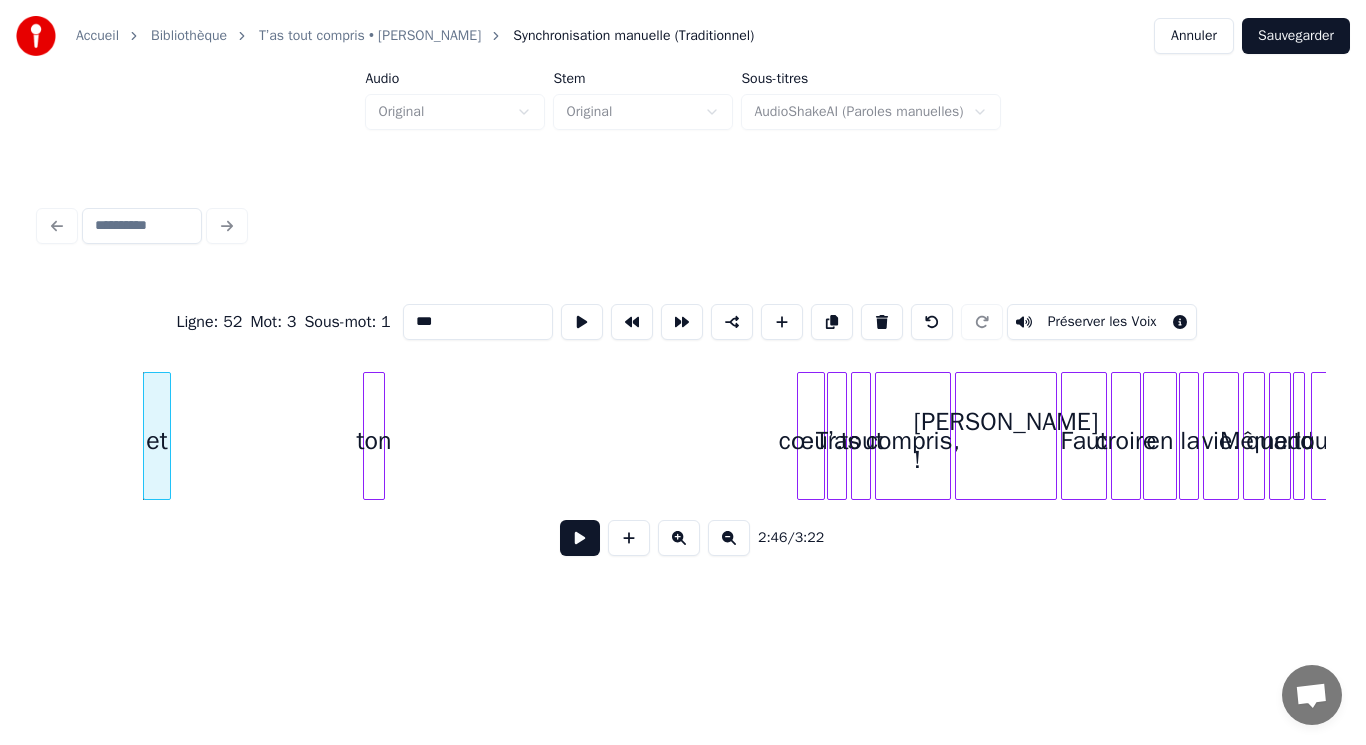 click on "ton" at bounding box center [374, 441] 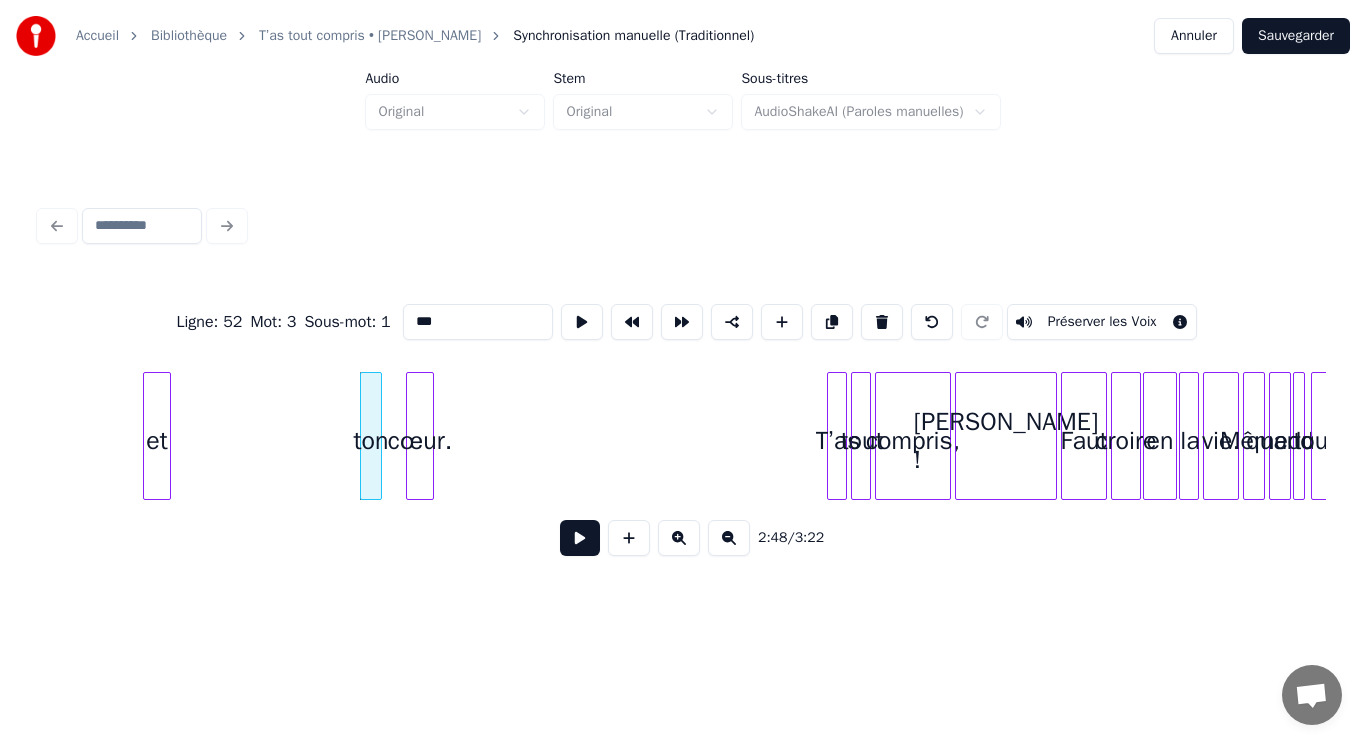 click on "cœur." at bounding box center [420, 441] 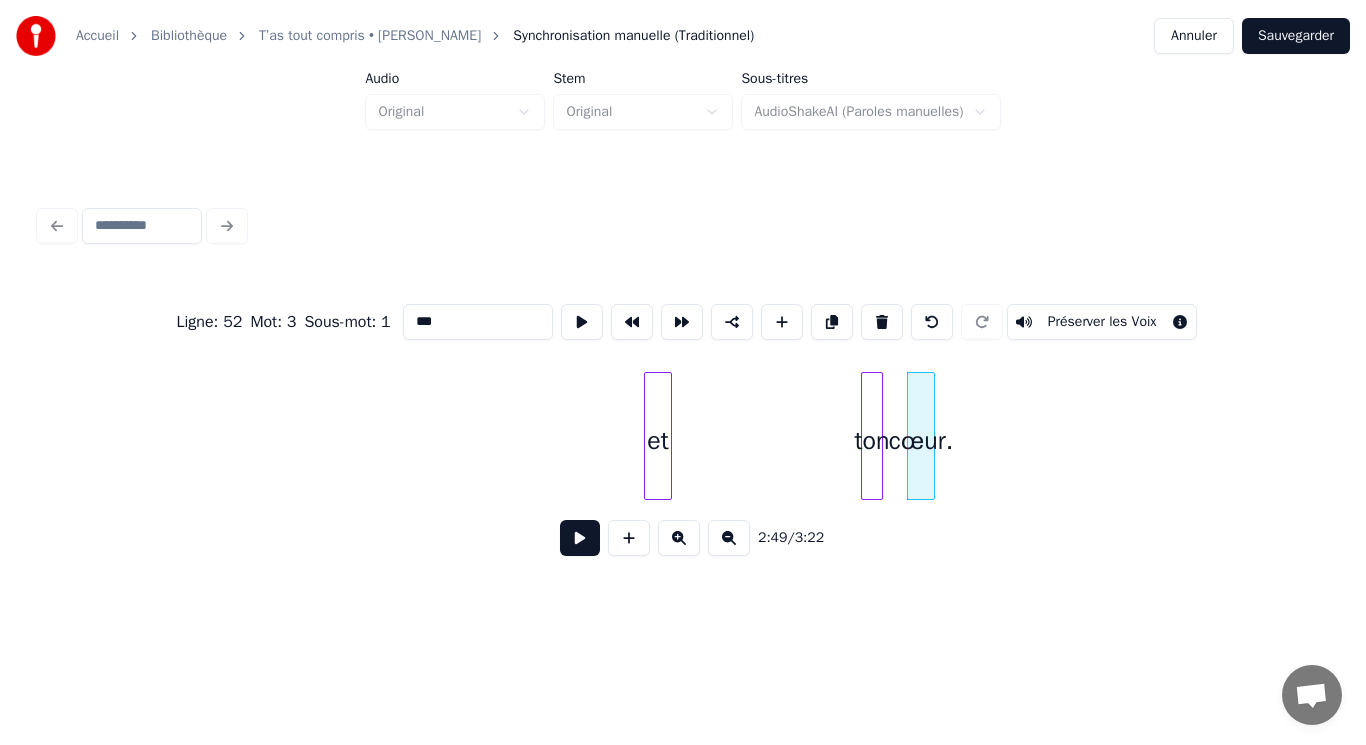 scroll, scrollTop: 0, scrollLeft: 15751, axis: horizontal 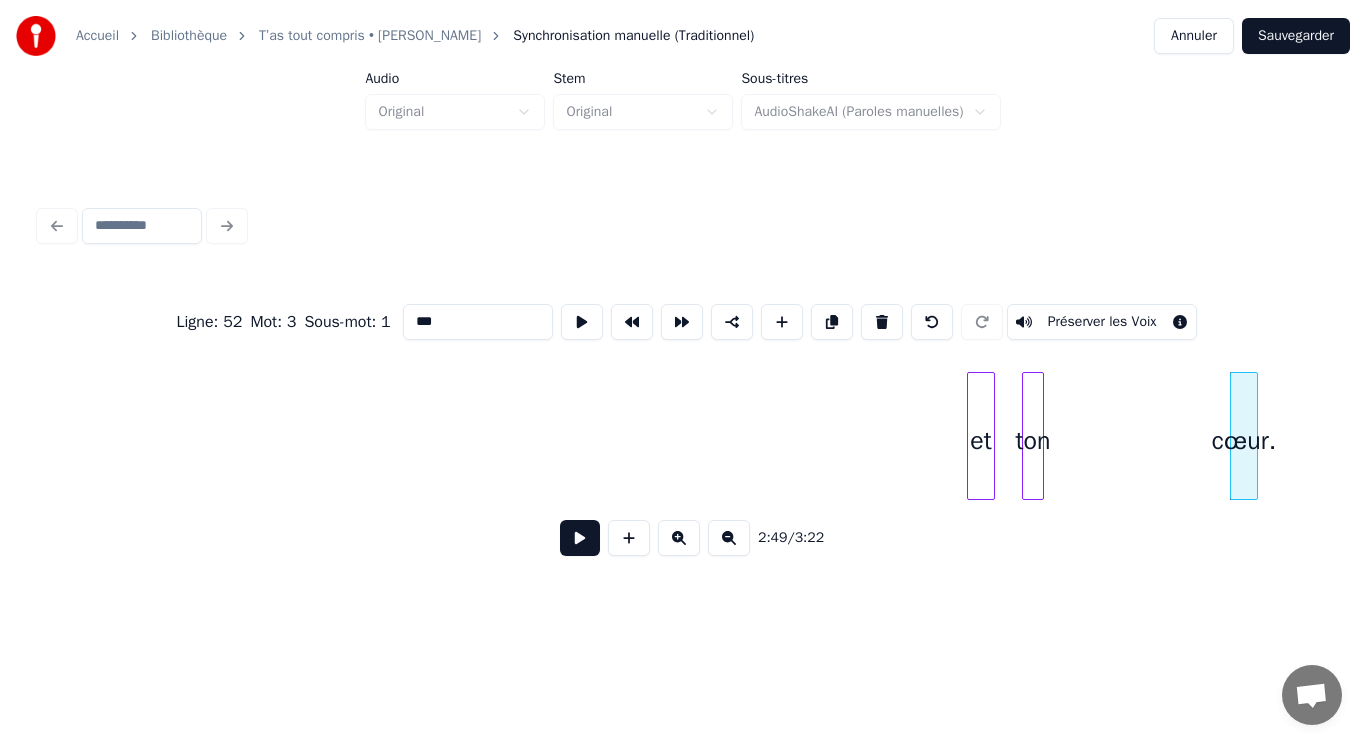 click on "ton" at bounding box center [1033, 441] 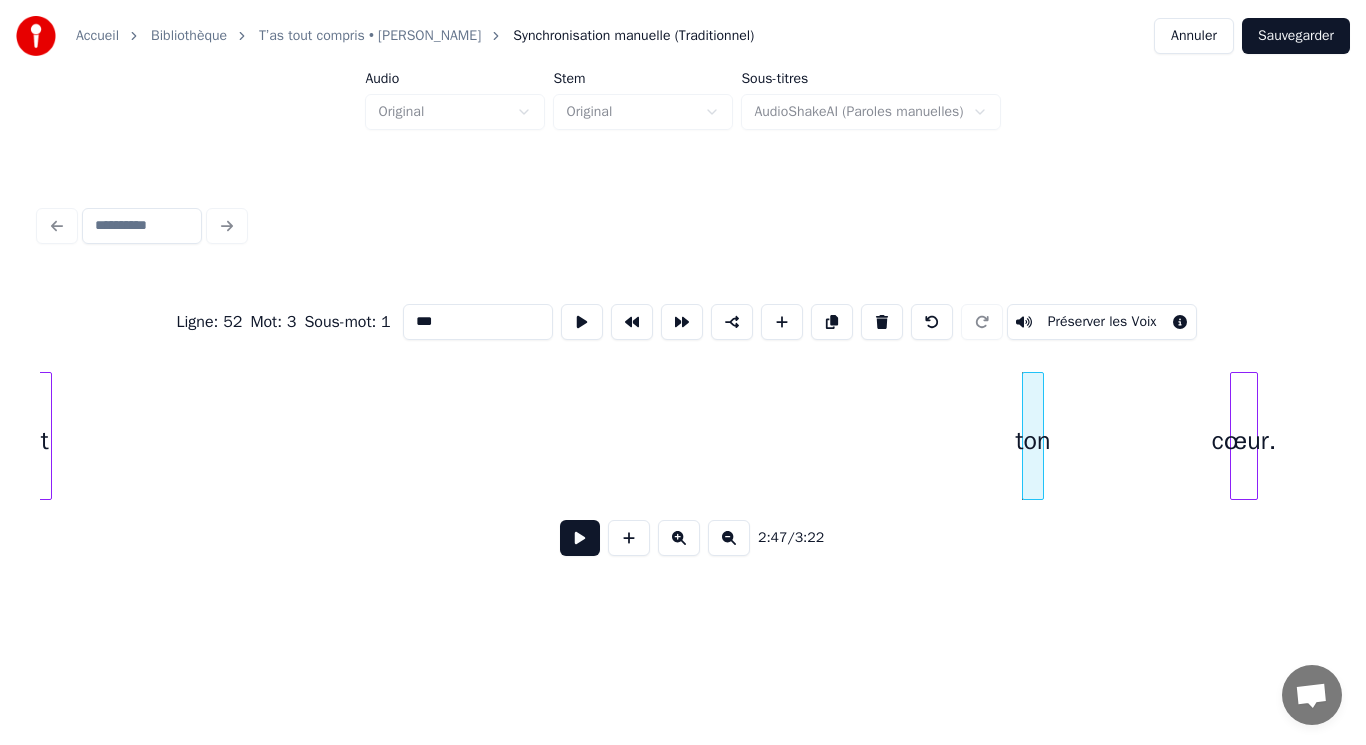 scroll, scrollTop: 0, scrollLeft: 15735, axis: horizontal 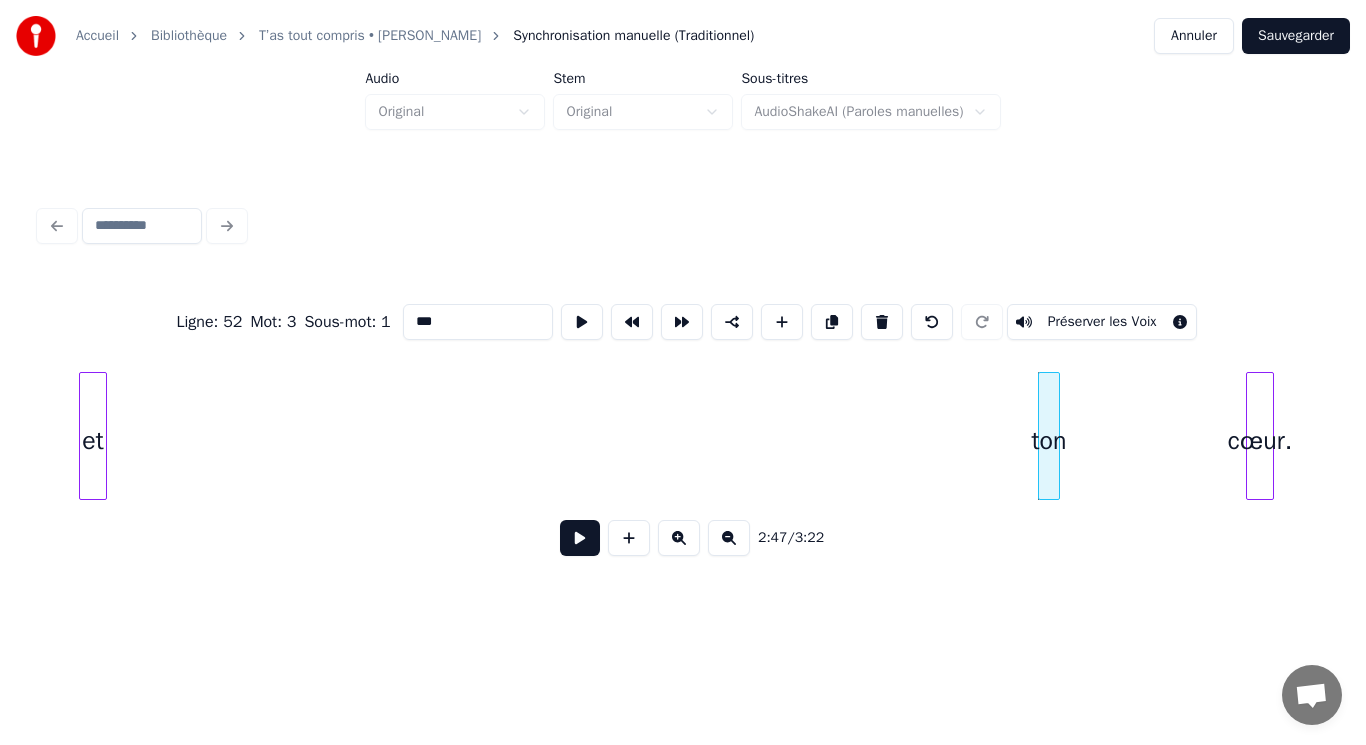 click on "et ton cœur." at bounding box center (-5585, 436) 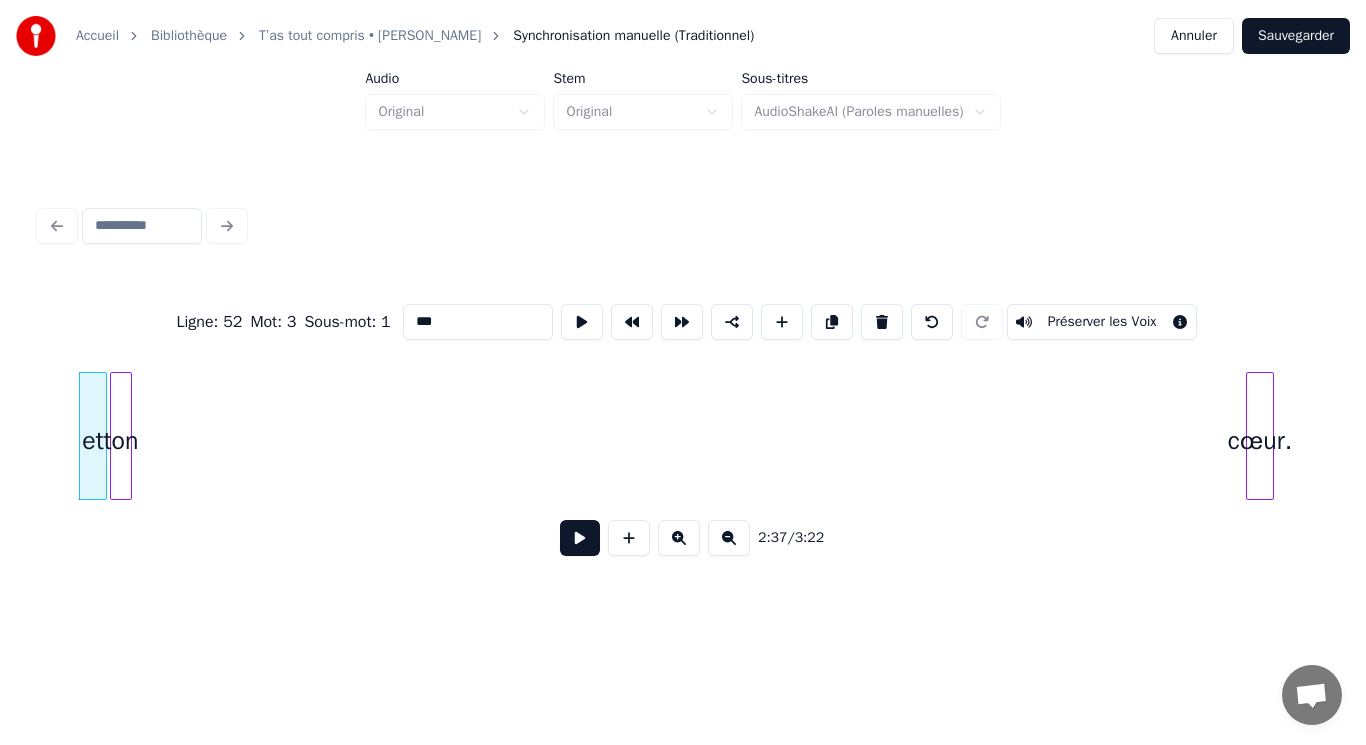 click on "Ligne :   52 Mot :   3 Sous-mot :   1 *** Préserver les Voix 2:37  /  3:22" at bounding box center (683, 424) 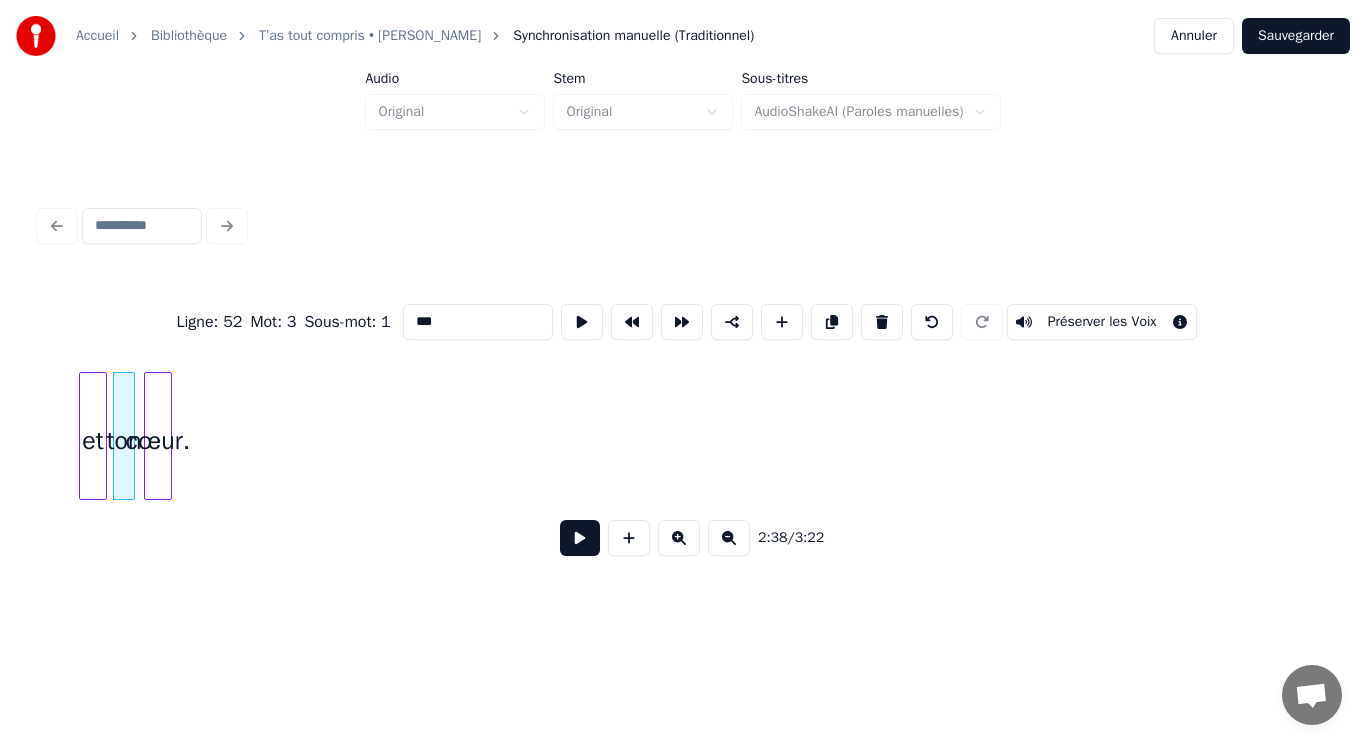 click on "Ligne :   52 Mot :   3 Sous-mot :   1 *** Préserver les Voix 2:38  /  3:22" at bounding box center [683, 424] 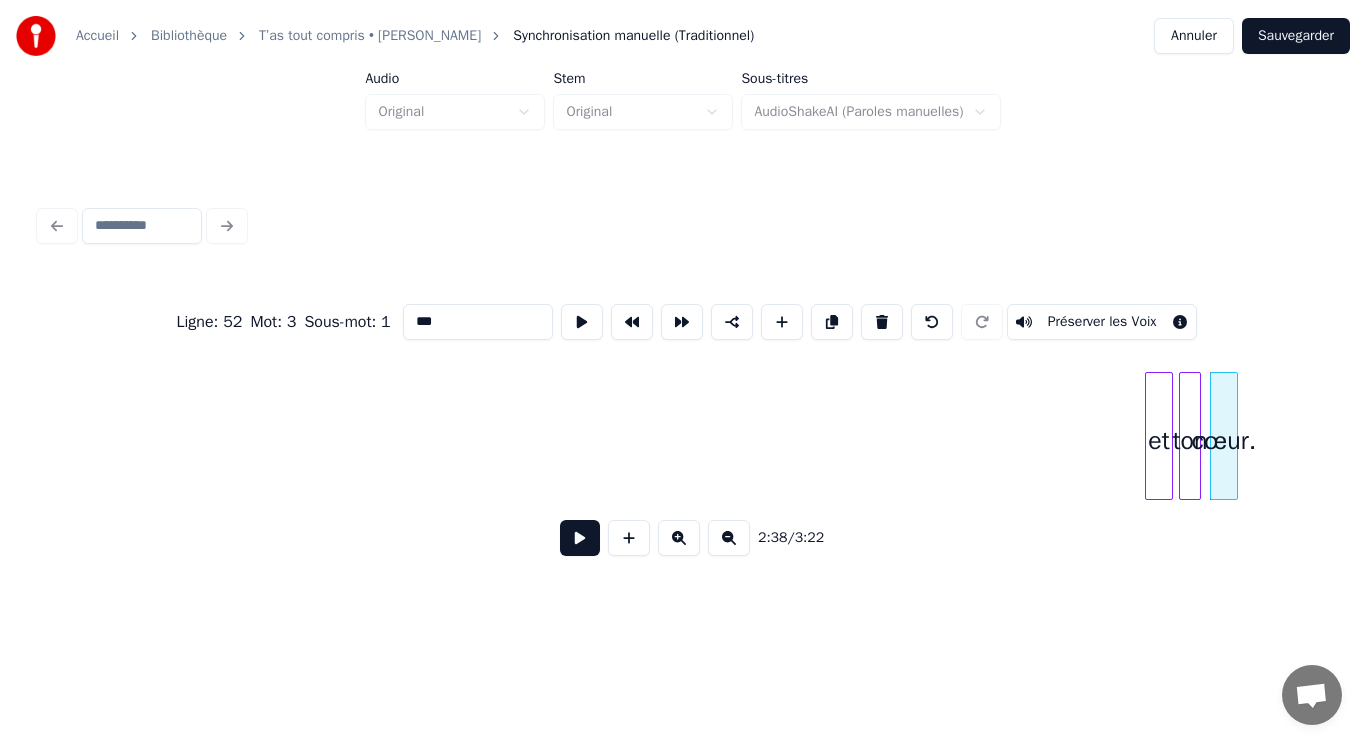 scroll, scrollTop: 0, scrollLeft: 14734, axis: horizontal 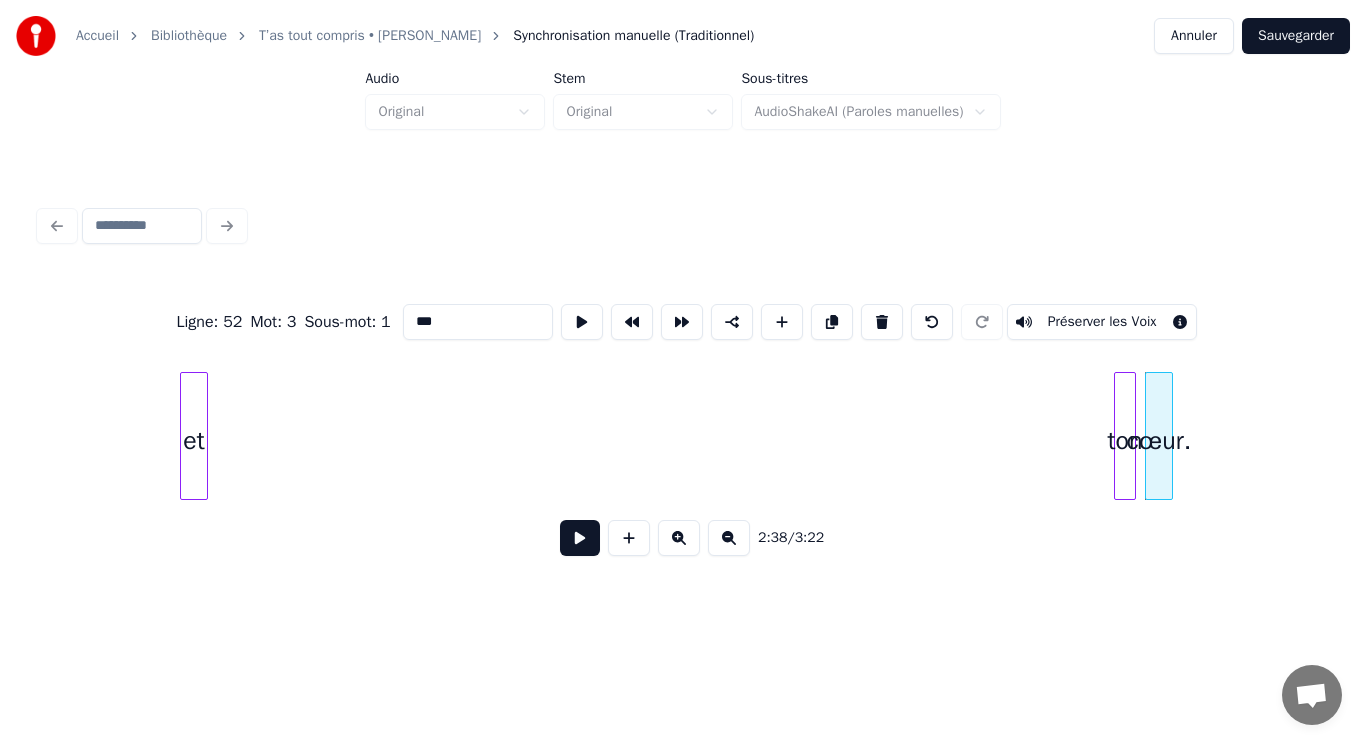 click on "et" at bounding box center [194, 441] 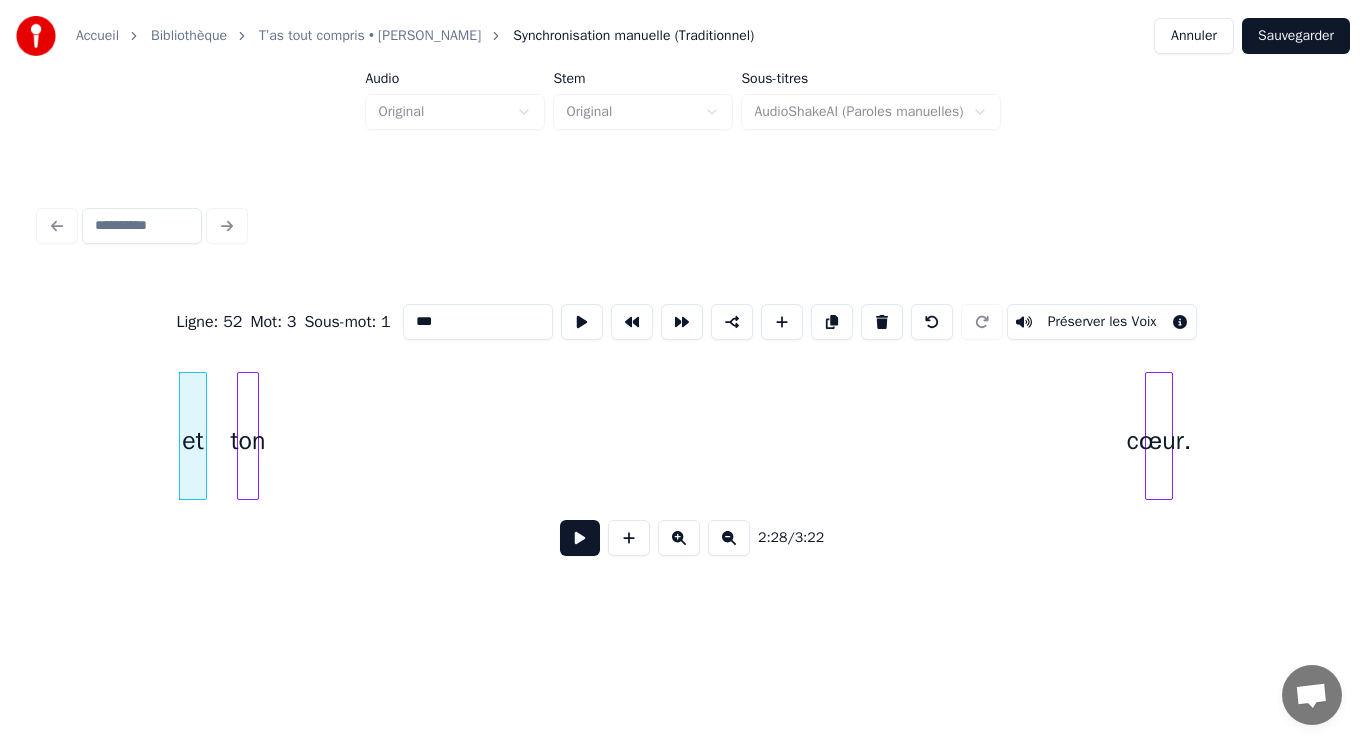 click on "ton" at bounding box center [248, 441] 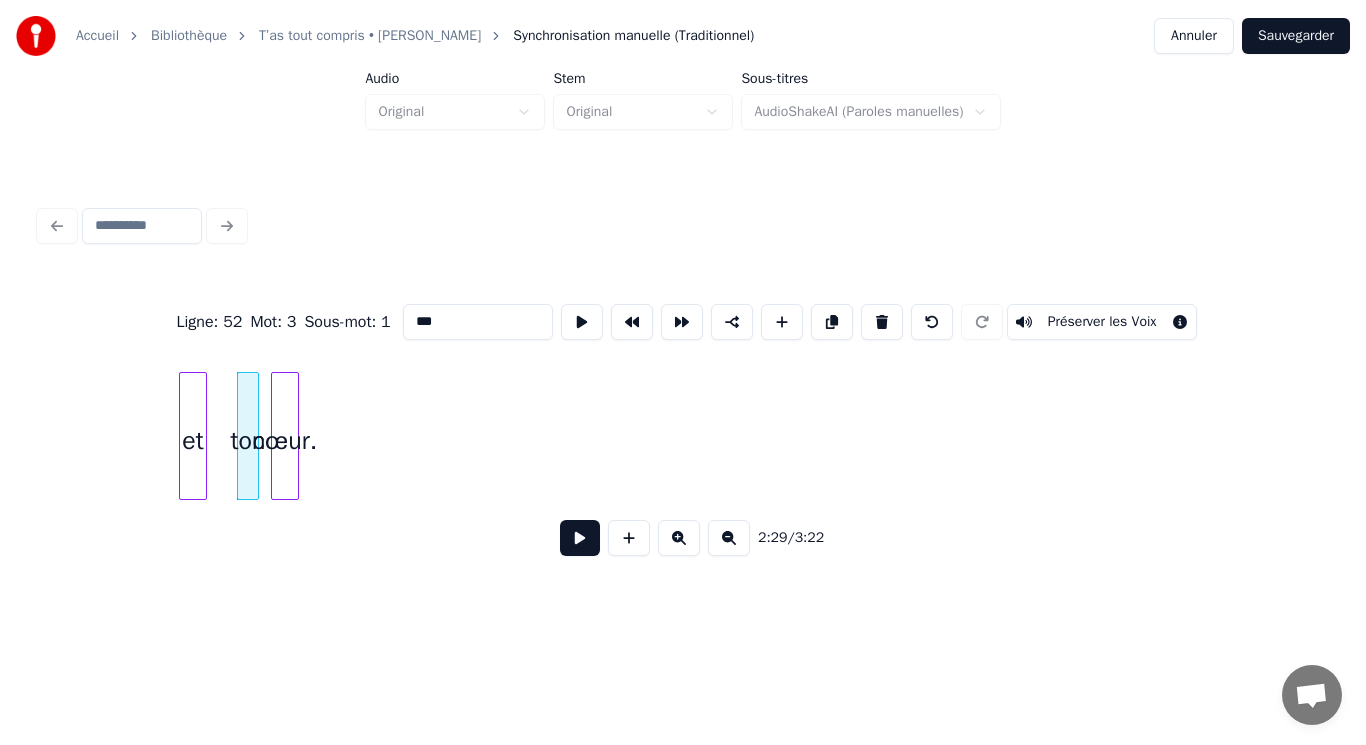 click on "cœur." at bounding box center (285, 441) 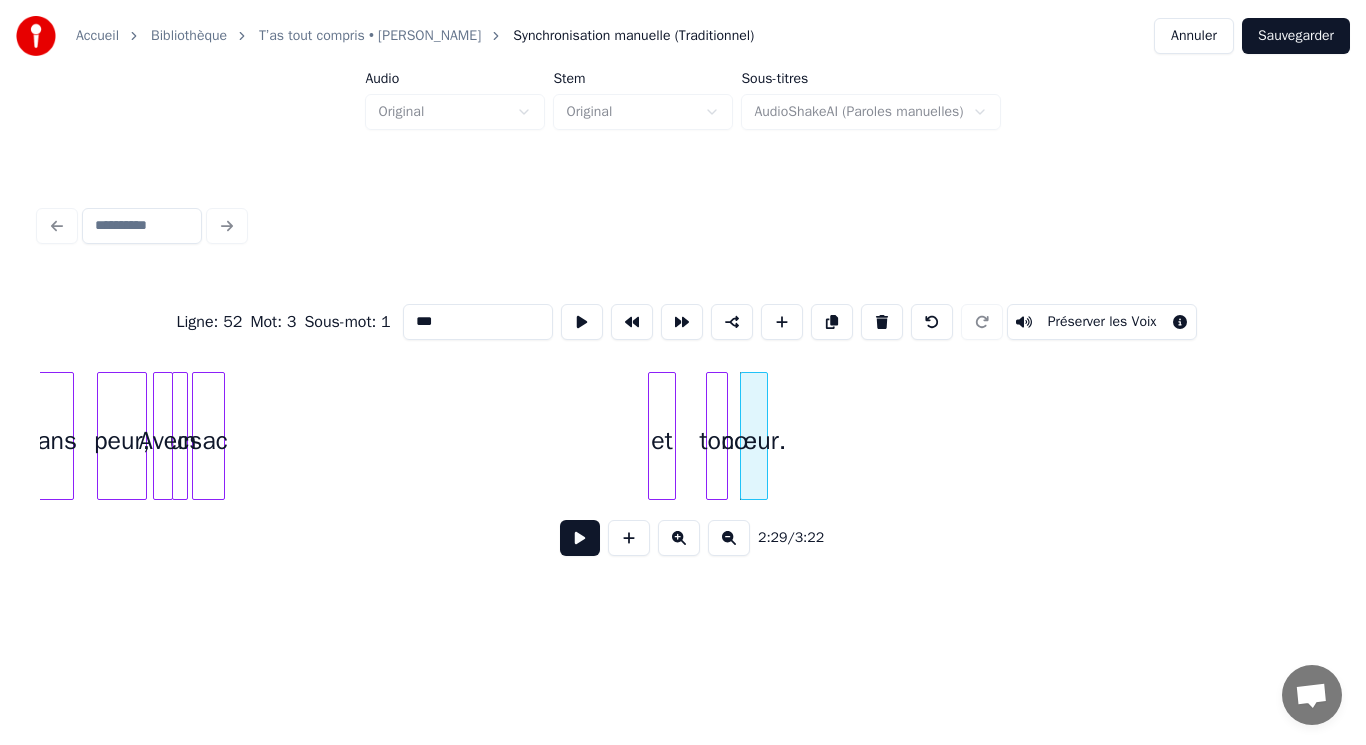 scroll, scrollTop: 0, scrollLeft: 13942, axis: horizontal 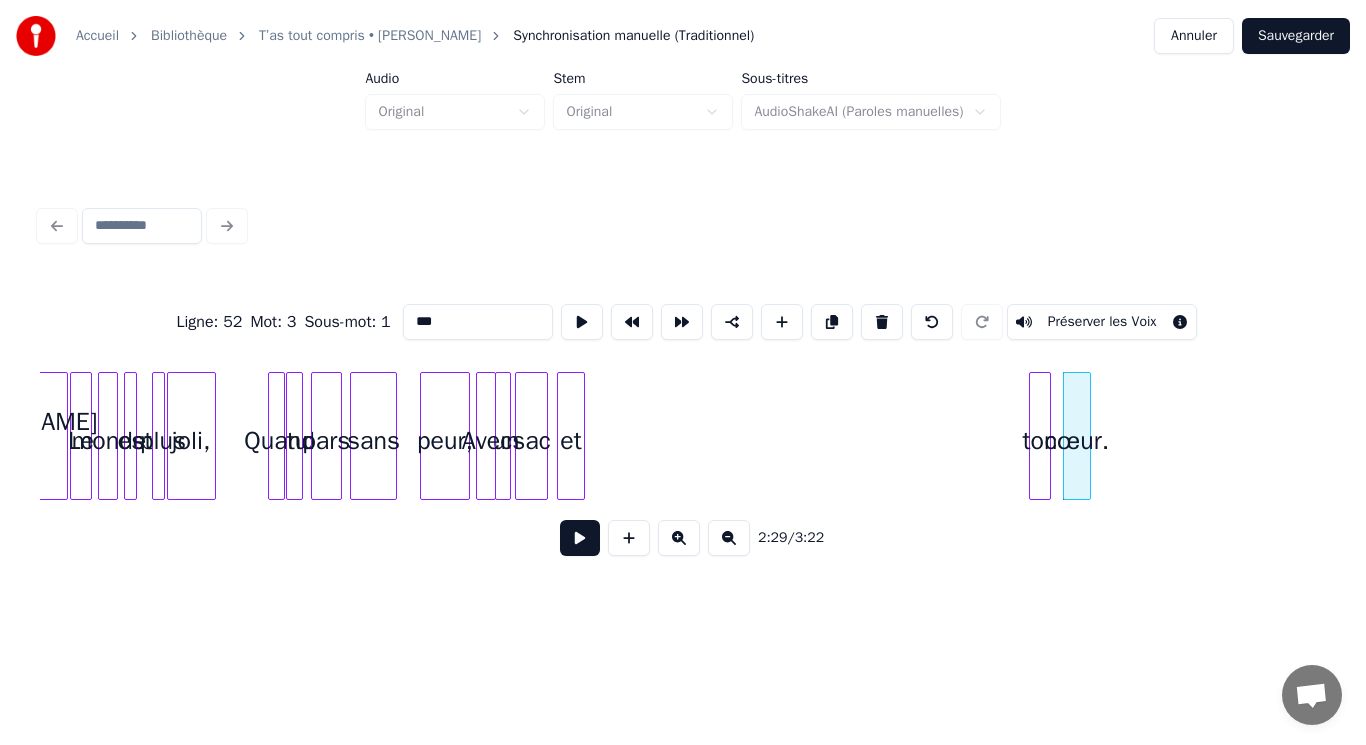 click on "et" at bounding box center [571, 441] 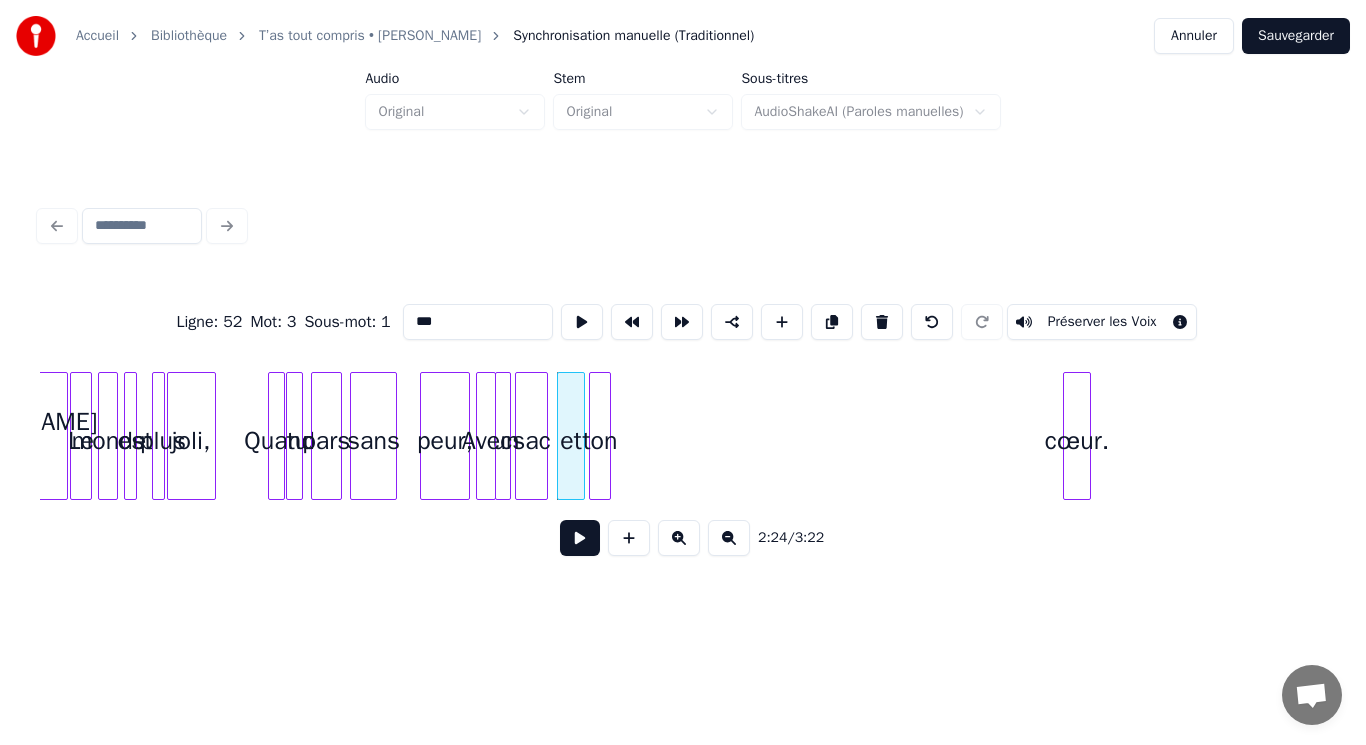 click on "ton" at bounding box center [600, 441] 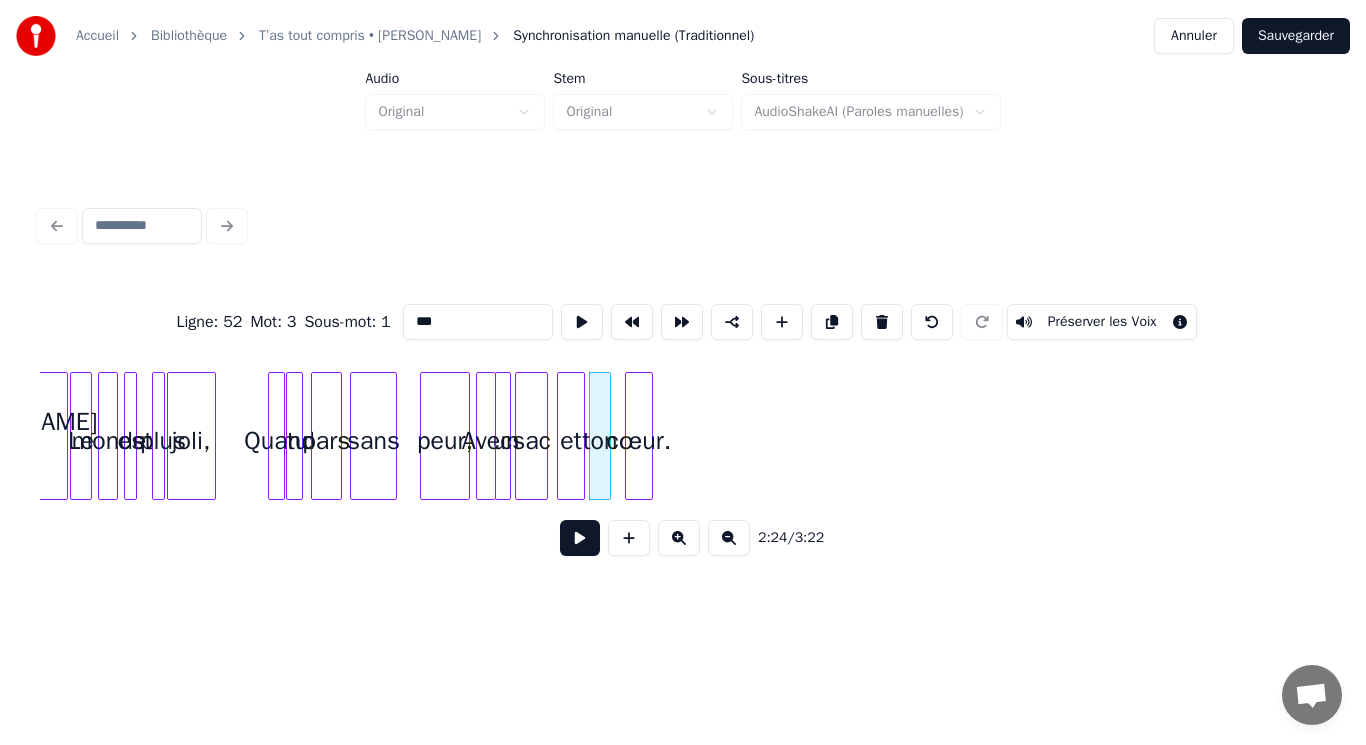 click on "Ligne :   52 Mot :   3 Sous-mot :   1 *** Préserver les Voix 2:24  /  3:22" at bounding box center [683, 424] 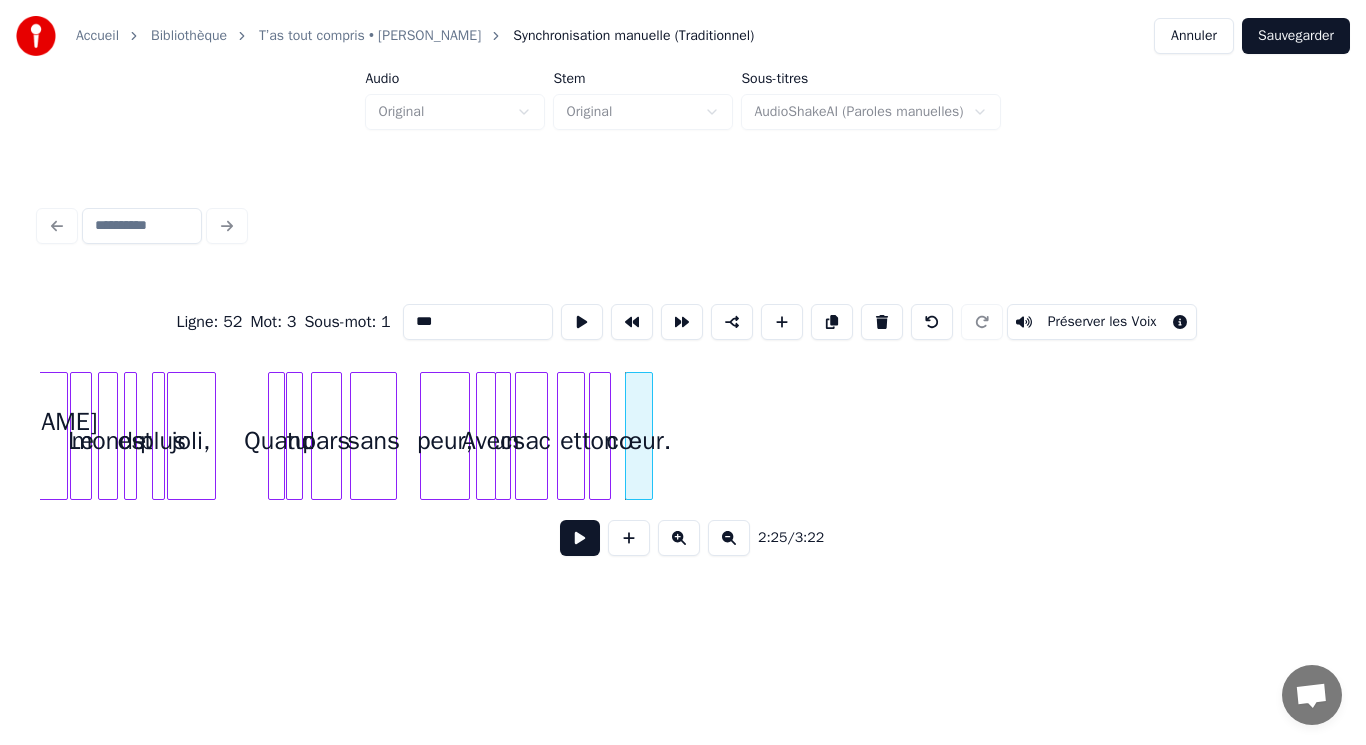 click on "cœur." at bounding box center (639, 441) 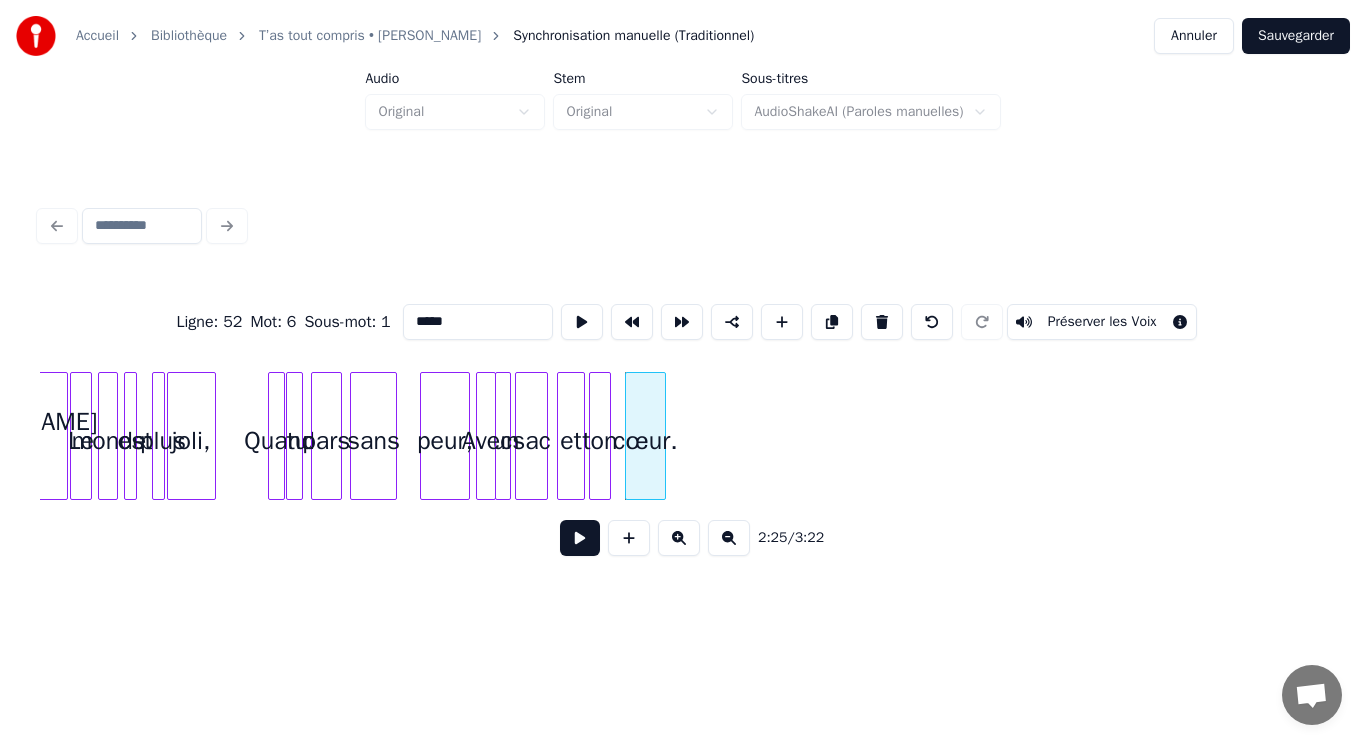 click at bounding box center (662, 436) 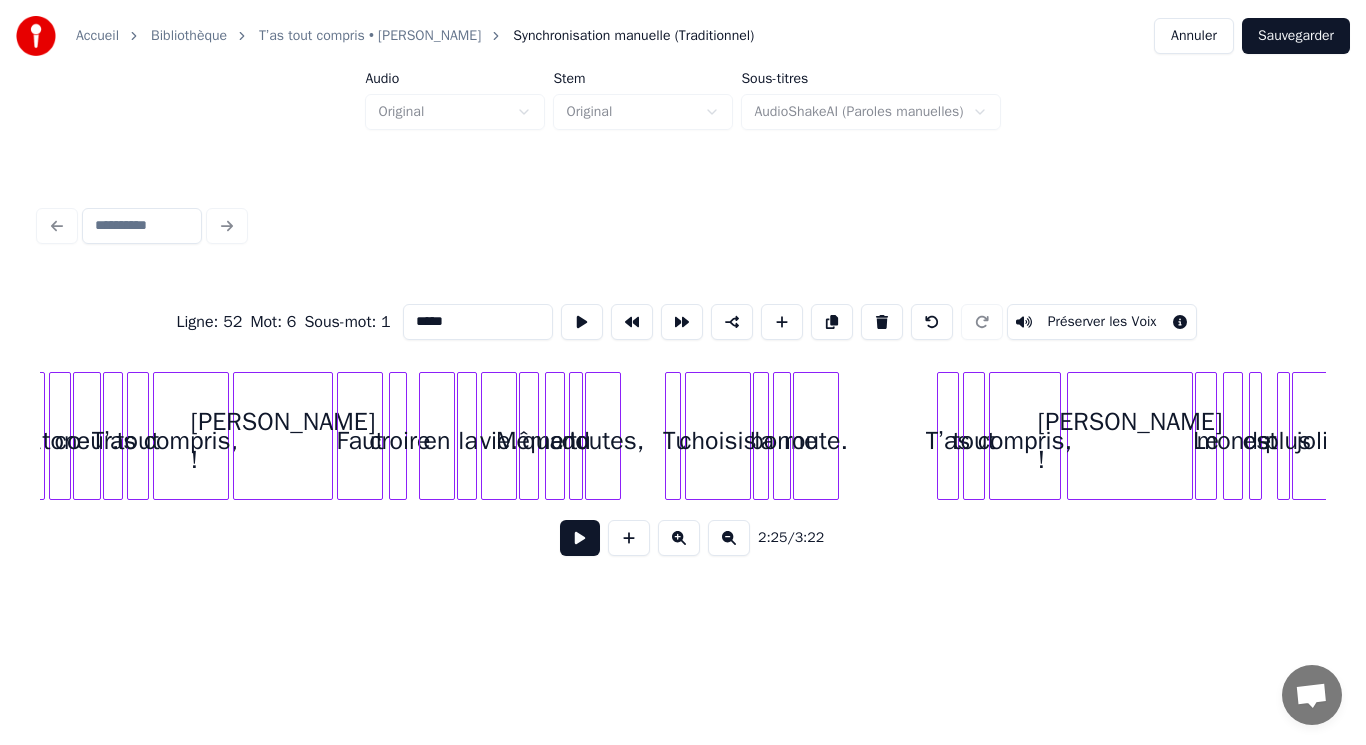 scroll, scrollTop: 0, scrollLeft: 11691, axis: horizontal 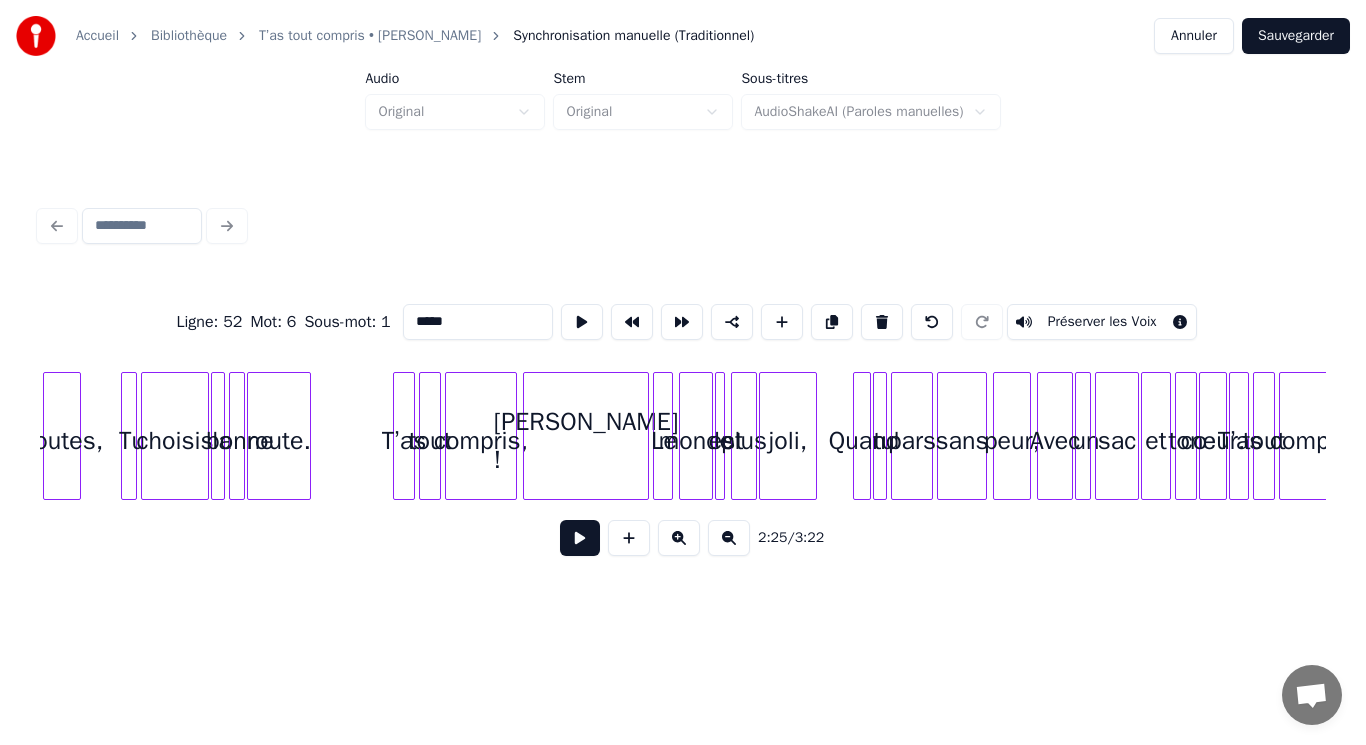 click on "route." at bounding box center (279, 441) 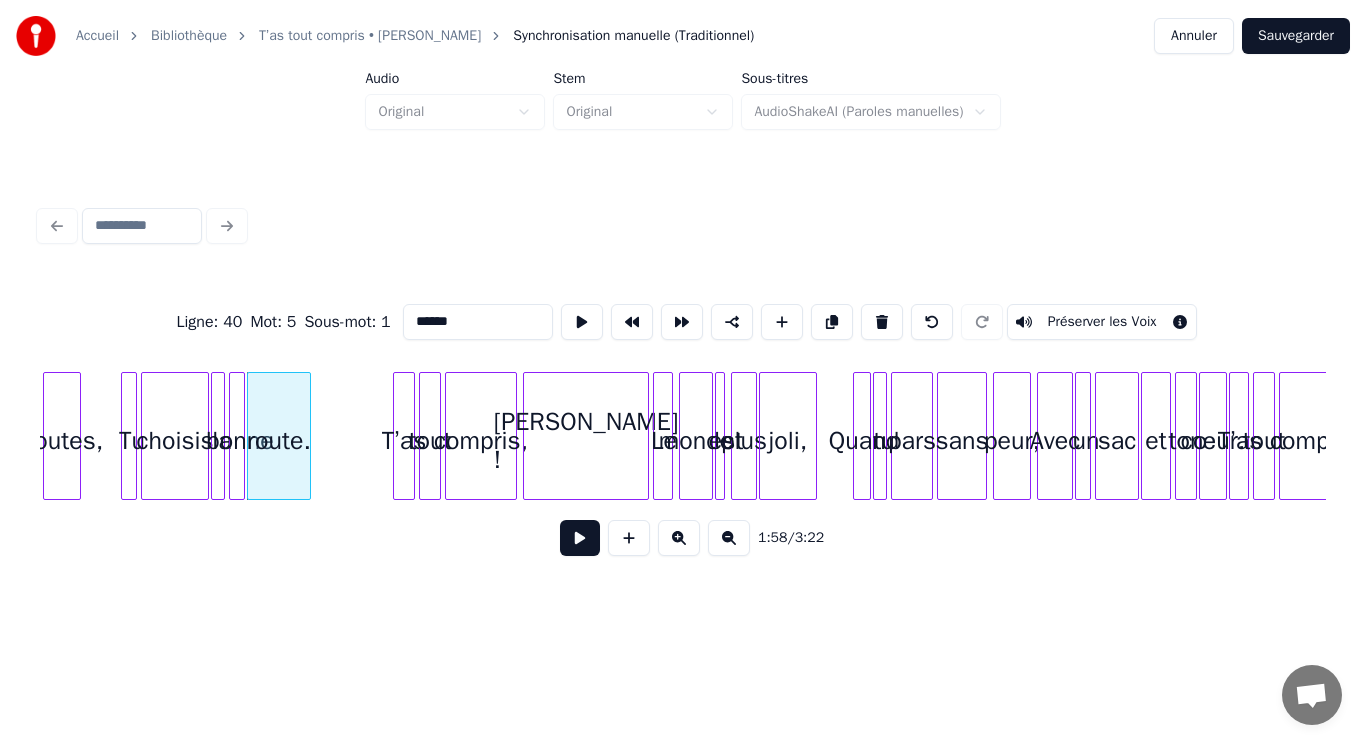 click at bounding box center (580, 538) 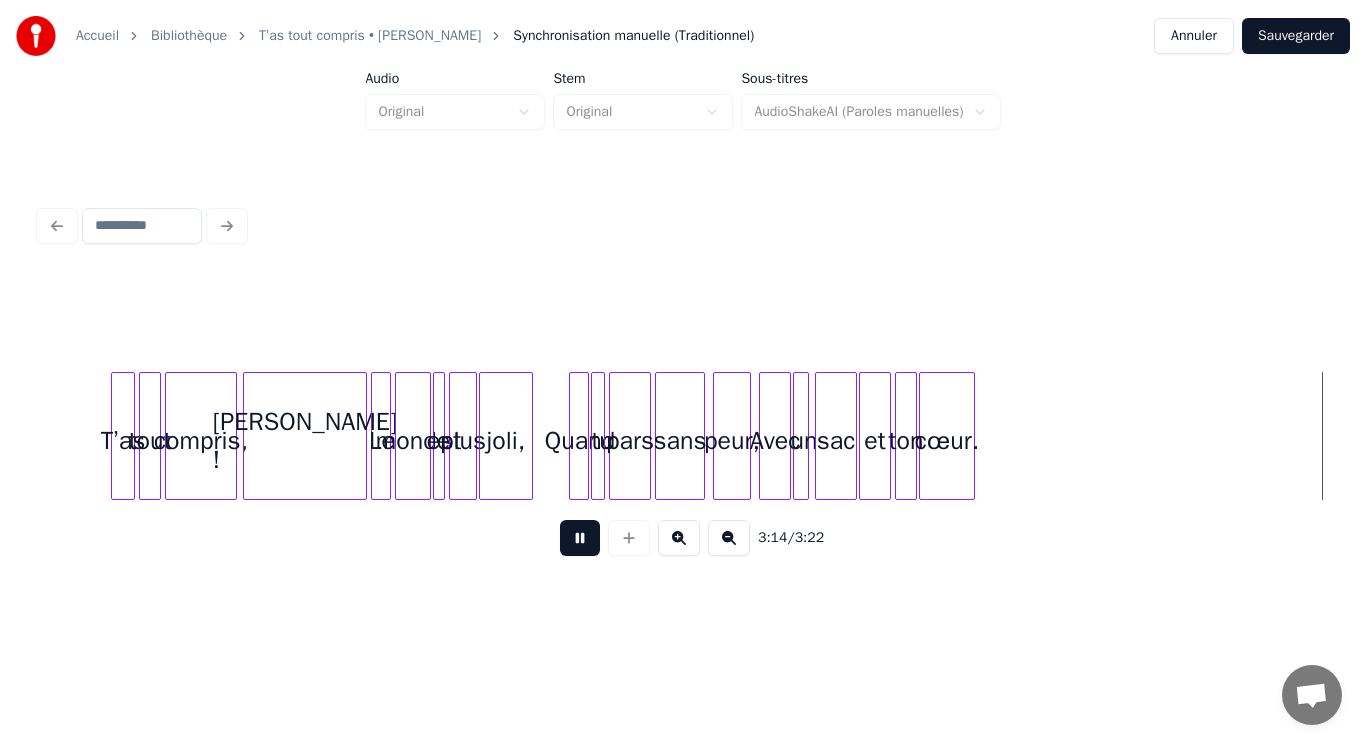 scroll, scrollTop: 0, scrollLeft: 18934, axis: horizontal 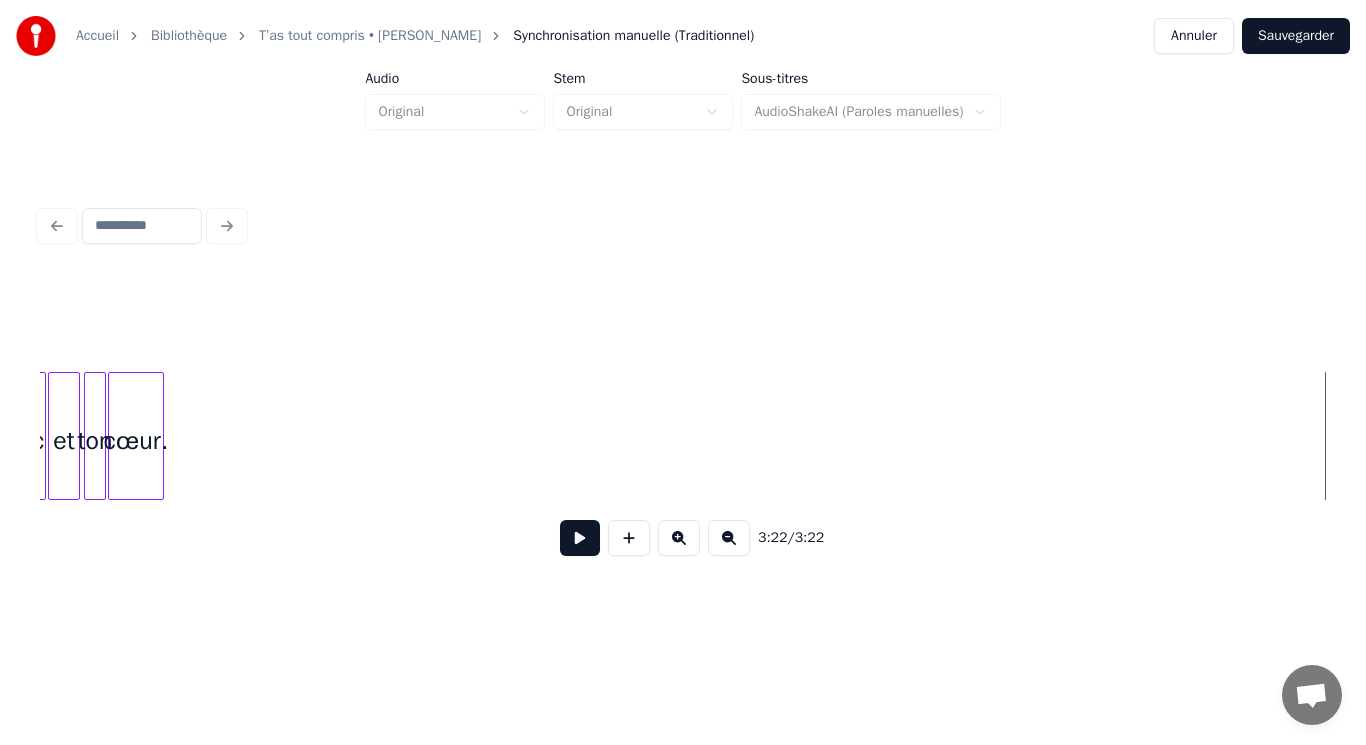 click on "Sauvegarder" at bounding box center (1296, 36) 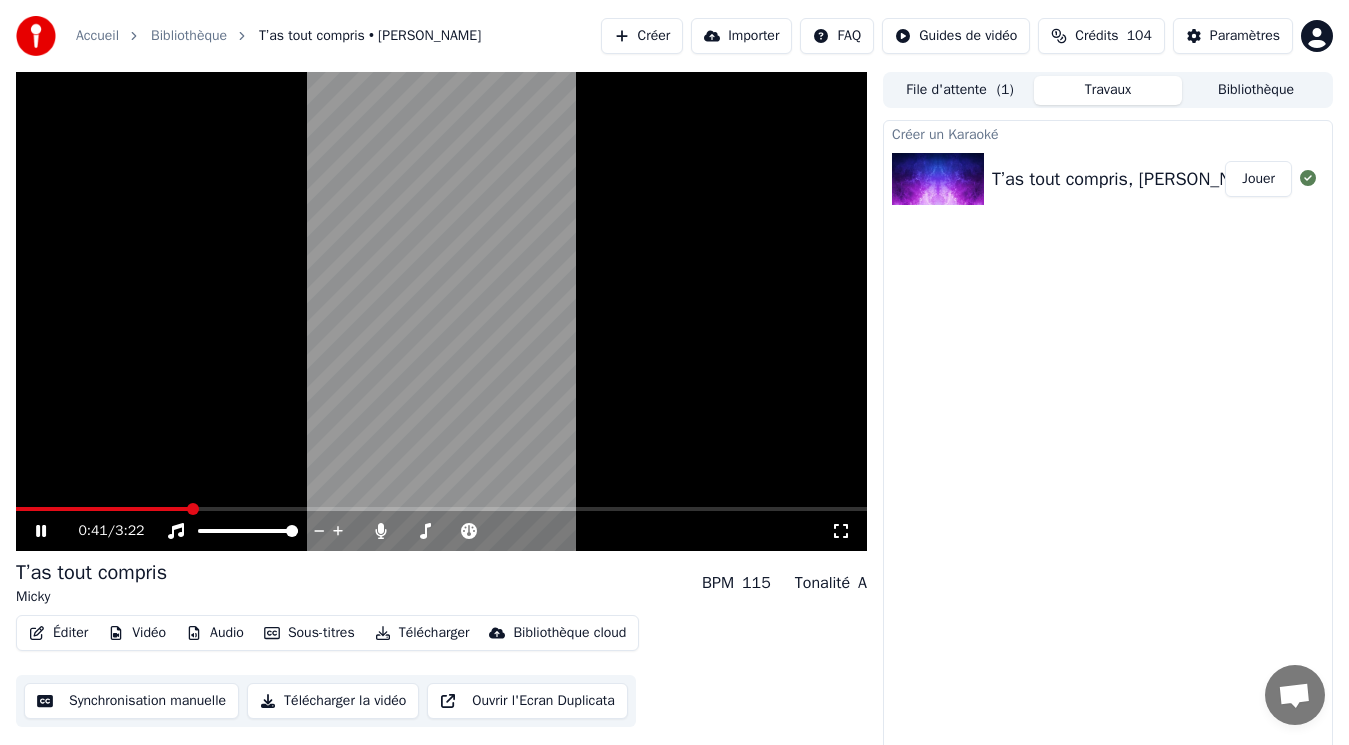 click 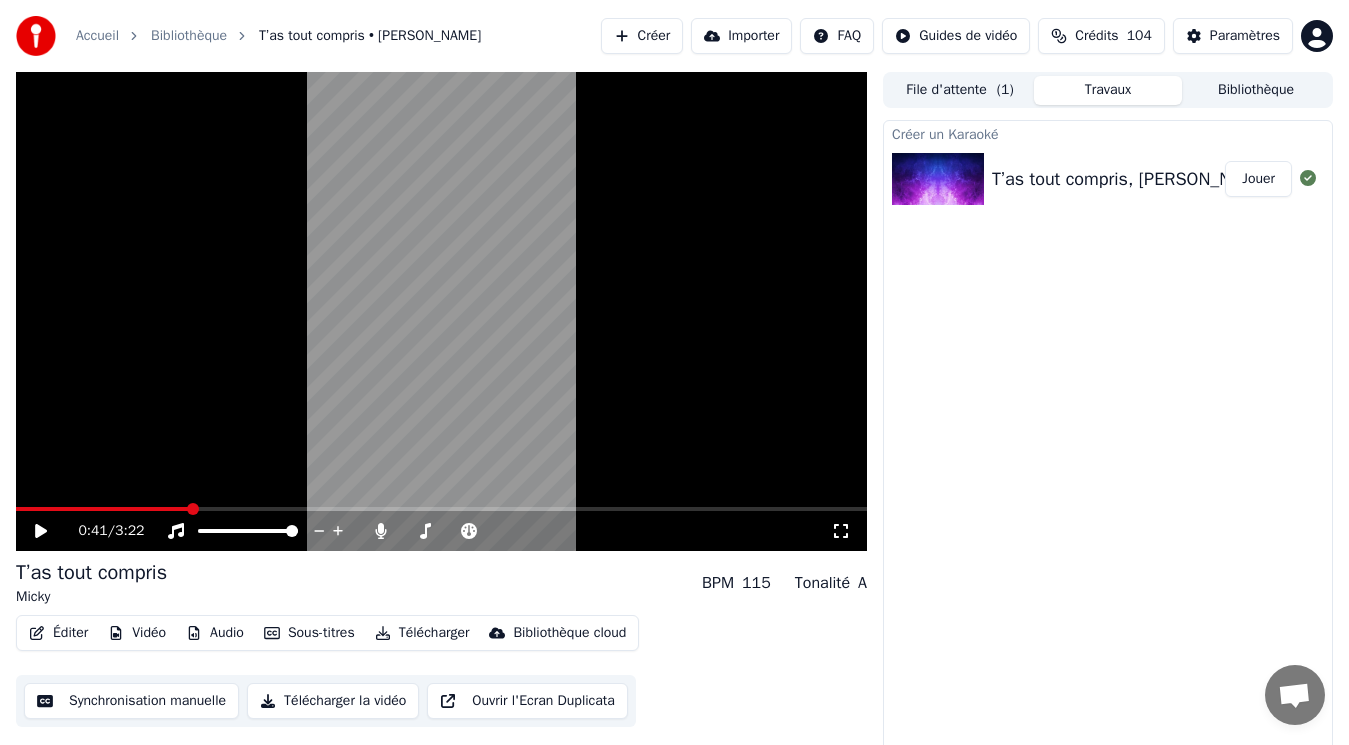 click on "Vidéo" at bounding box center (137, 633) 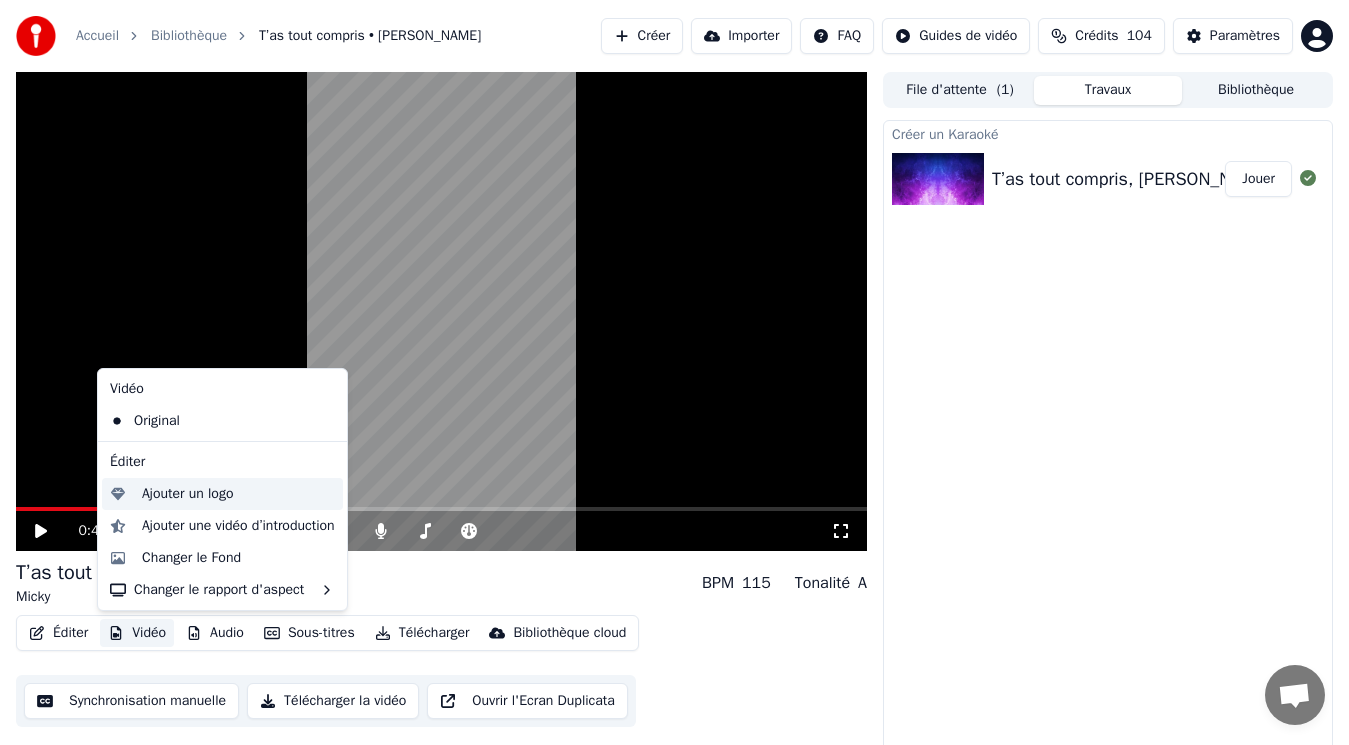 click on "Ajouter un logo" at bounding box center (187, 494) 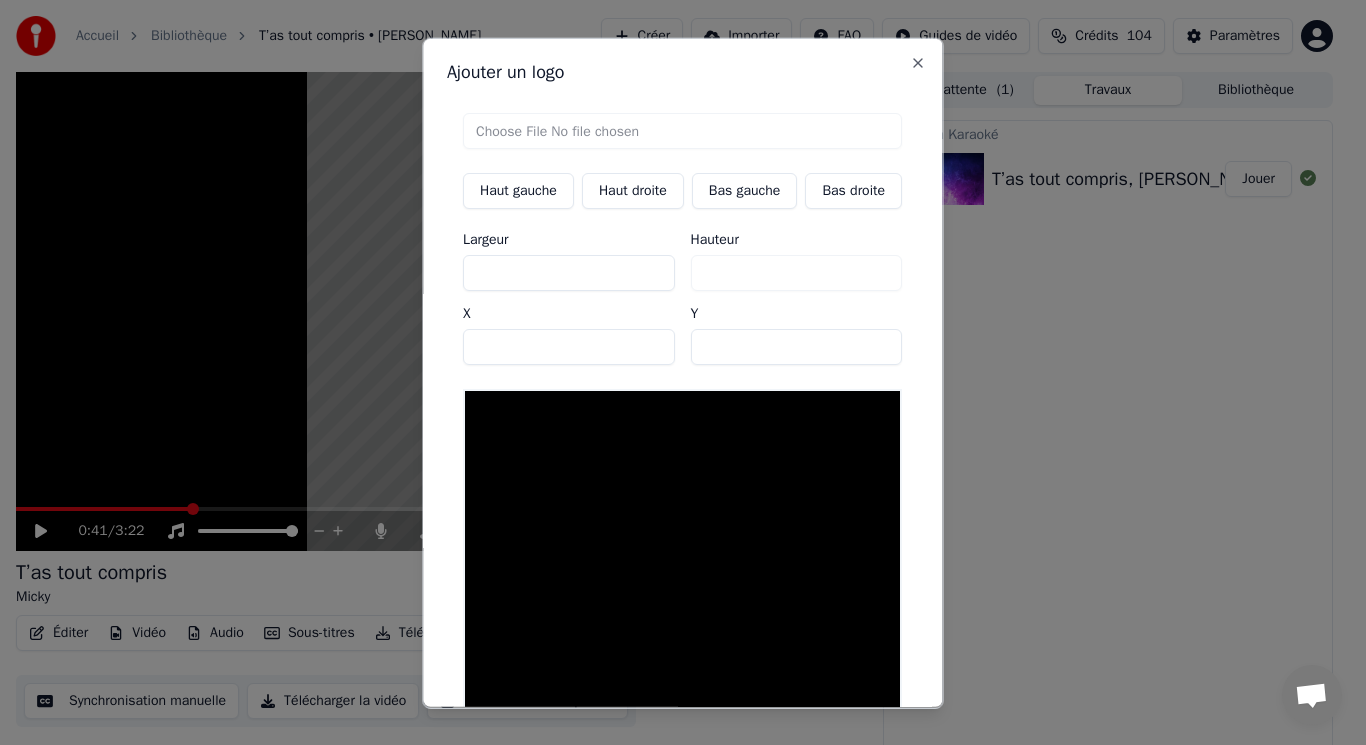 click on "Haut gauche" at bounding box center [518, 190] 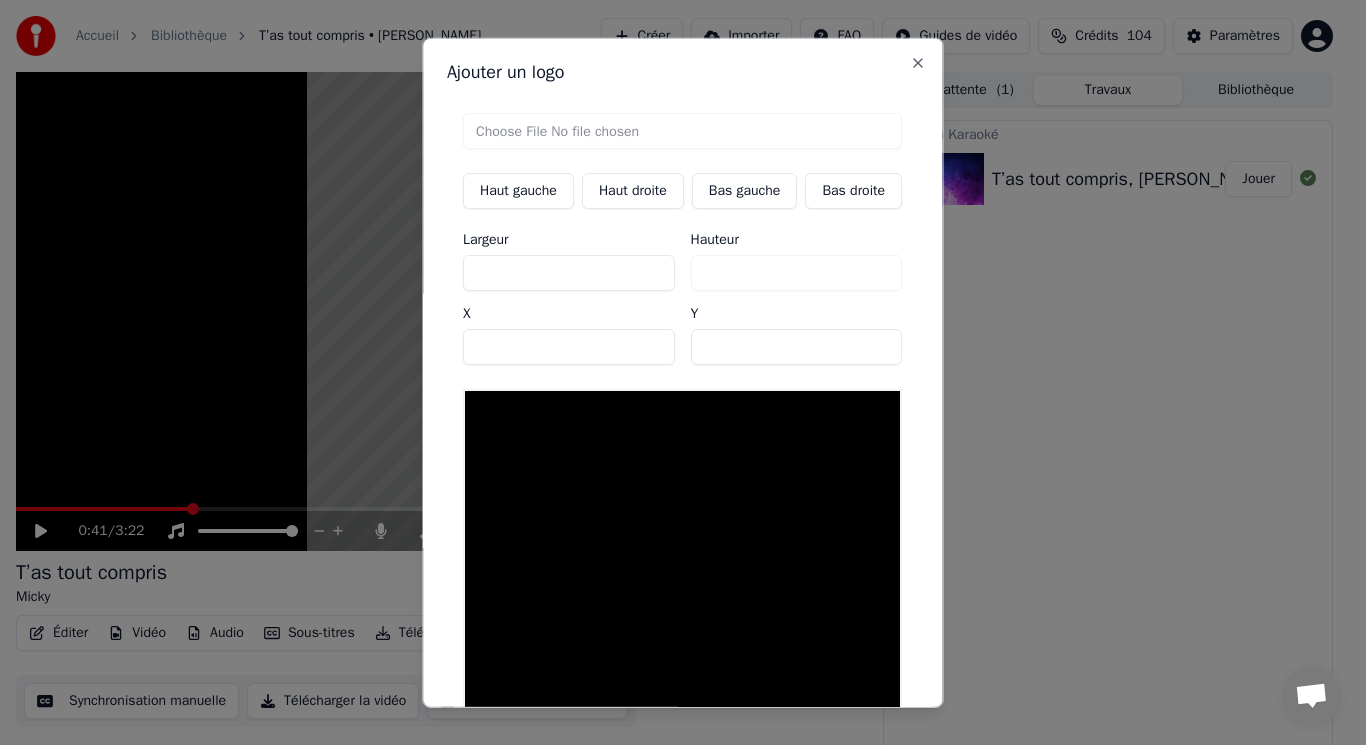 click at bounding box center (682, 130) 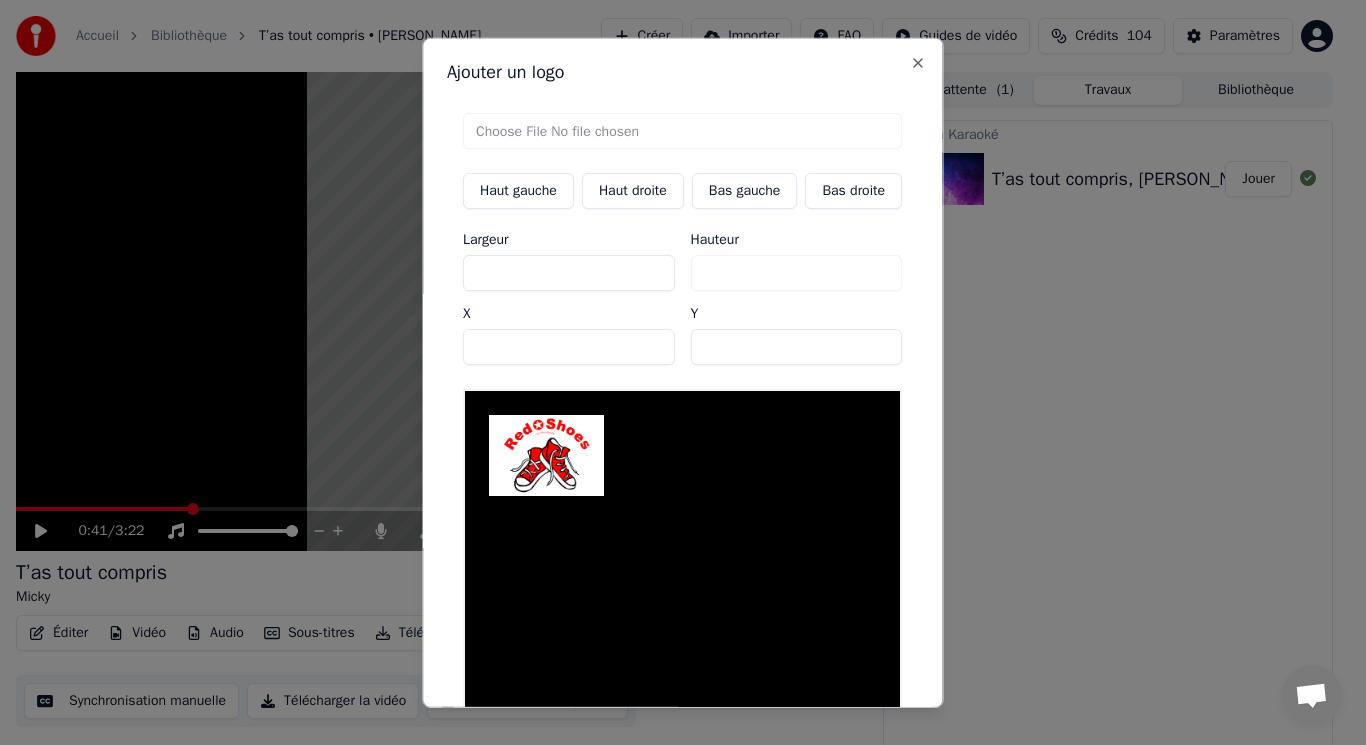 click on "Haut gauche" at bounding box center [518, 190] 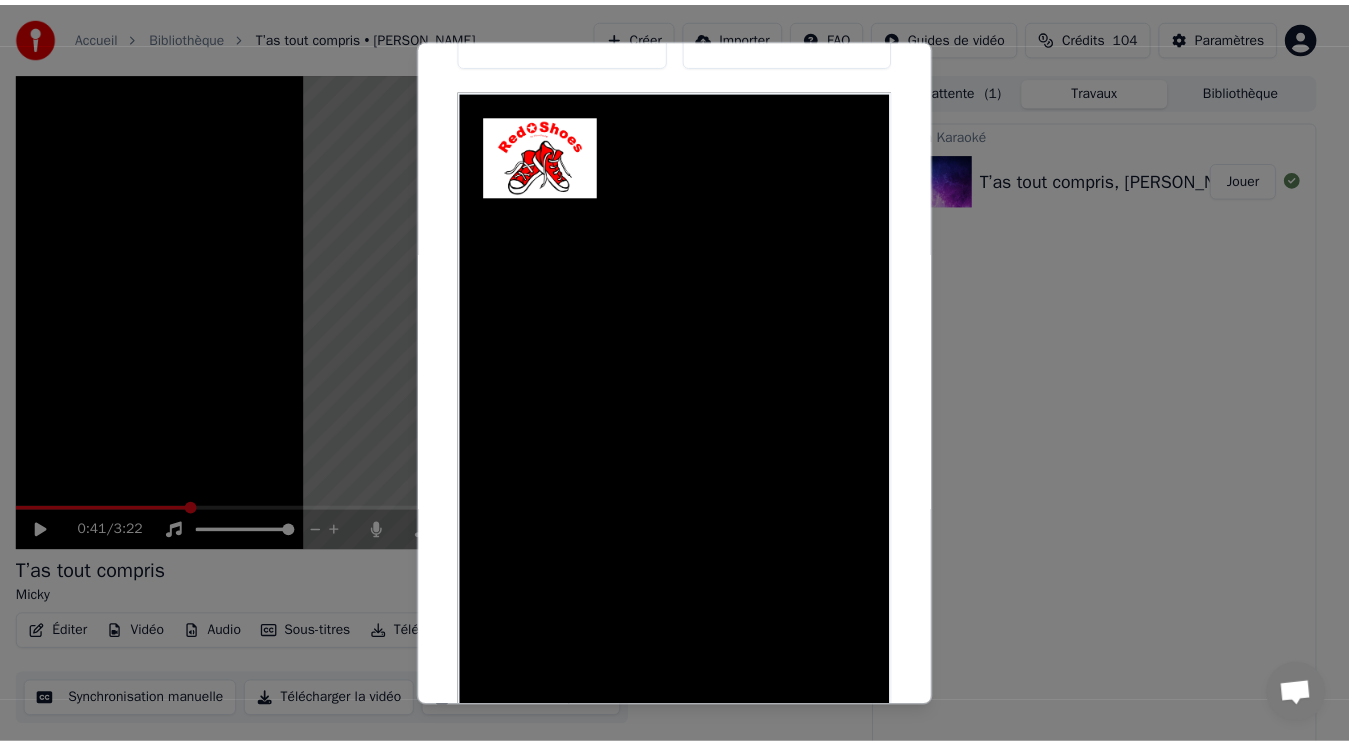 scroll, scrollTop: 575, scrollLeft: 0, axis: vertical 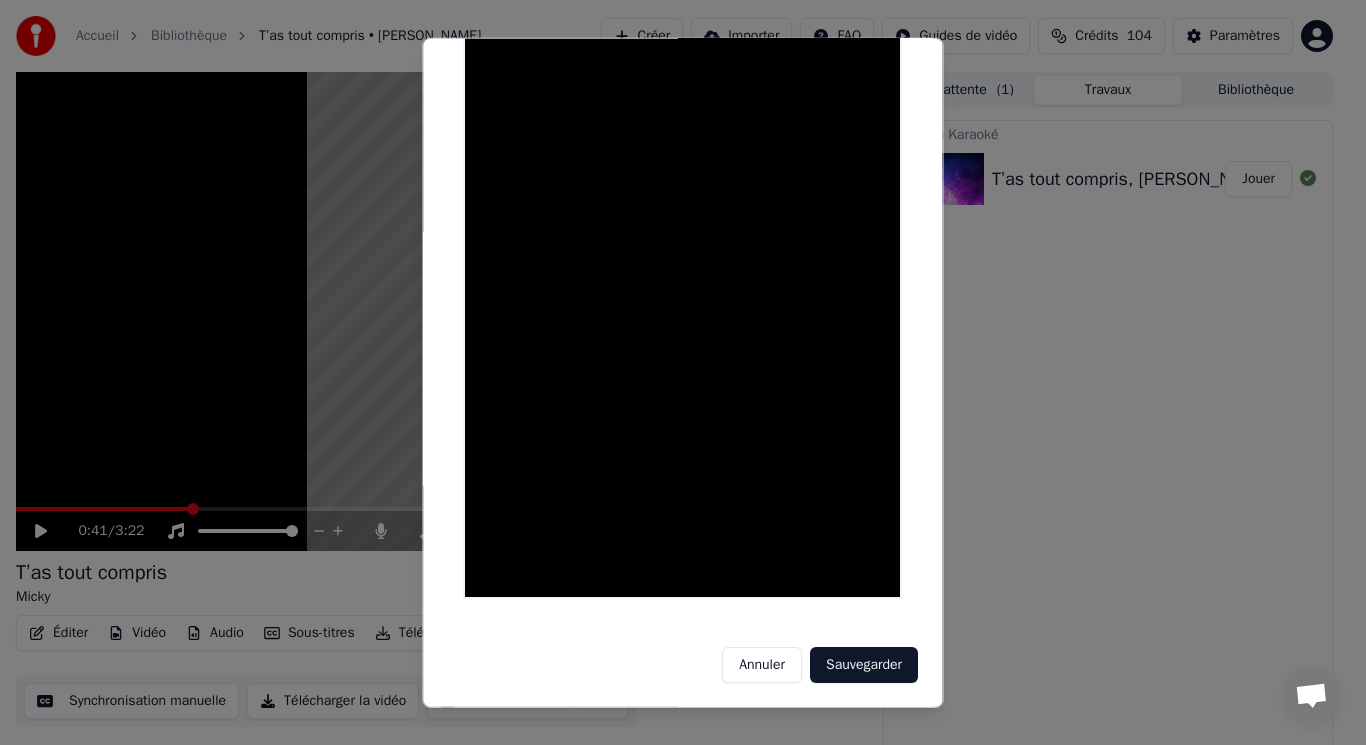 click on "Sauvegarder" at bounding box center [864, 665] 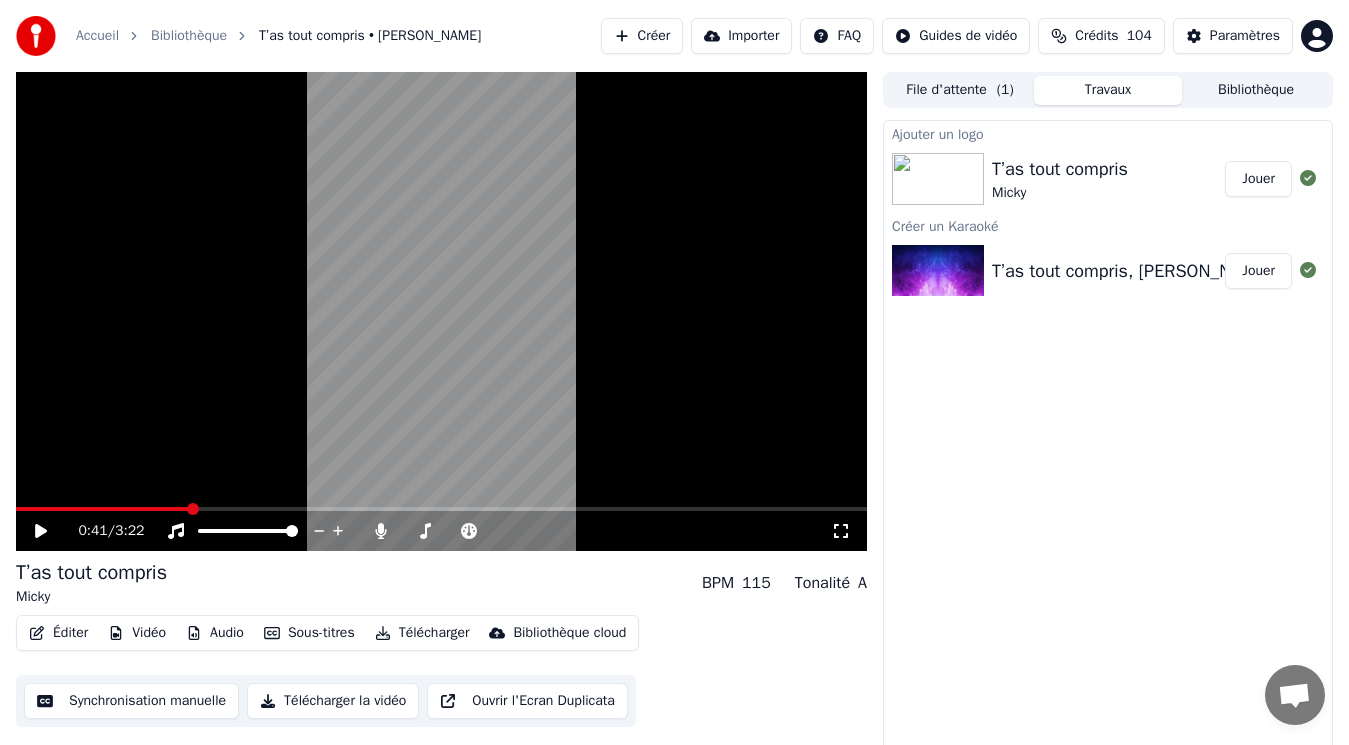 click on "Jouer" at bounding box center (1258, 179) 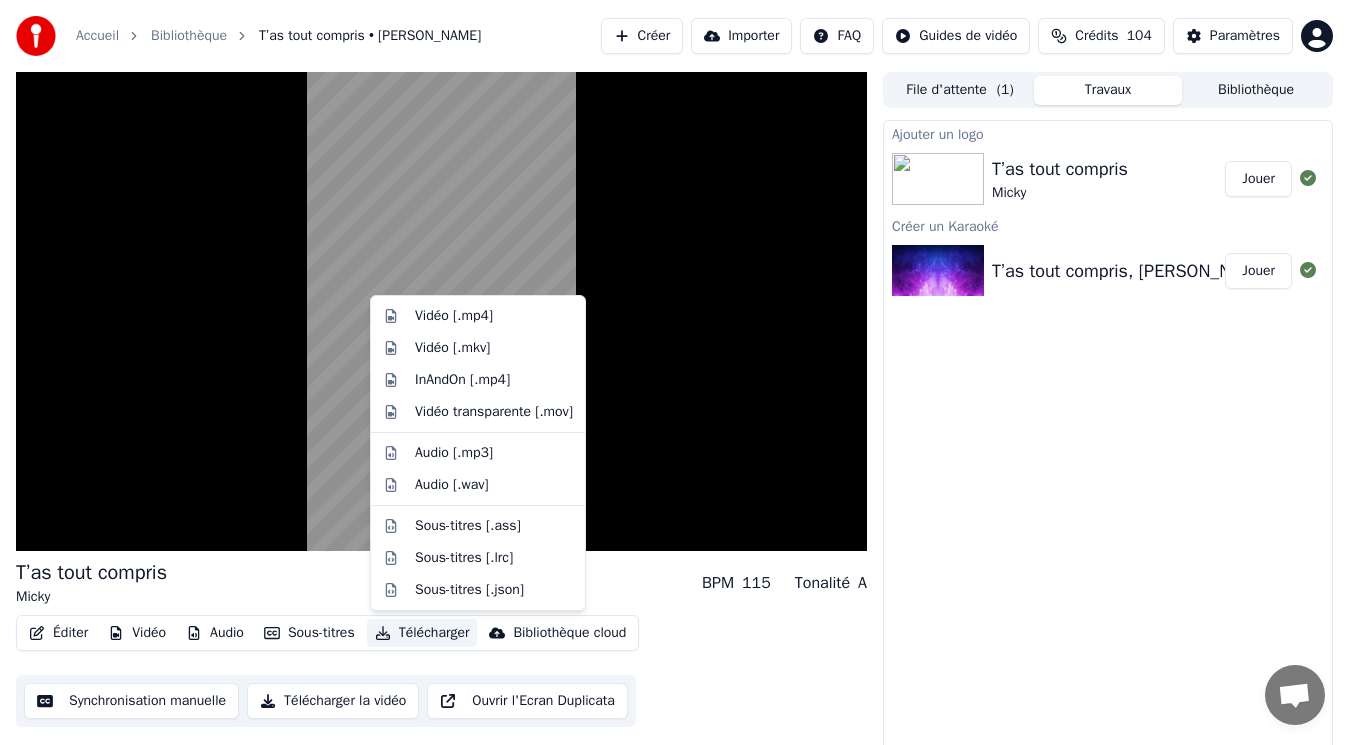 click on "Télécharger" at bounding box center (422, 633) 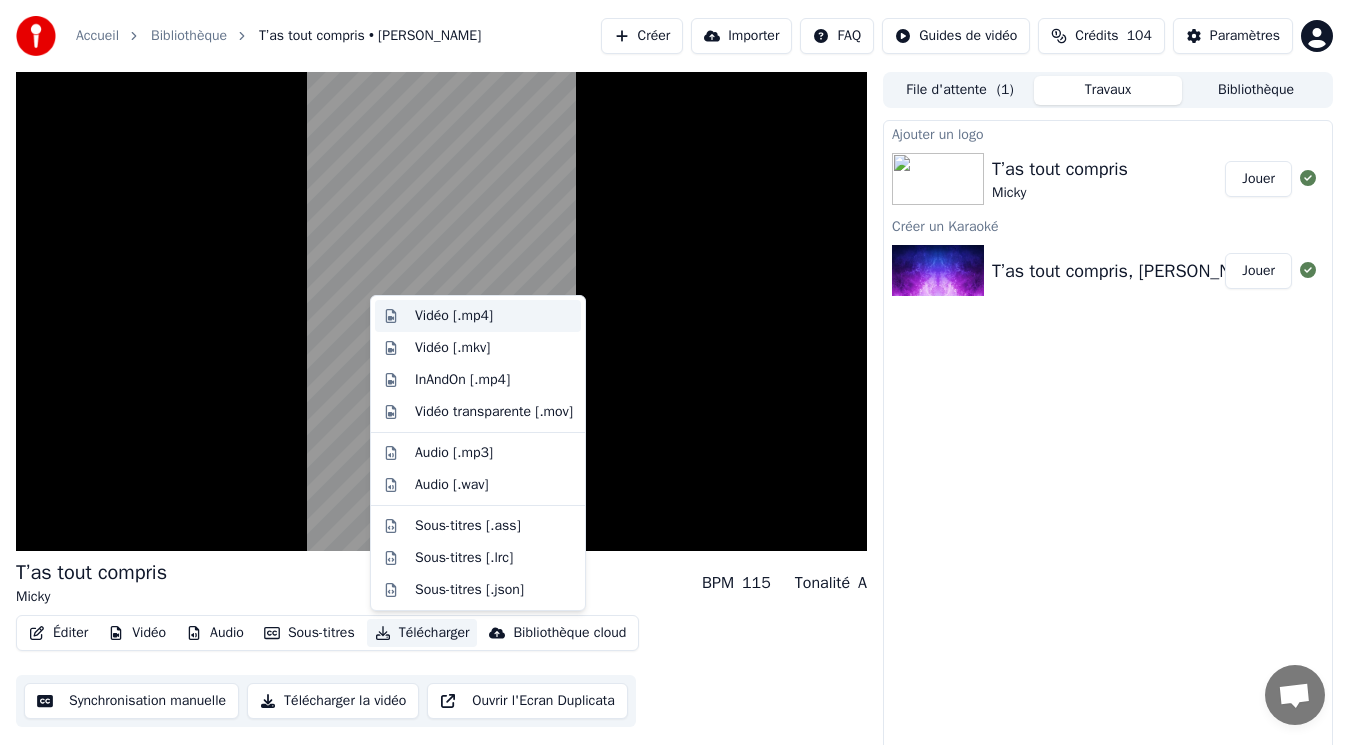 click on "Vidéo [.mp4]" at bounding box center (454, 316) 